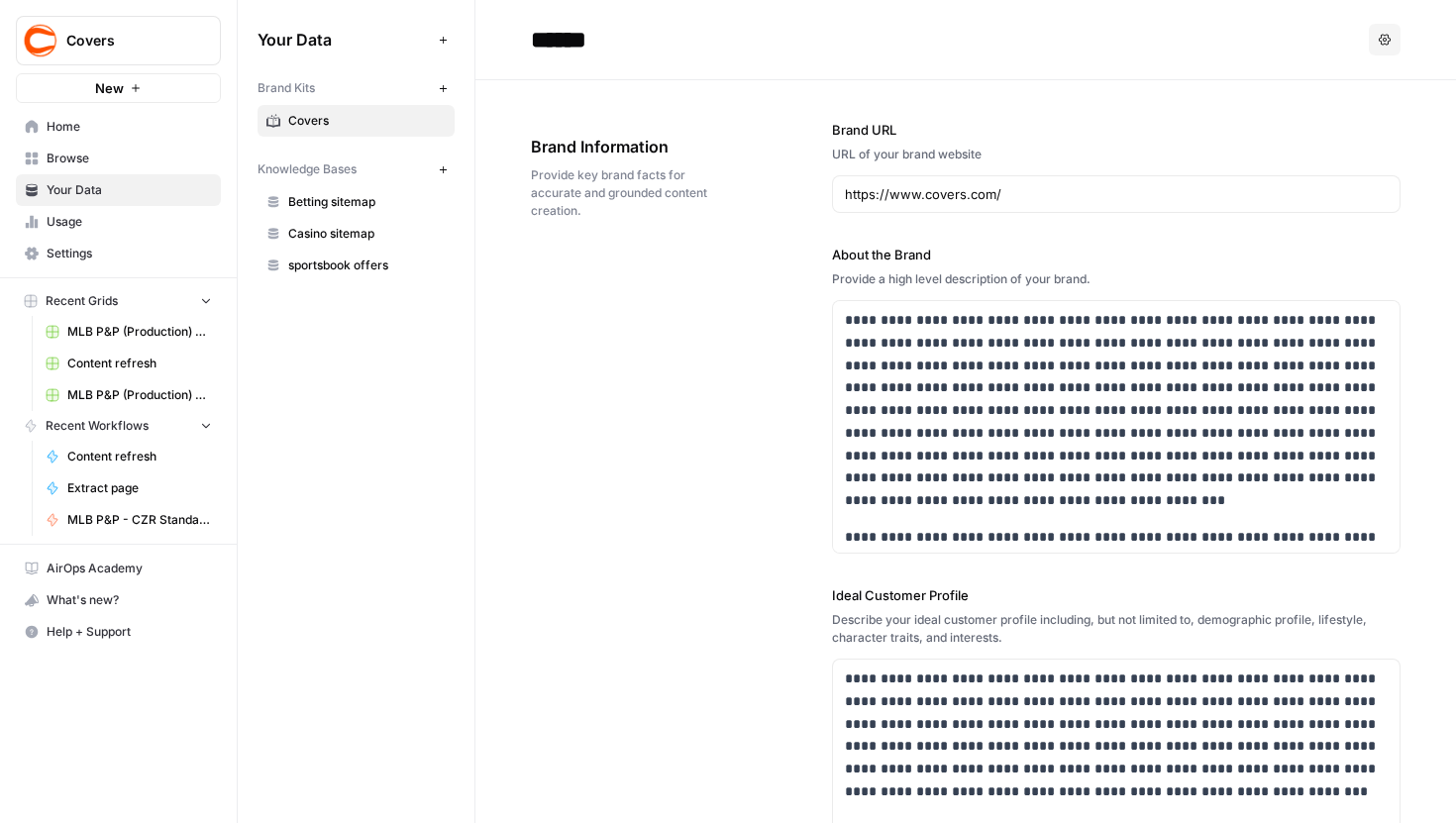 scroll, scrollTop: 0, scrollLeft: 0, axis: both 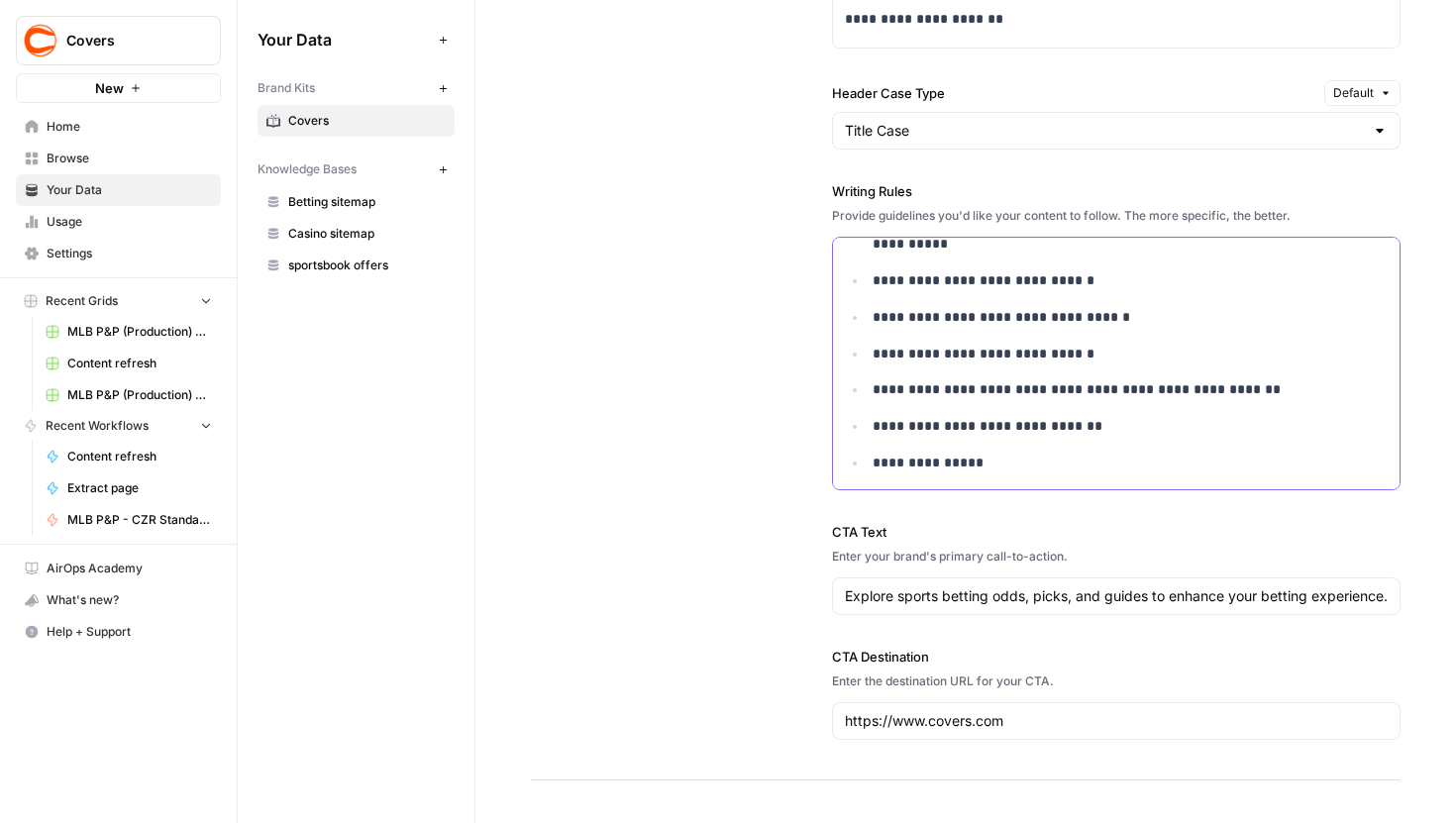 click on "**********" at bounding box center (1117, 463) 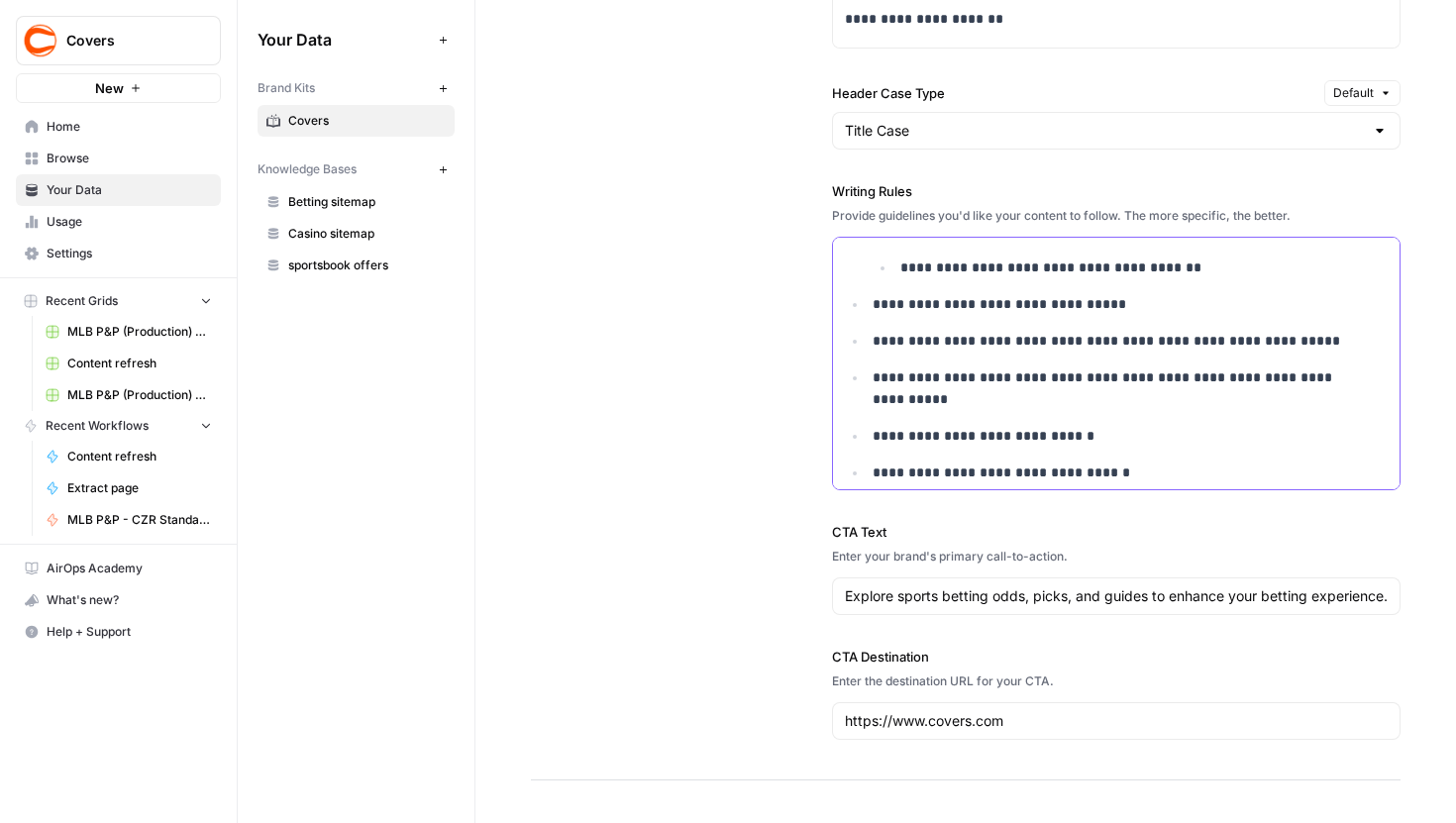 scroll, scrollTop: 270, scrollLeft: 0, axis: vertical 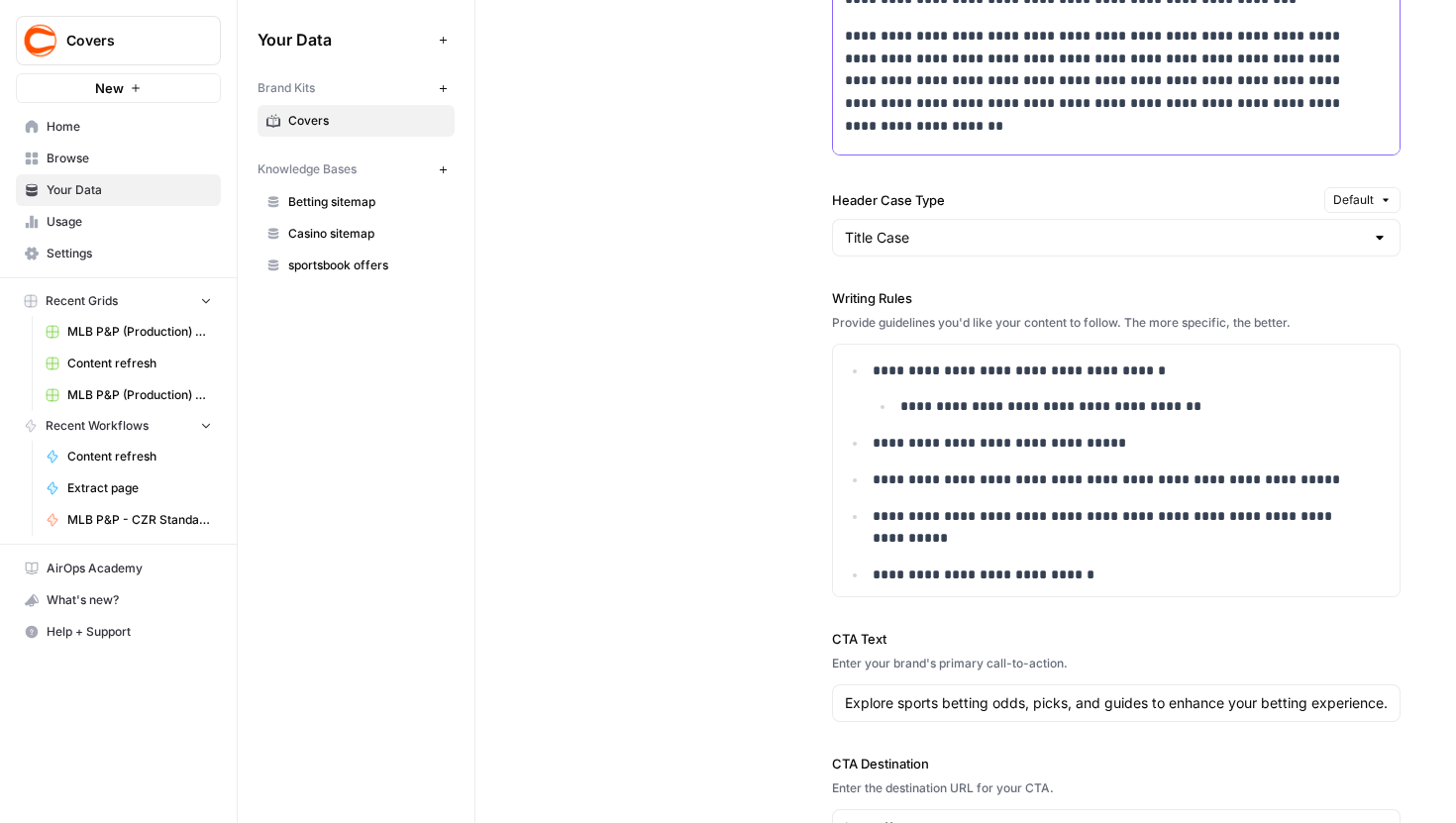 click at bounding box center [1116, 140] 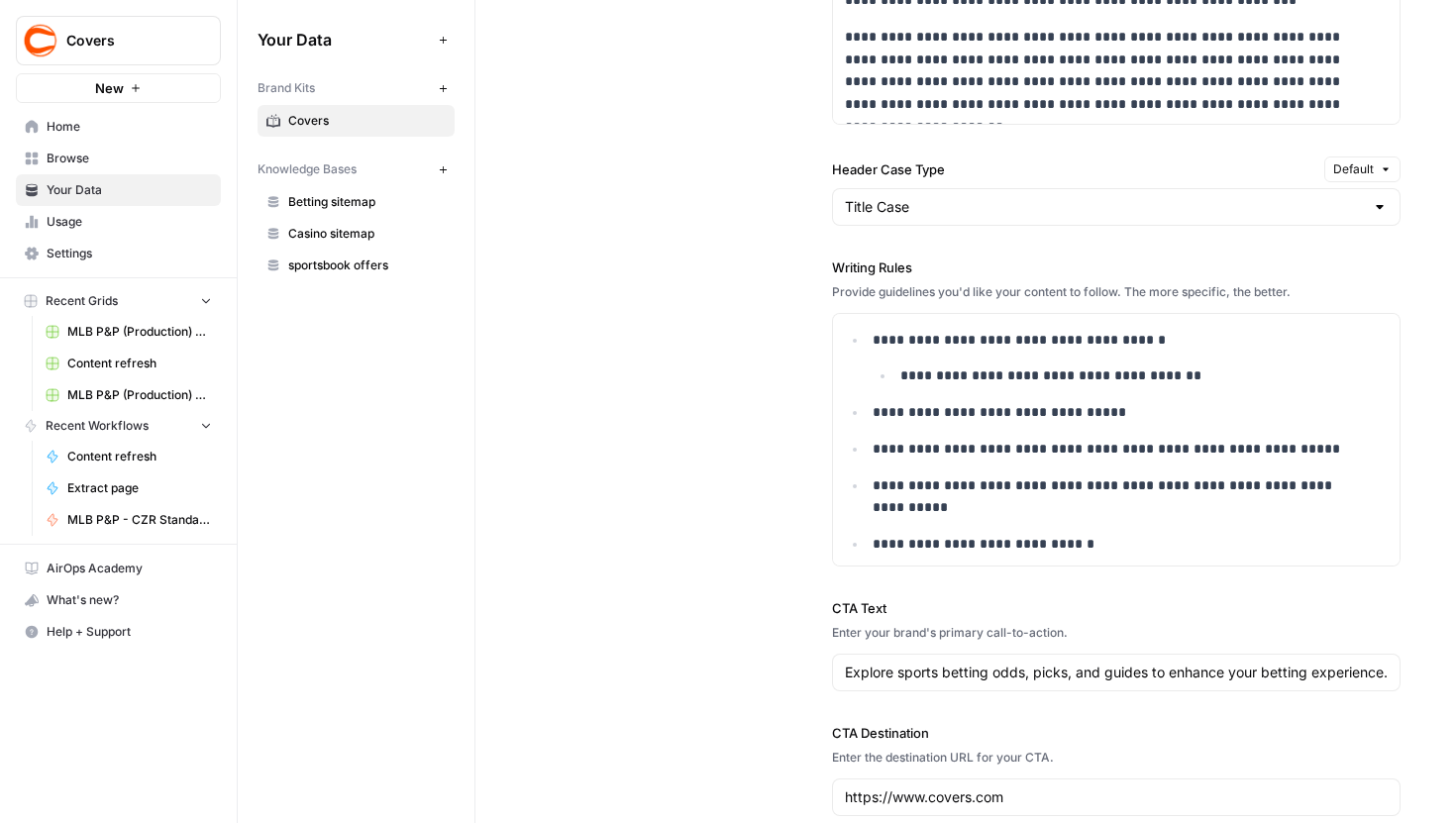 click on "**********" at bounding box center (1116, 179) 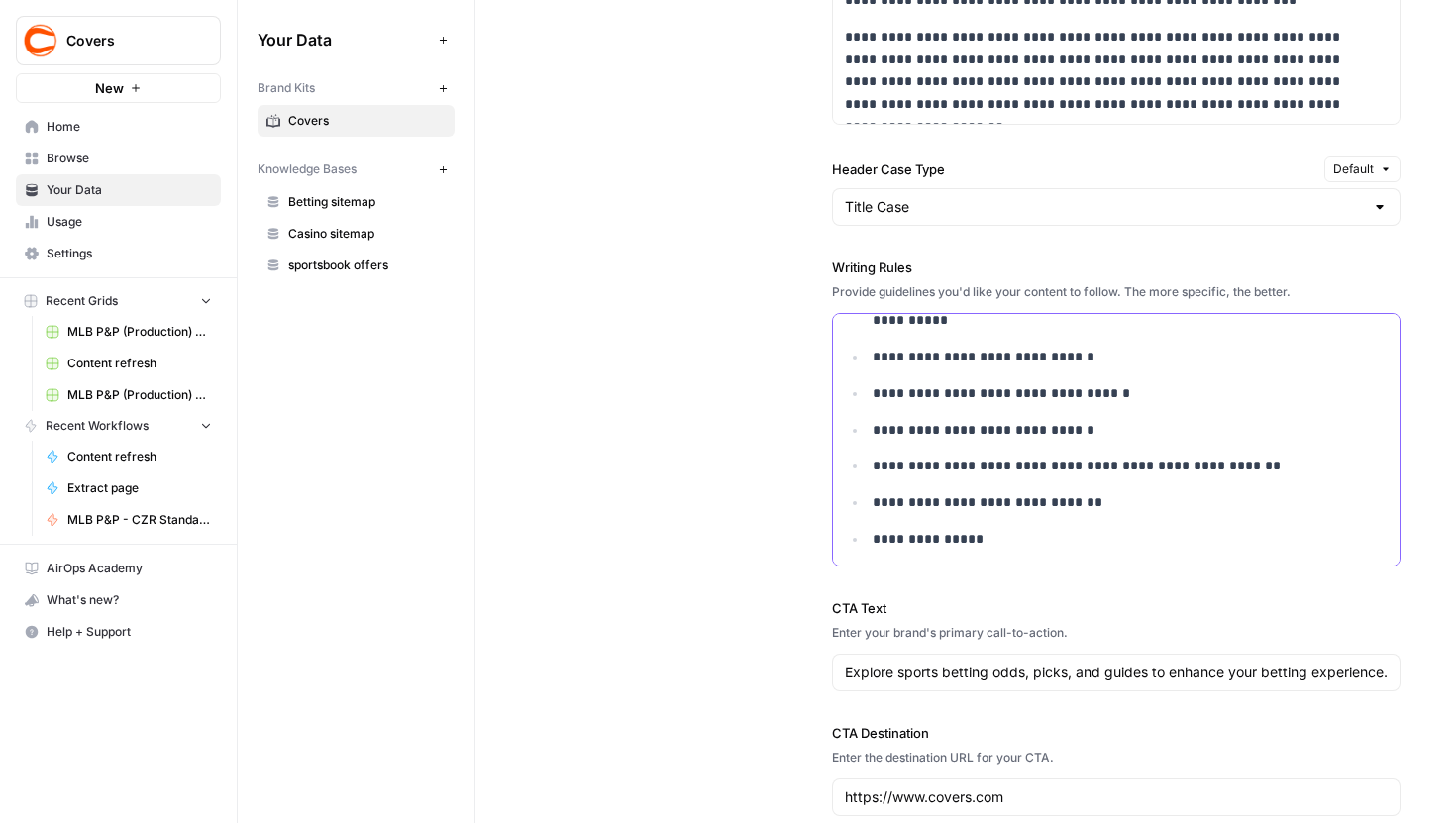 click on "**********" at bounding box center [1117, 539] 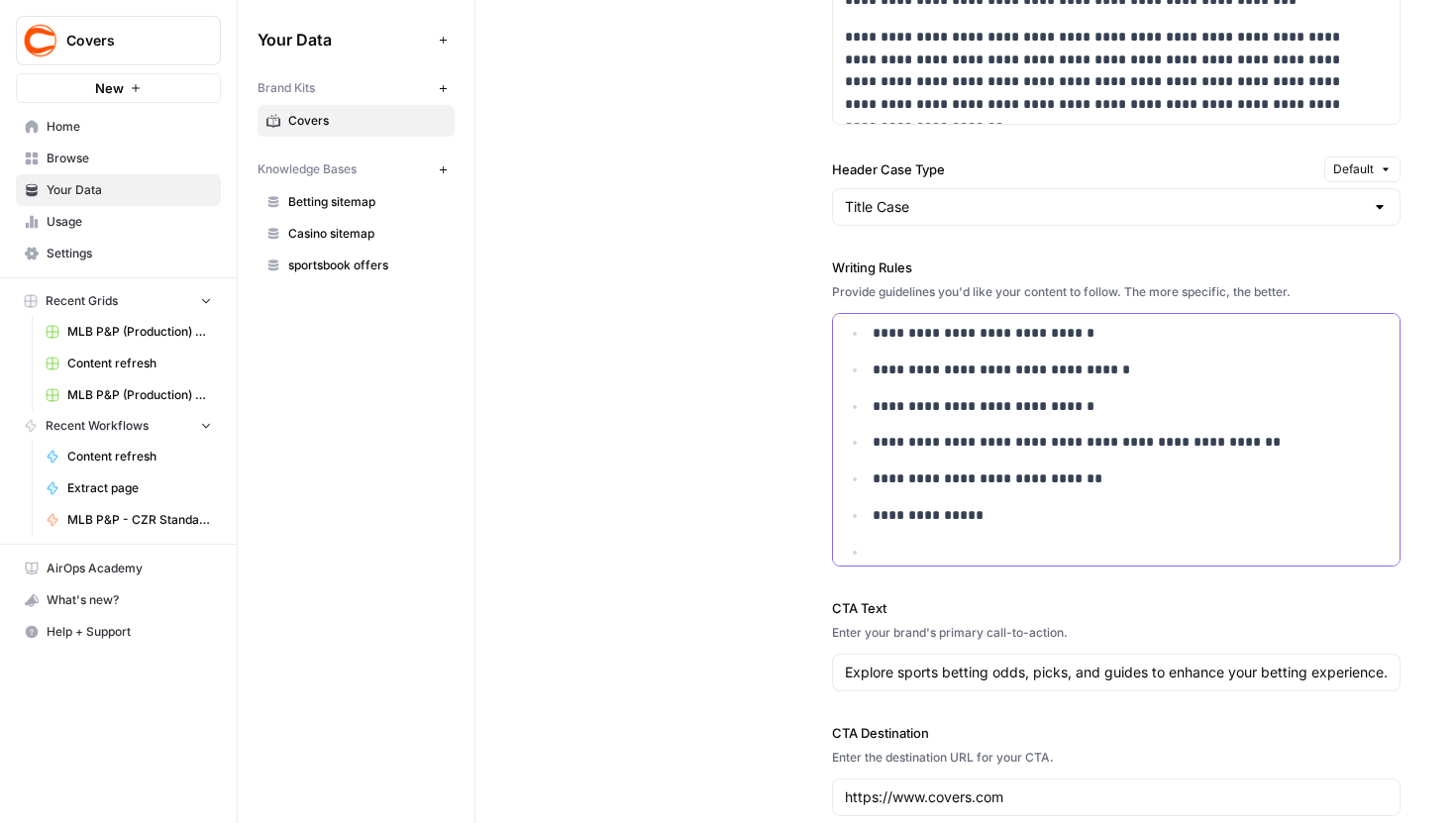 type 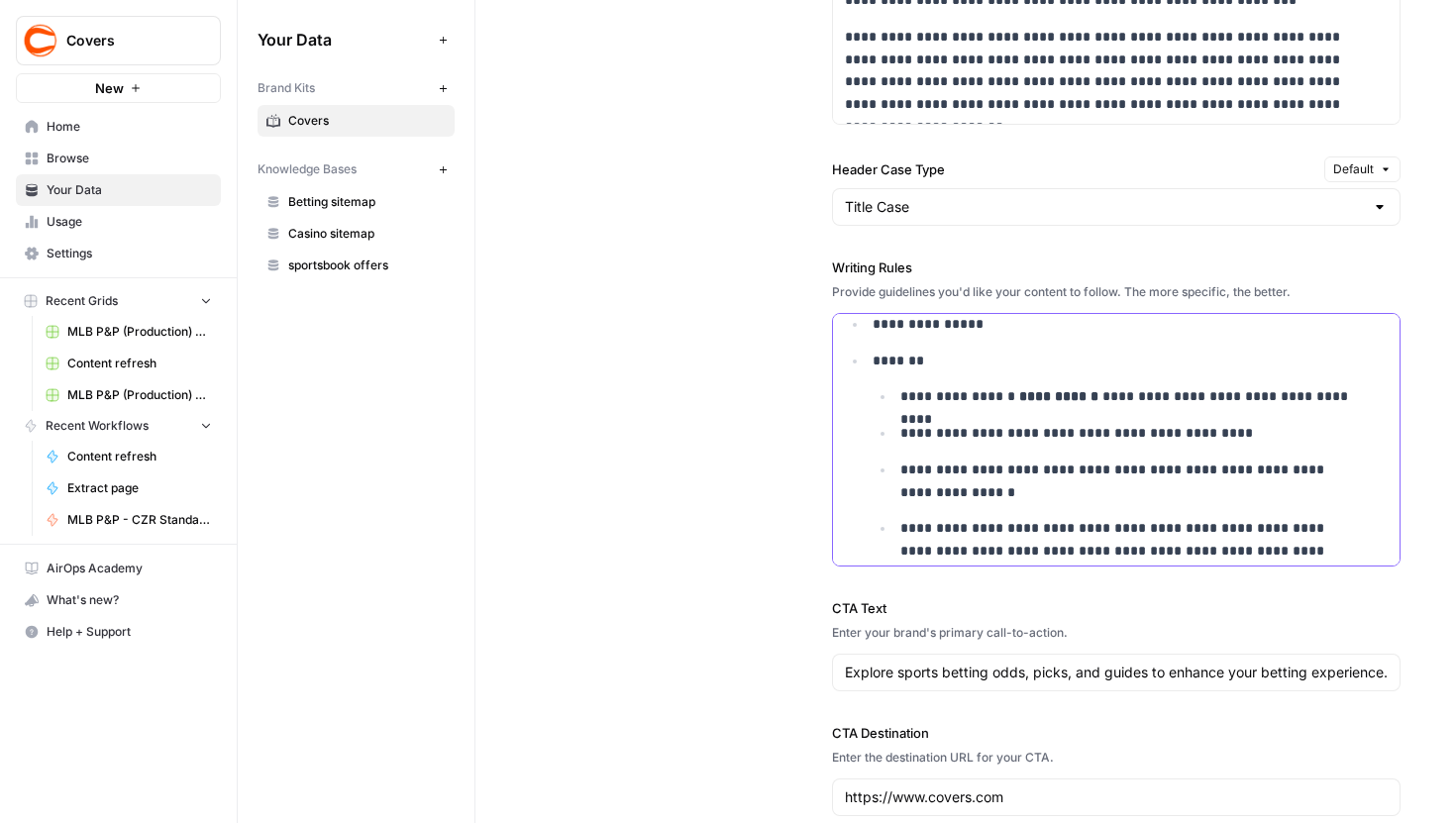 scroll, scrollTop: 675, scrollLeft: 0, axis: vertical 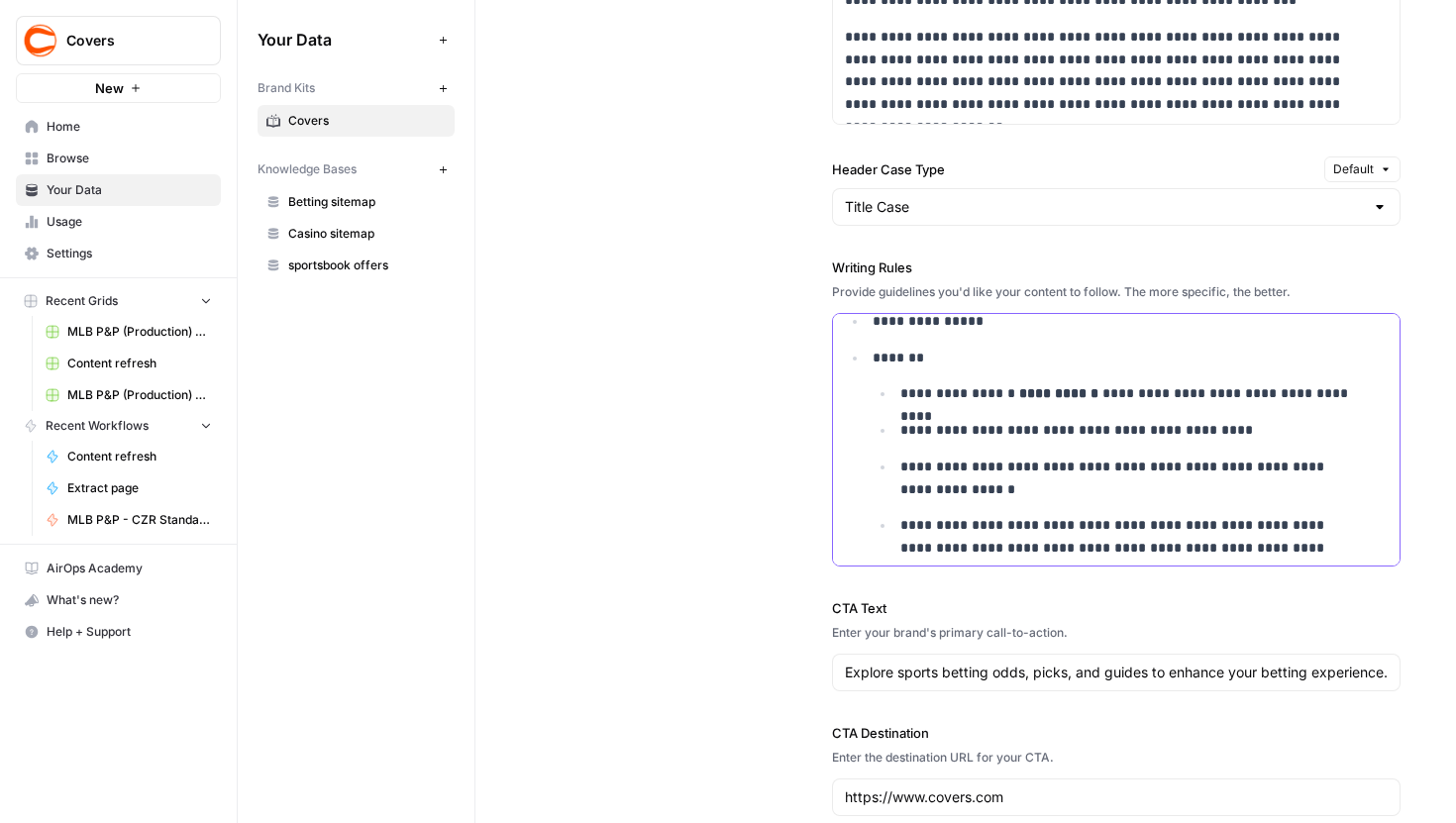 click on "**********" at bounding box center [1131, 393] 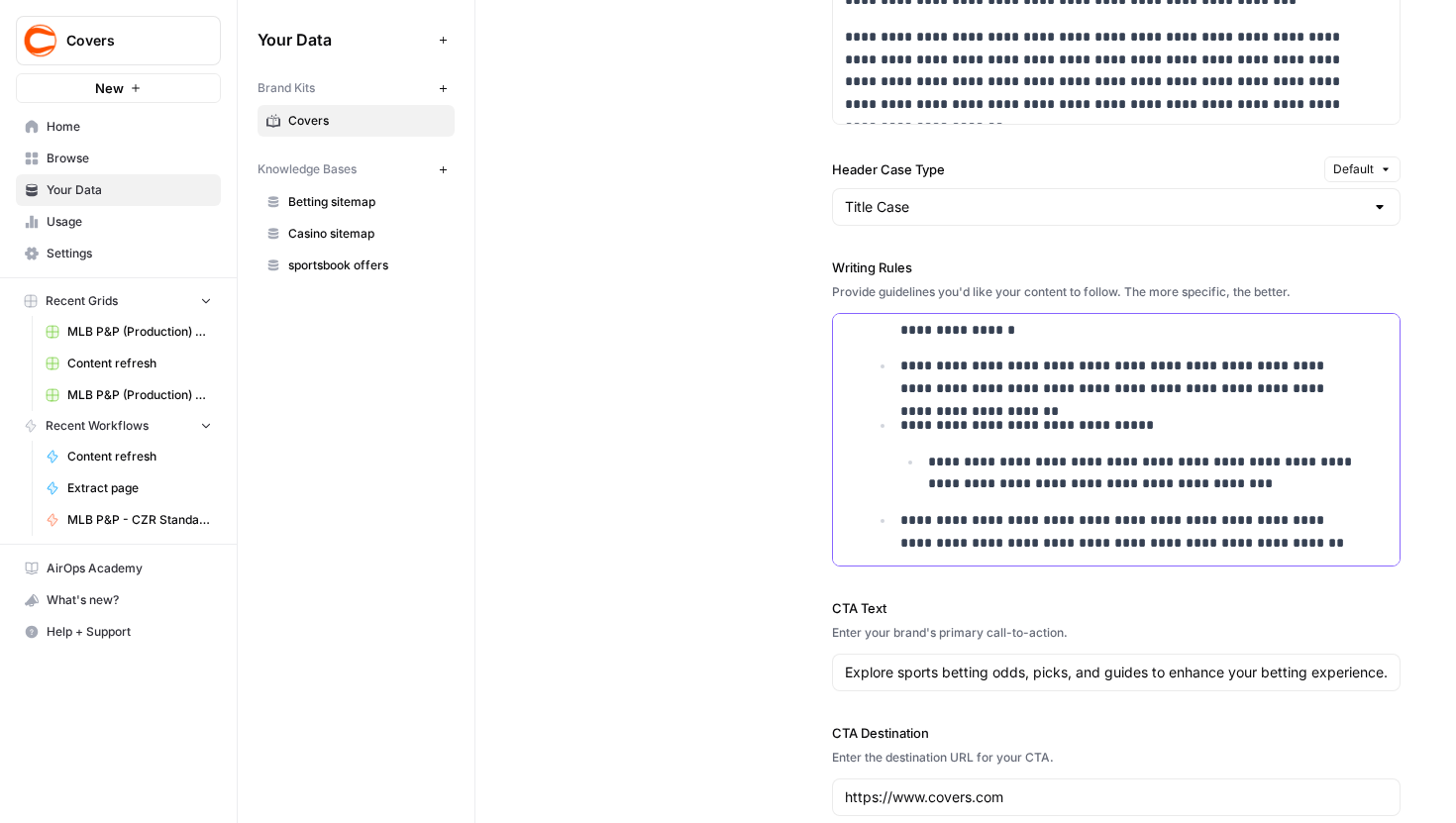scroll, scrollTop: 842, scrollLeft: 0, axis: vertical 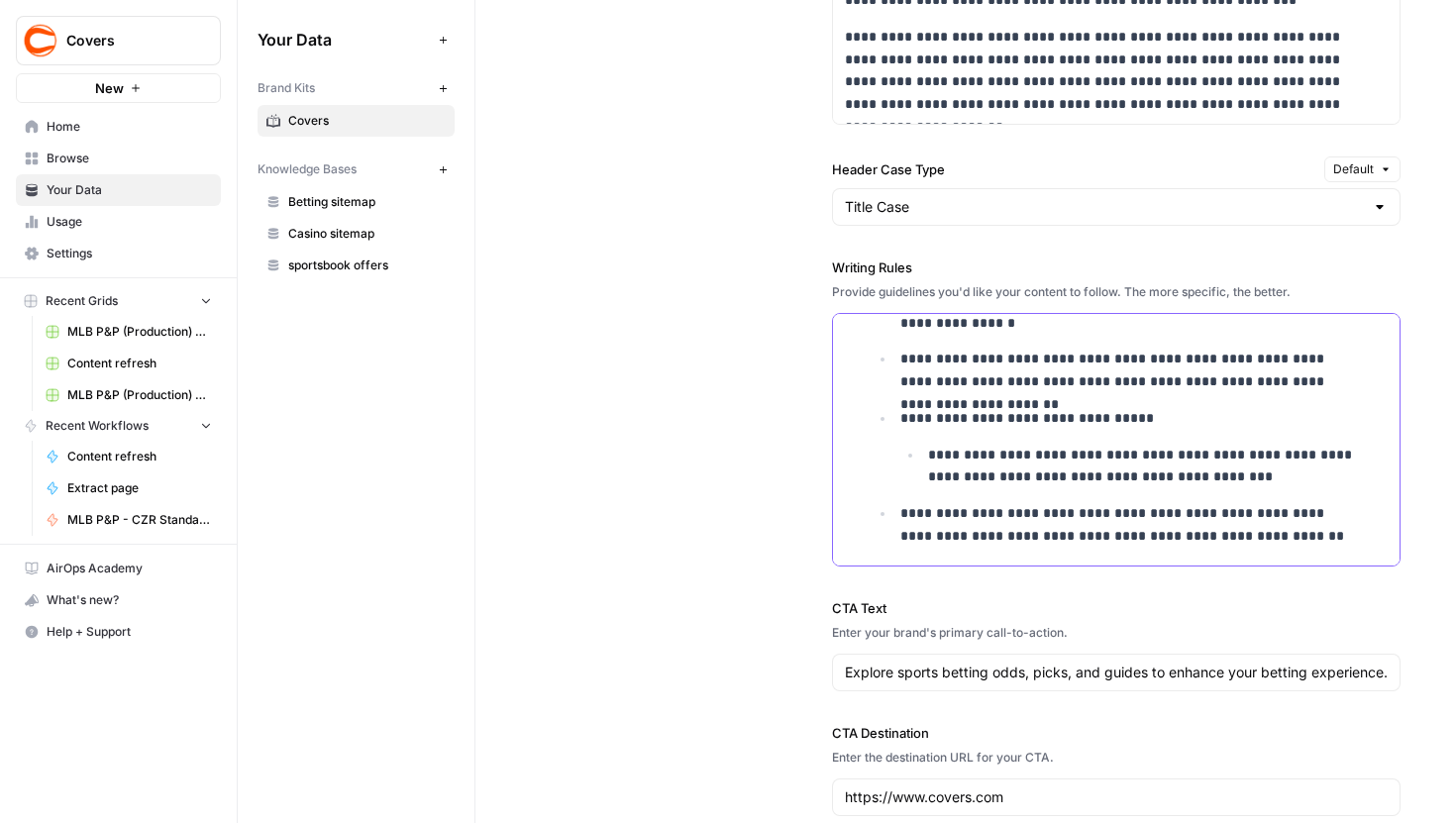 click on "**********" at bounding box center [1145, 466] 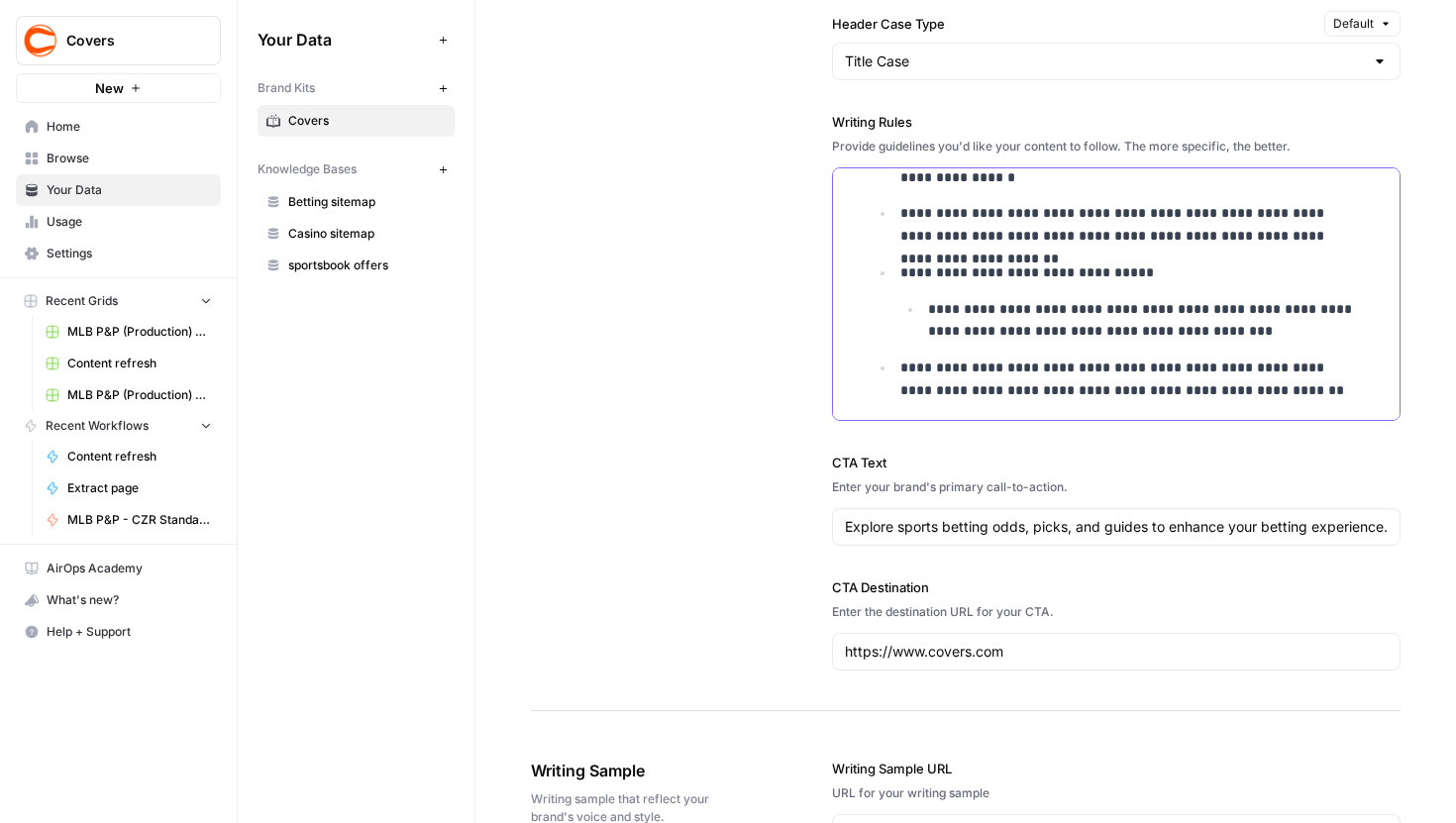 scroll, scrollTop: 2092, scrollLeft: 0, axis: vertical 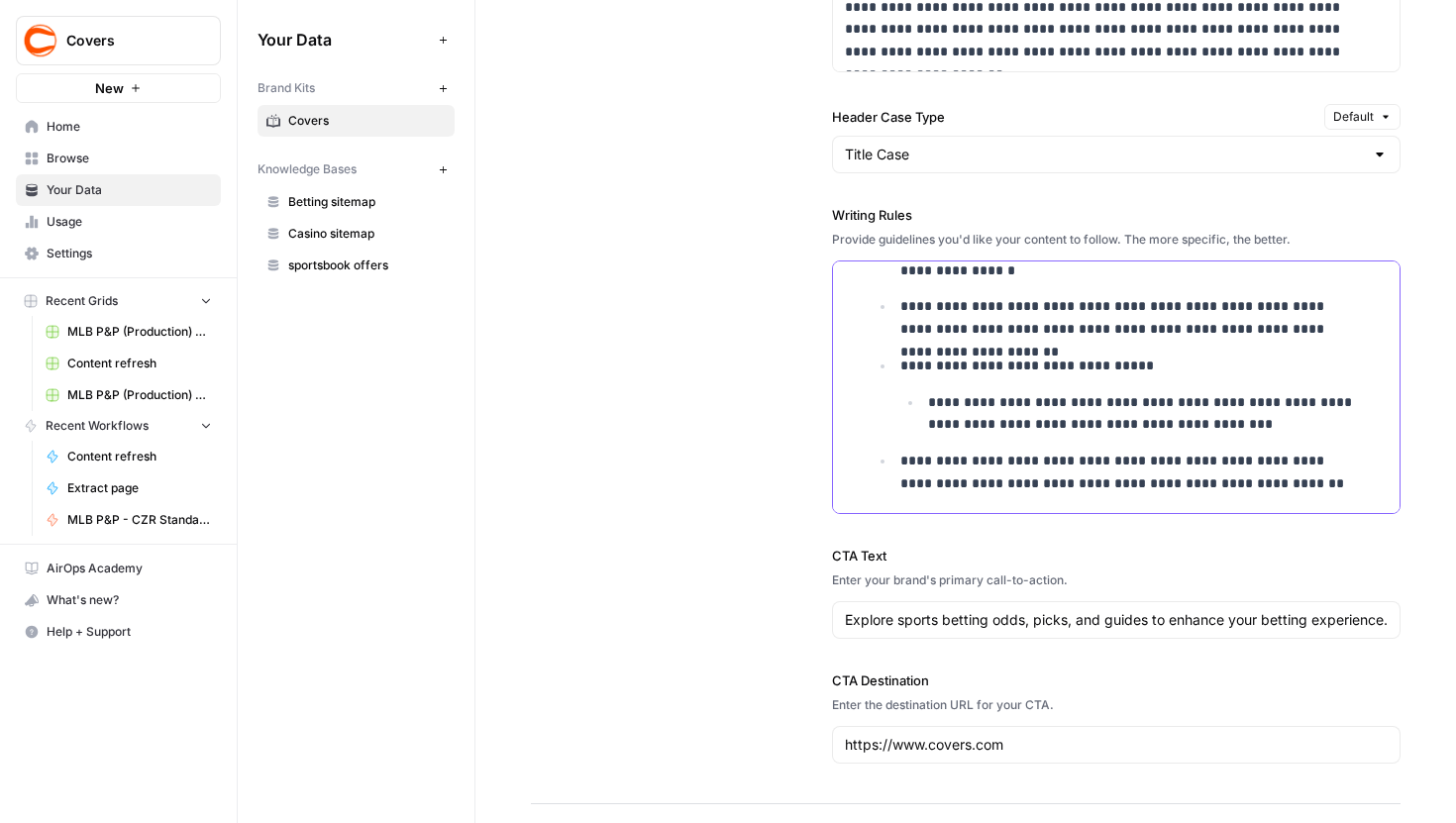 click on "**********" at bounding box center (1131, 472) 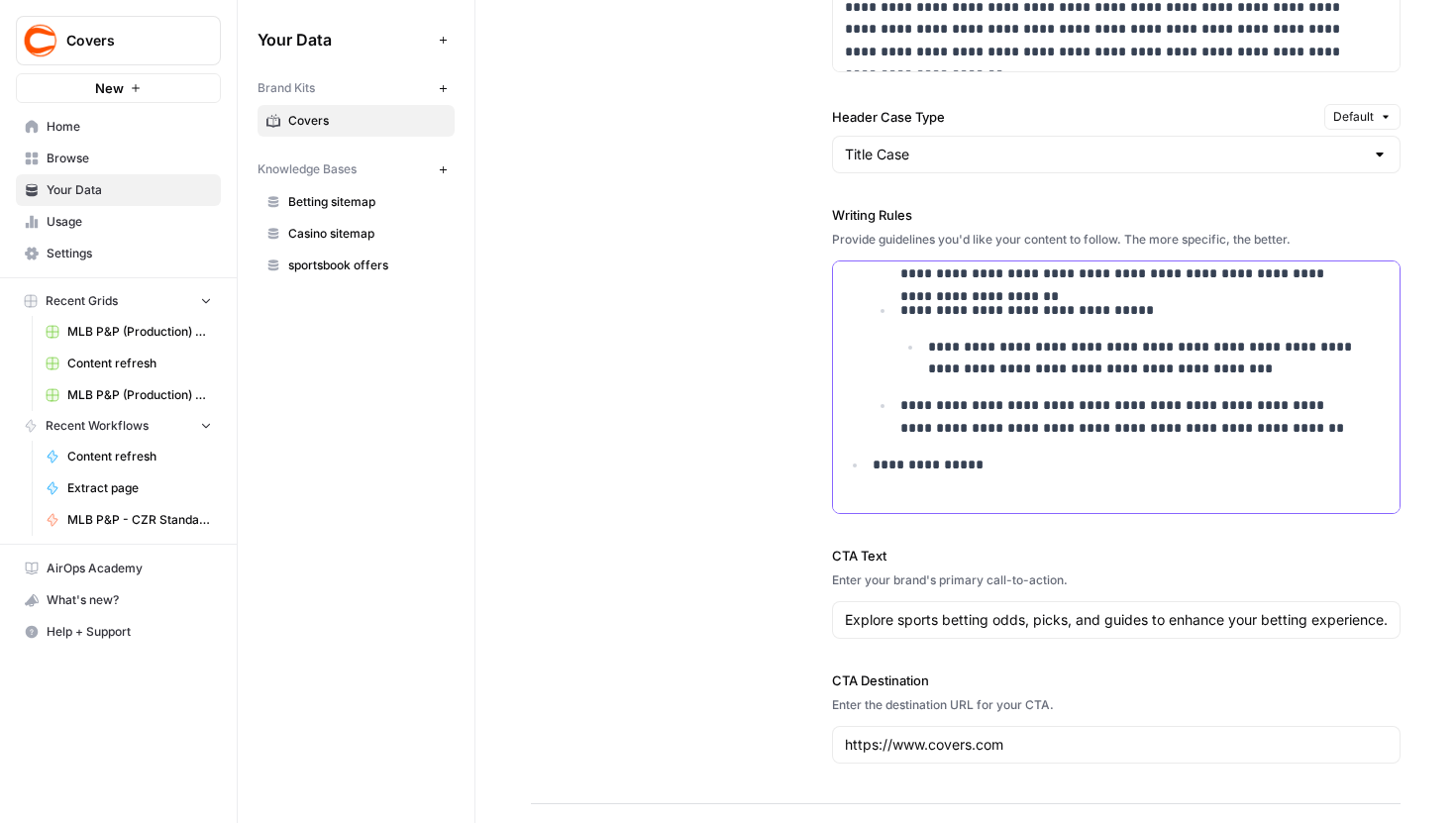 scroll, scrollTop: 875, scrollLeft: 0, axis: vertical 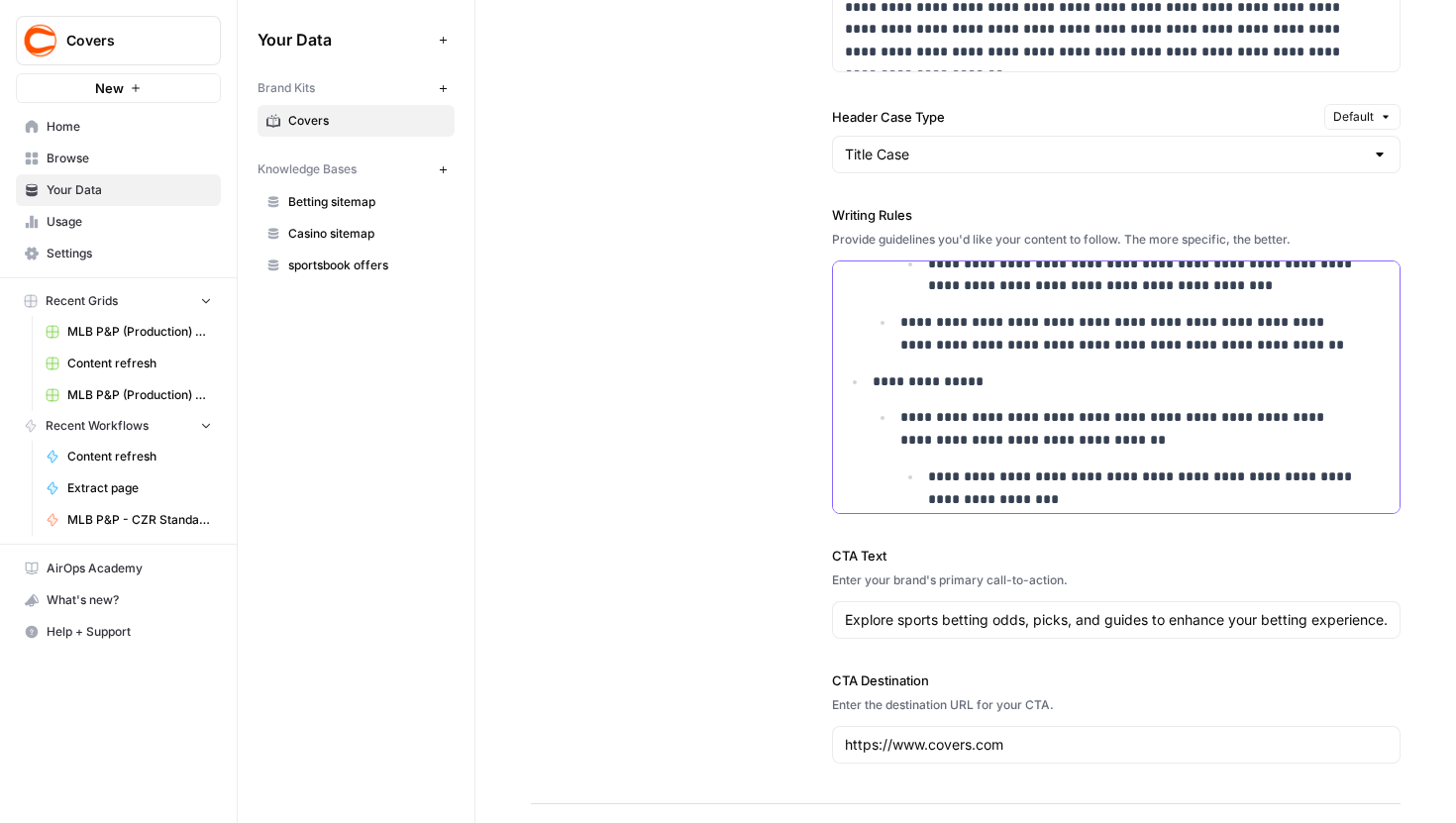 click on "**********" at bounding box center (1145, 488) 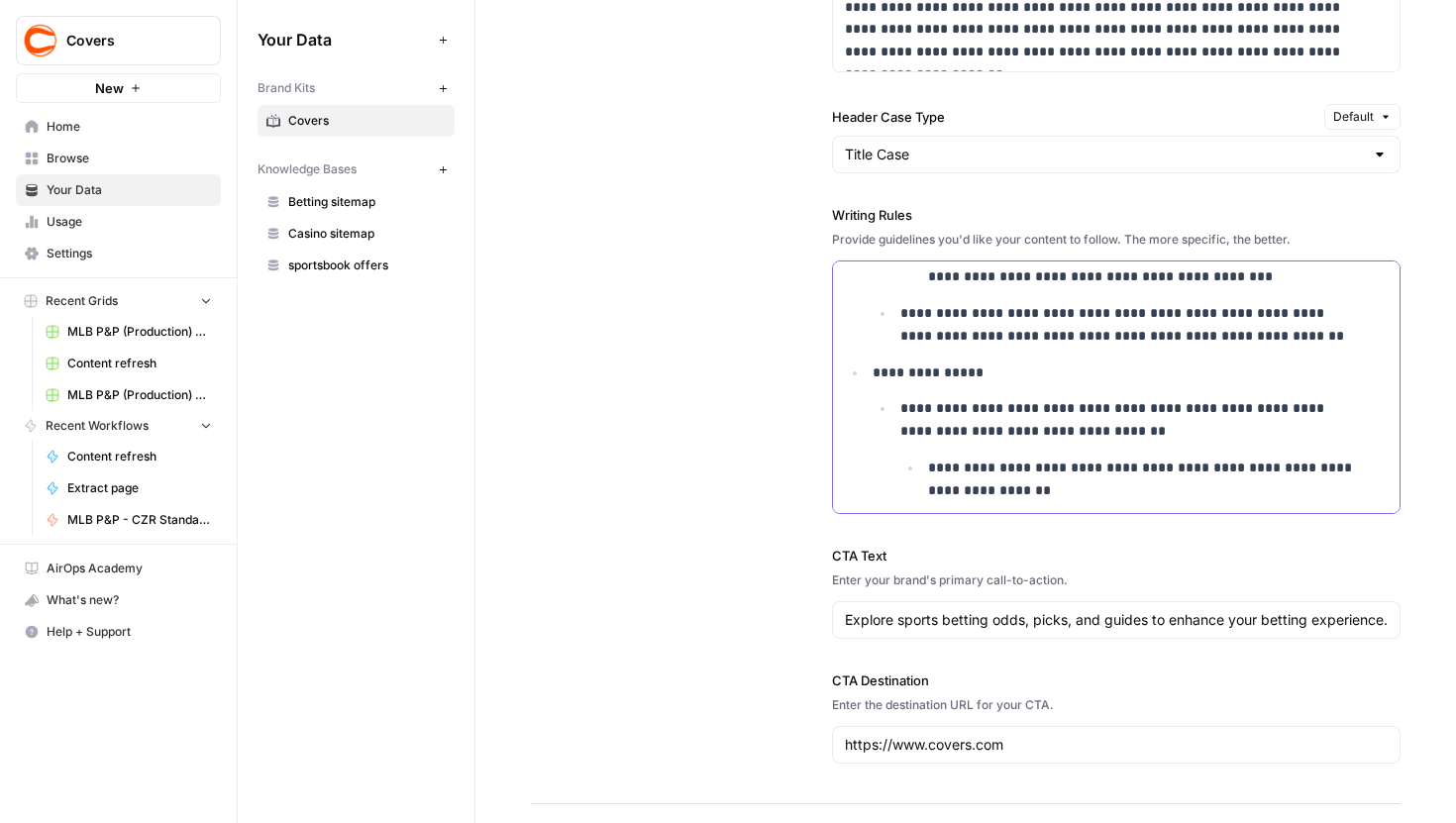 scroll, scrollTop: 996, scrollLeft: 0, axis: vertical 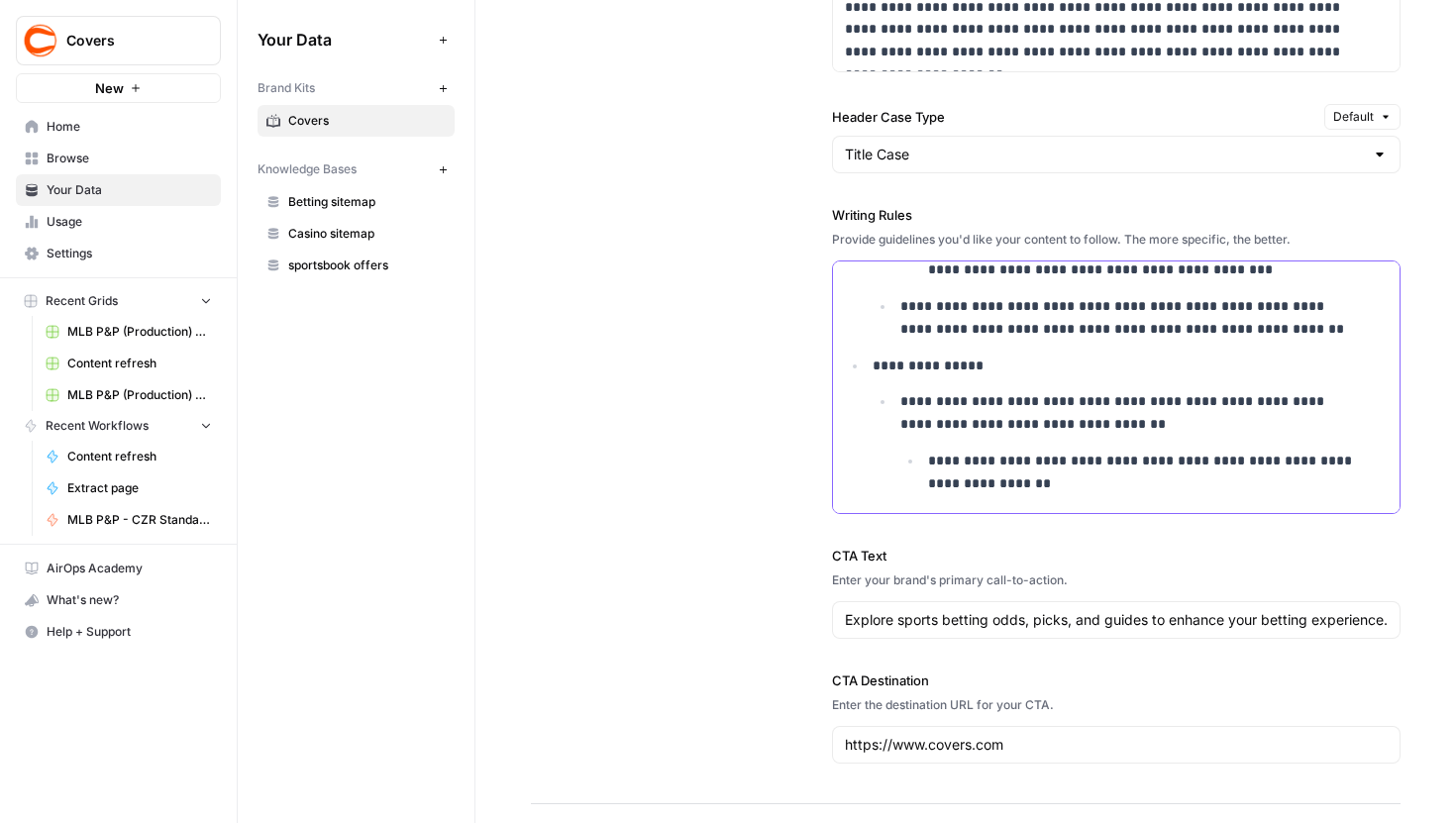 click on "**********" at bounding box center [1145, 472] 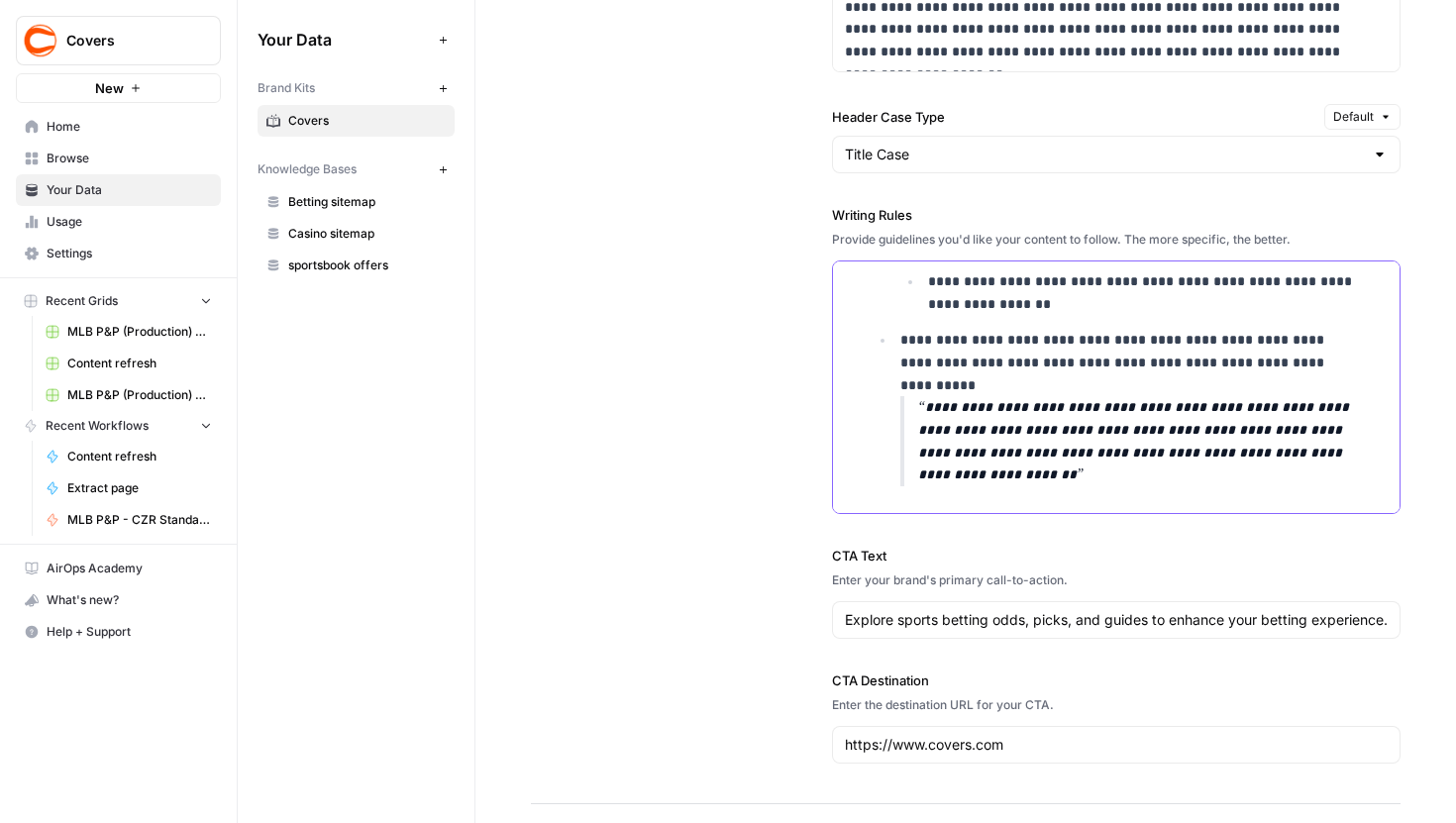 scroll, scrollTop: 1173, scrollLeft: 0, axis: vertical 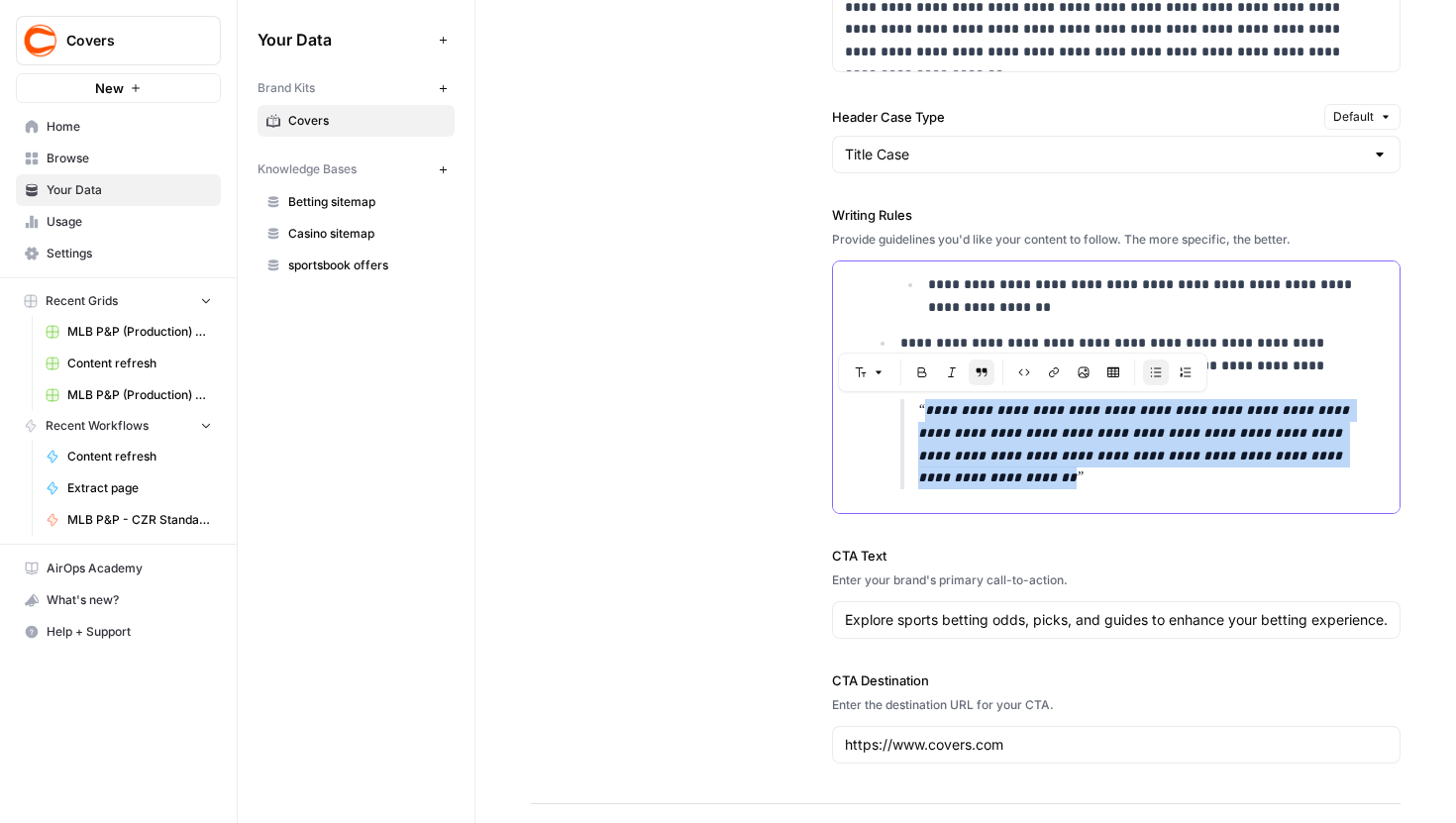 drag, startPoint x: 1072, startPoint y: 478, endPoint x: 906, endPoint y: 393, distance: 186.49665 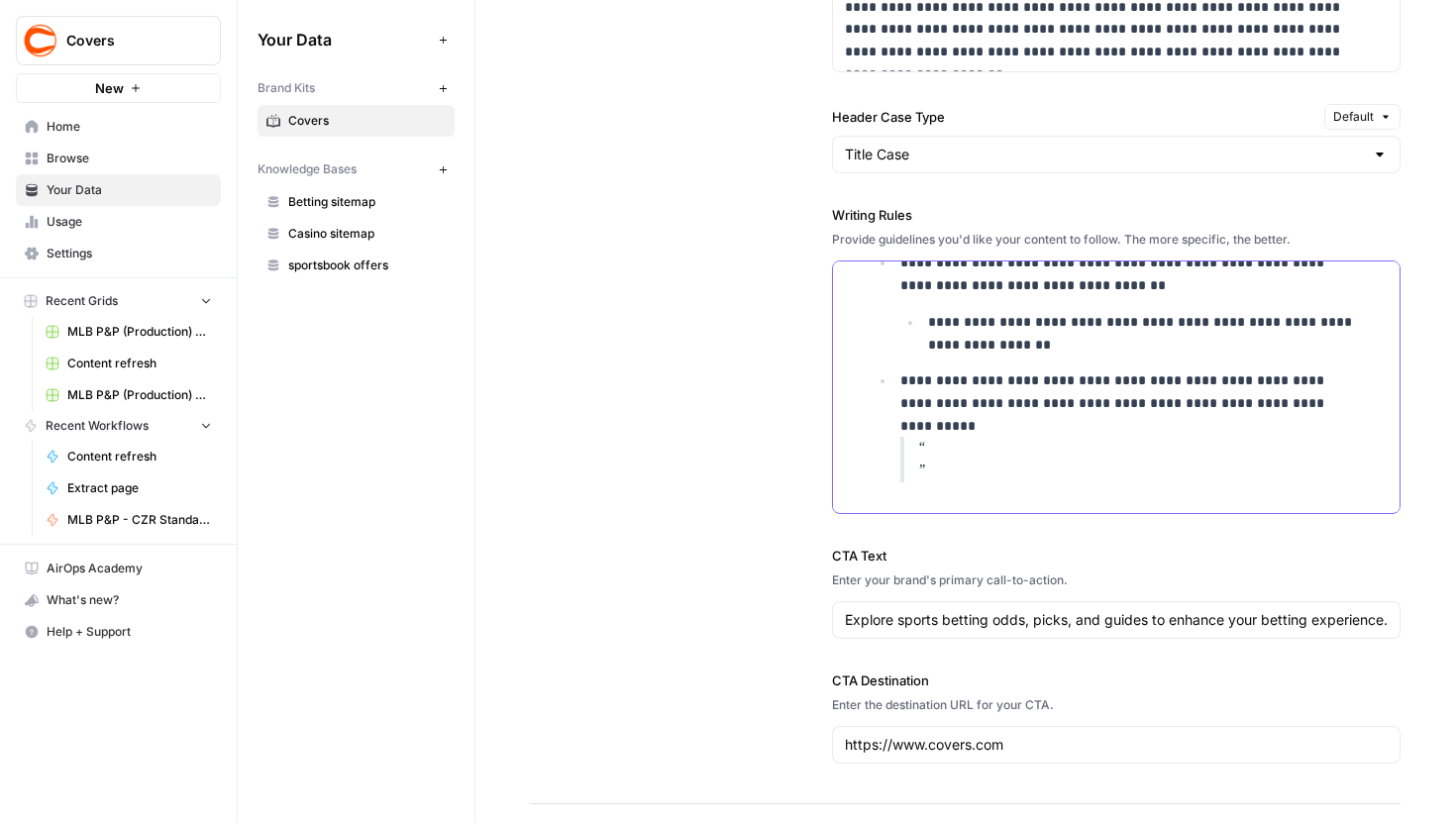 scroll, scrollTop: 1134, scrollLeft: 0, axis: vertical 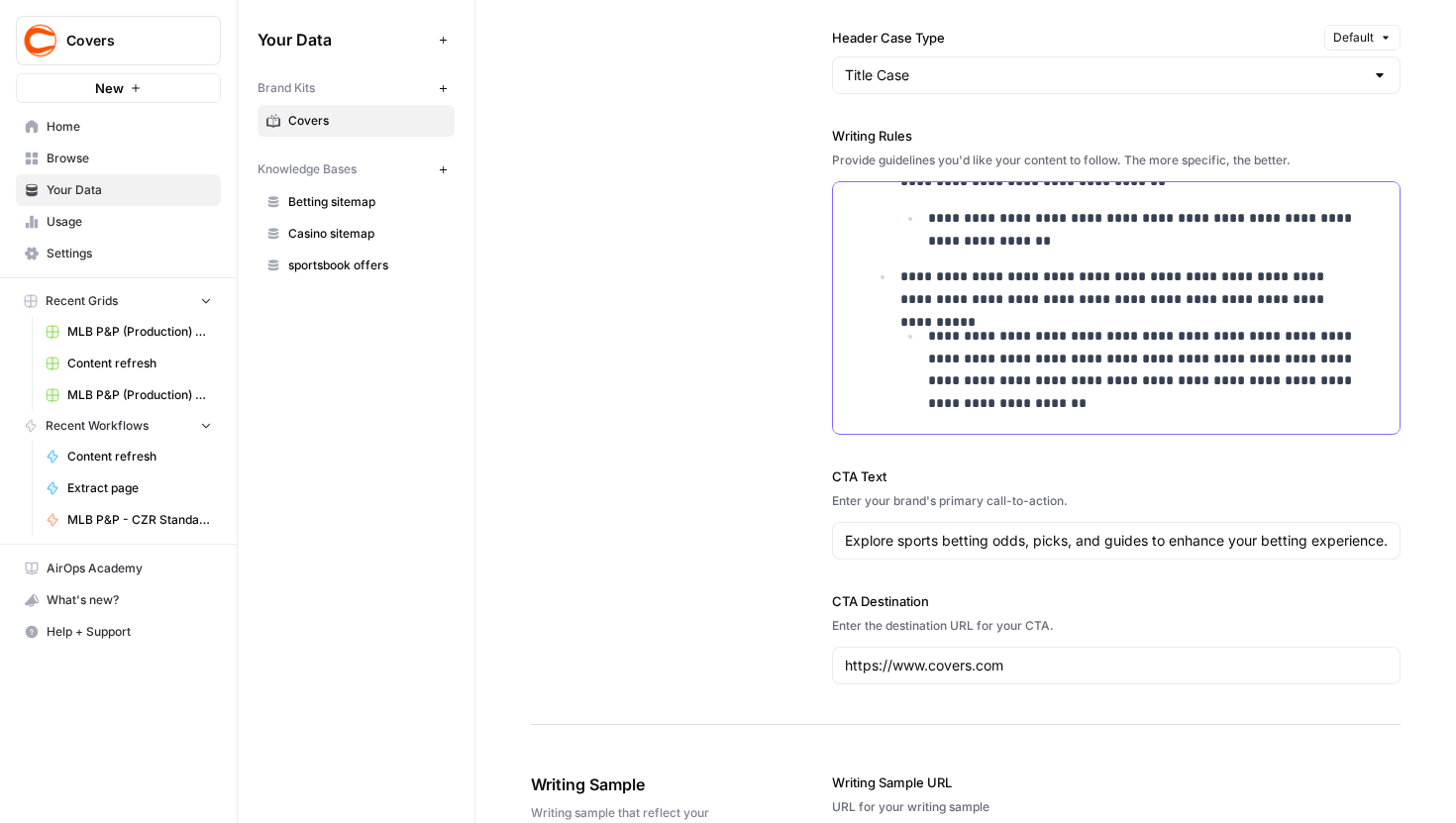 click on "**********" at bounding box center (1145, 369) 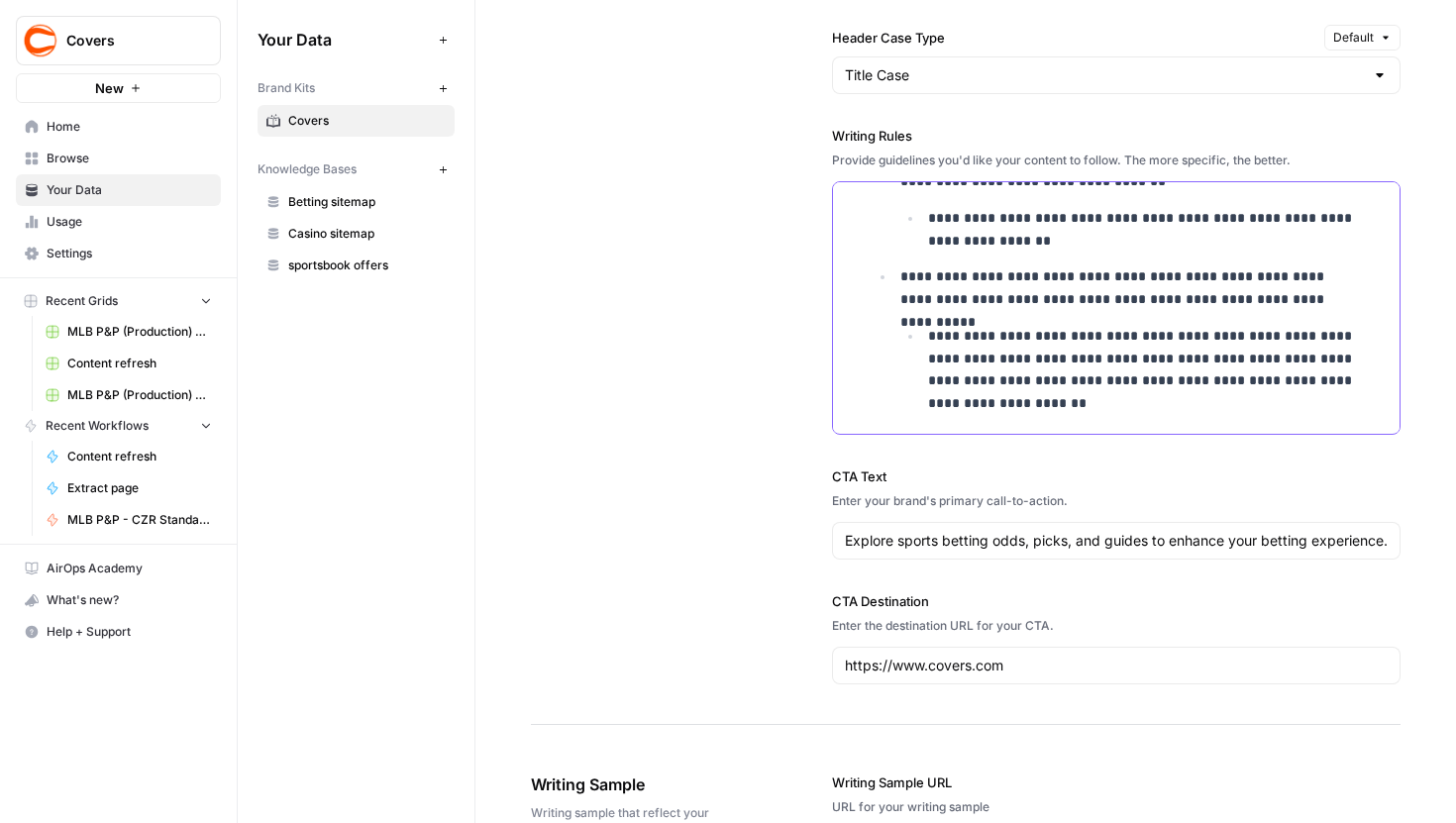 click on "**********" at bounding box center [1145, 369] 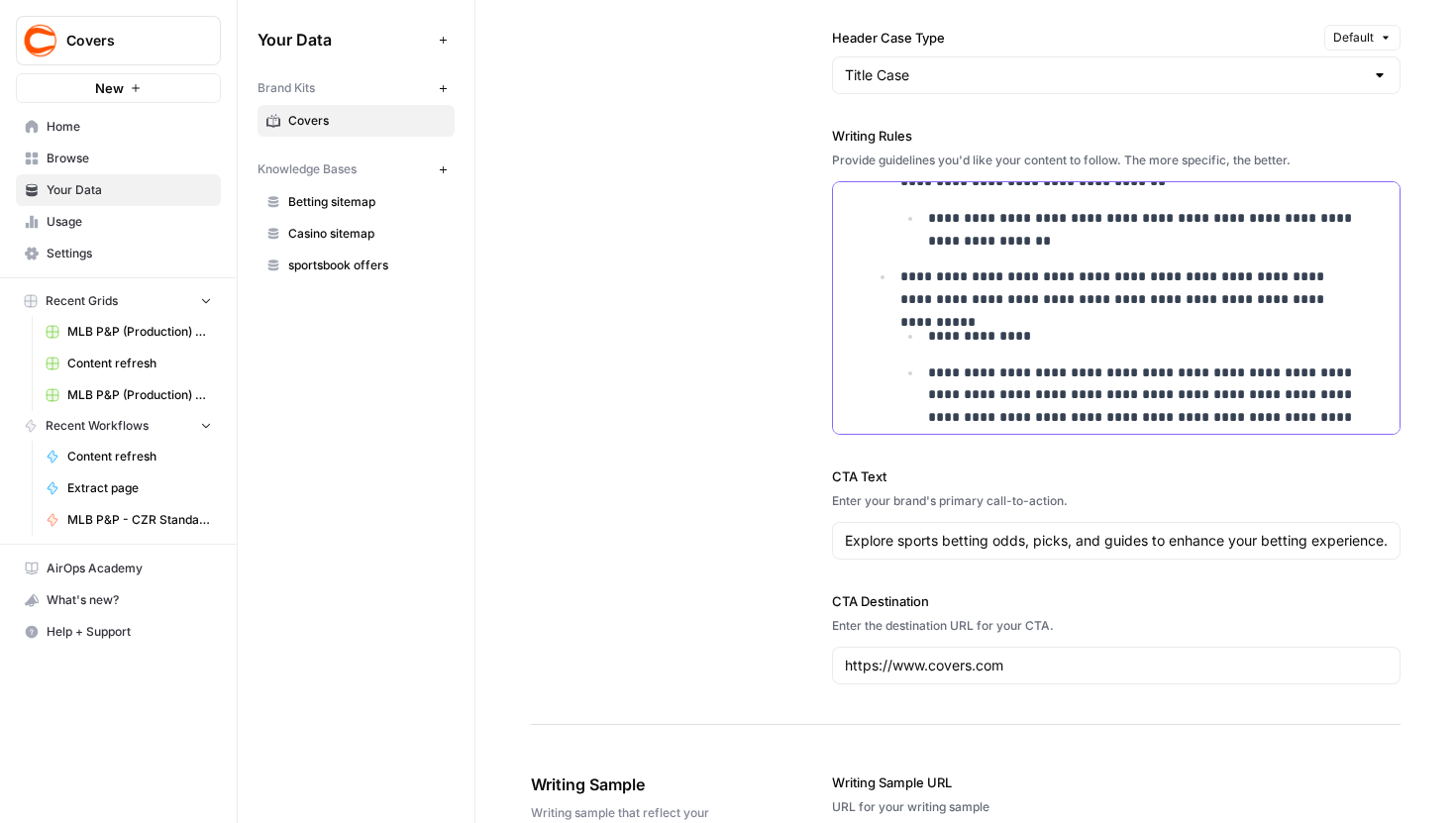 click on "**********" at bounding box center [1145, 406] 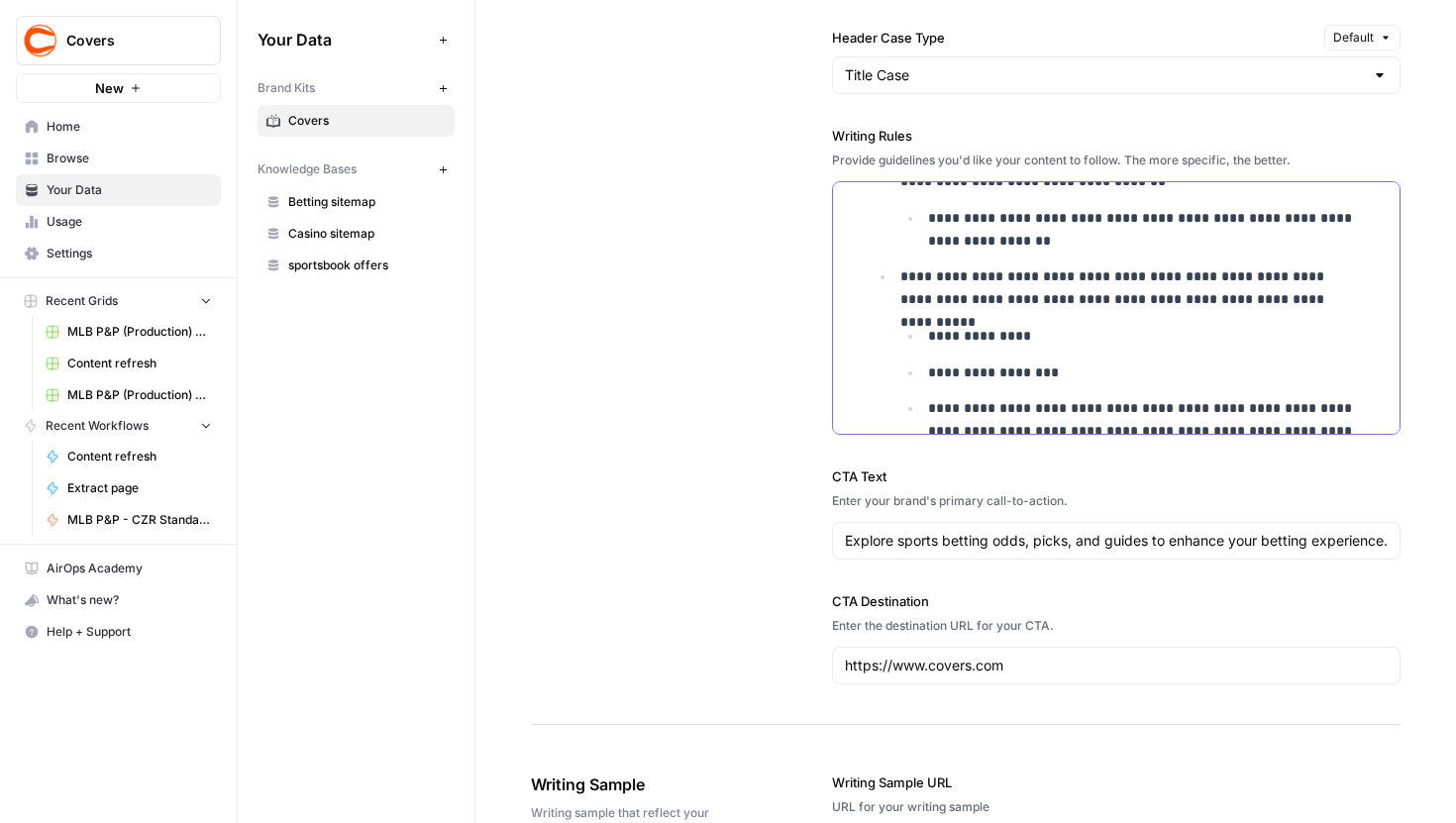 scroll, scrollTop: 1191, scrollLeft: 0, axis: vertical 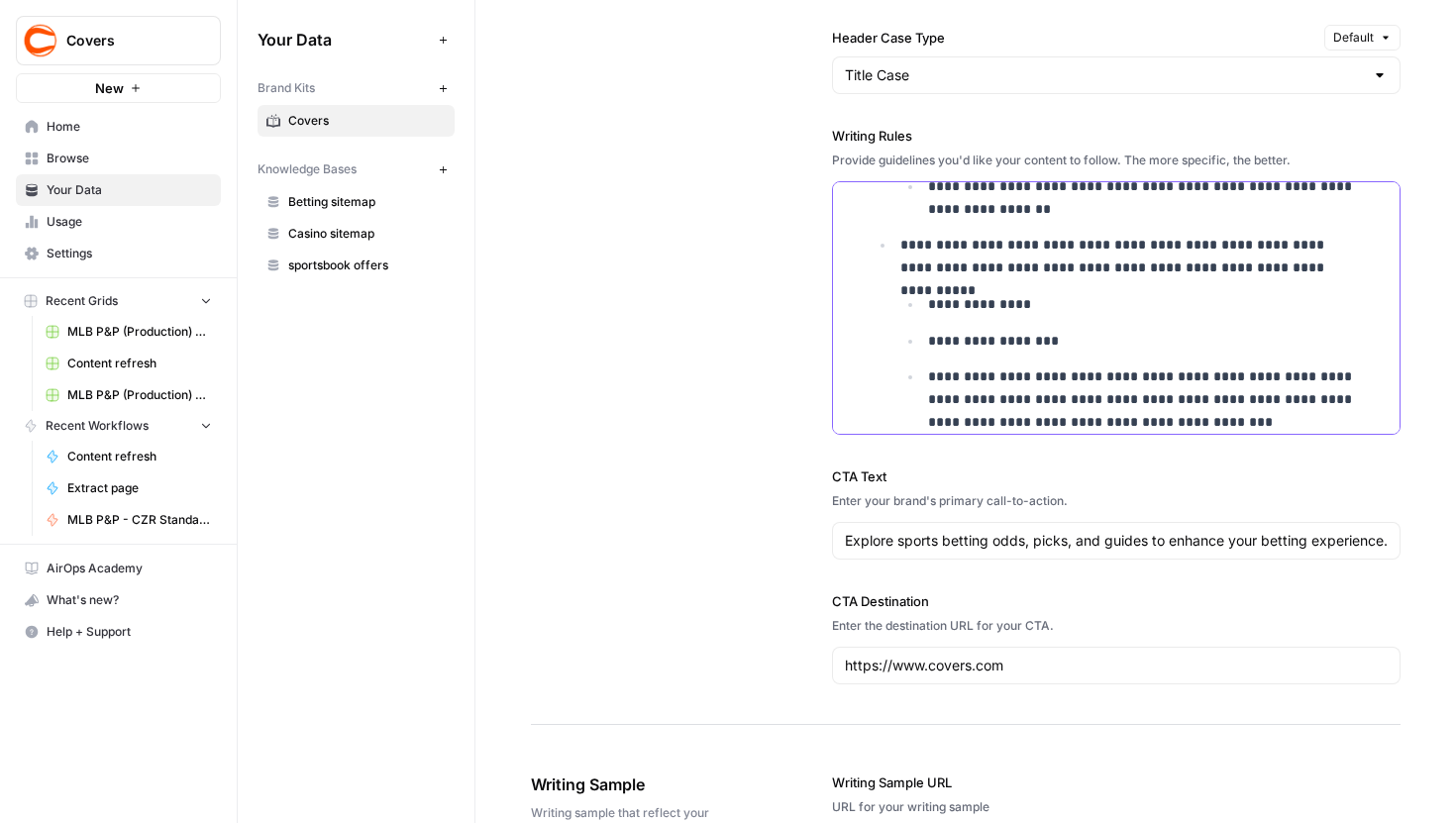 click on "**********" at bounding box center (1145, 399) 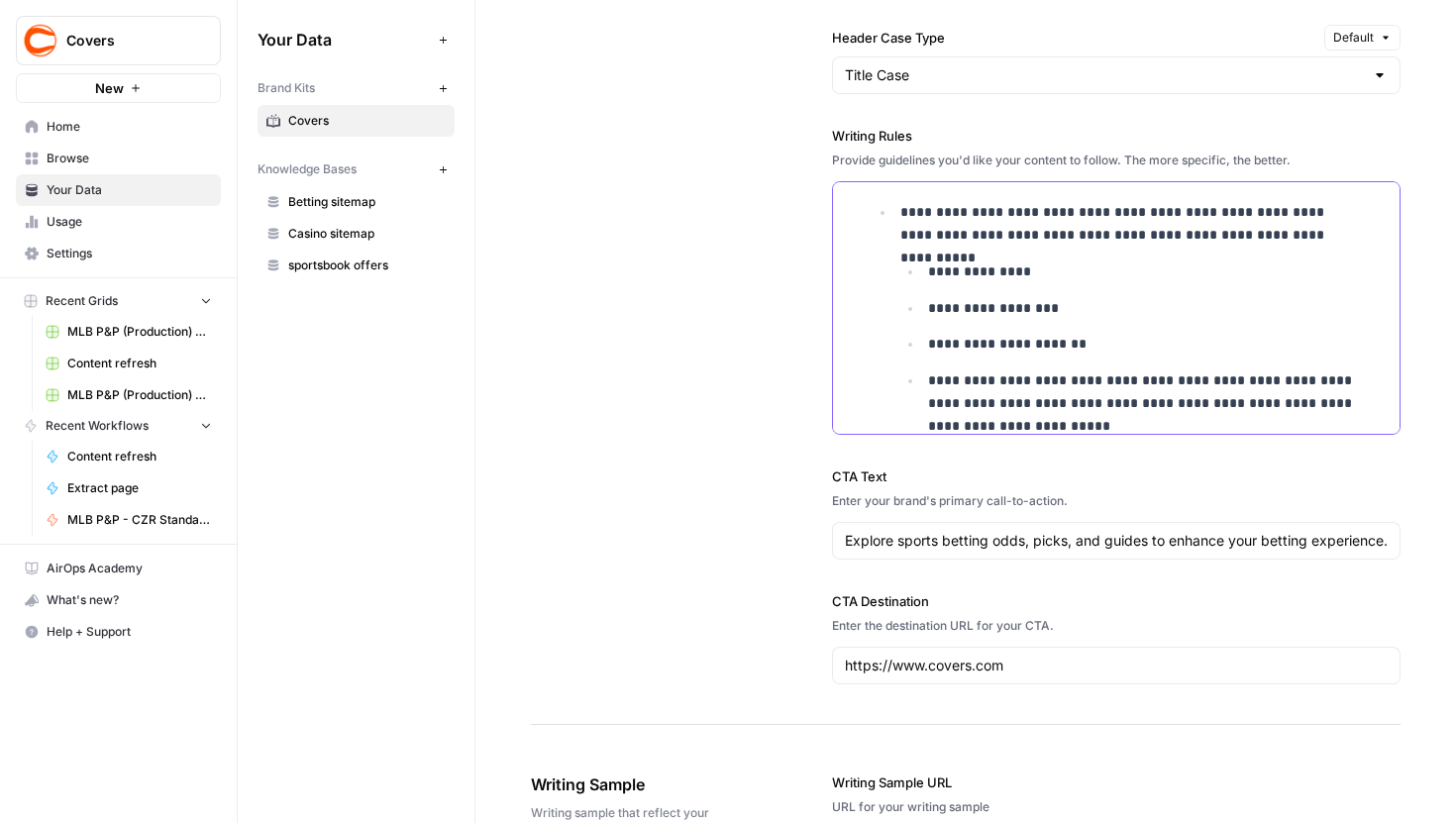 scroll, scrollTop: 1227, scrollLeft: 0, axis: vertical 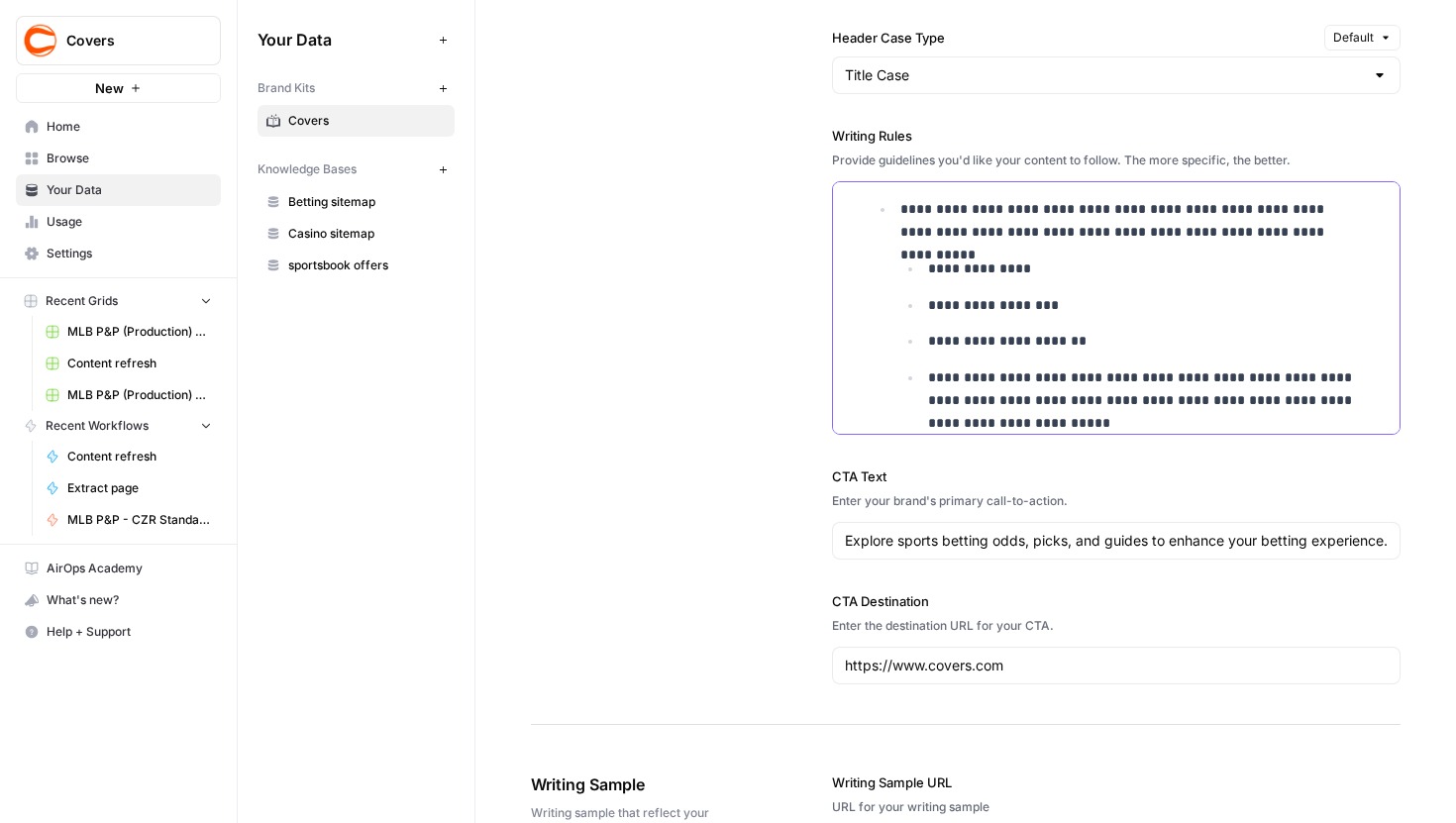 click on "**********" at bounding box center [1145, 400] 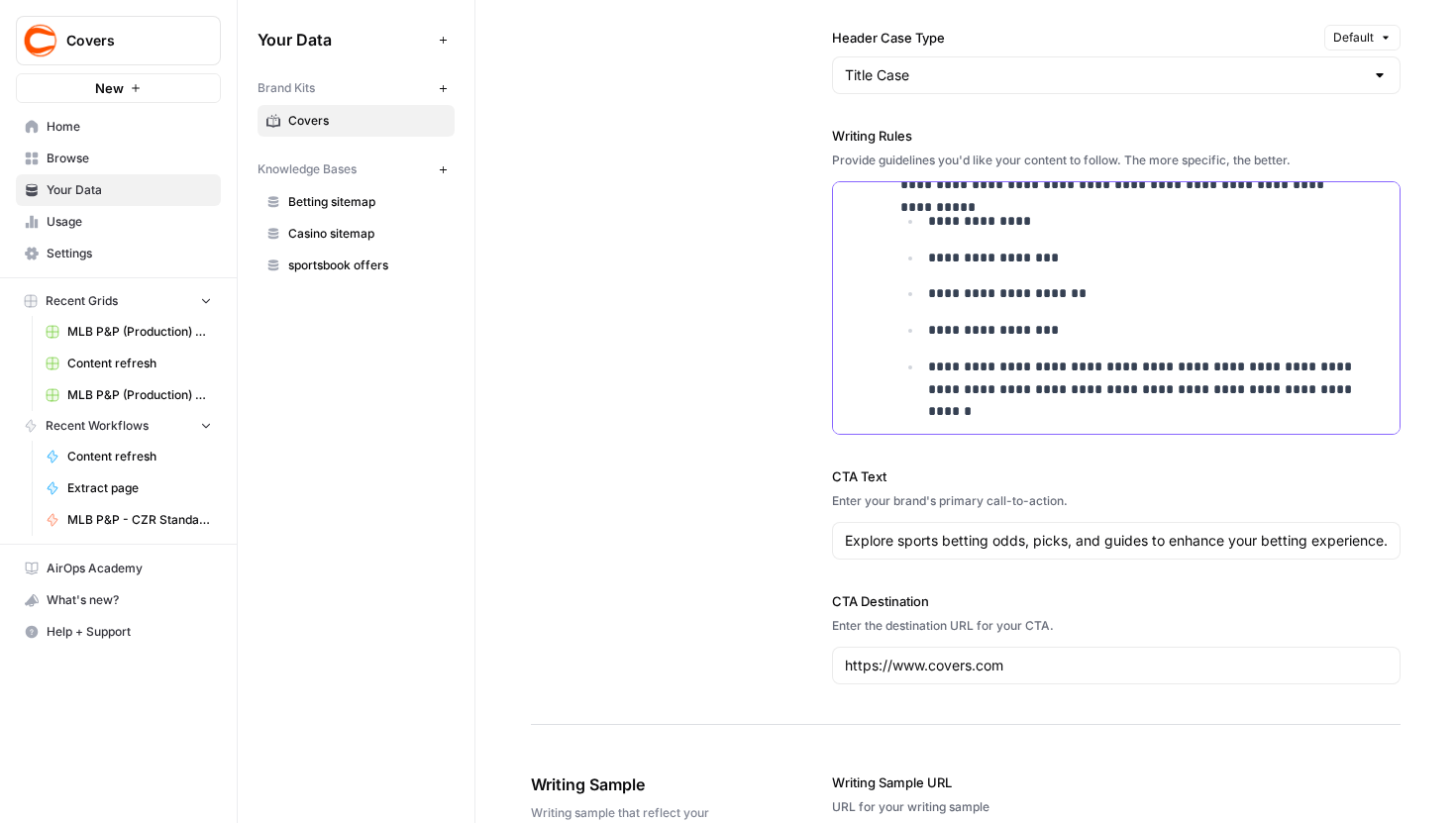 scroll, scrollTop: 1283, scrollLeft: 0, axis: vertical 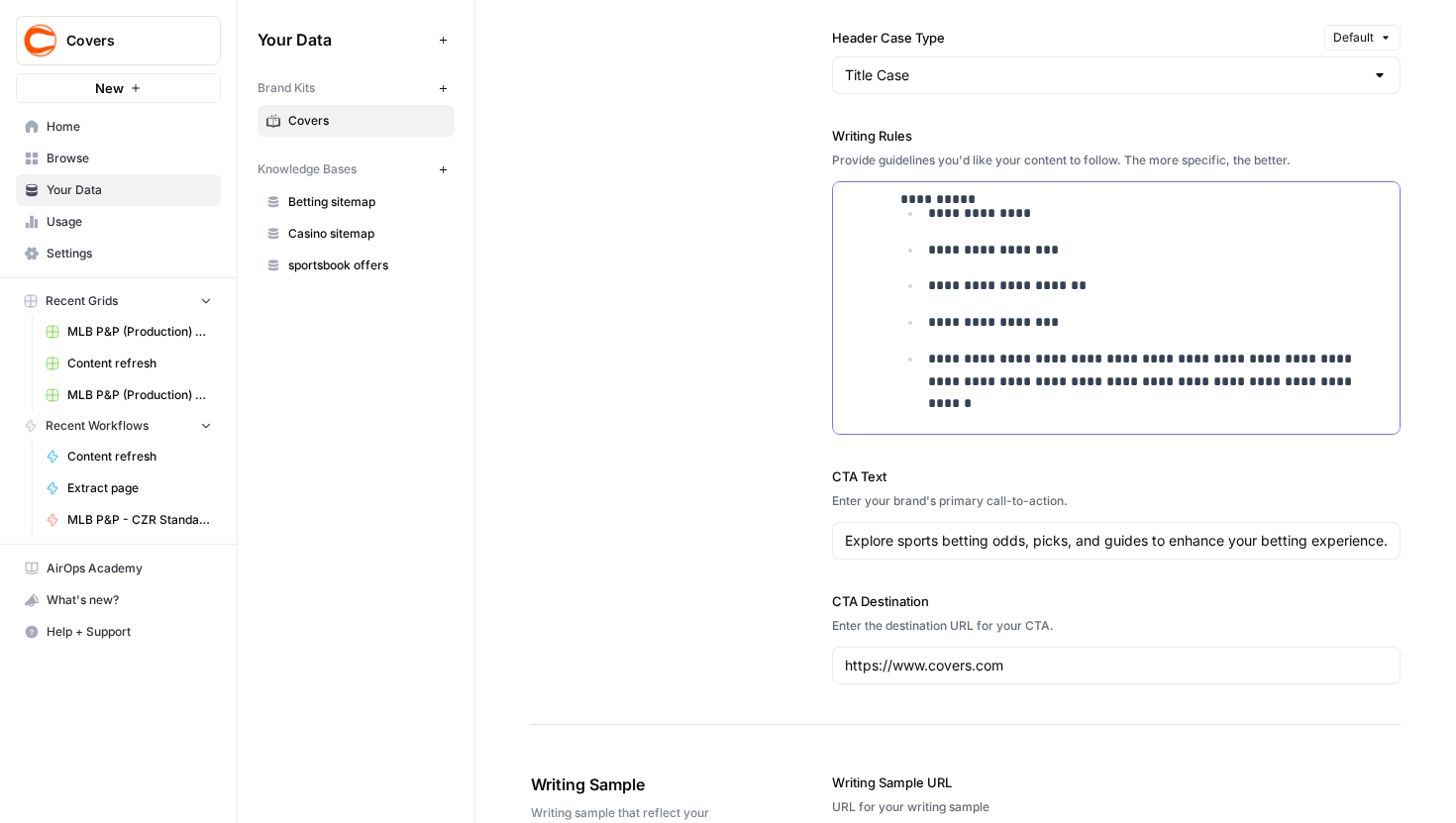 click on "**********" at bounding box center (1145, 381) 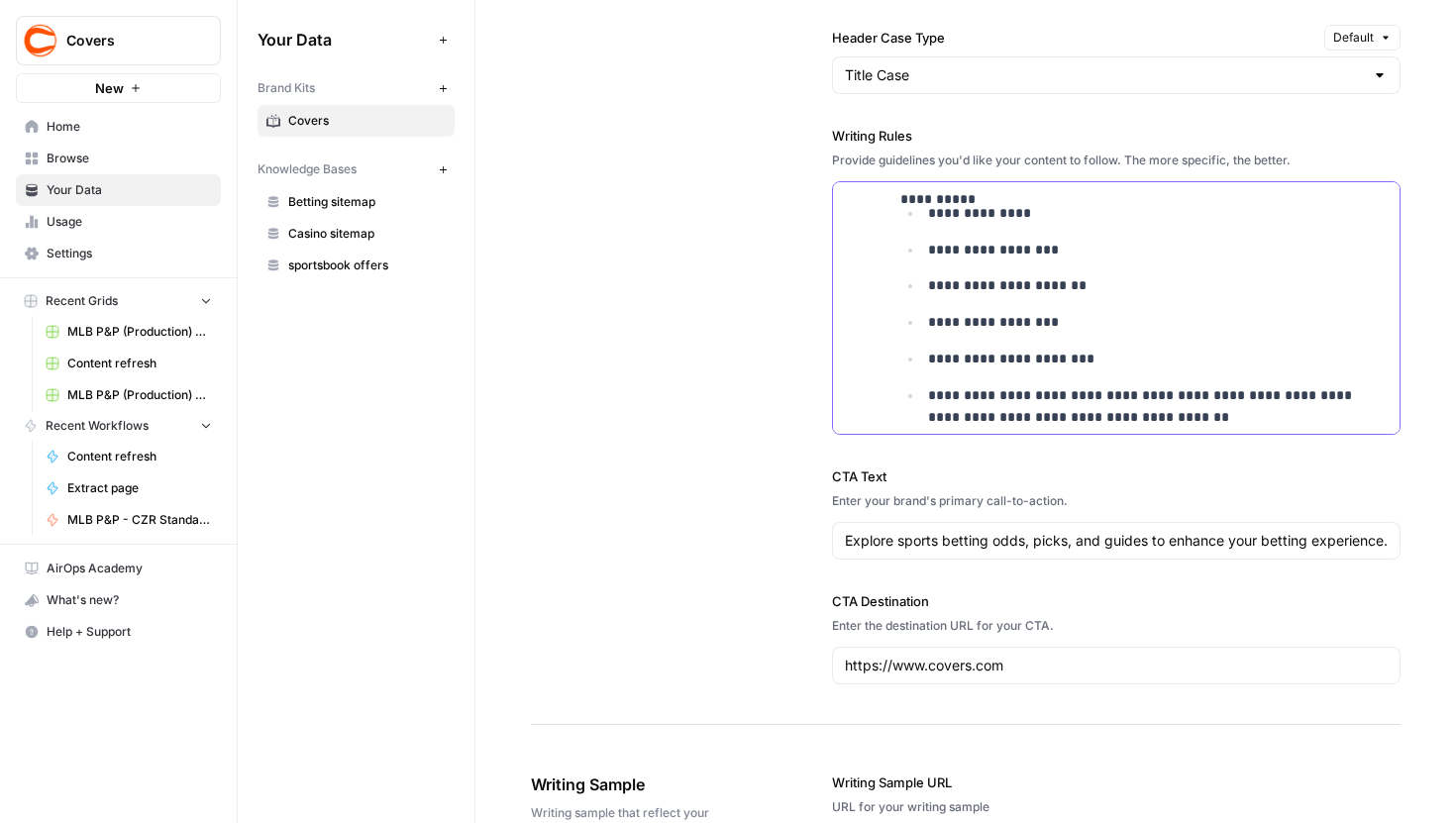 scroll, scrollTop: 1296, scrollLeft: 0, axis: vertical 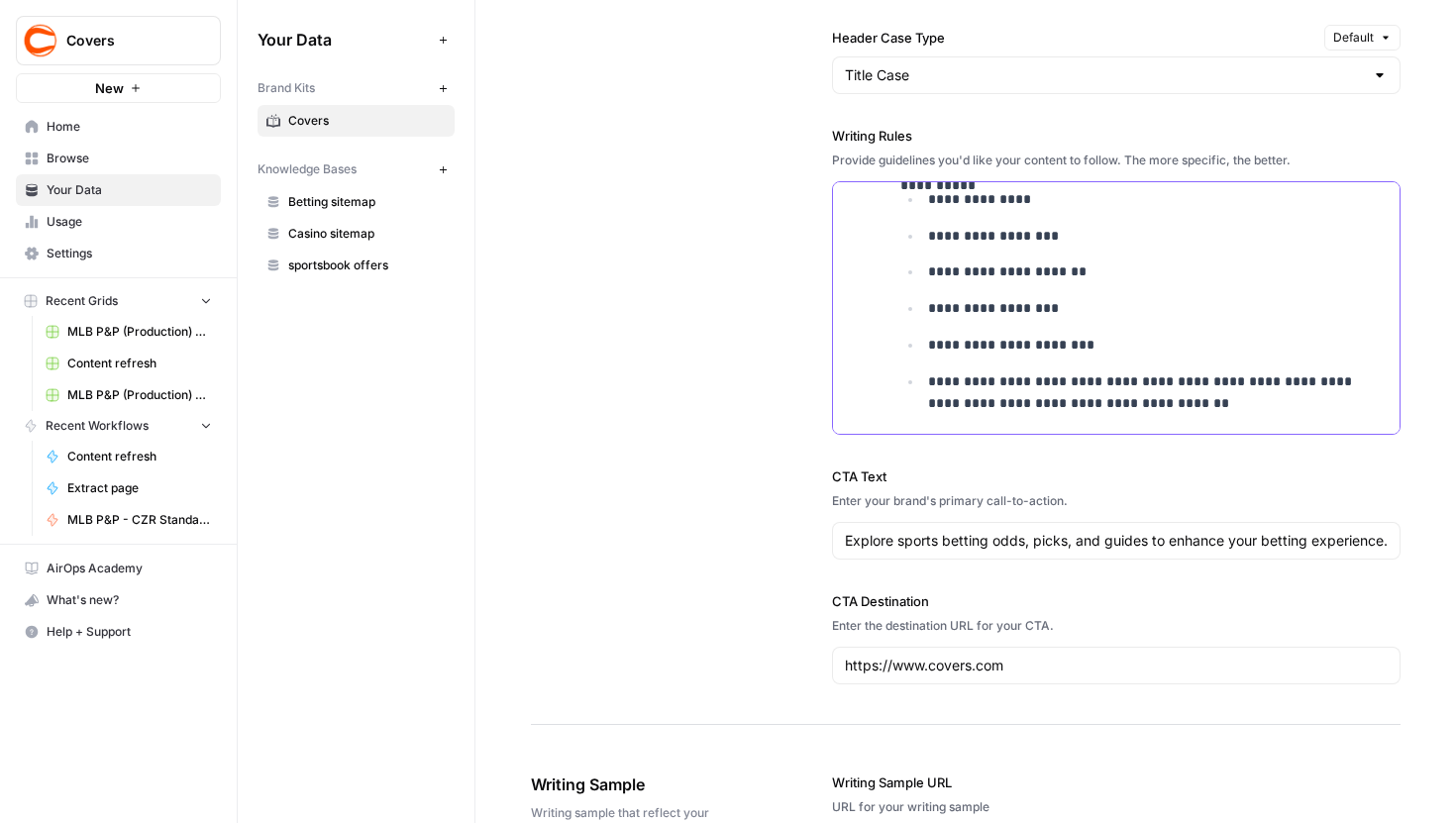 click on "**********" at bounding box center [1145, 393] 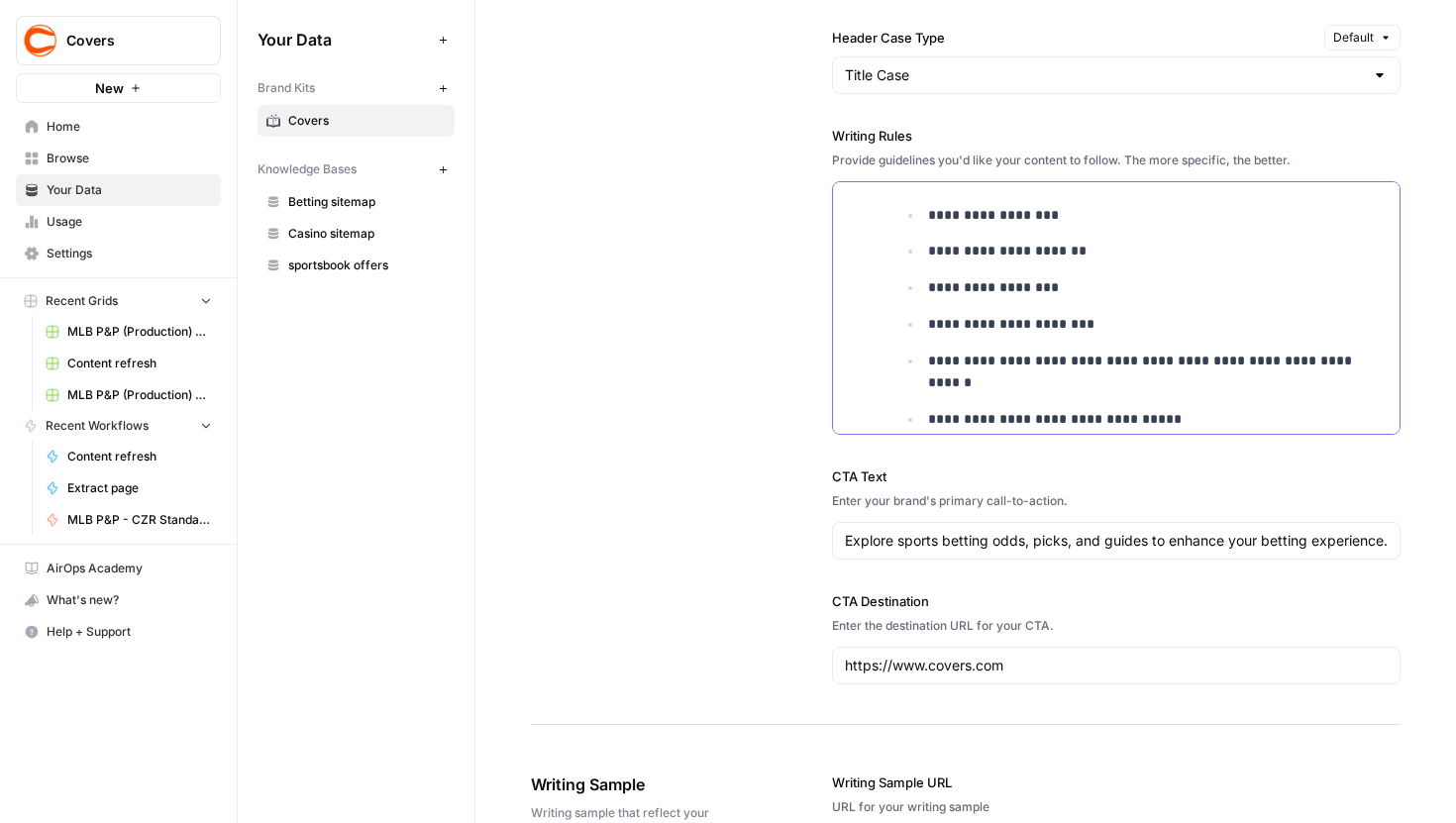 scroll, scrollTop: 1333, scrollLeft: 0, axis: vertical 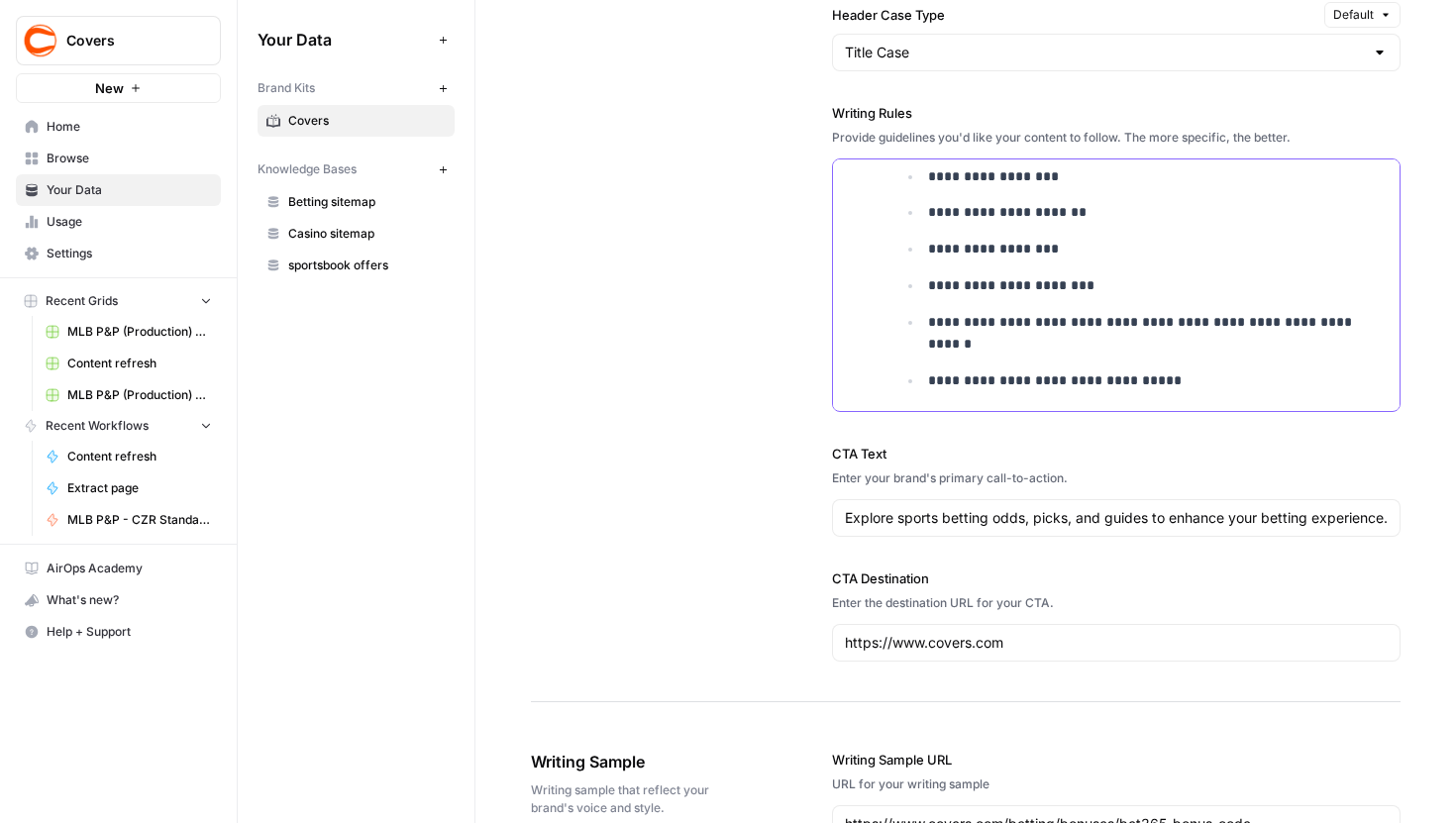 click on "**********" at bounding box center (1145, 380) 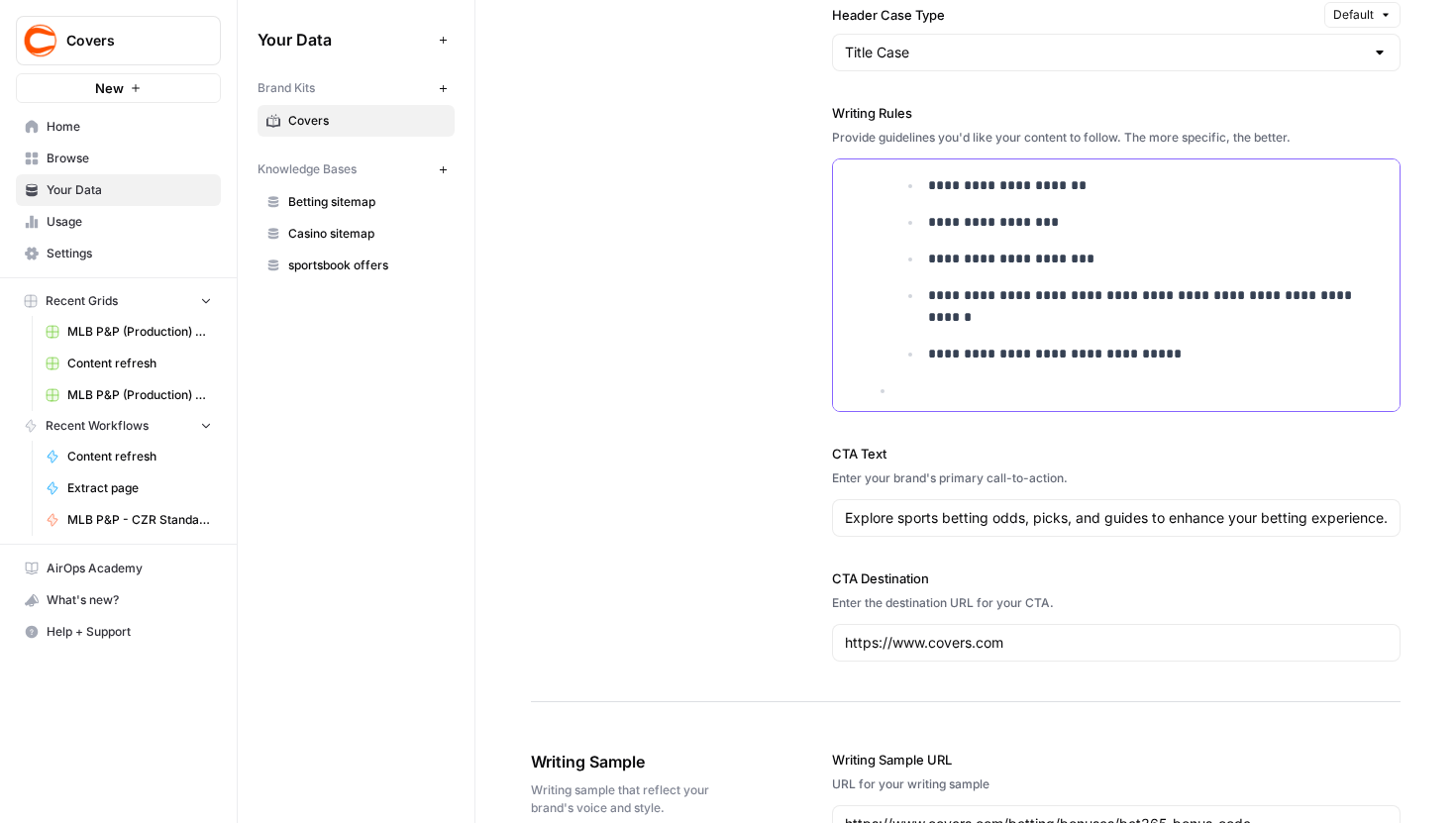 scroll, scrollTop: 1369, scrollLeft: 0, axis: vertical 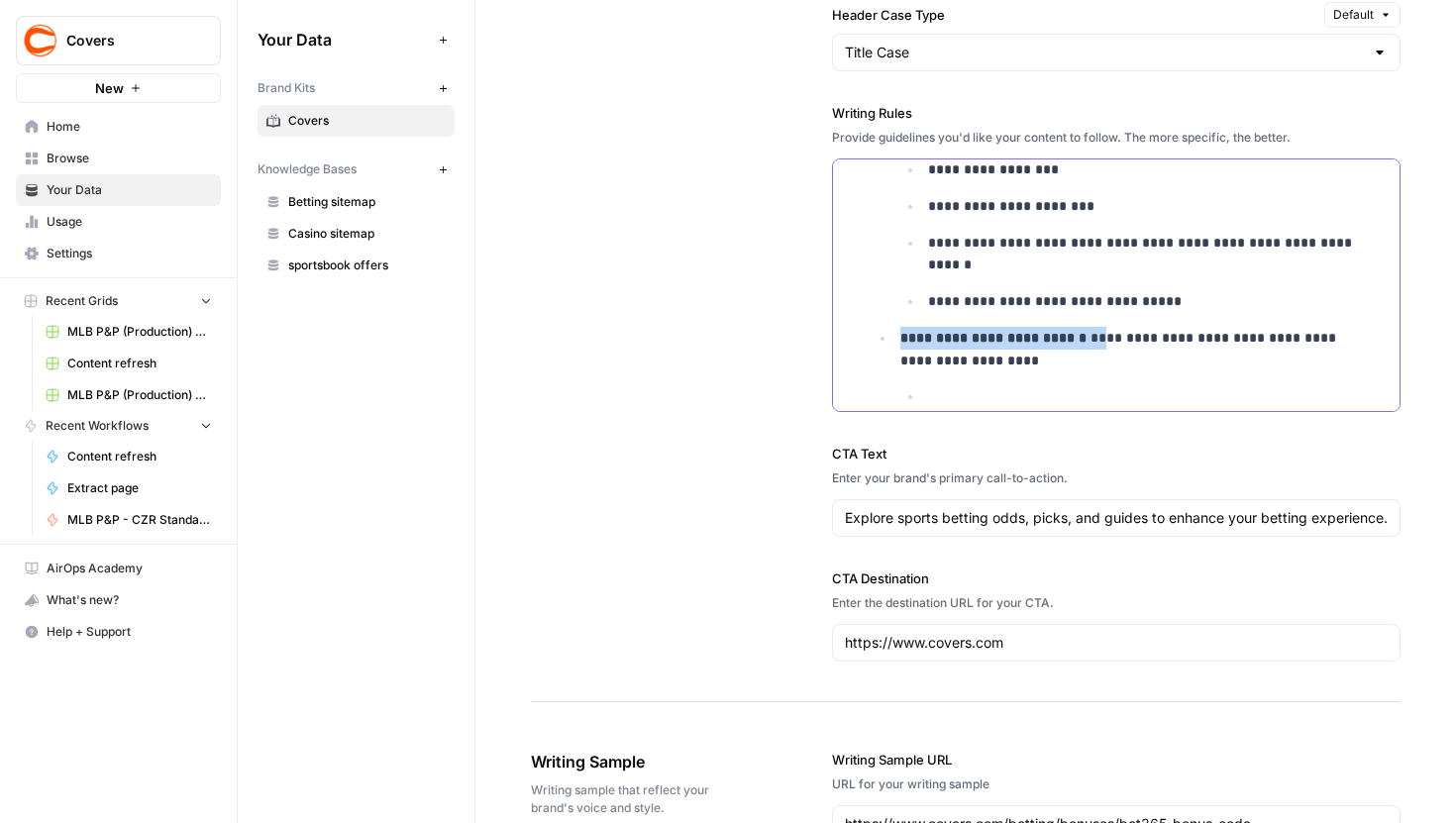 drag, startPoint x: 1087, startPoint y: 339, endPoint x: 897, endPoint y: 342, distance: 190.02368 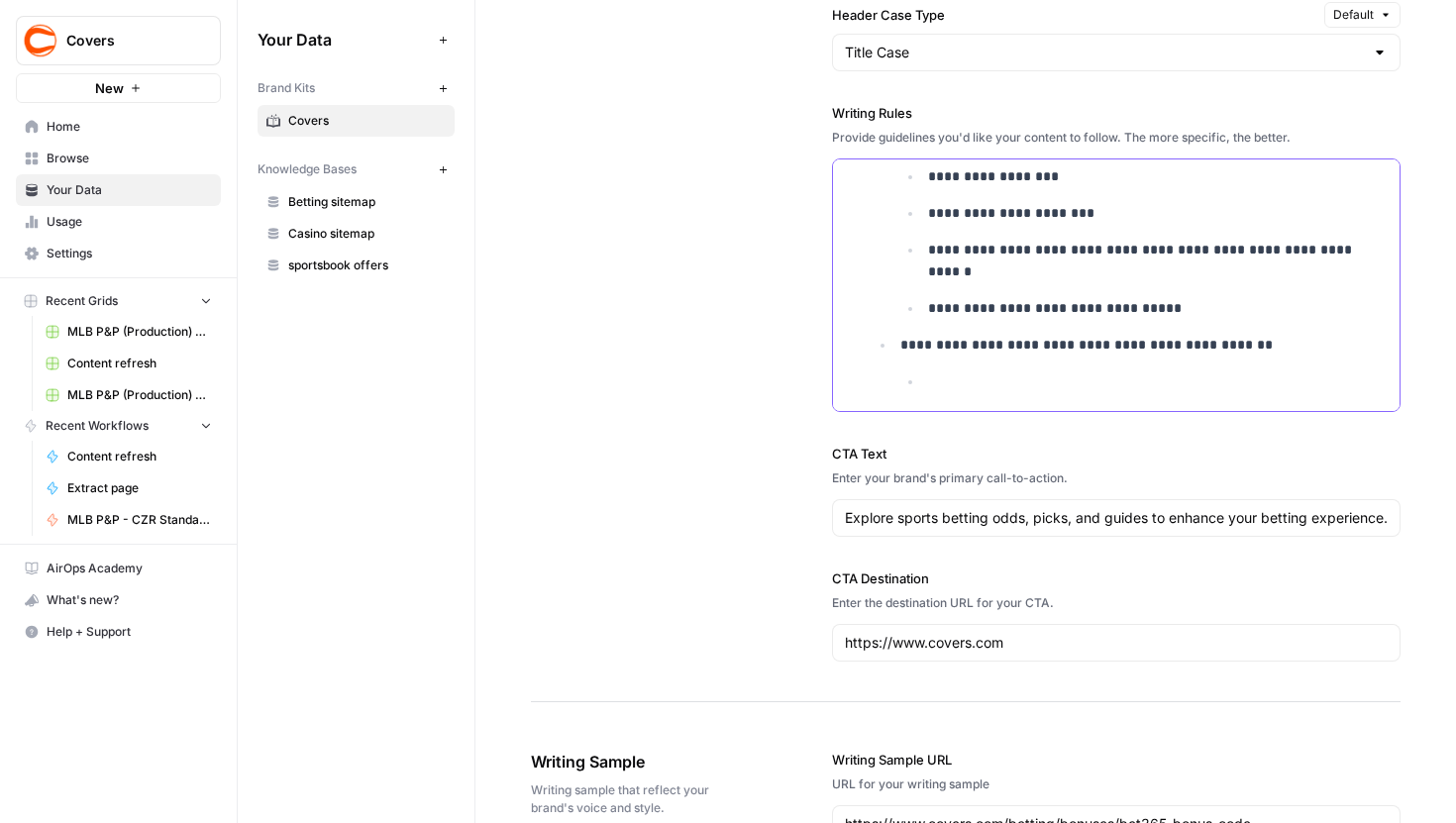 scroll, scrollTop: 1405, scrollLeft: 0, axis: vertical 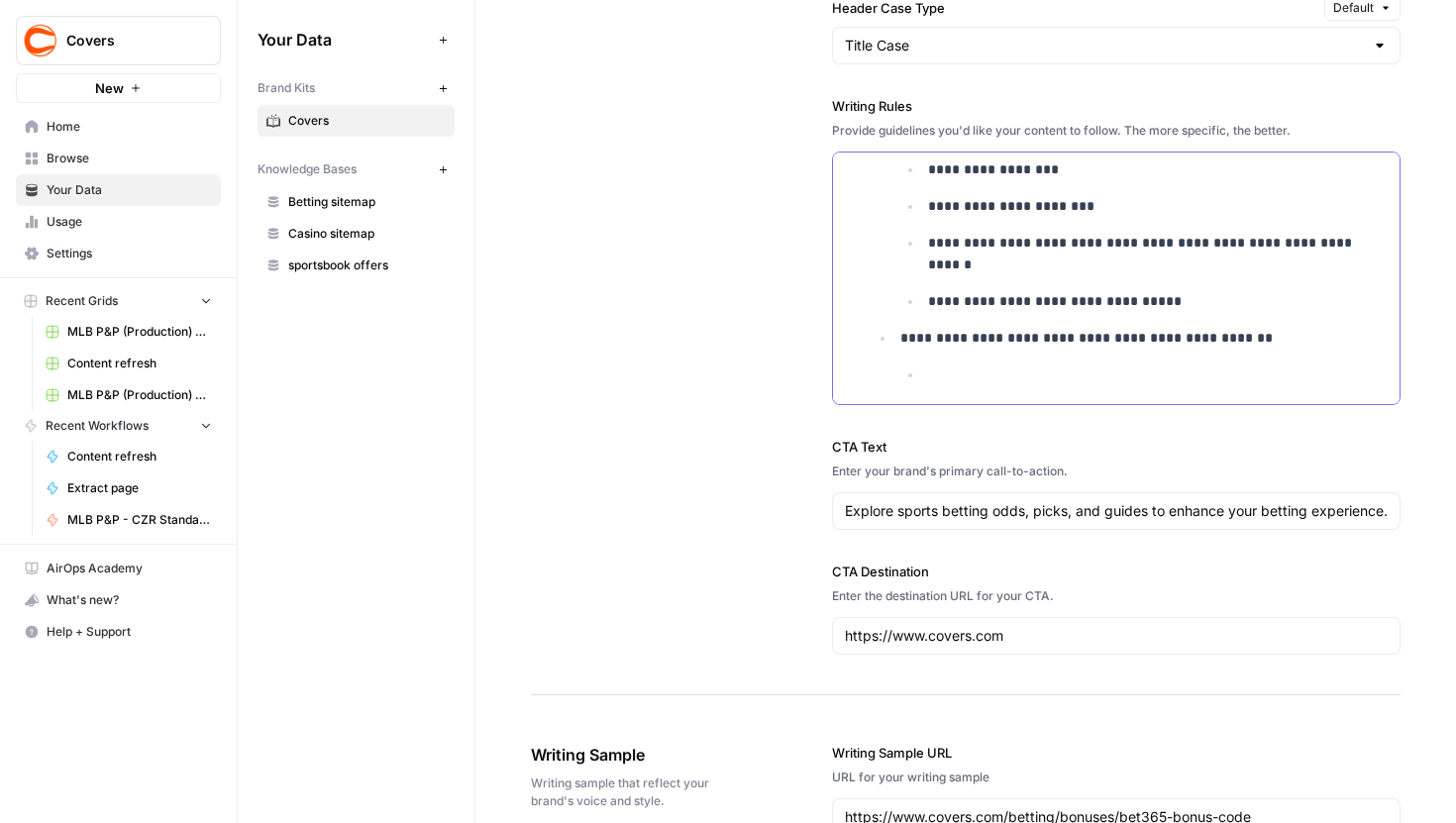 click at bounding box center (1158, 374) 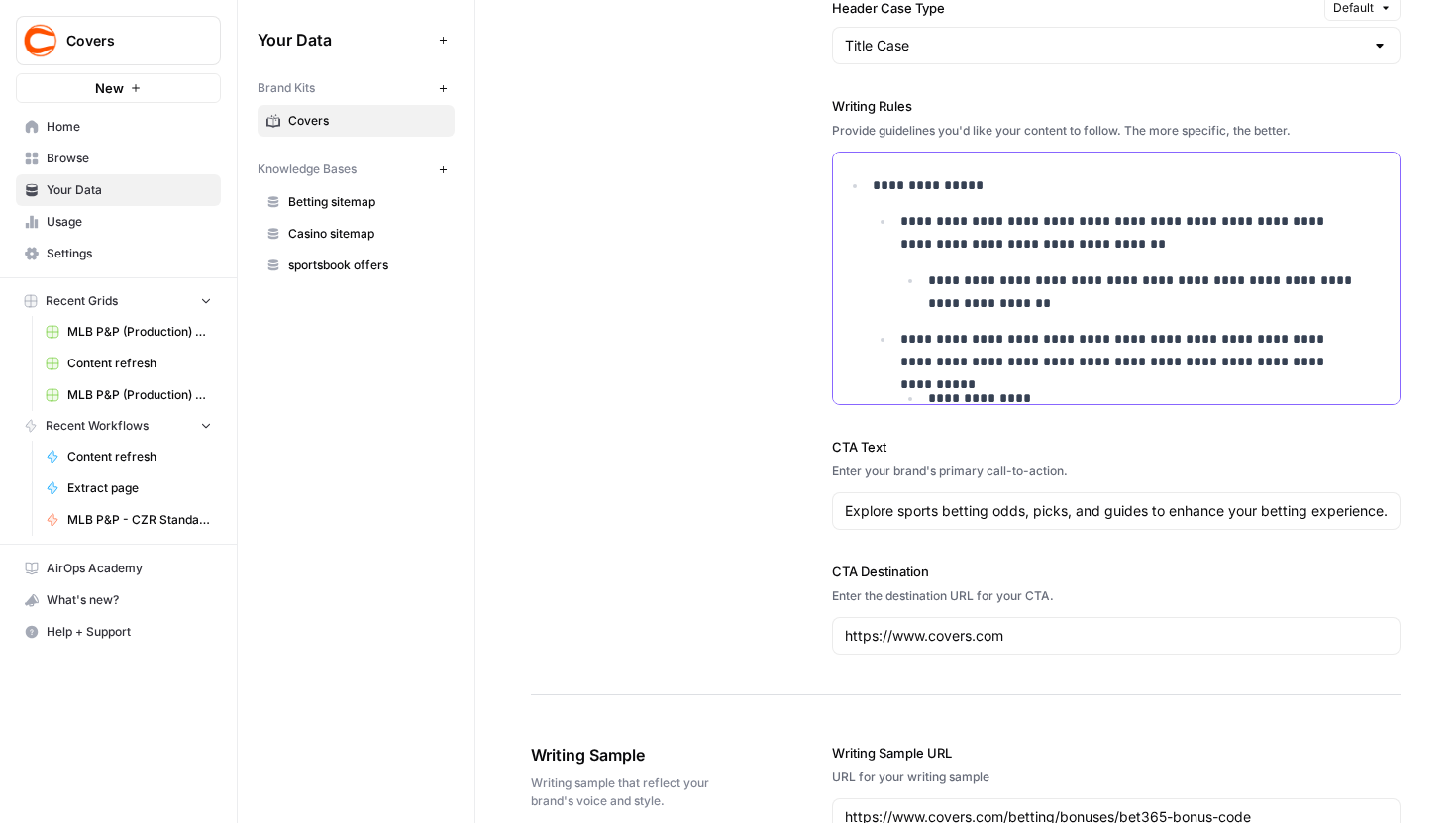 scroll, scrollTop: 1405, scrollLeft: 0, axis: vertical 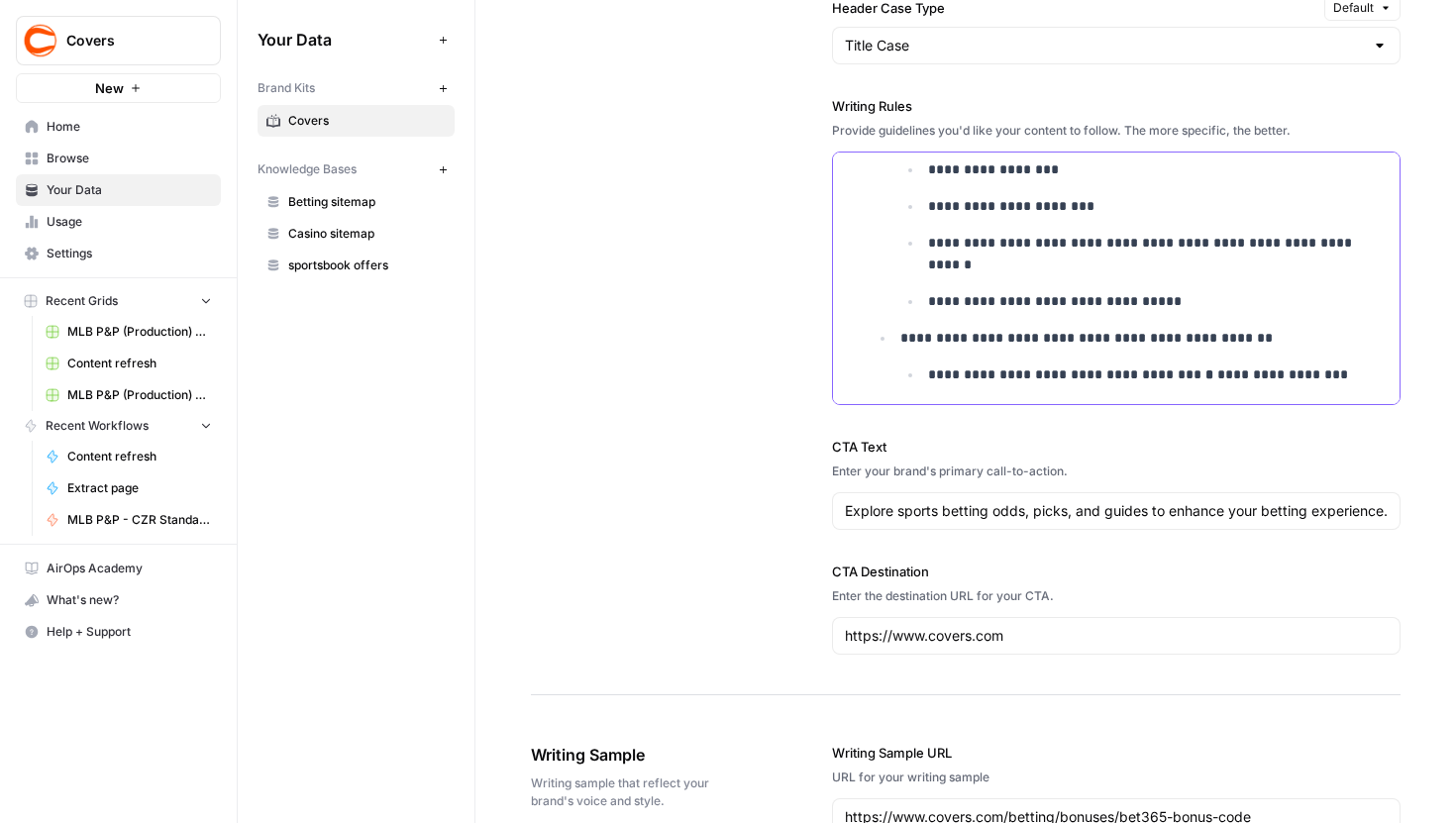 click on "**********" at bounding box center [1145, 374] 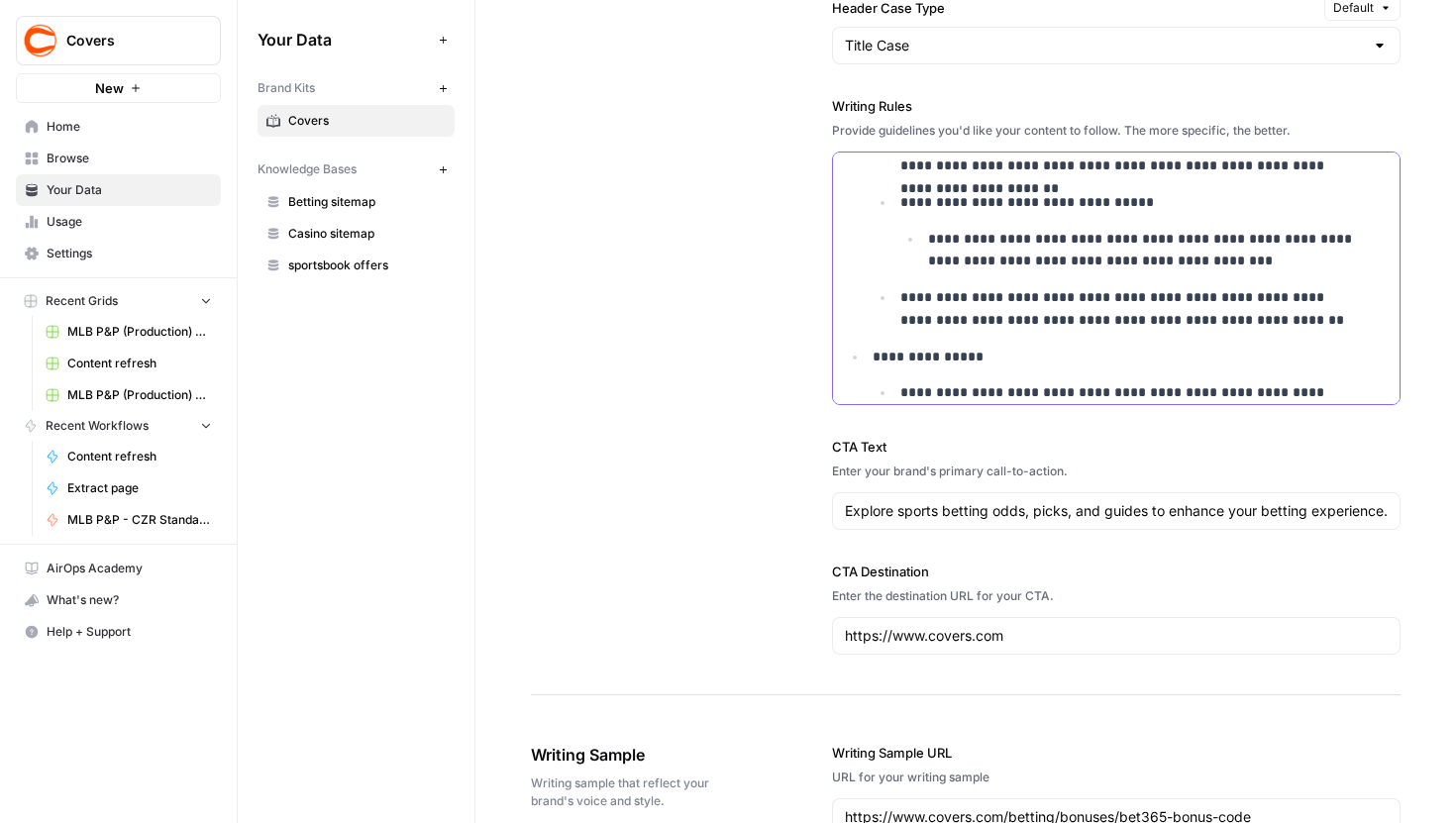 scroll, scrollTop: 902, scrollLeft: 0, axis: vertical 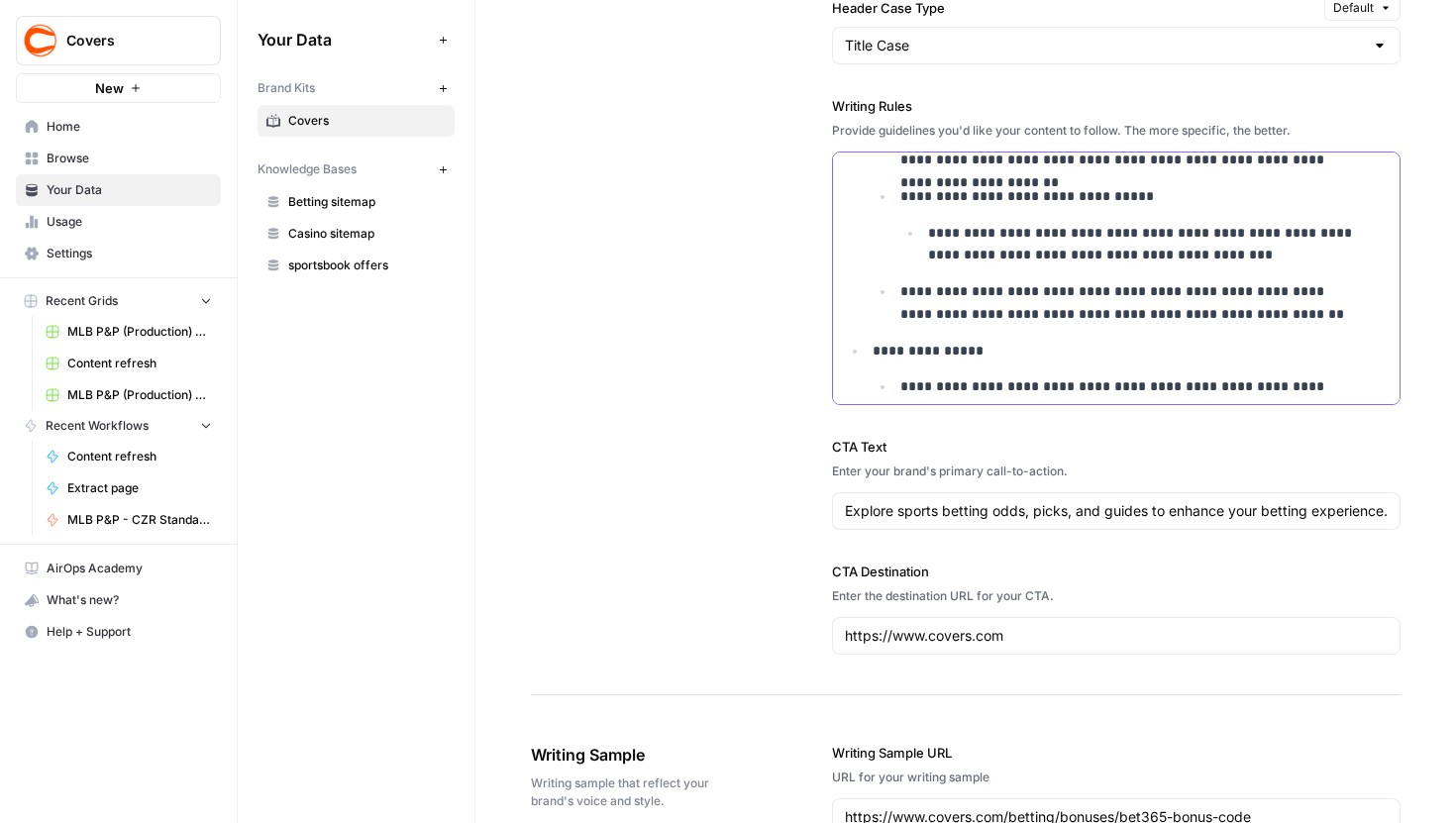 click on "**********" at bounding box center (1145, 245) 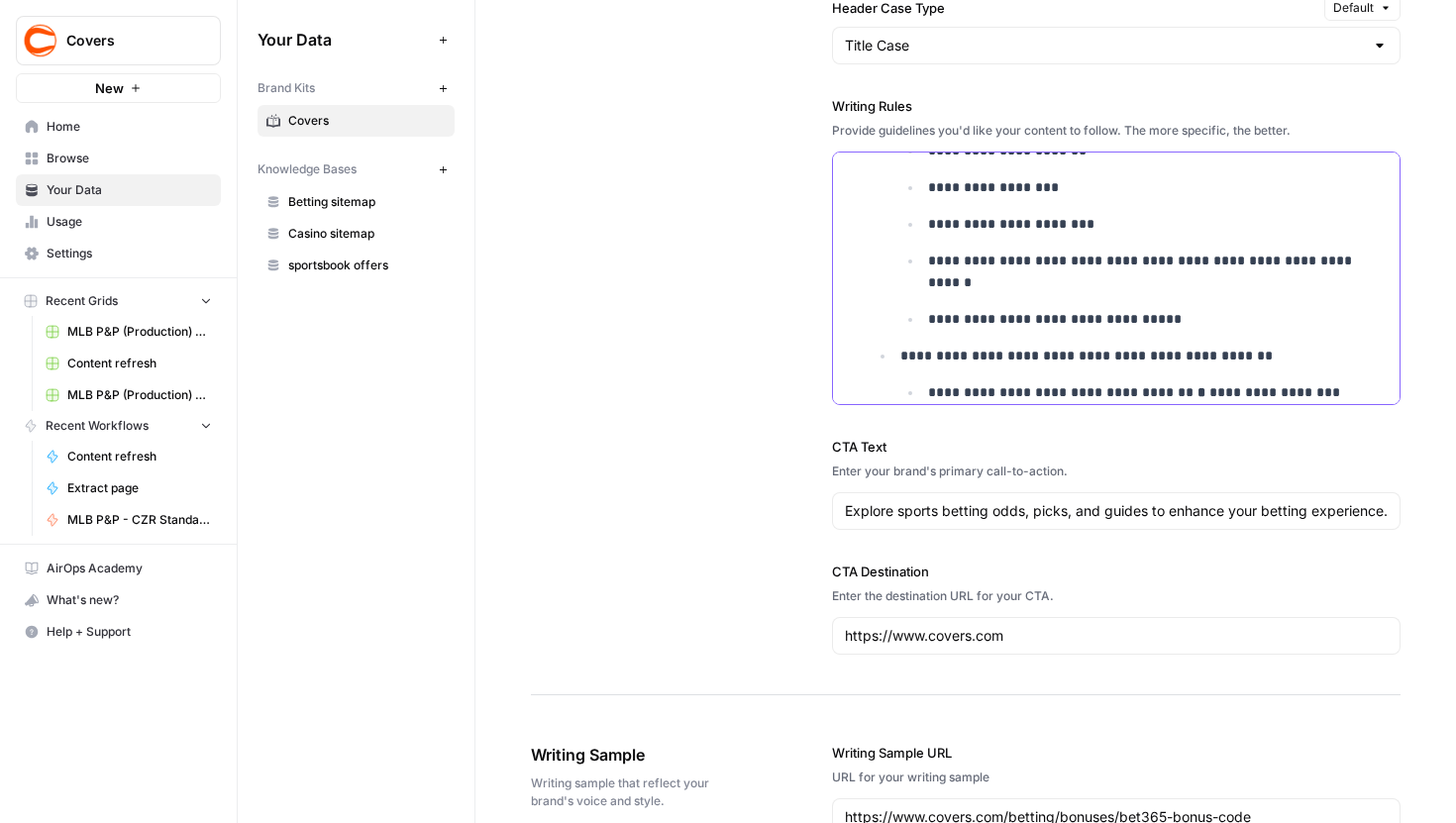 scroll, scrollTop: 1405, scrollLeft: 0, axis: vertical 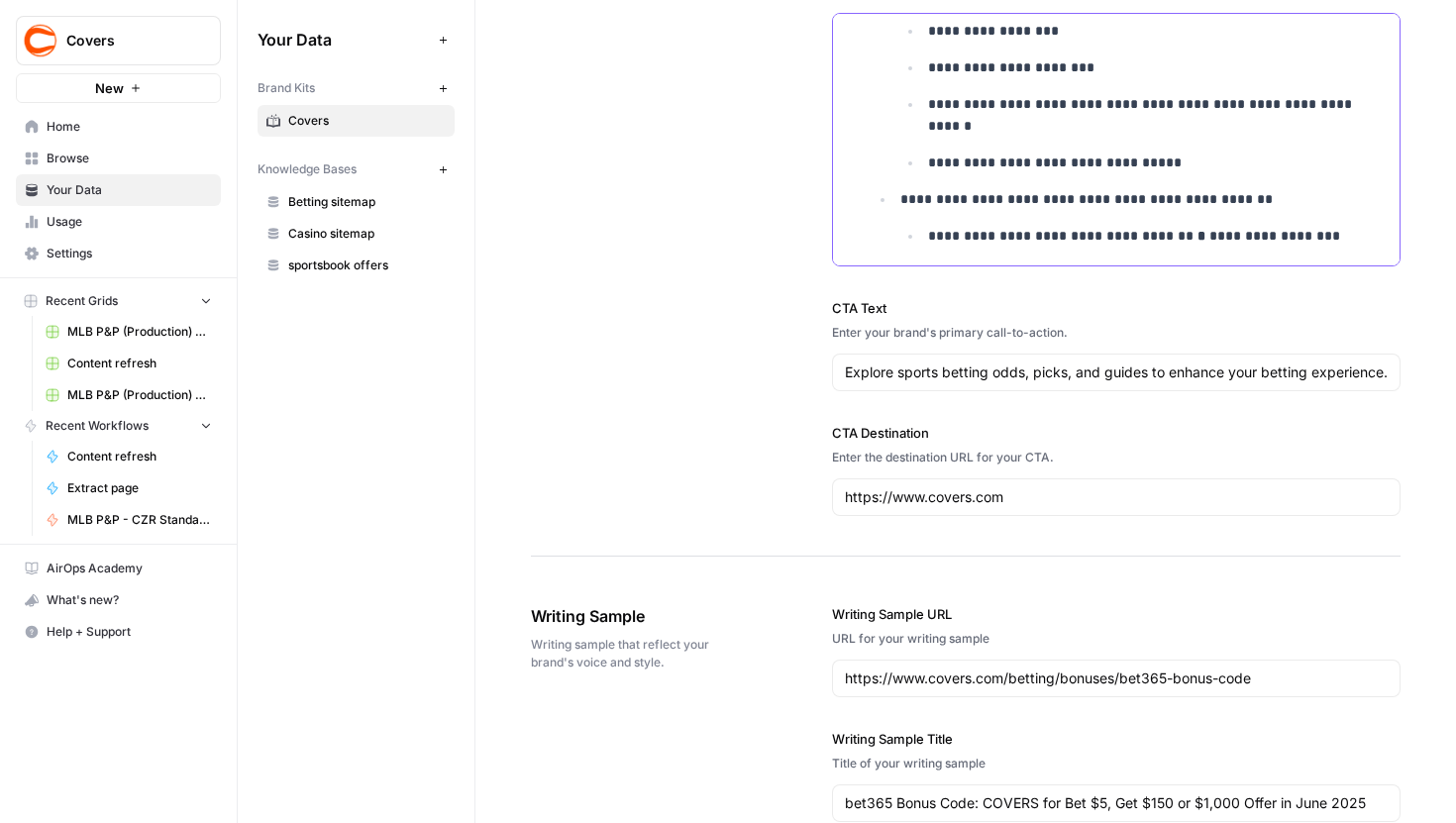 click on "**********" at bounding box center (1145, 236) 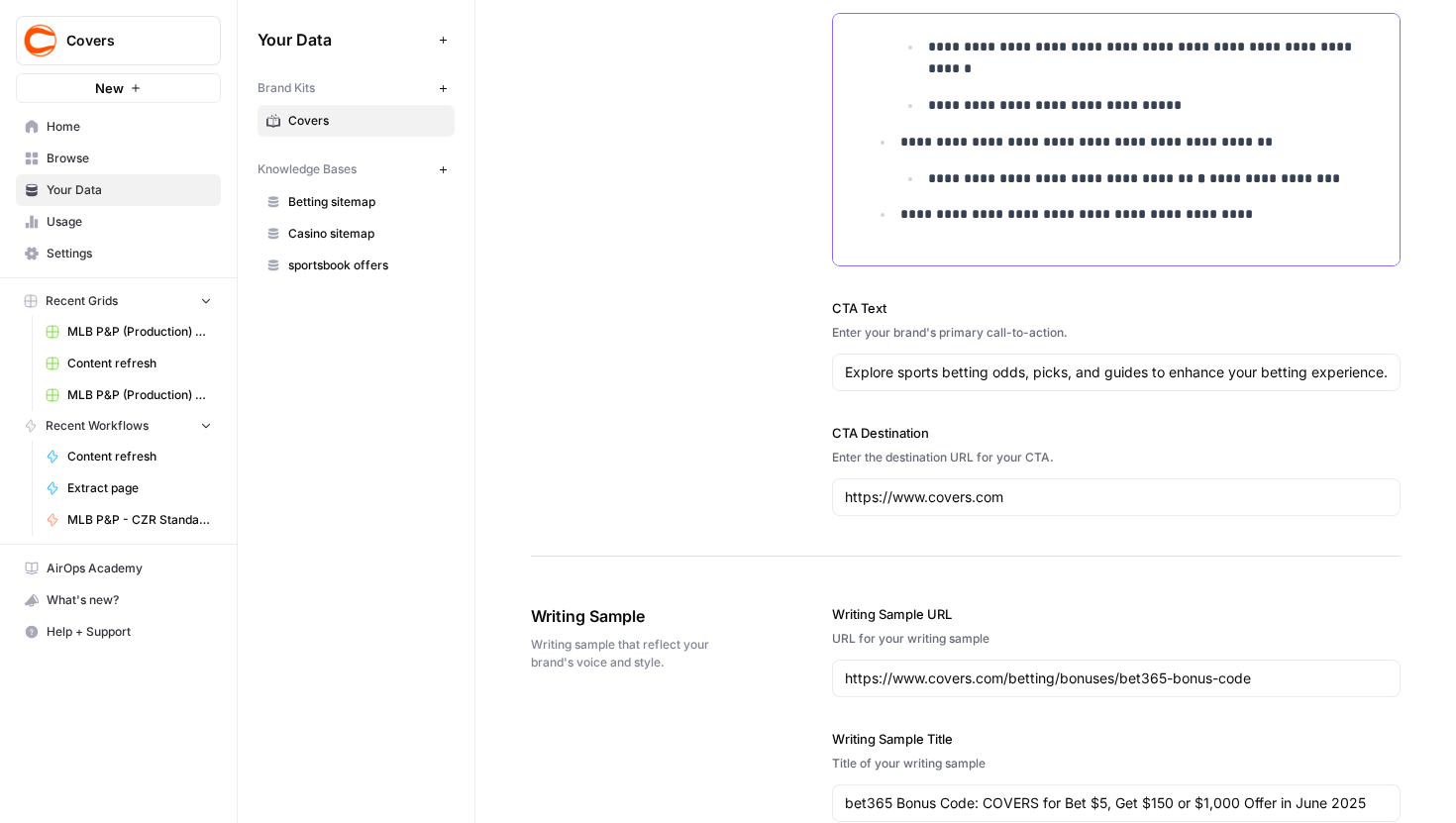scroll, scrollTop: 1442, scrollLeft: 0, axis: vertical 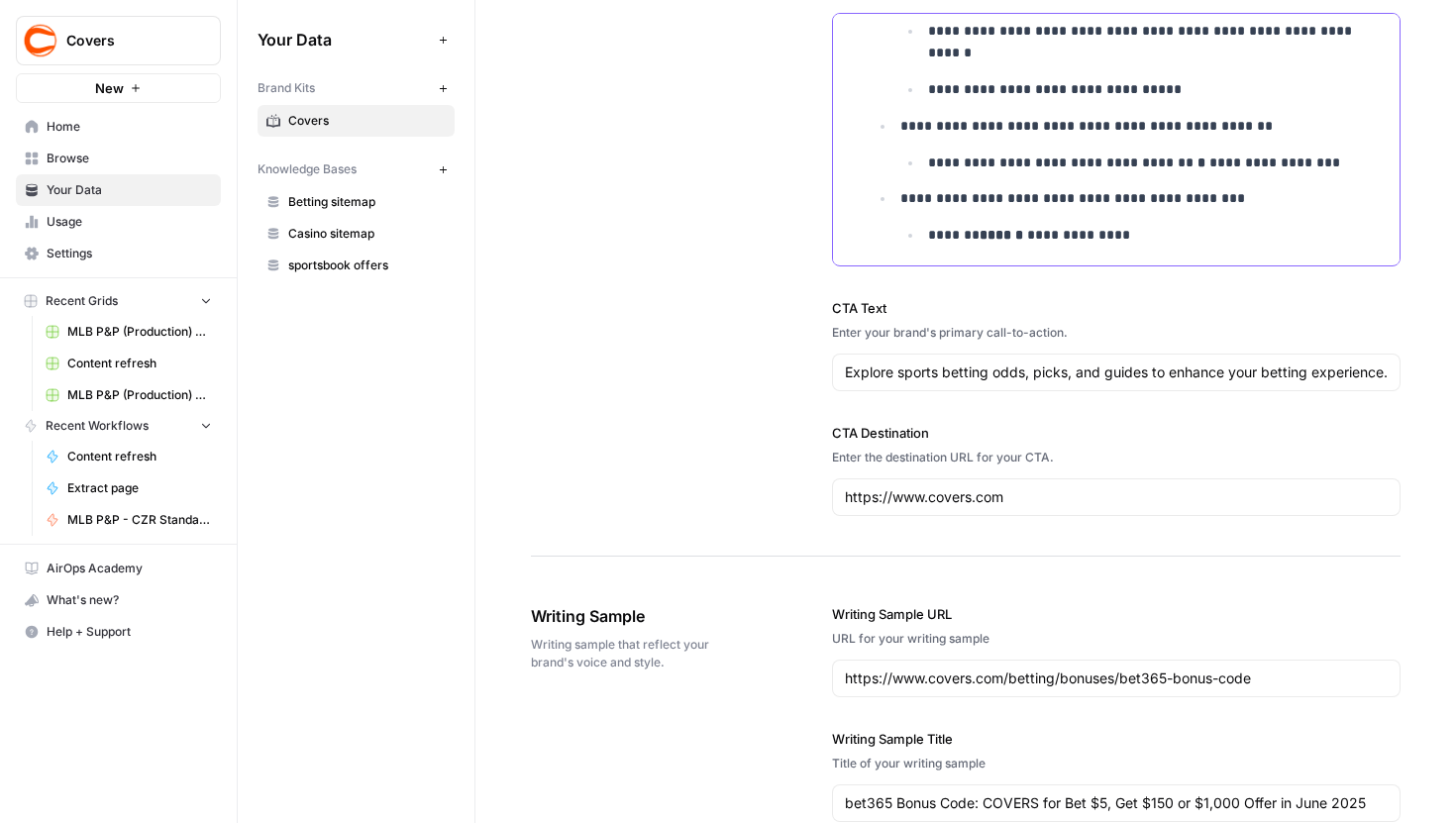 click on "******" at bounding box center [1001, 235] 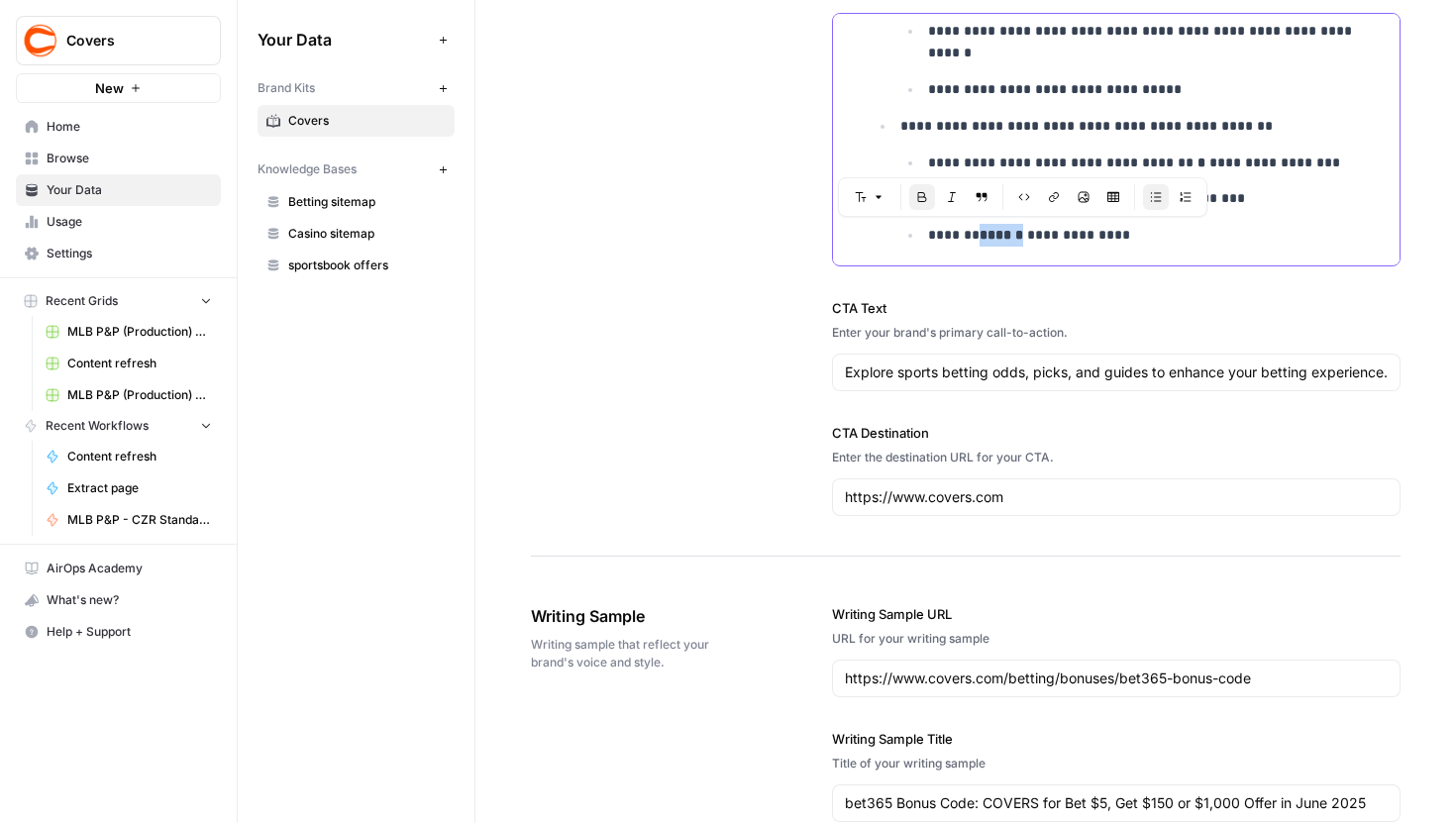 drag, startPoint x: 1002, startPoint y: 236, endPoint x: 961, endPoint y: 236, distance: 41 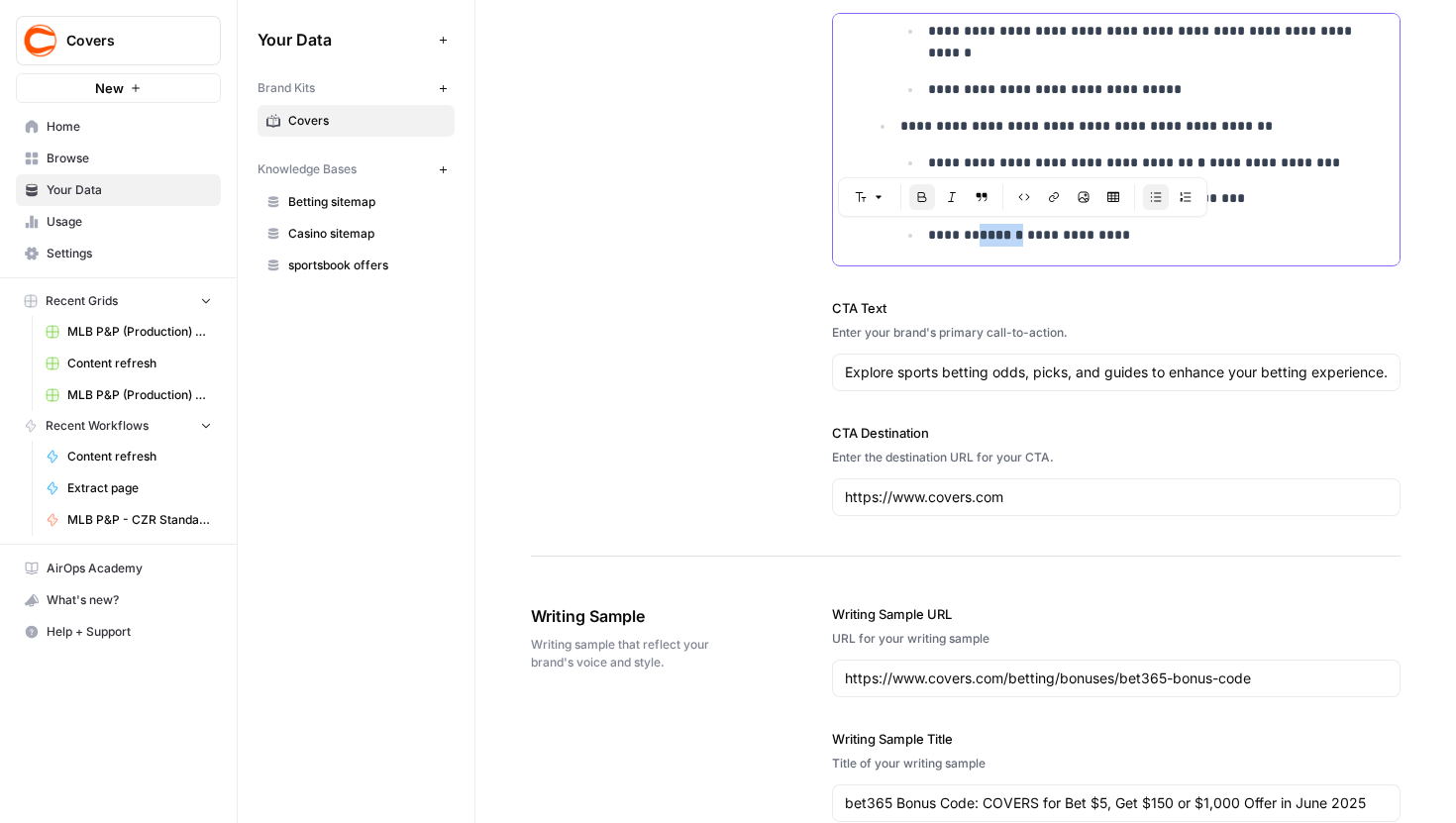 click 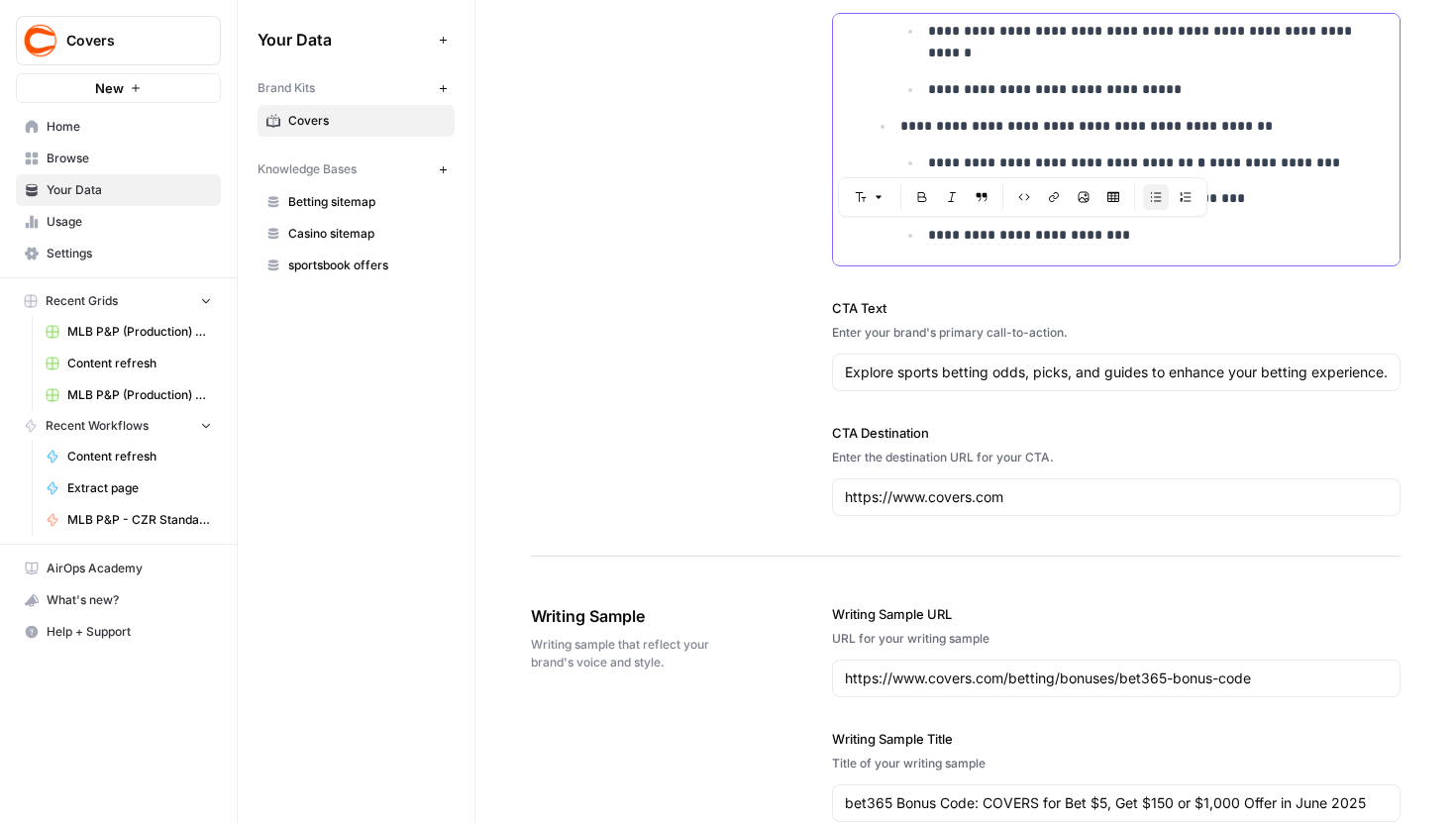 click on "**********" at bounding box center (1145, 235) 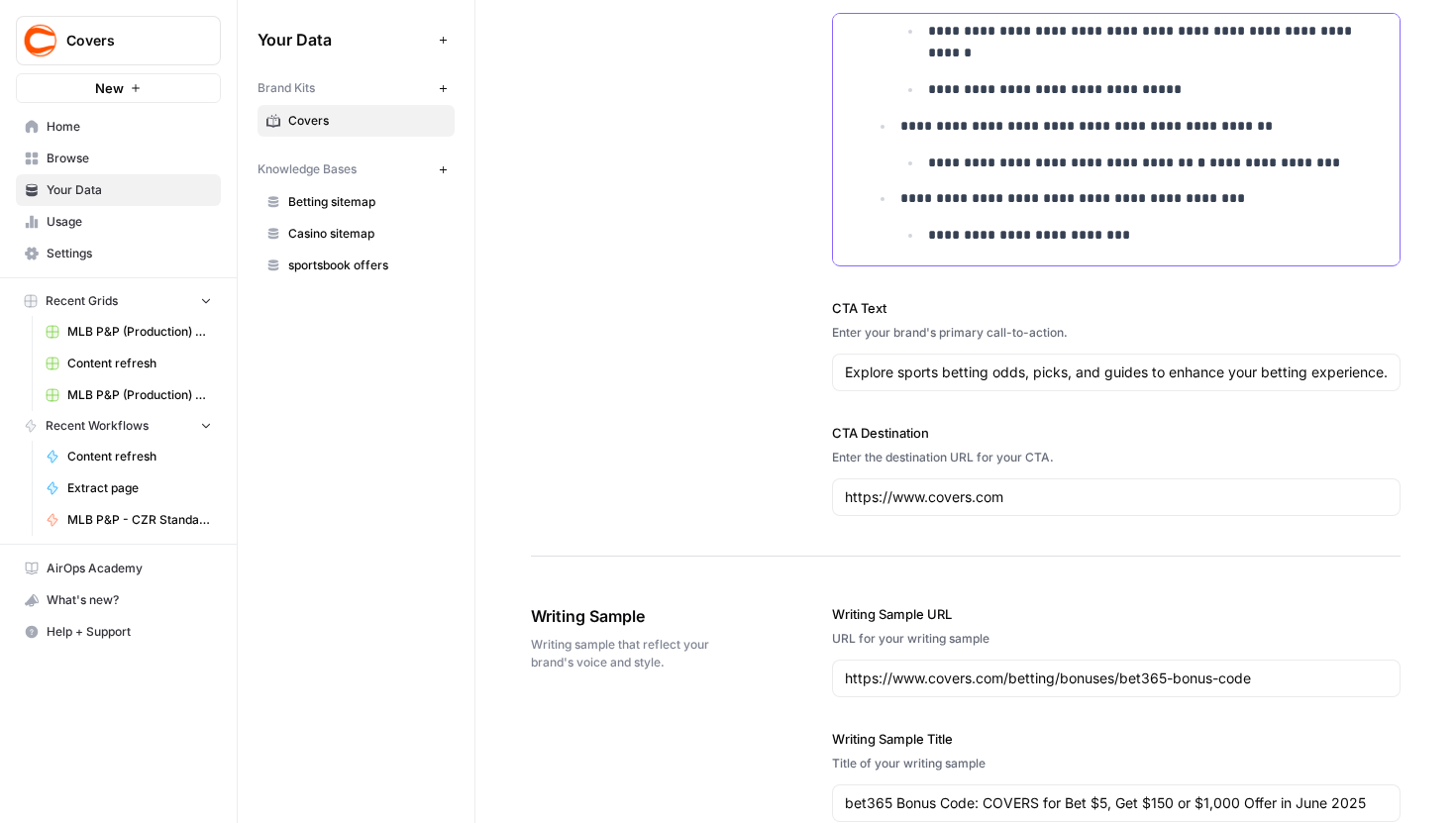 click on "**********" at bounding box center [1145, 235] 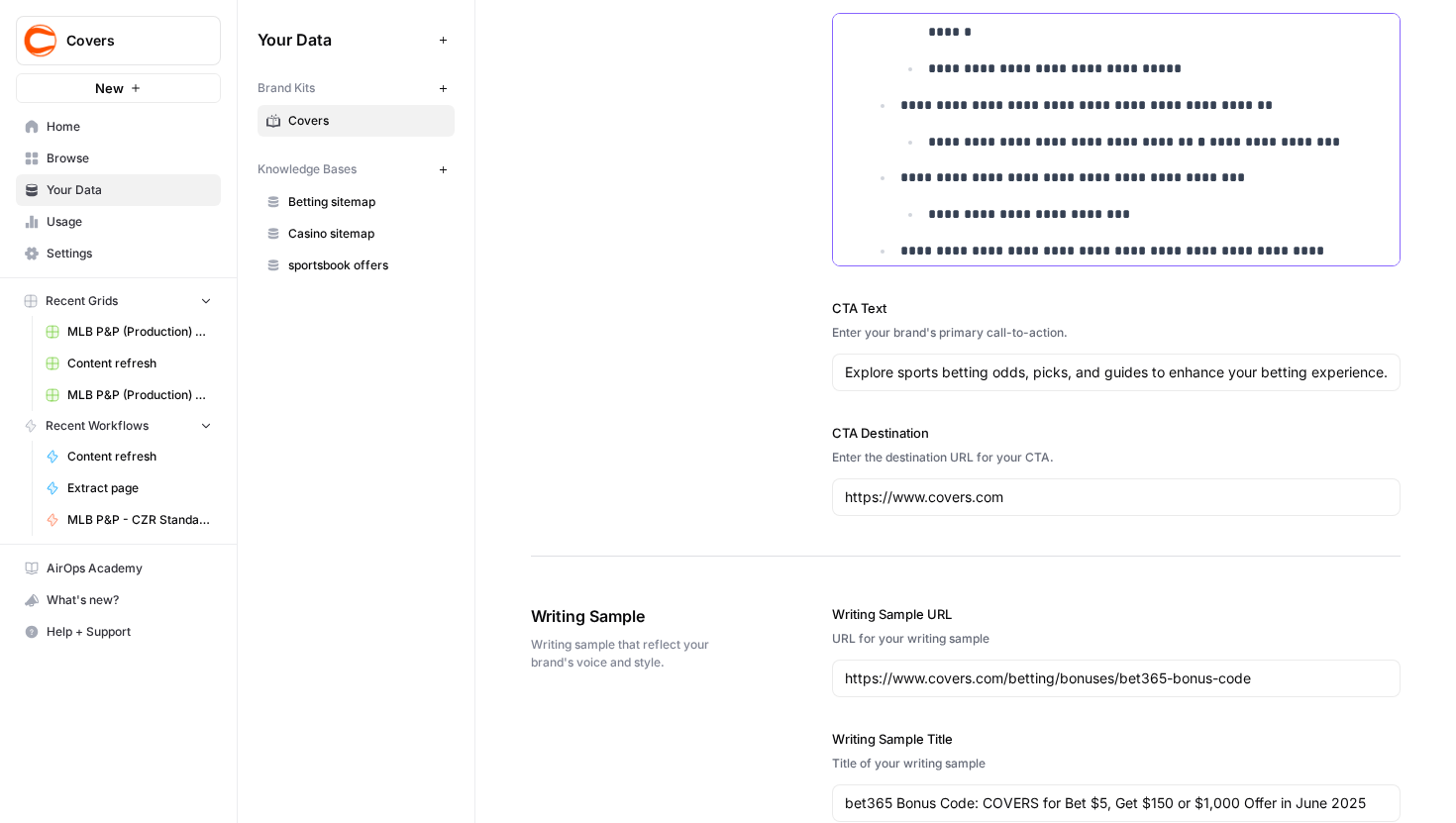 scroll, scrollTop: 1521, scrollLeft: 0, axis: vertical 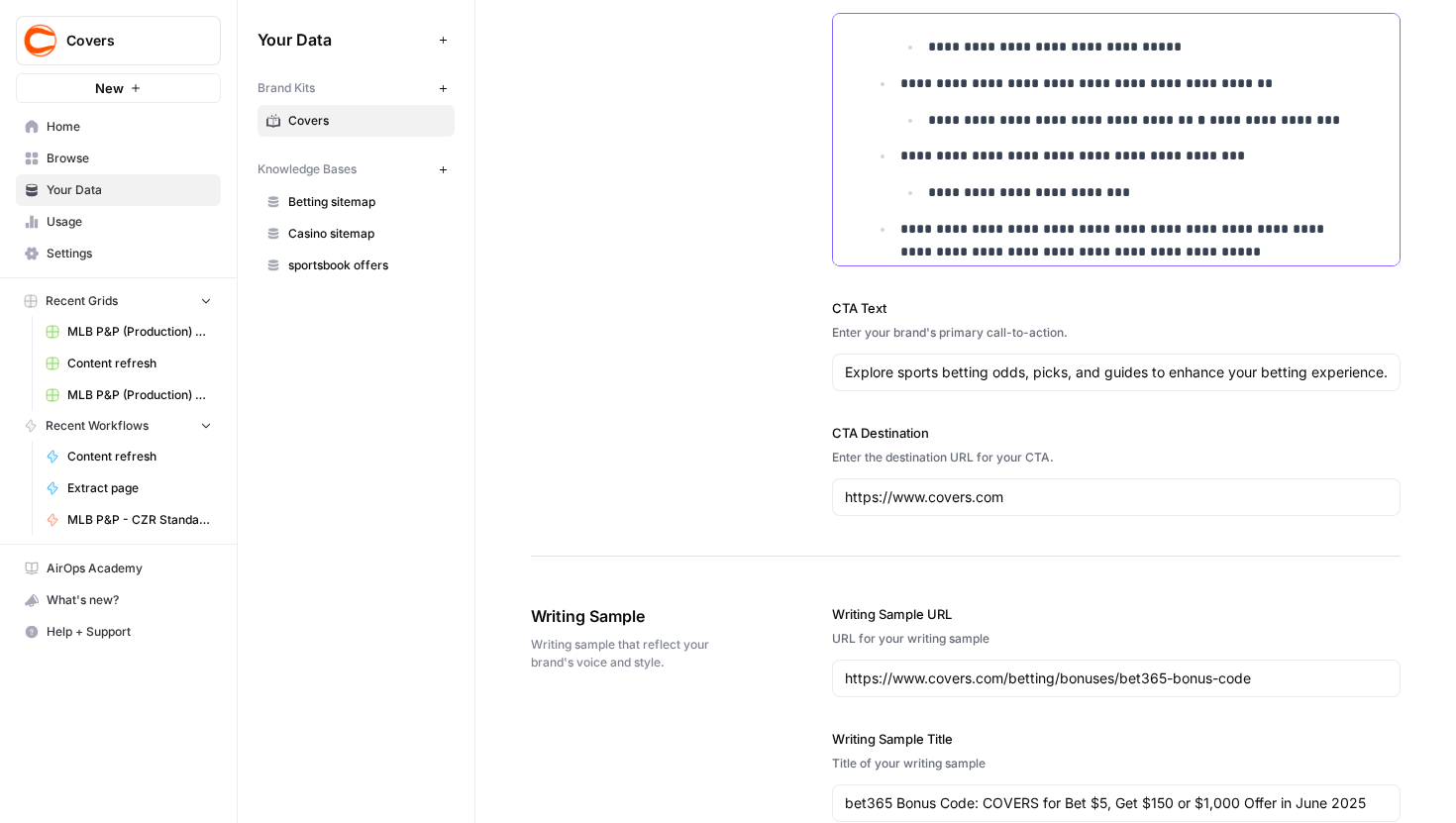 click on "**********" at bounding box center (1131, 241) 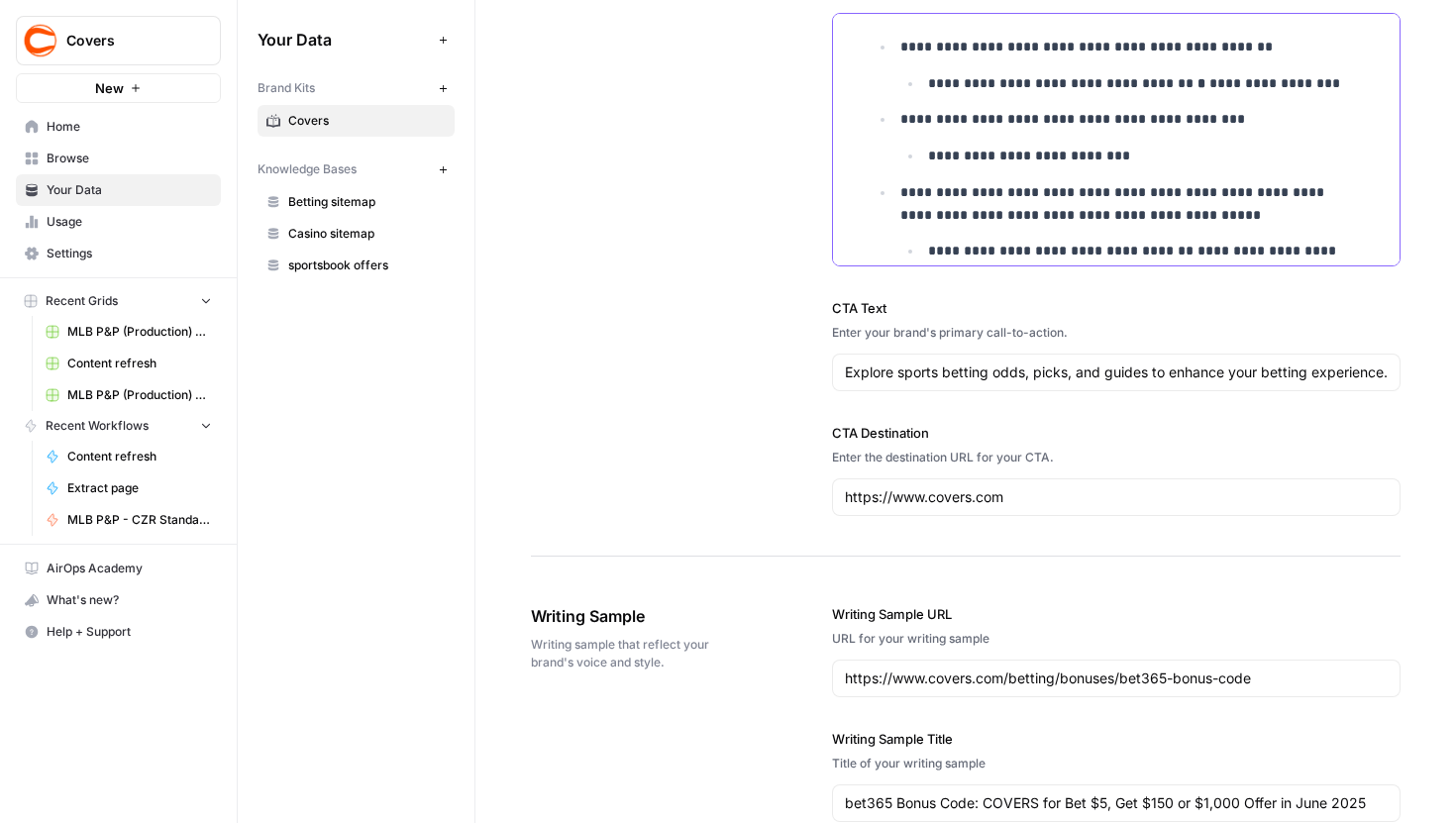 scroll, scrollTop: 1603, scrollLeft: 0, axis: vertical 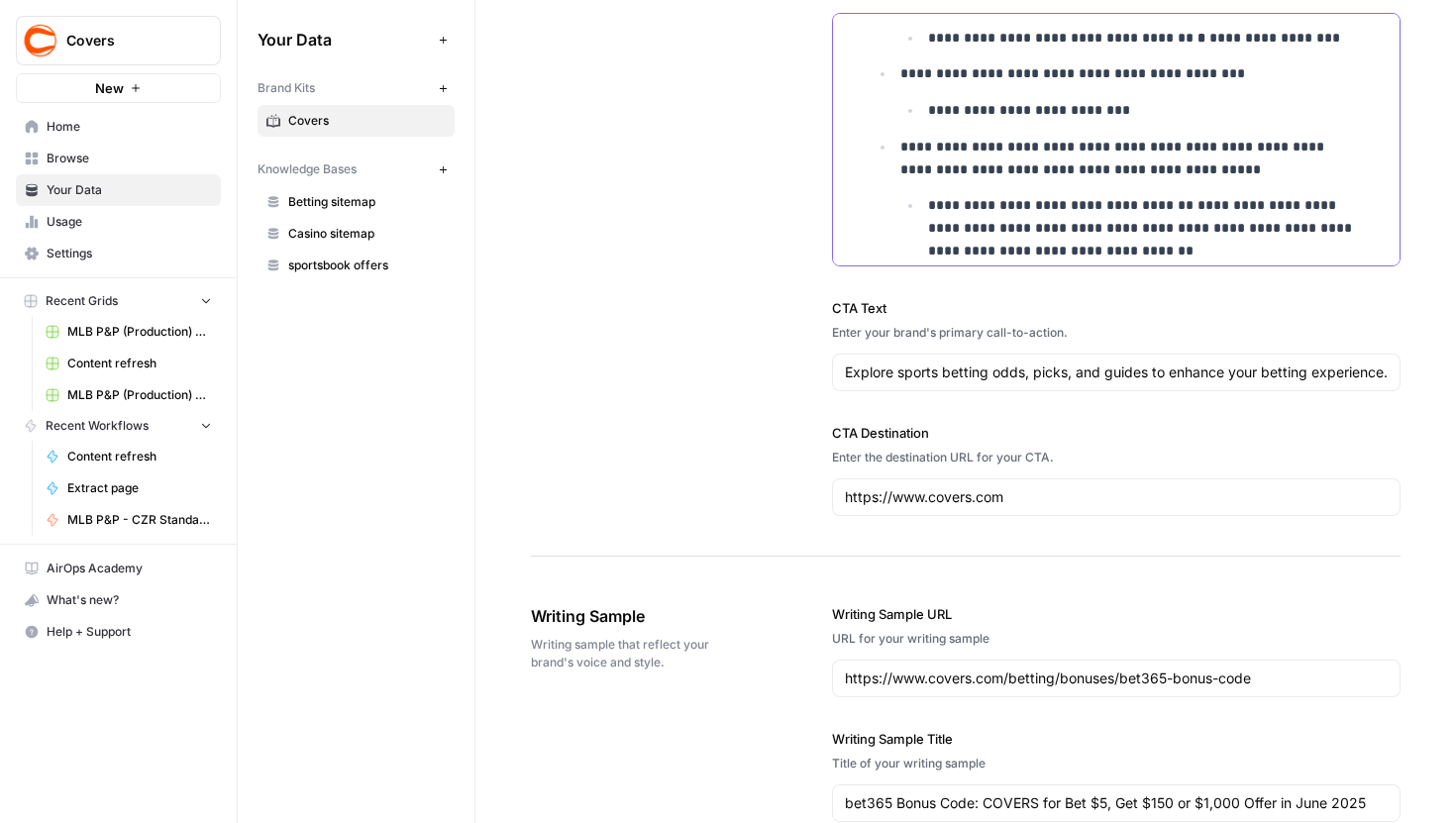 click on "**********" at bounding box center (1145, 228) 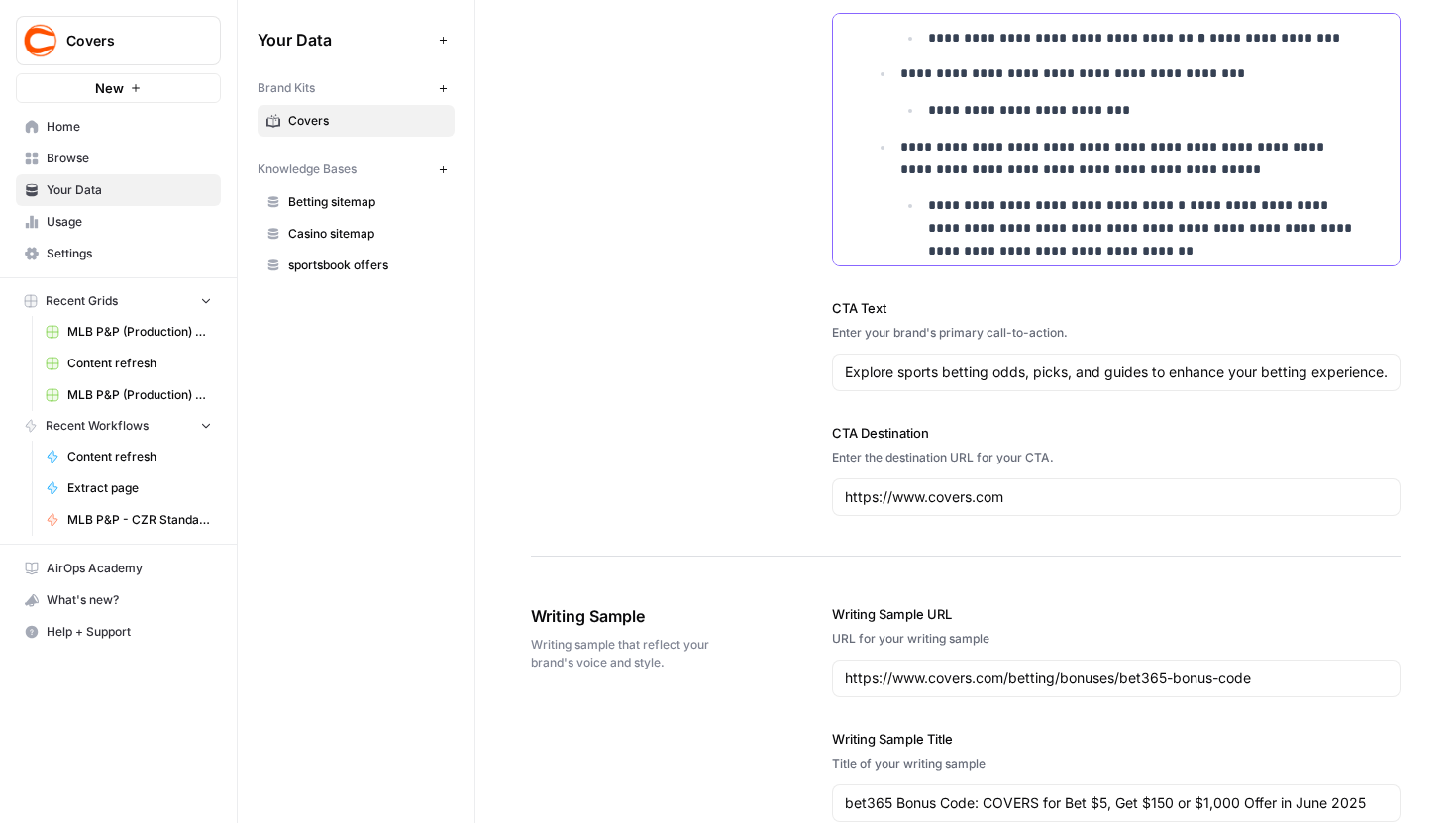 click on "**********" at bounding box center (1145, 110) 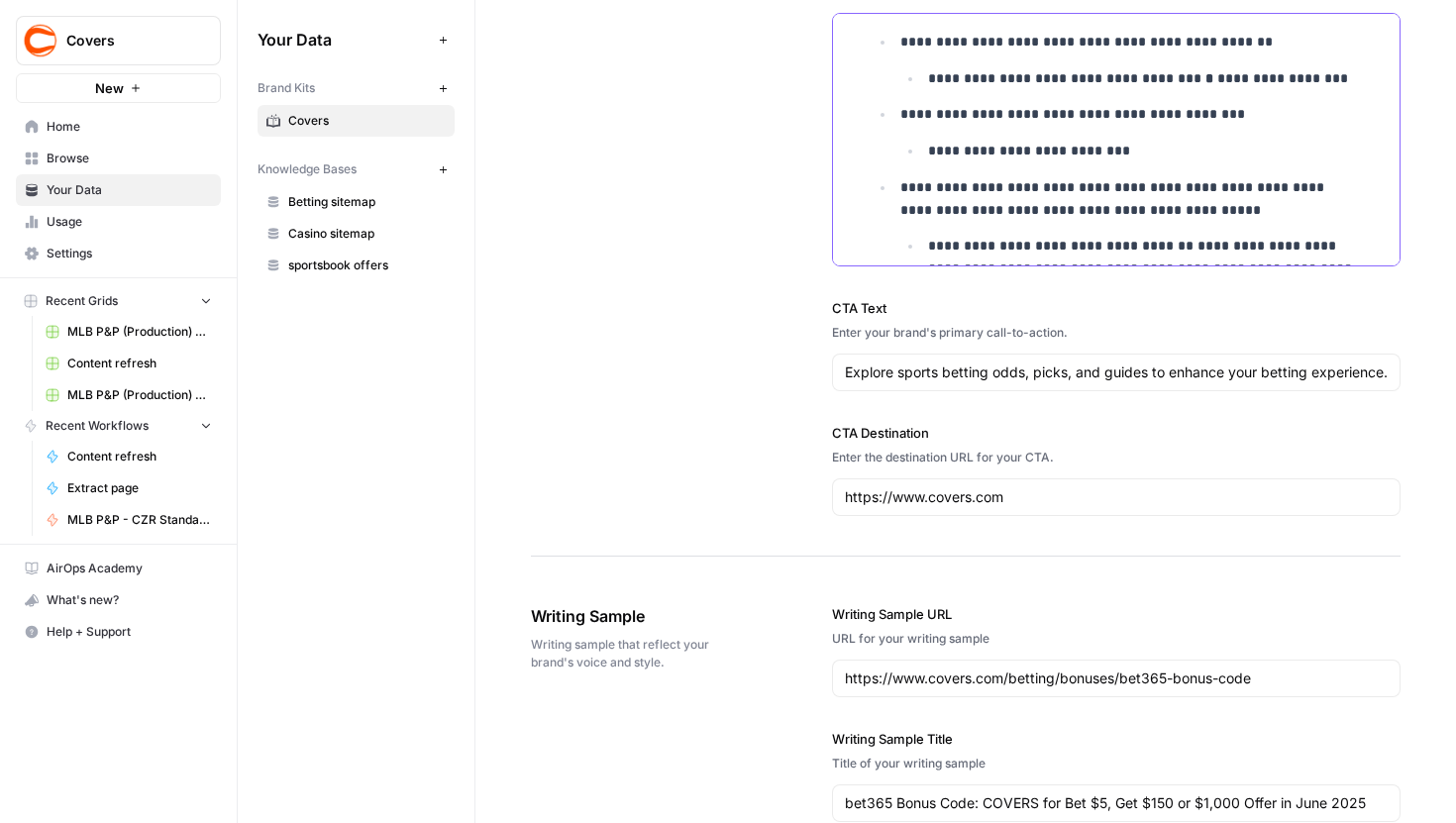 scroll, scrollTop: 1618, scrollLeft: 0, axis: vertical 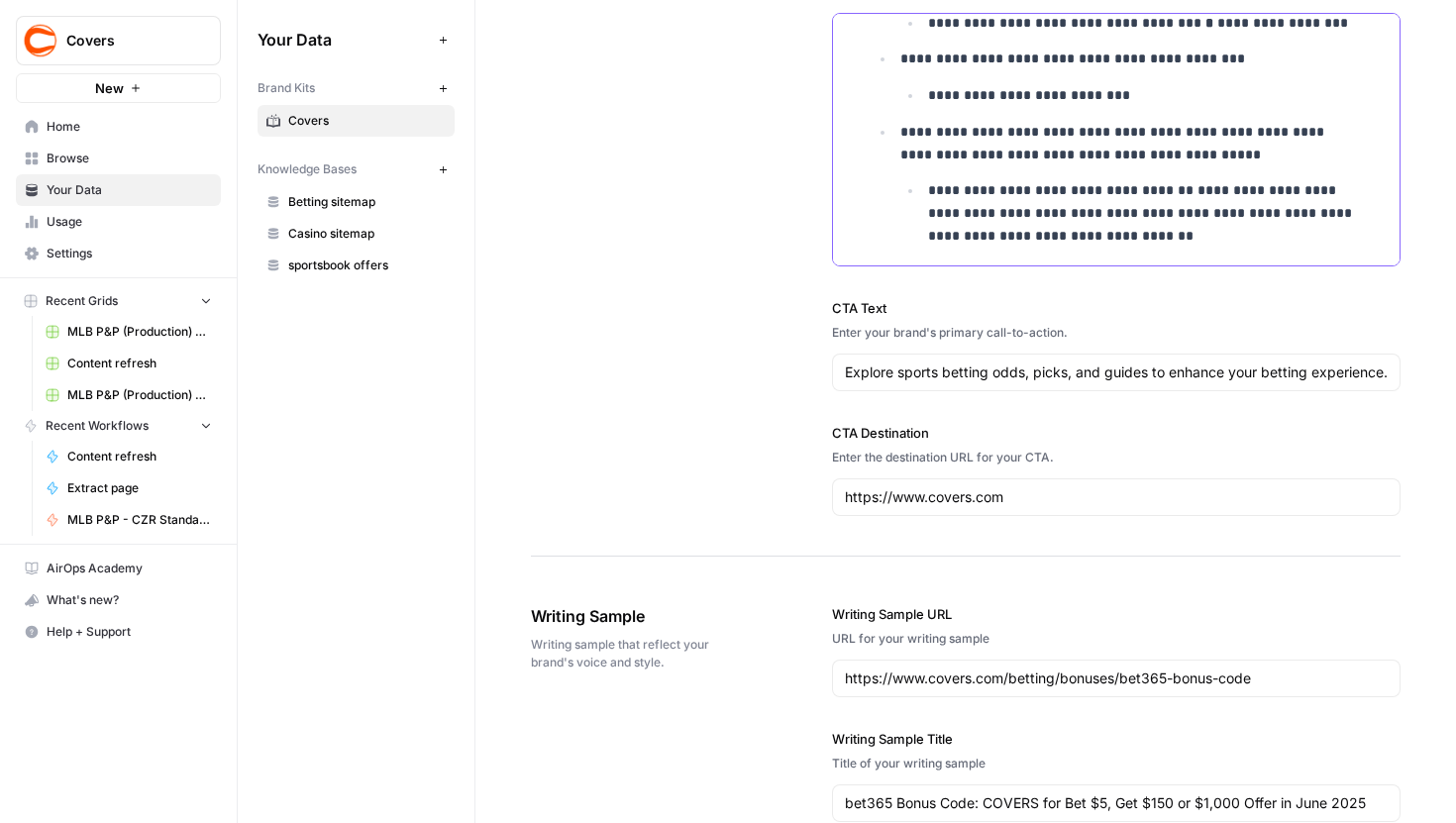 click on "**********" at bounding box center (1145, 213) 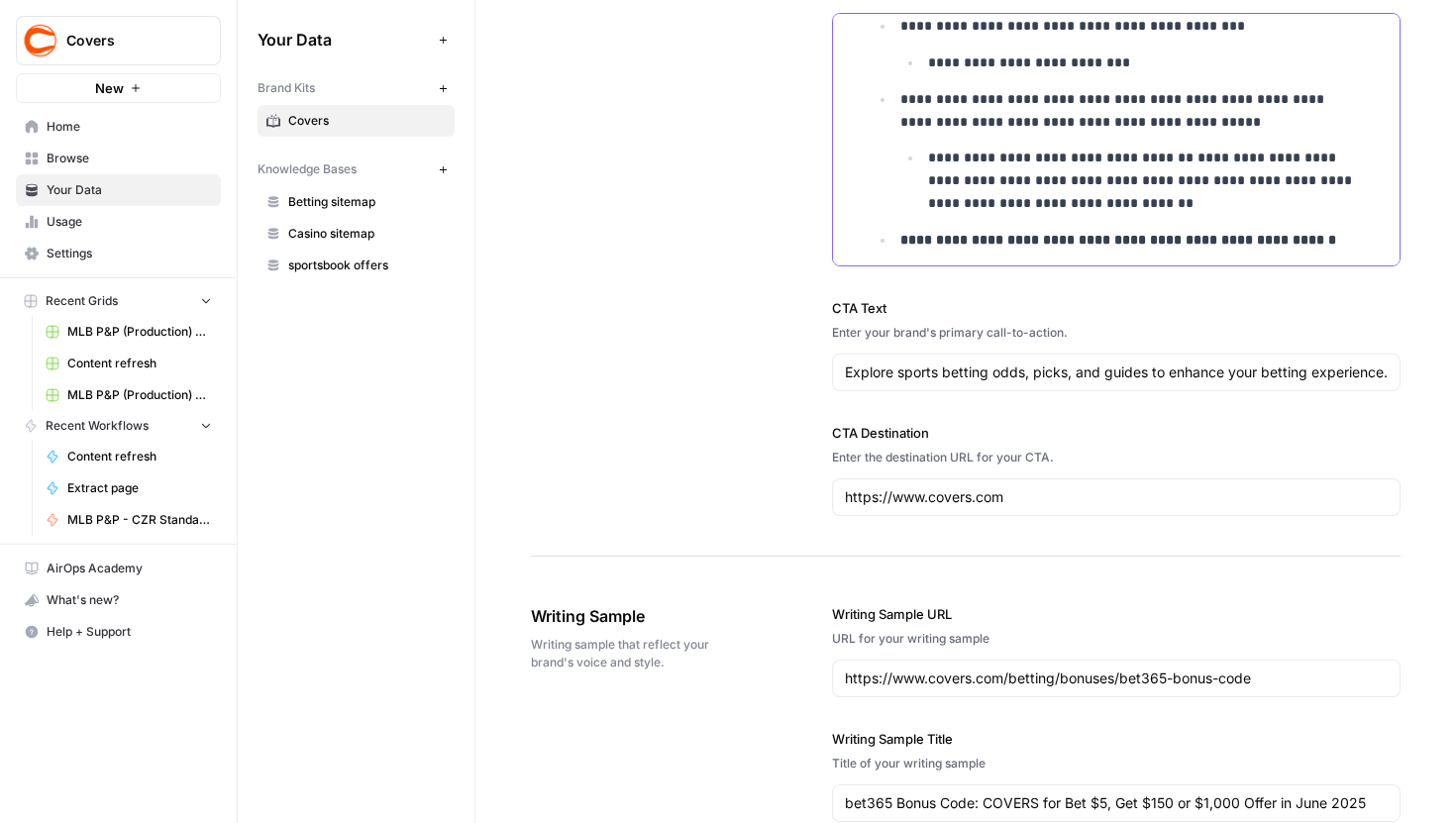 scroll, scrollTop: 1655, scrollLeft: 0, axis: vertical 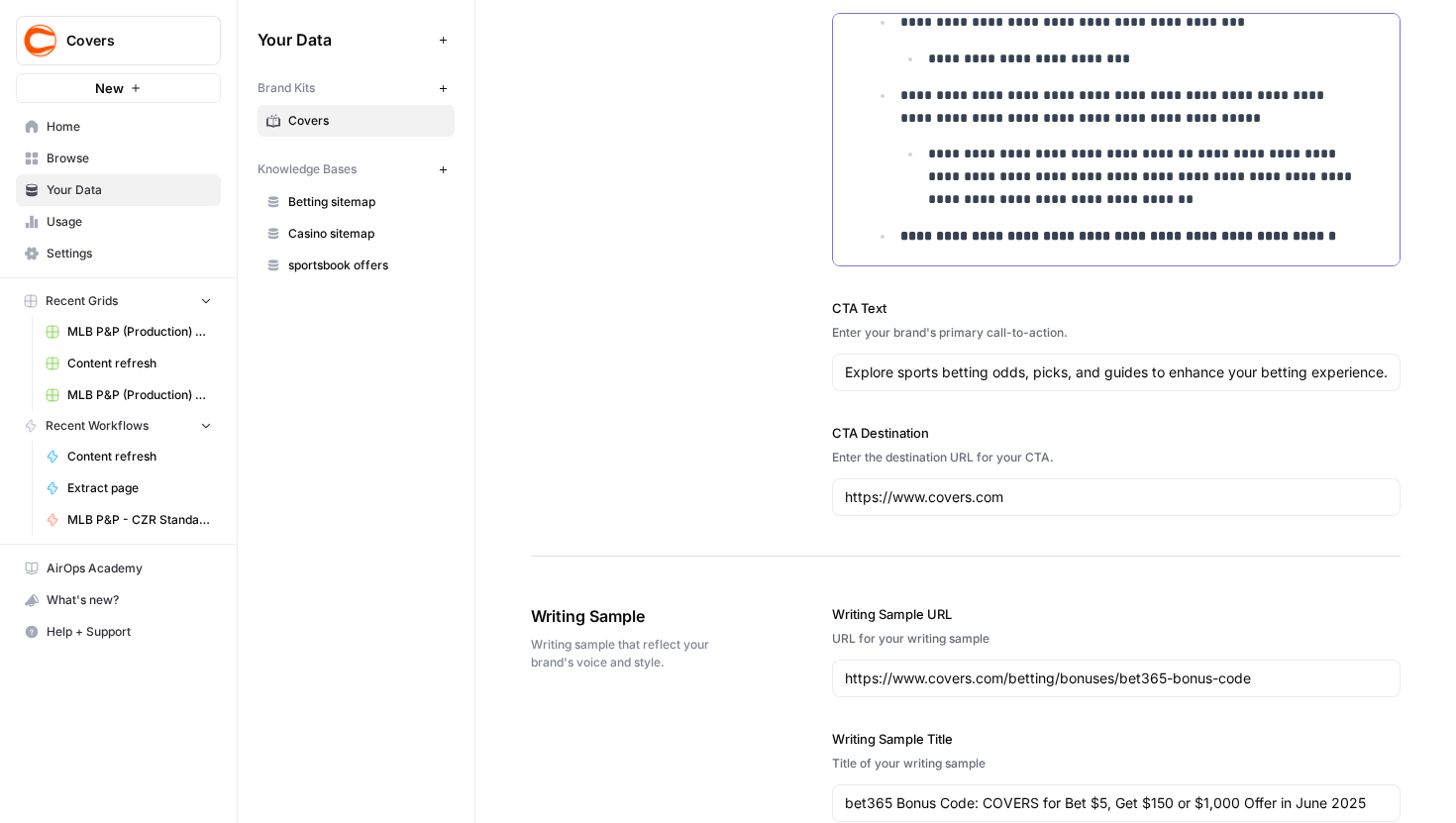 drag, startPoint x: 1326, startPoint y: 250, endPoint x: 896, endPoint y: 239, distance: 430.14067 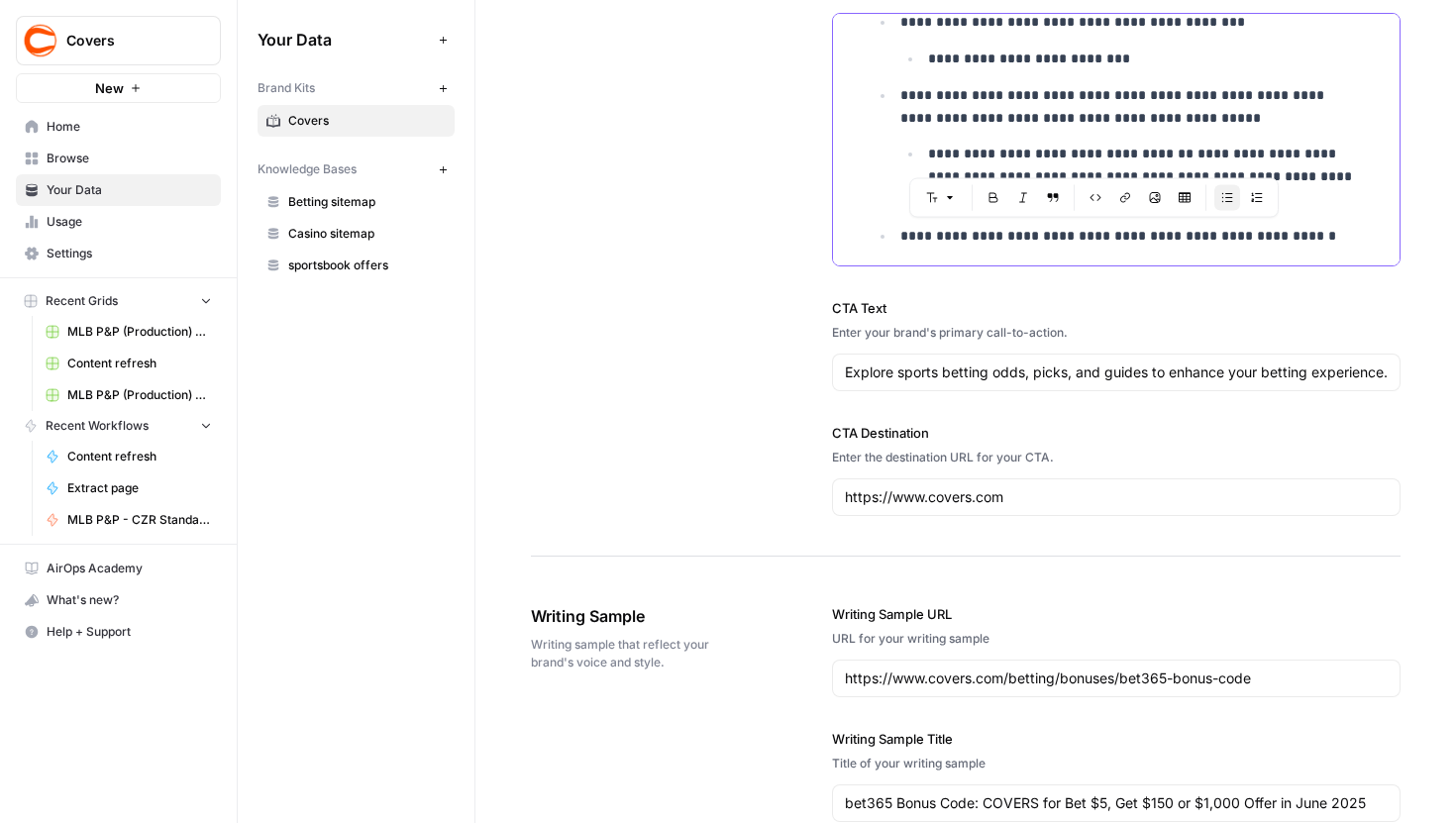 click on "**********" at bounding box center [1131, 236] 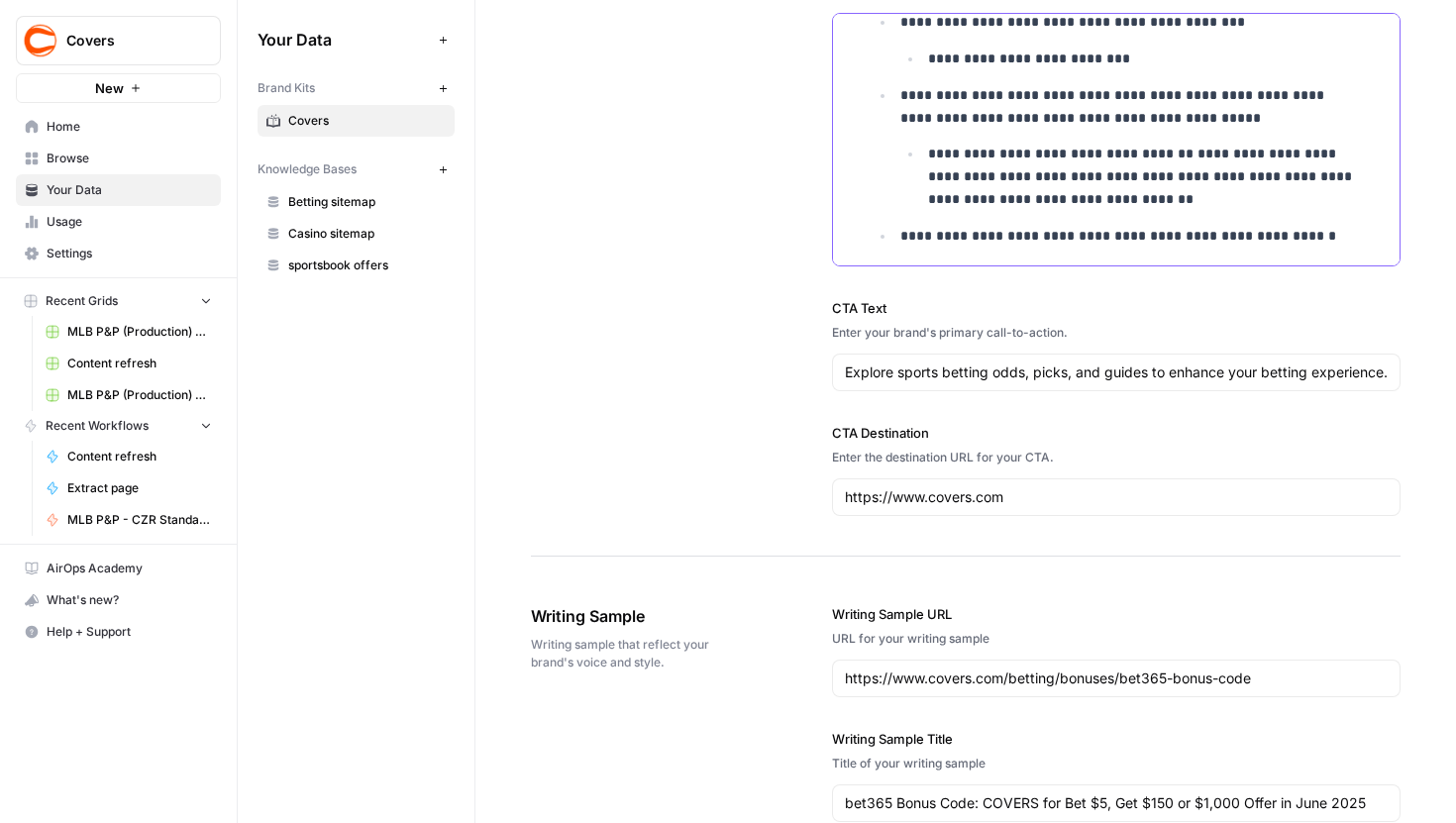 scroll, scrollTop: 1676, scrollLeft: 0, axis: vertical 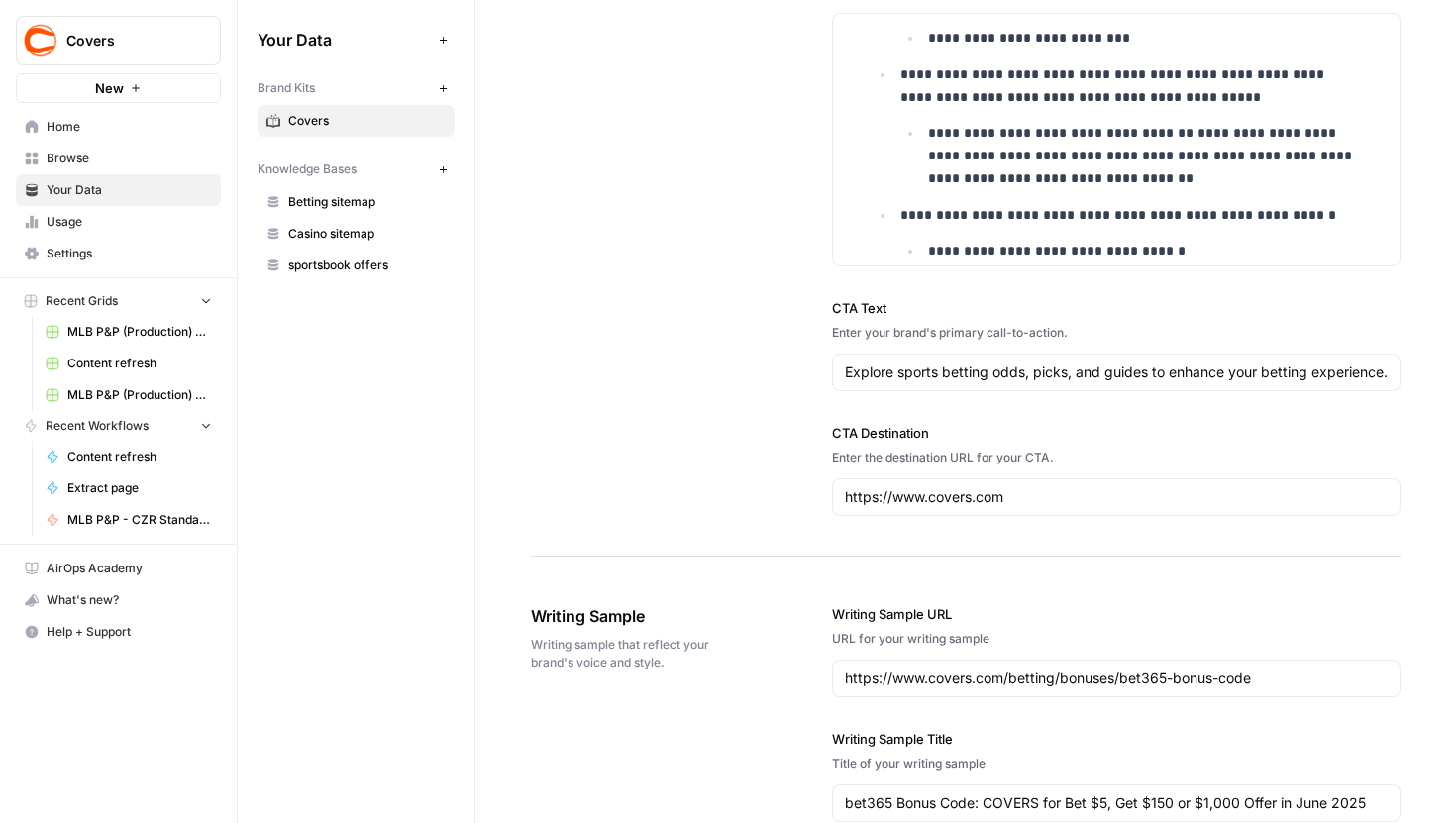 click on "**********" at bounding box center [1116, -121] 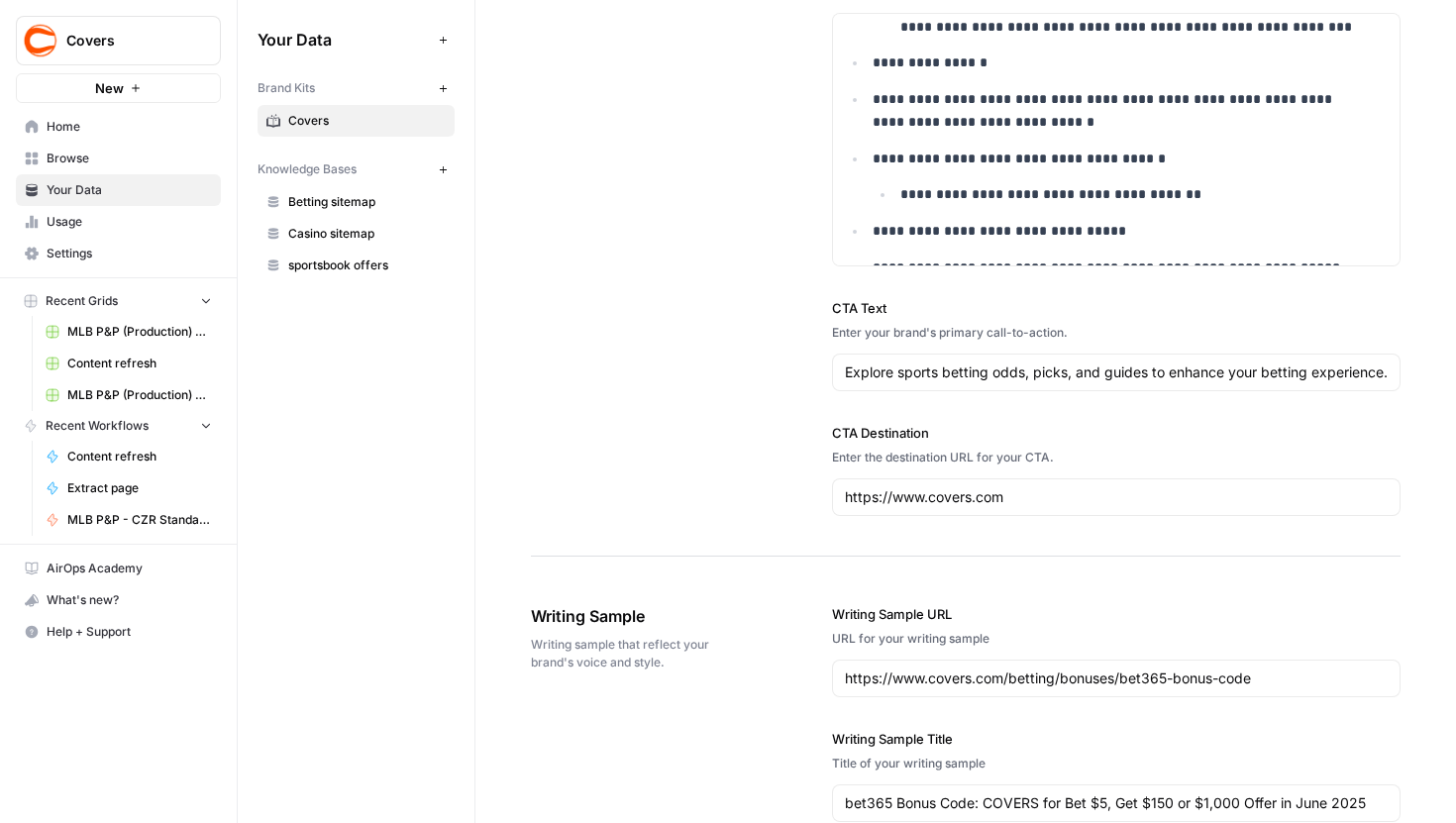scroll, scrollTop: 120, scrollLeft: 0, axis: vertical 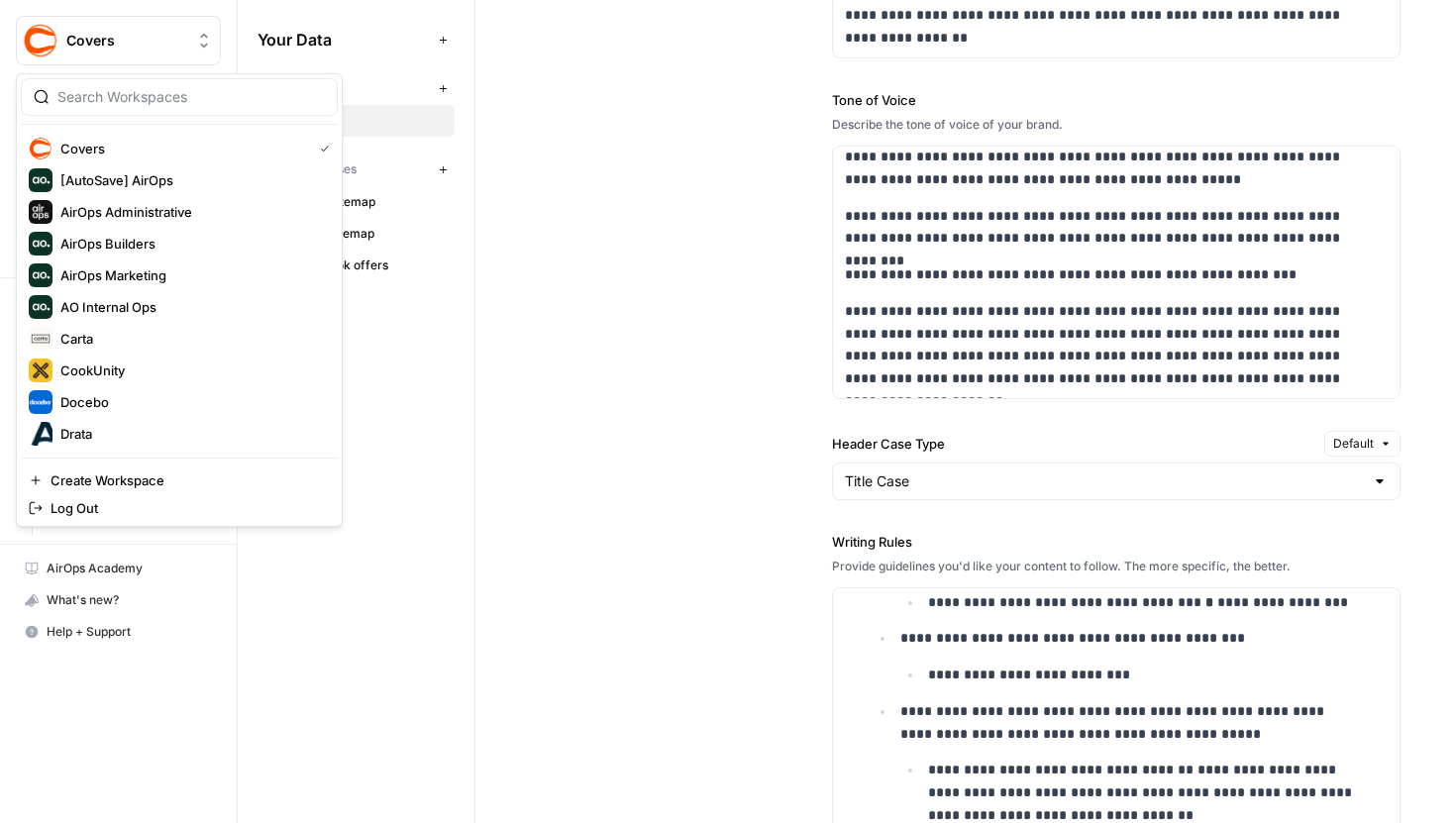 click on "Covers" at bounding box center (126, 41) 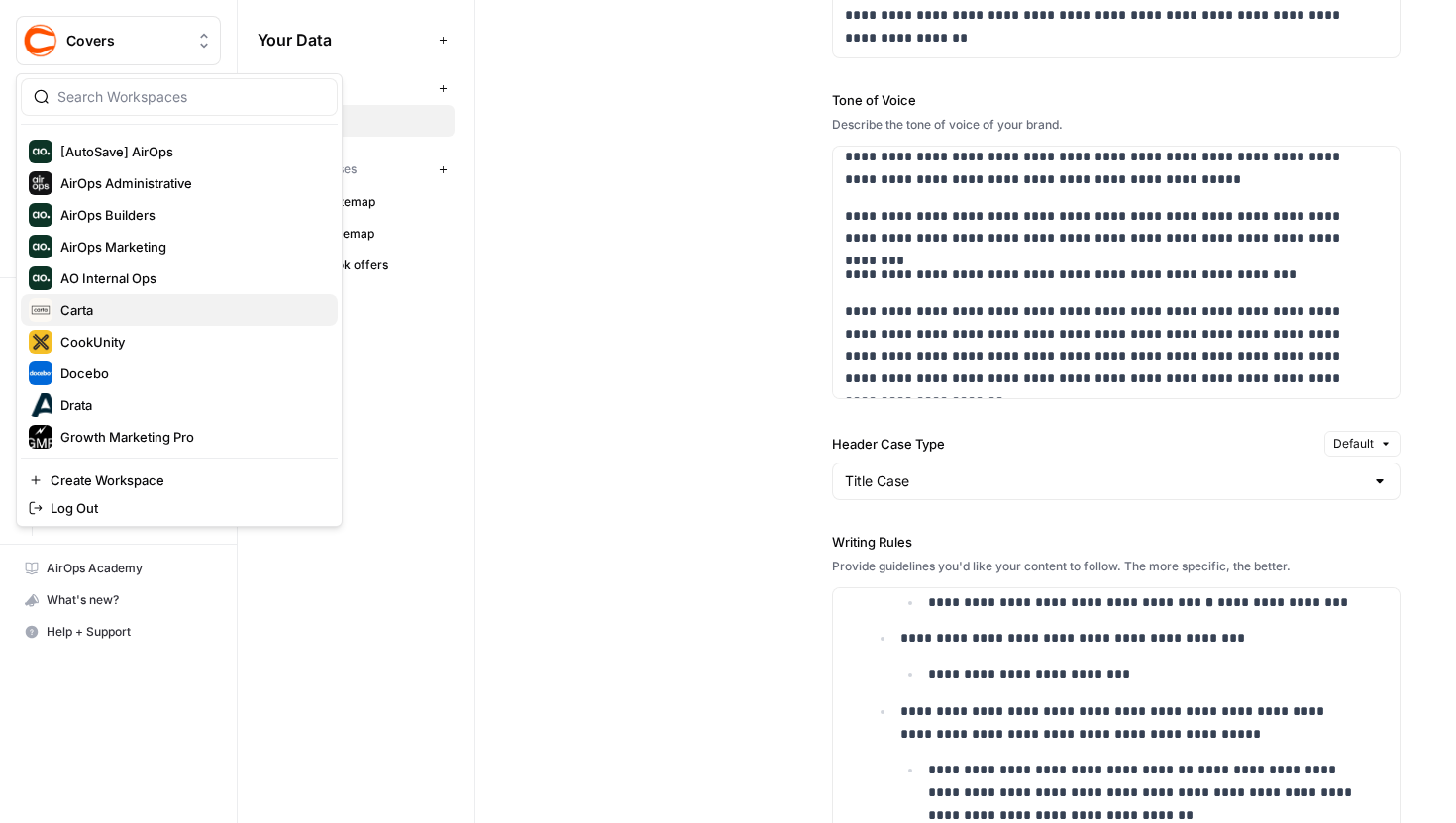 scroll, scrollTop: 28, scrollLeft: 0, axis: vertical 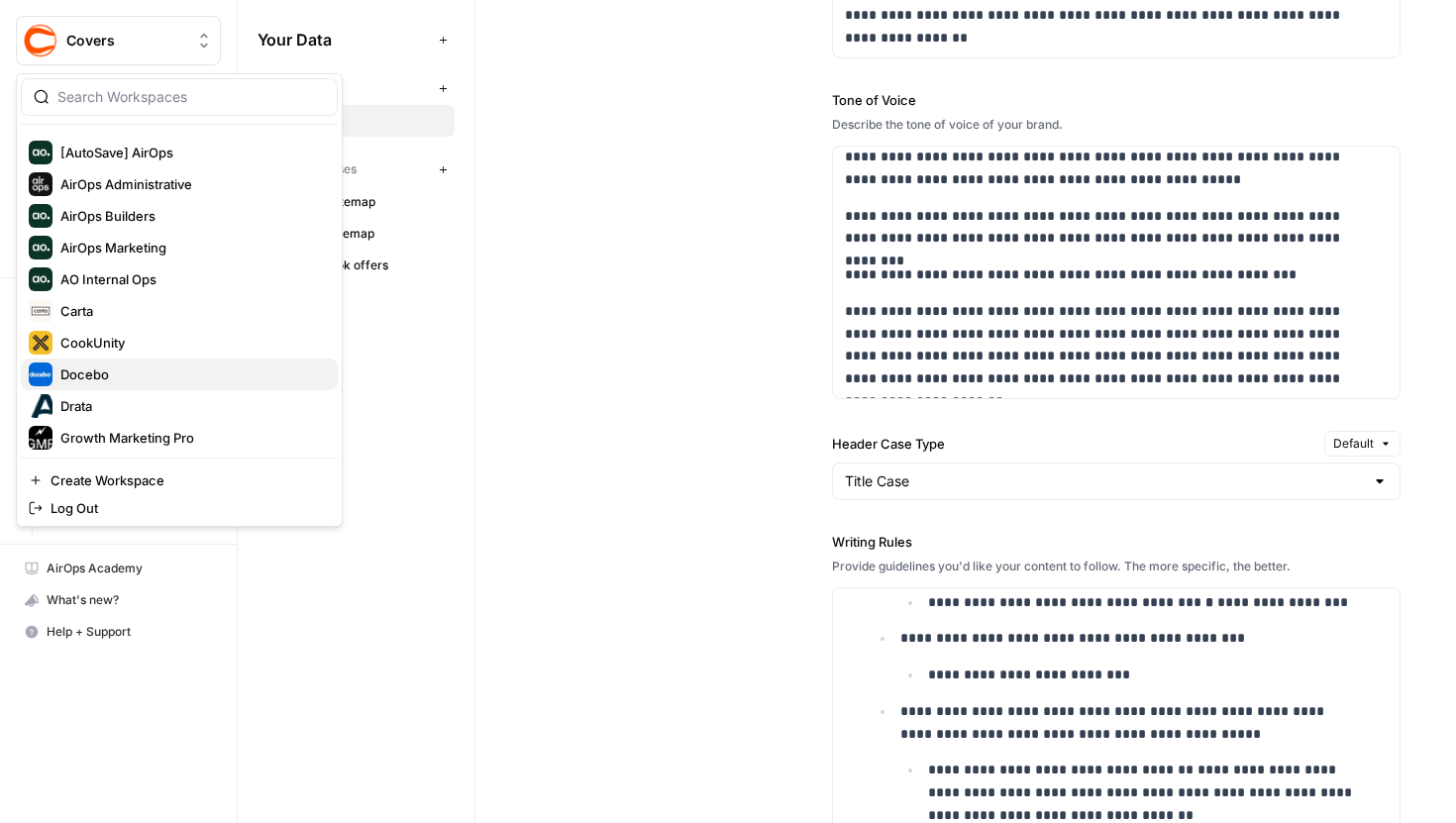 click on "Docebo" at bounding box center (191, 374) 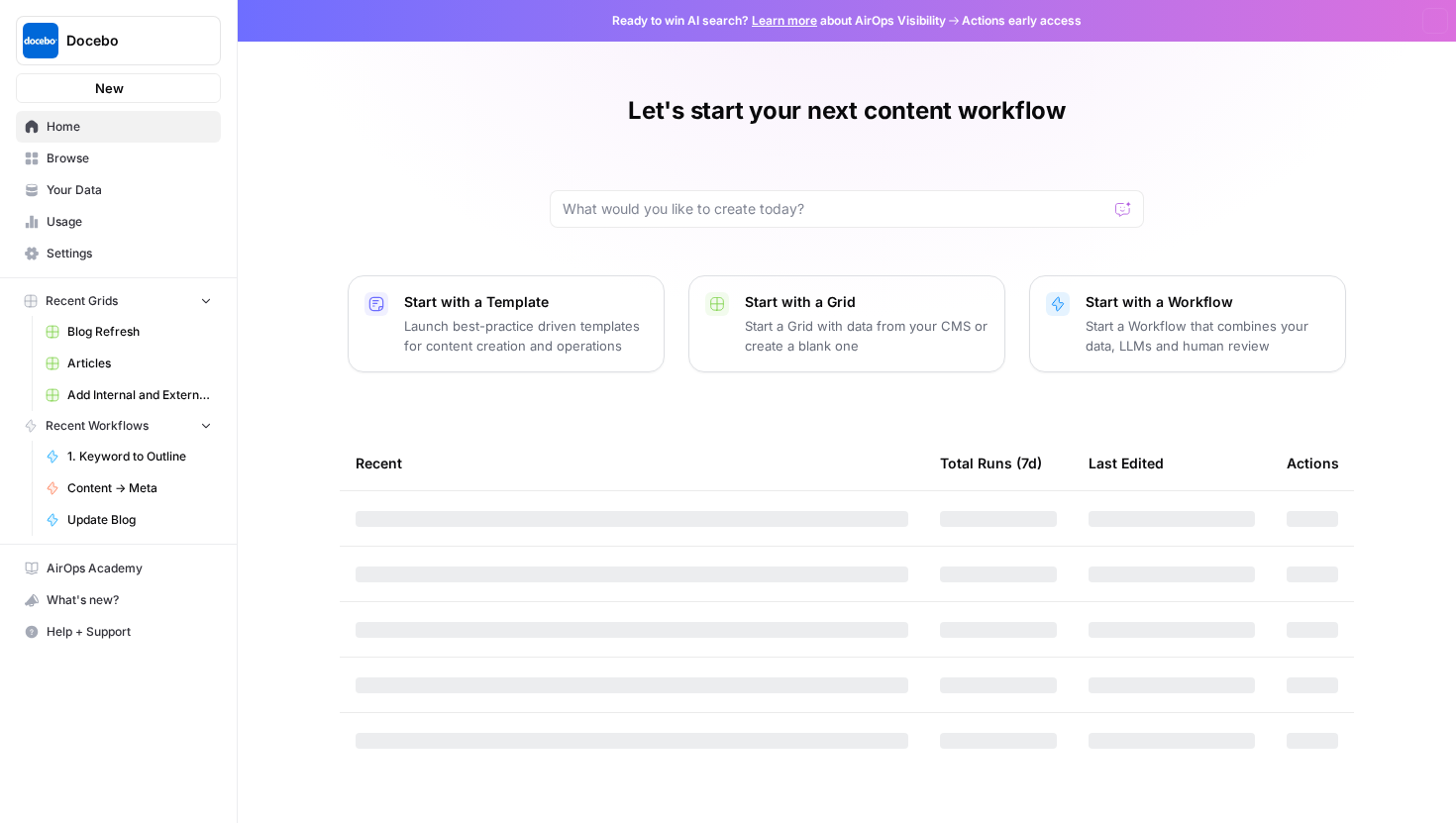 scroll, scrollTop: 0, scrollLeft: 0, axis: both 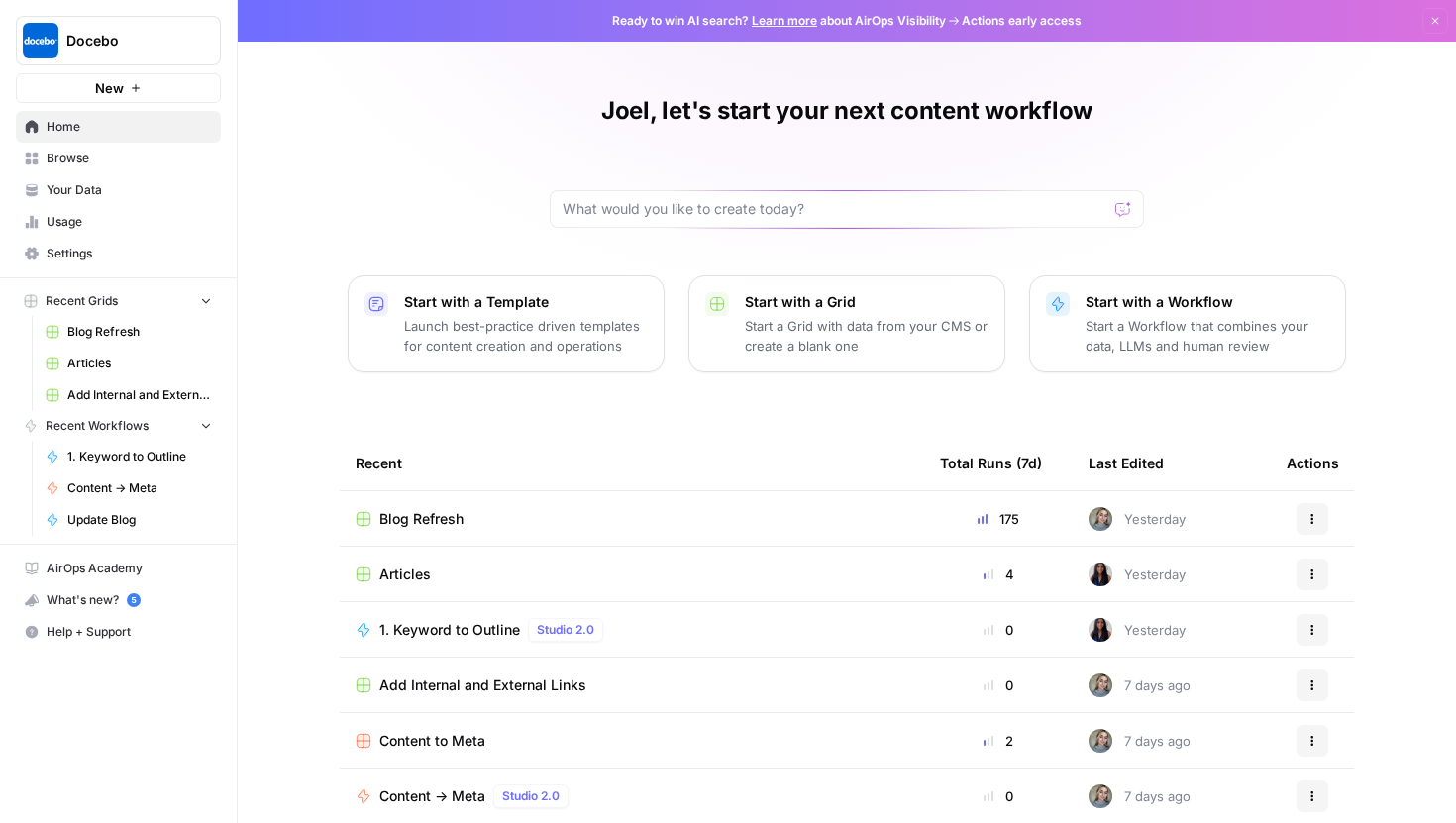 click on "Your Data" at bounding box center [129, 190] 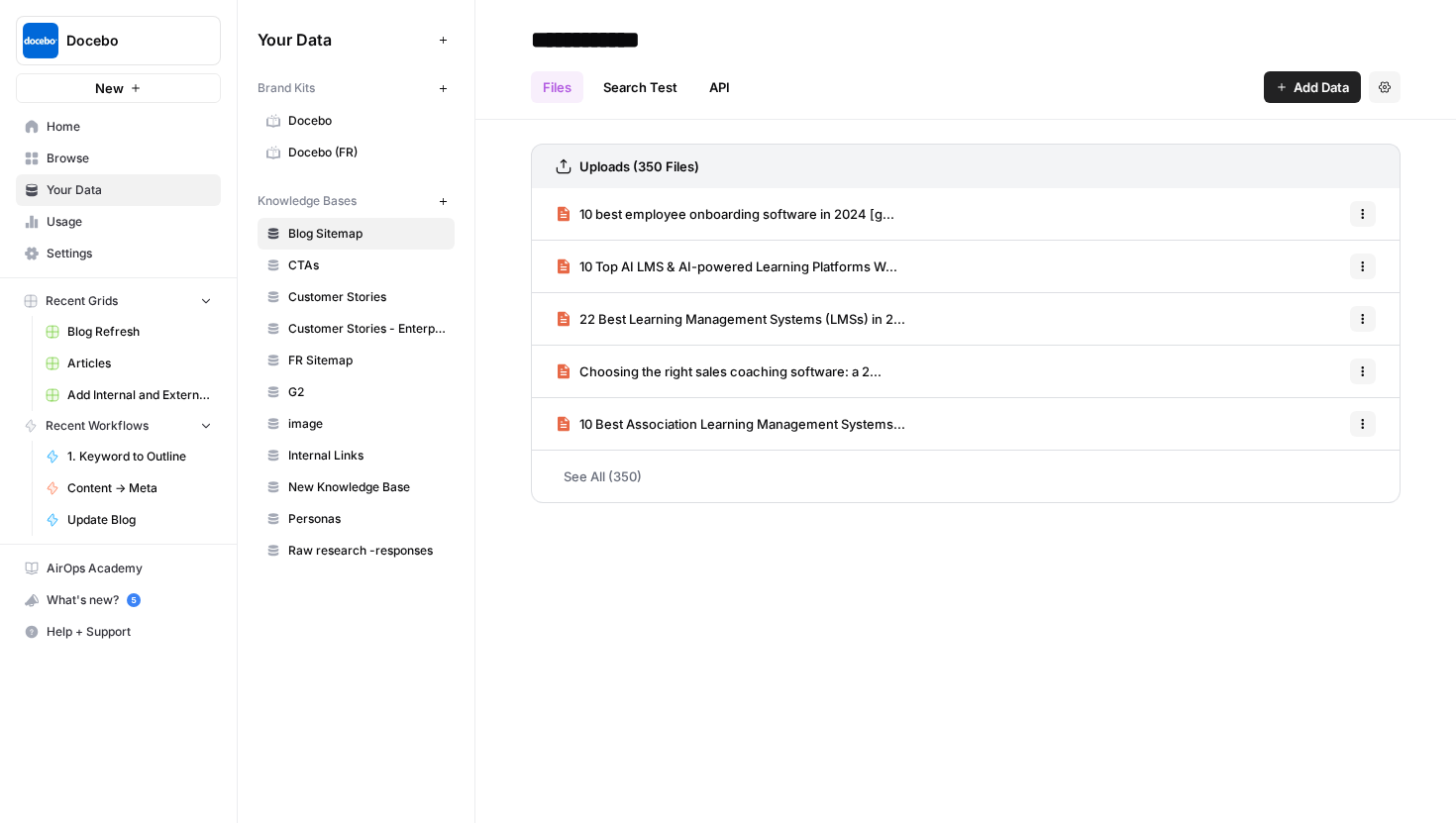click on "Docebo" at bounding box center (366, 121) 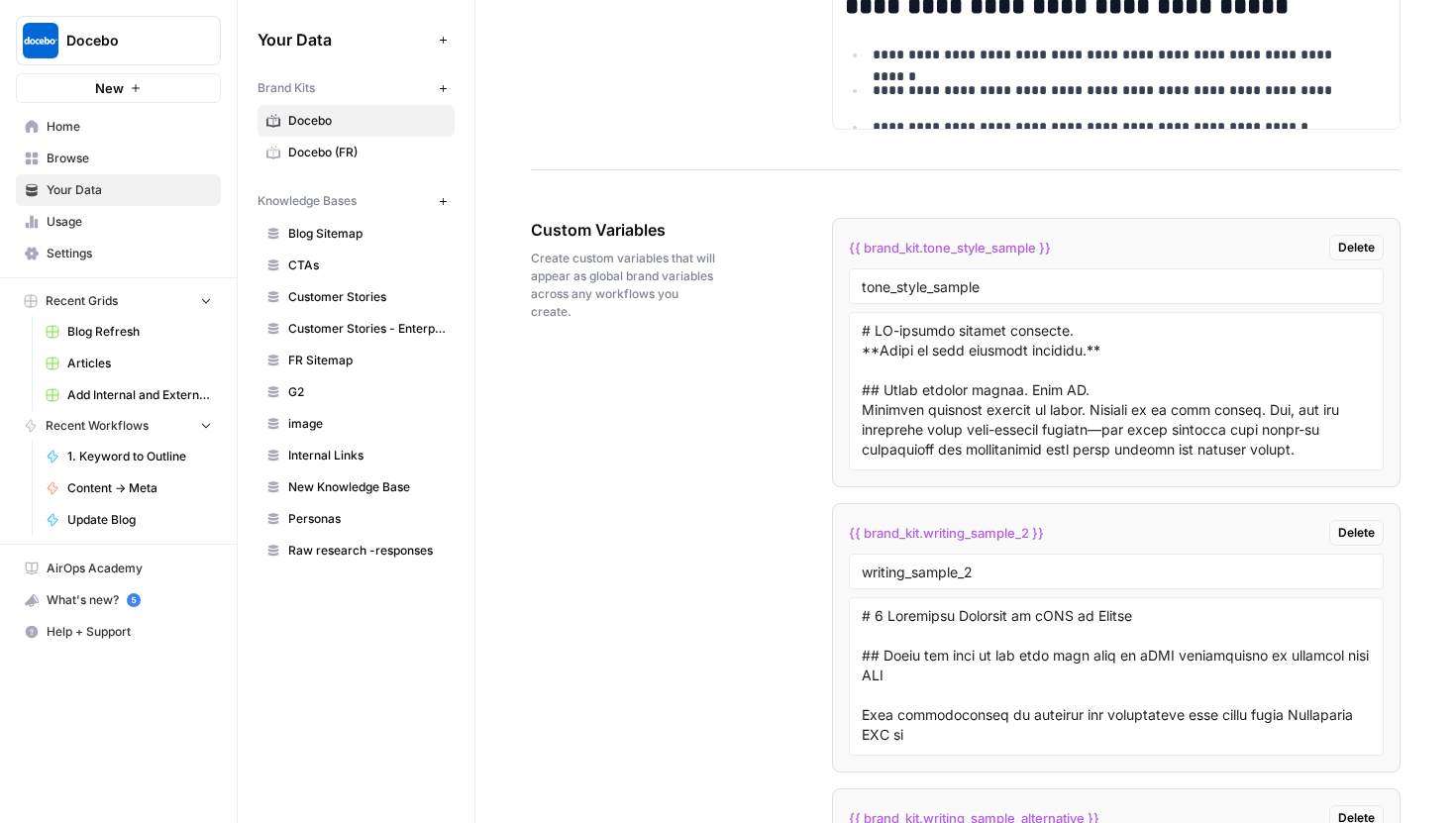 scroll, scrollTop: 3459, scrollLeft: 0, axis: vertical 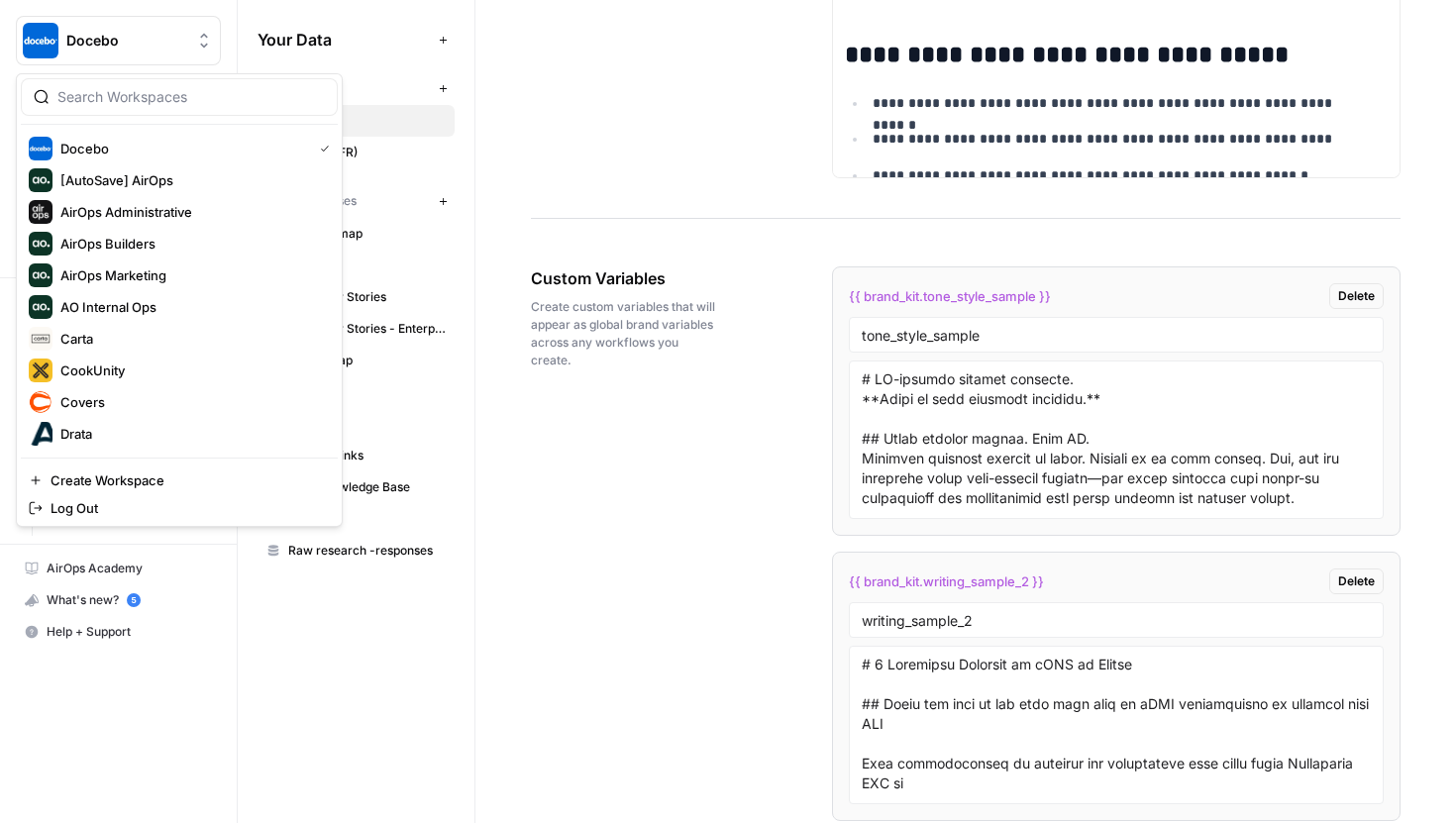 click on "Docebo" at bounding box center (126, 41) 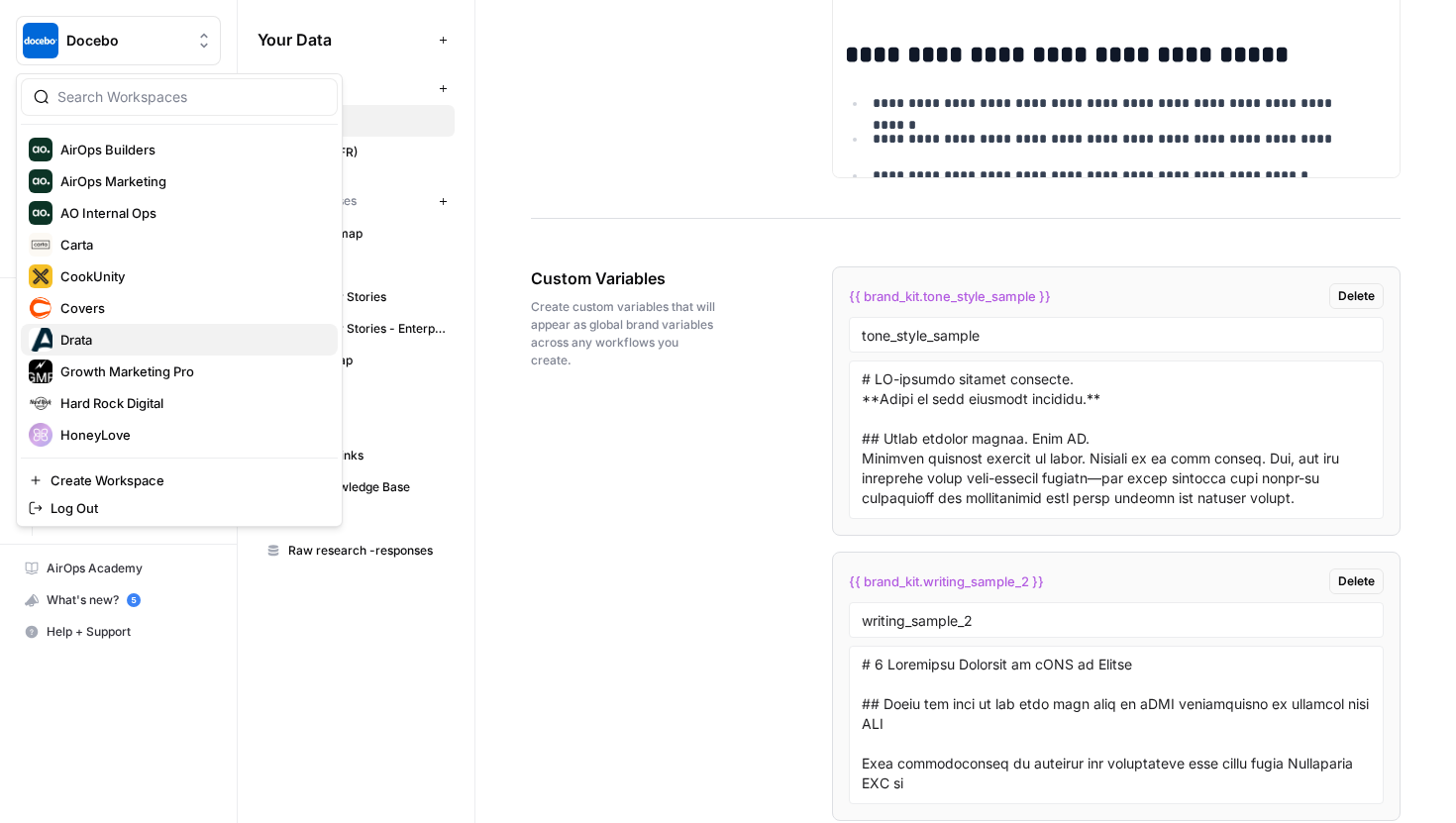 scroll, scrollTop: 114, scrollLeft: 0, axis: vertical 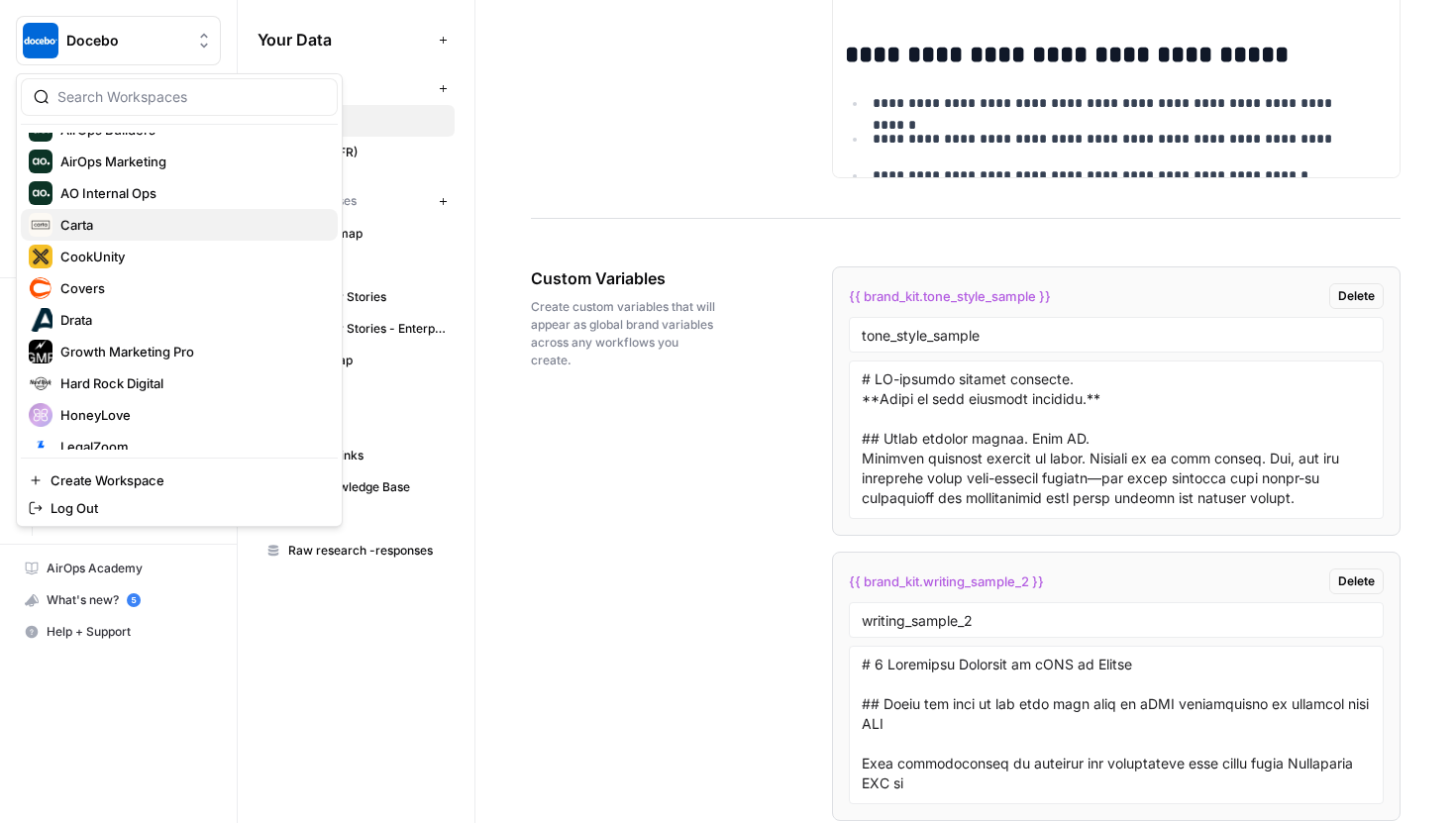 click on "Carta" at bounding box center [191, 225] 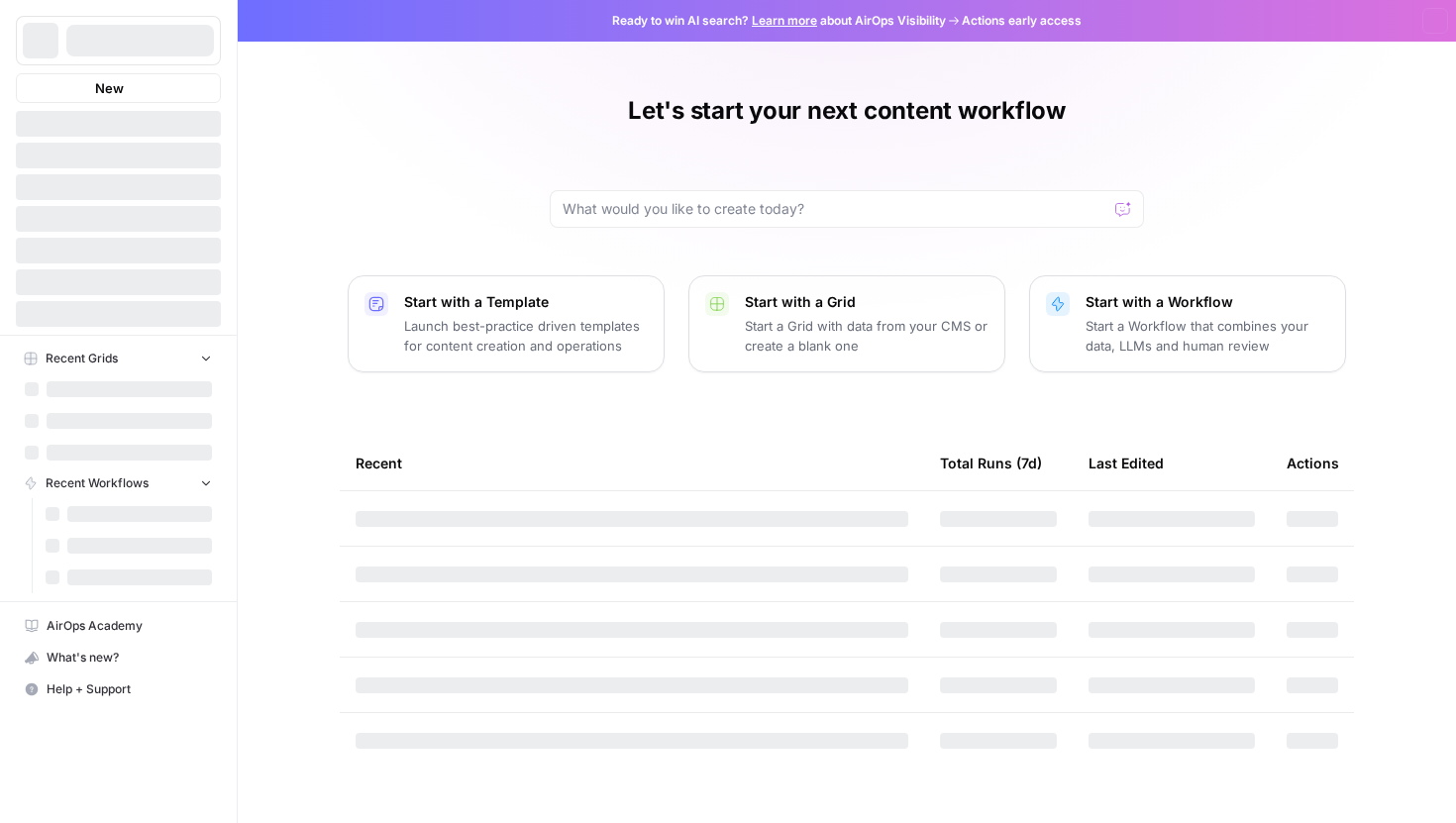 scroll, scrollTop: 0, scrollLeft: 0, axis: both 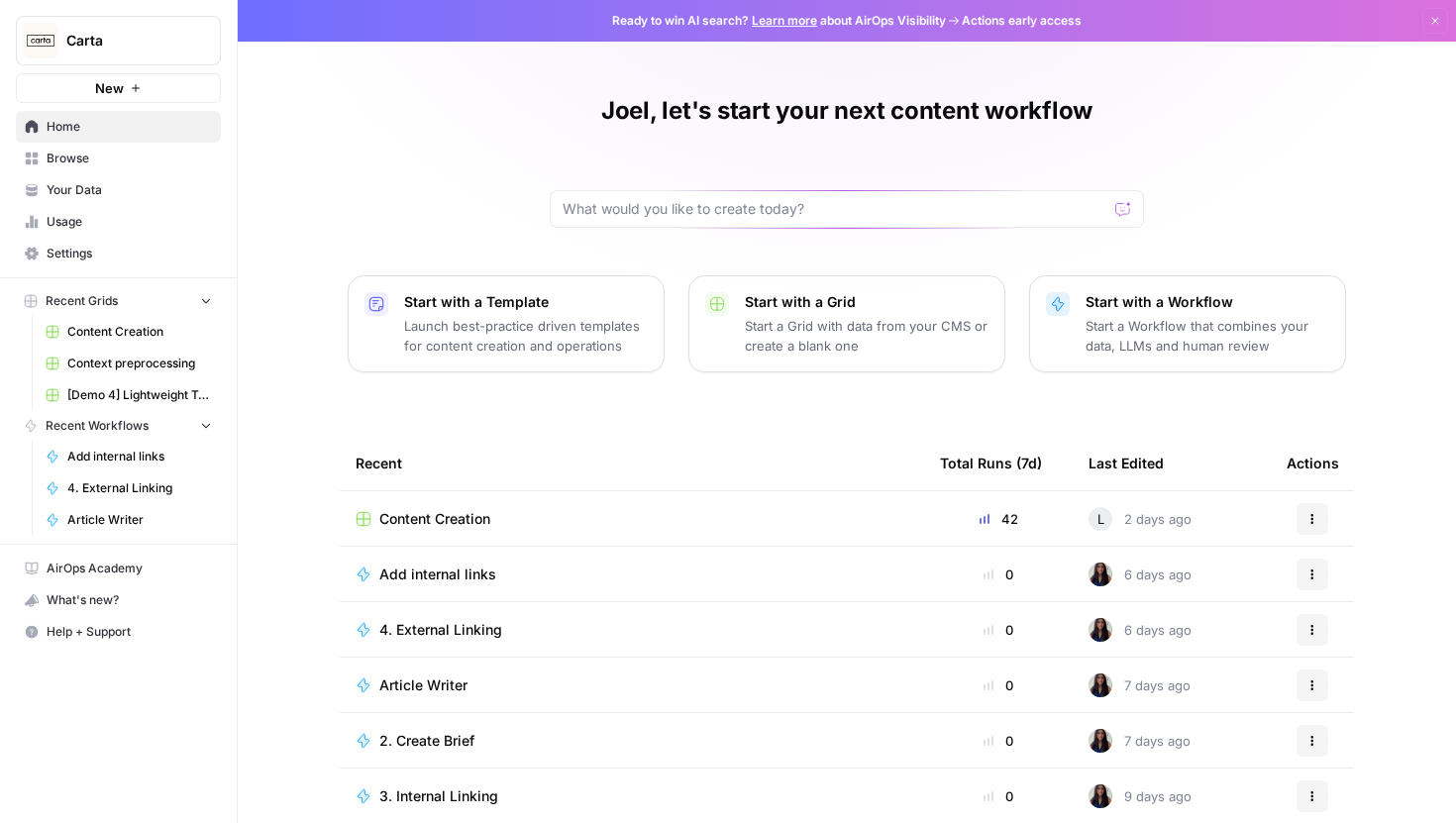 click on "Your Data" at bounding box center [129, 190] 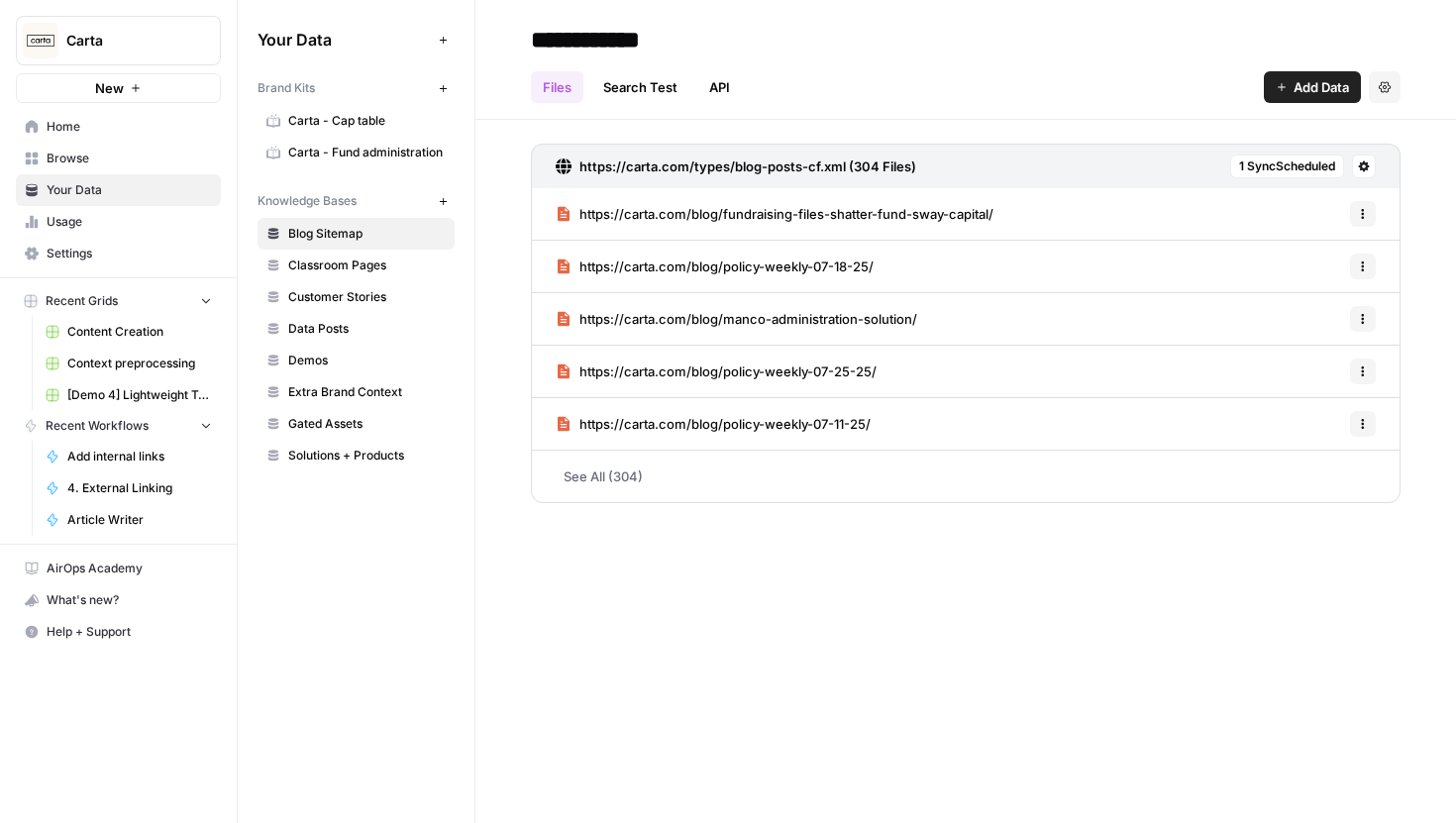 click on "Carta - Cap table" at bounding box center [366, 121] 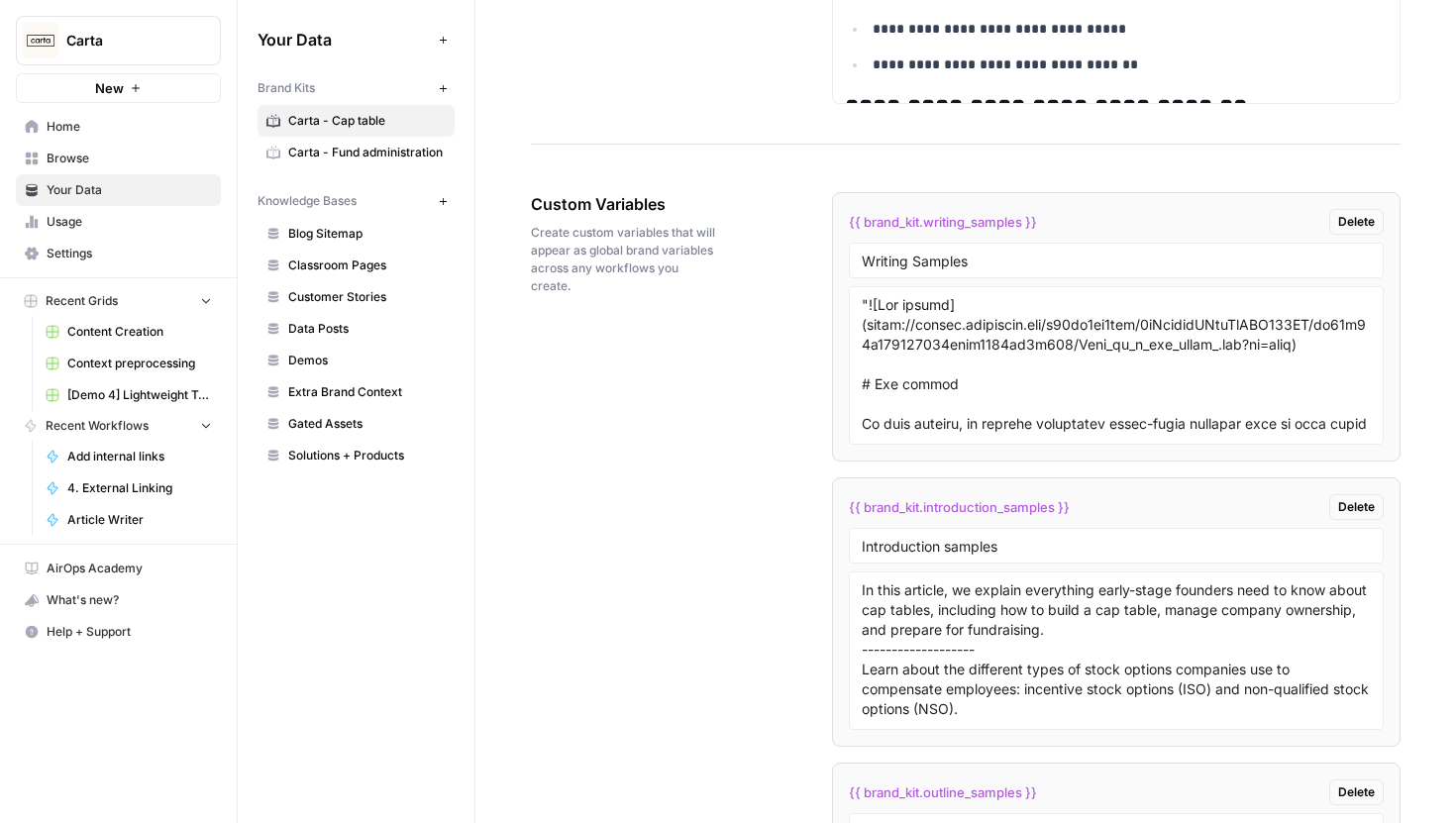 scroll, scrollTop: 3812, scrollLeft: 0, axis: vertical 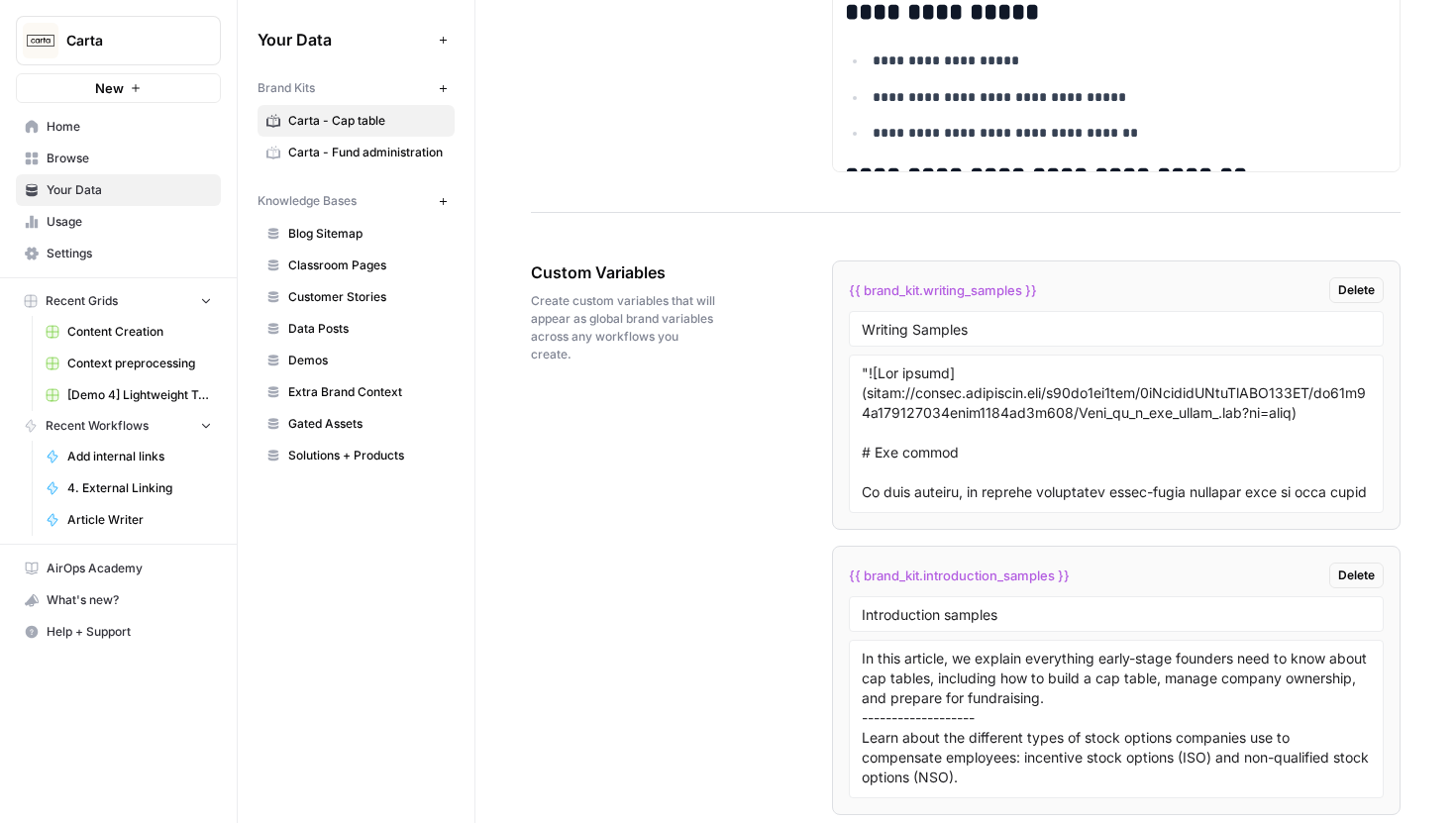click on "Carta" at bounding box center [126, 41] 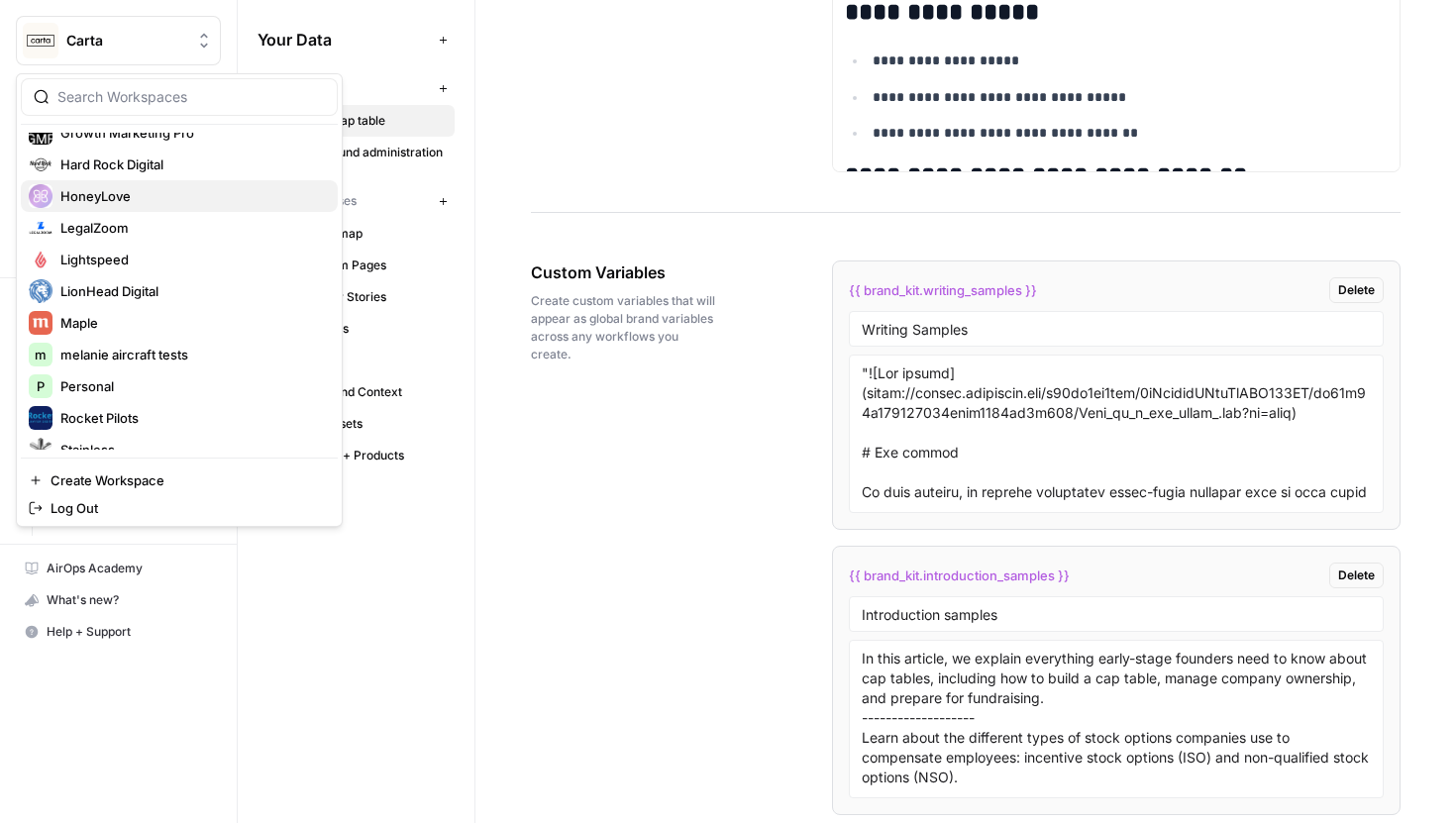 scroll, scrollTop: 348, scrollLeft: 0, axis: vertical 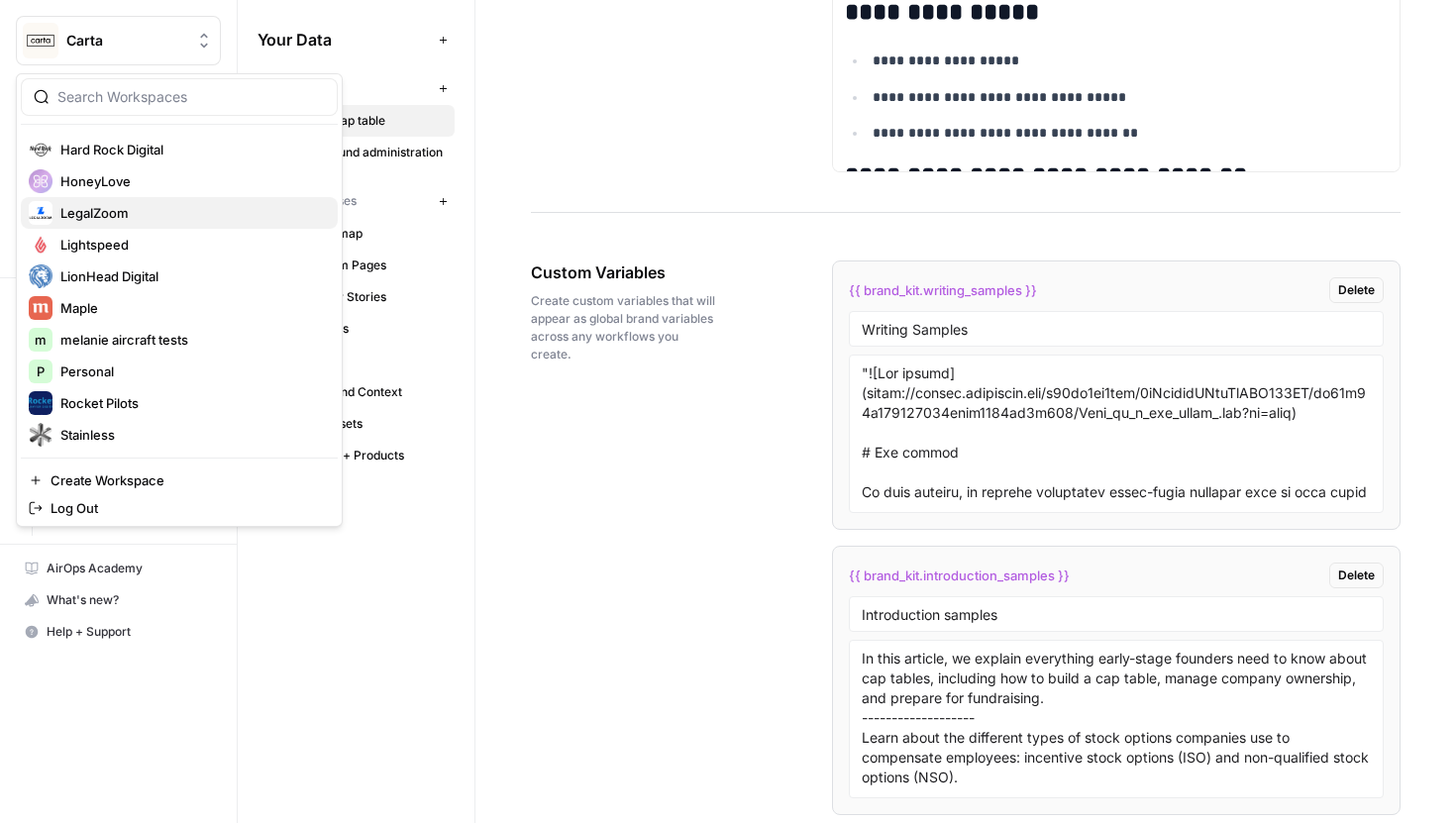 click on "LegalZoom" at bounding box center (191, 213) 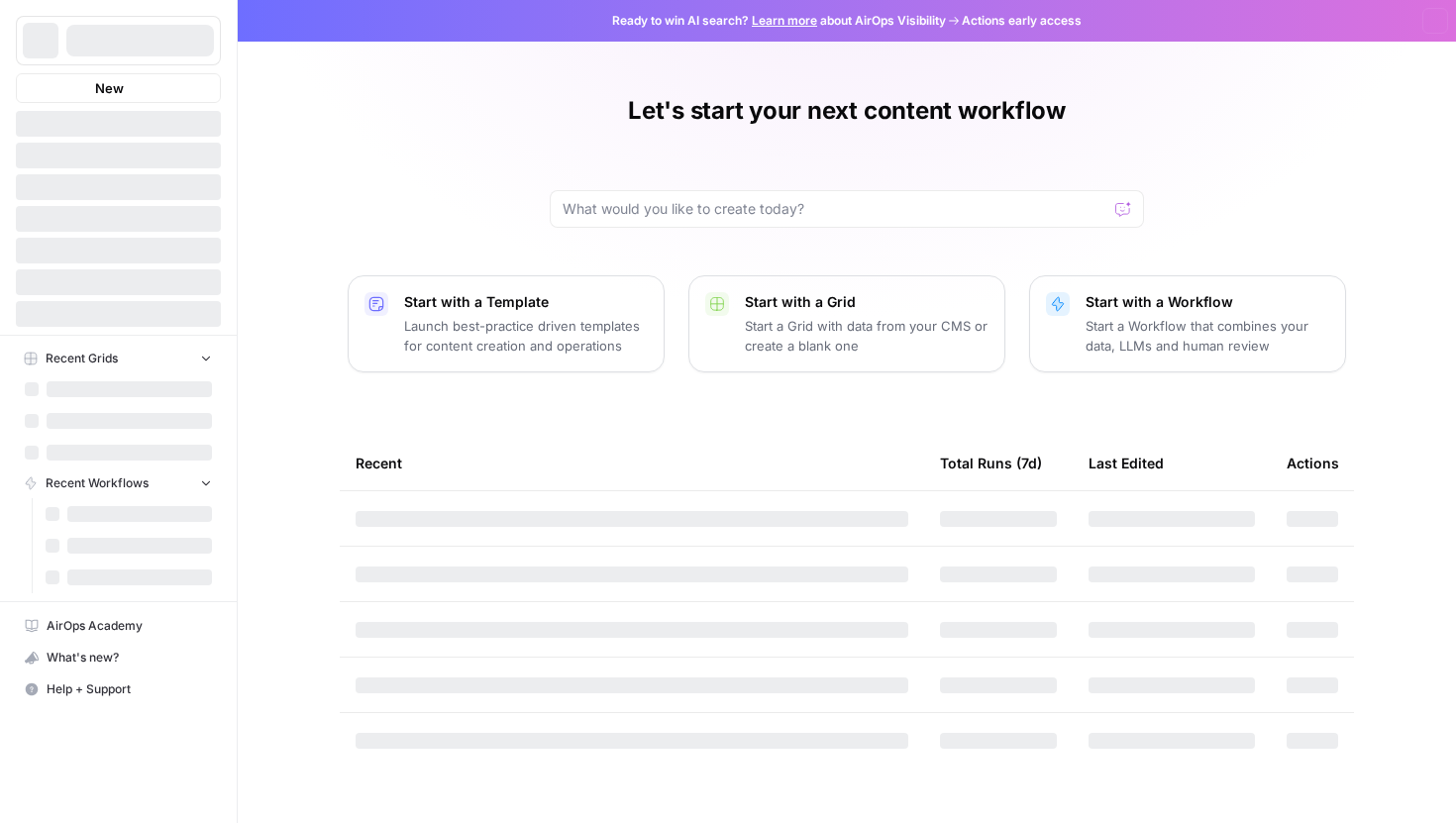 scroll, scrollTop: 0, scrollLeft: 0, axis: both 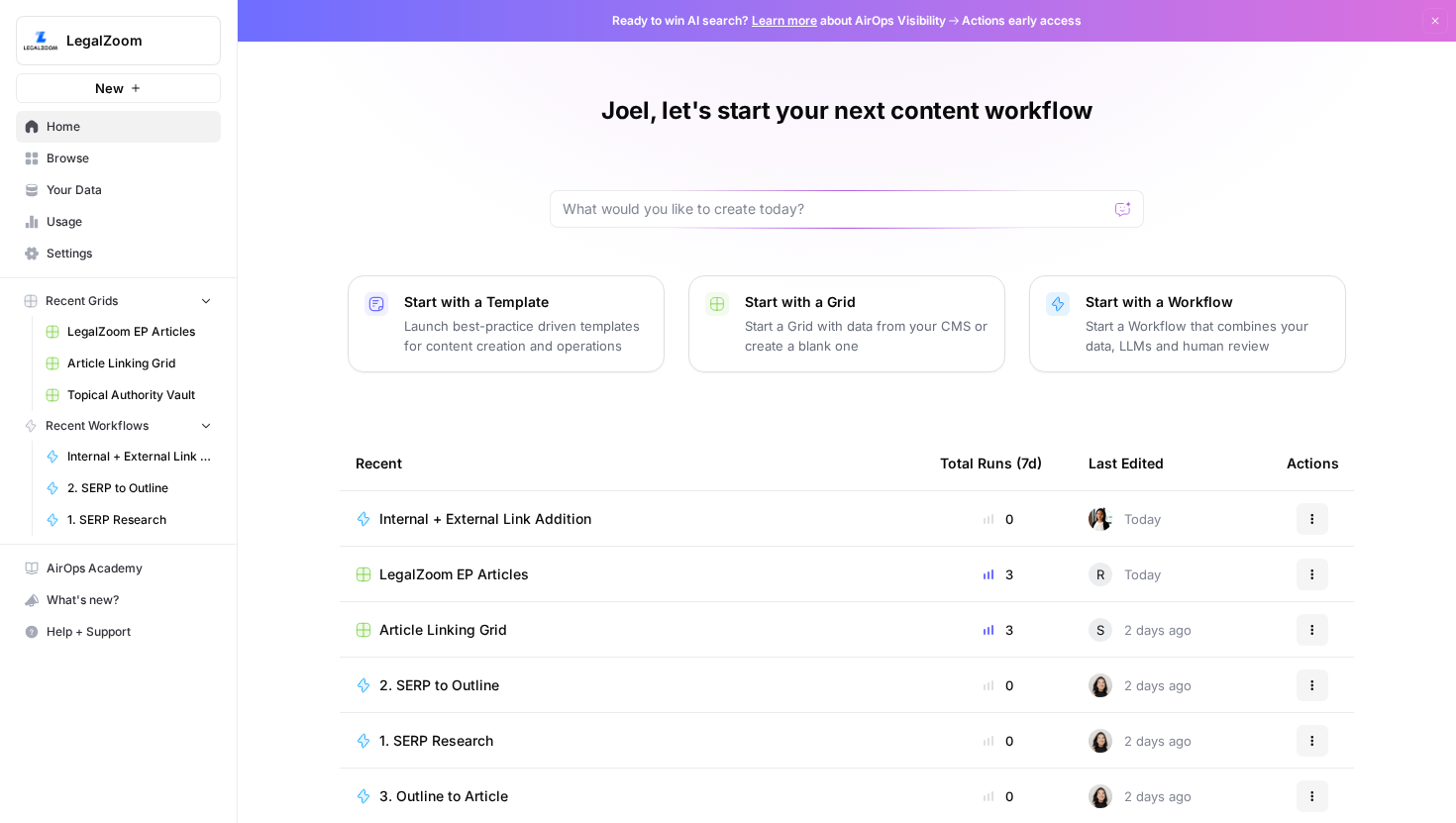 click on "Your Data" at bounding box center [118, 190] 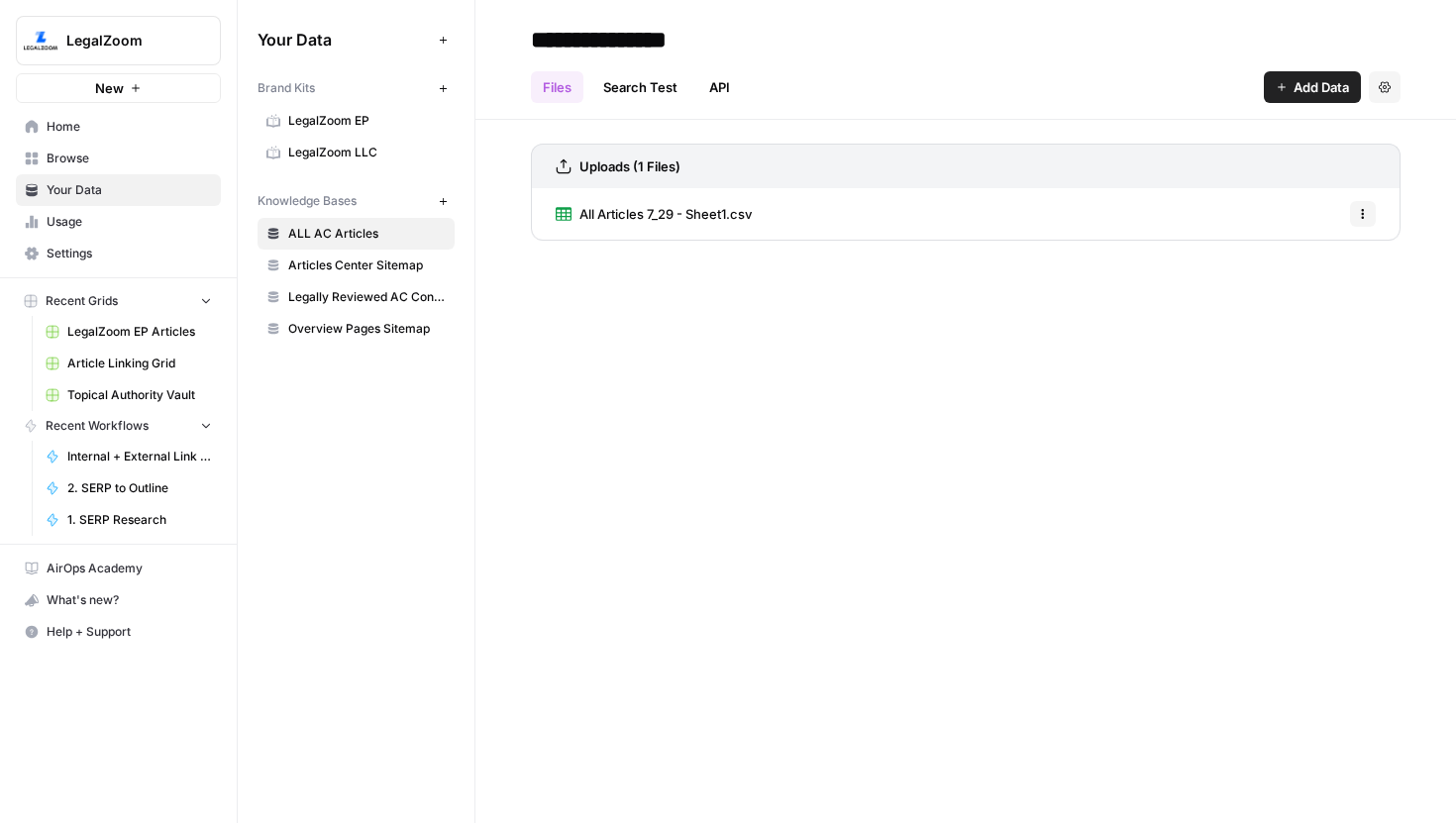 click on "LegalZoom EP" at bounding box center (366, 121) 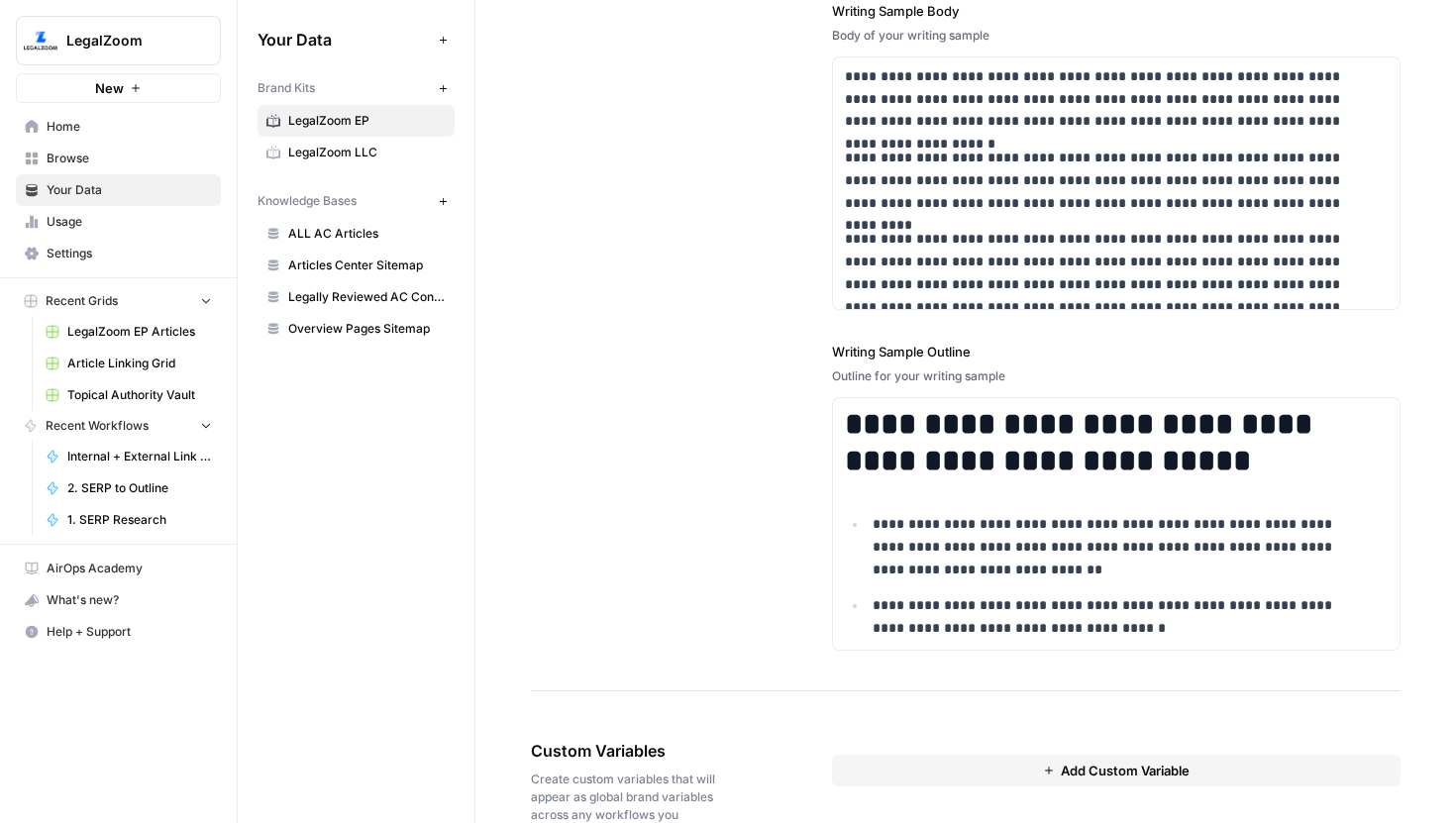 scroll, scrollTop: 2682, scrollLeft: 0, axis: vertical 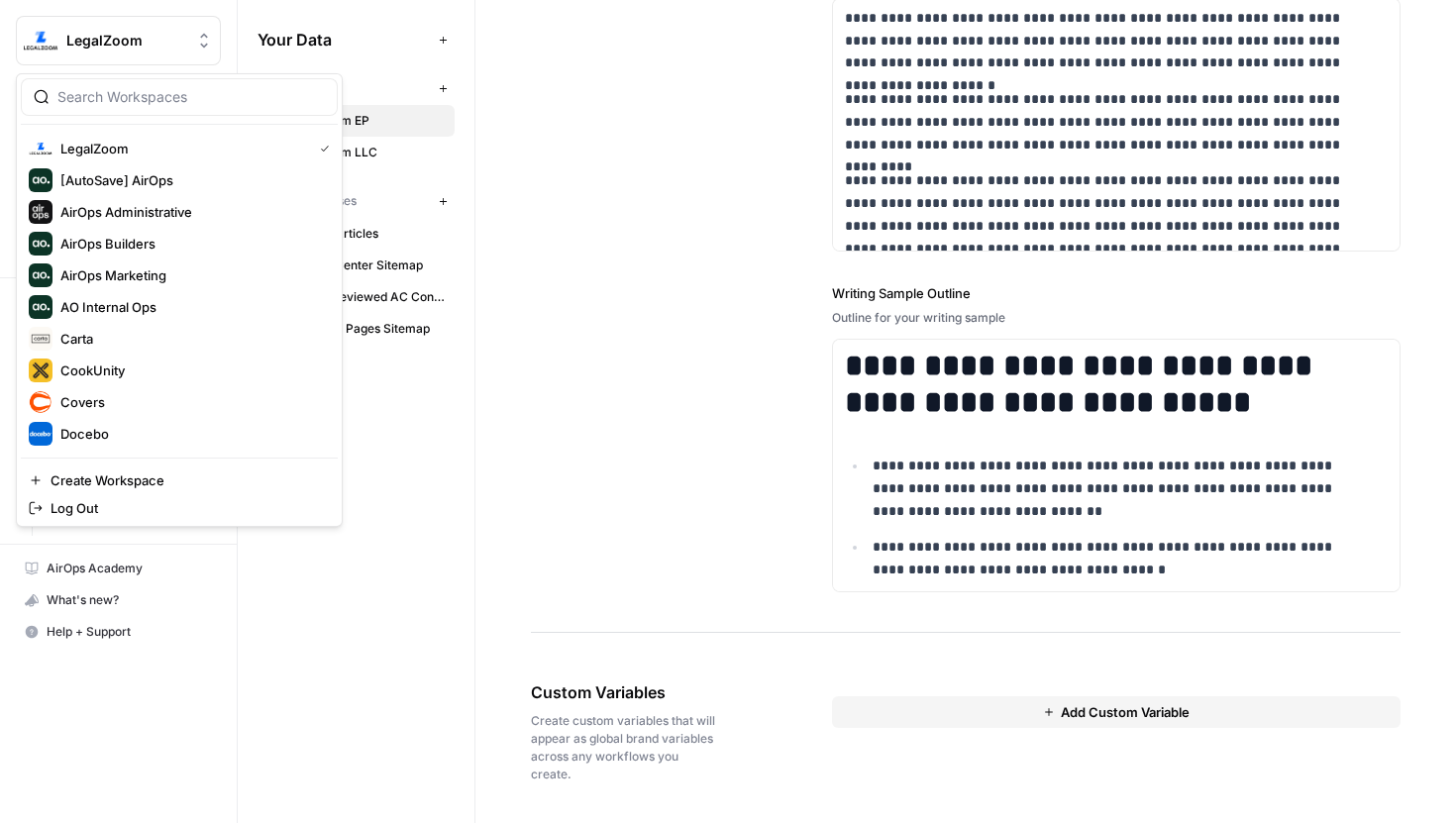 click on "LegalZoom" at bounding box center (118, 41) 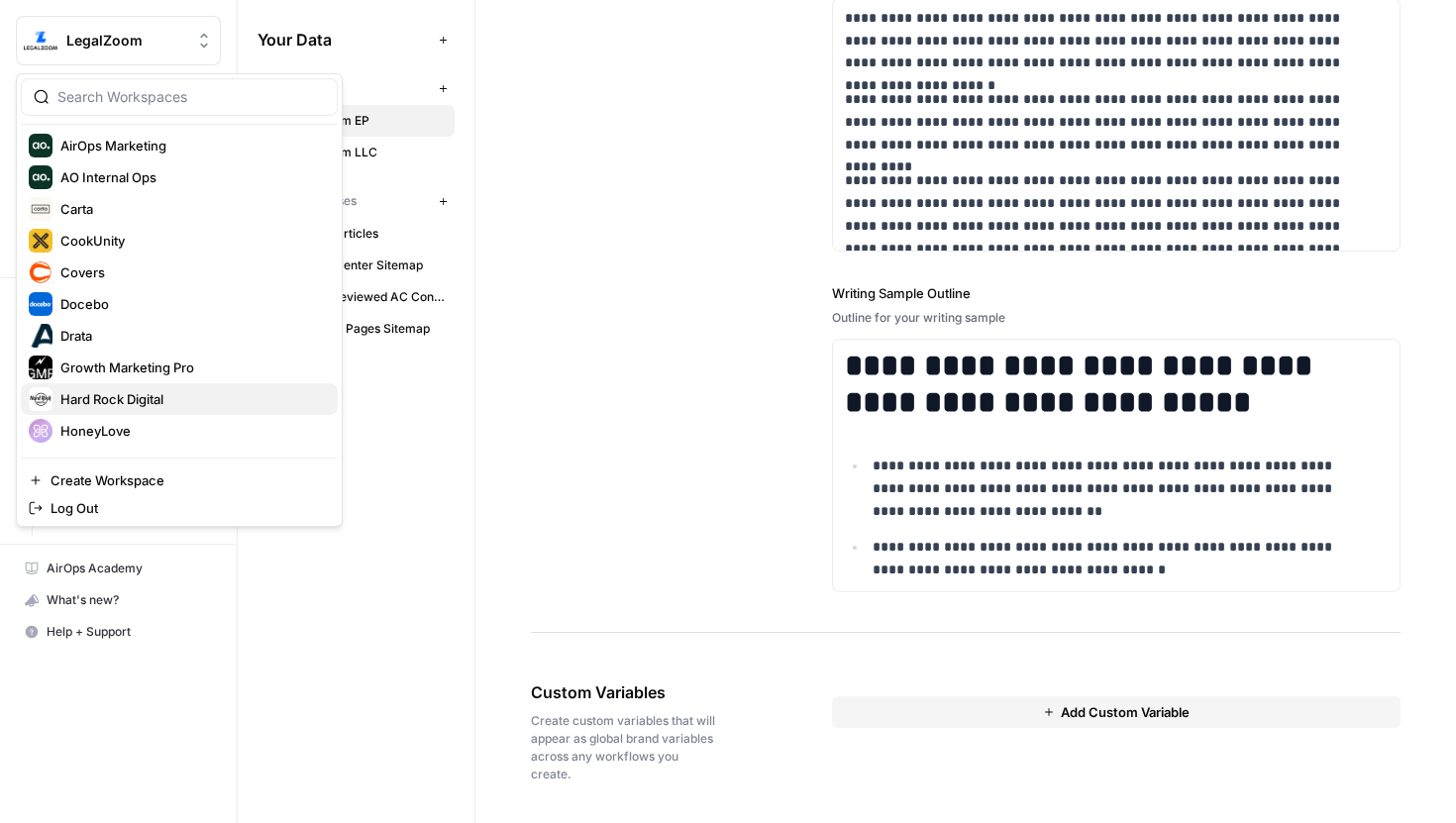 scroll, scrollTop: 125, scrollLeft: 0, axis: vertical 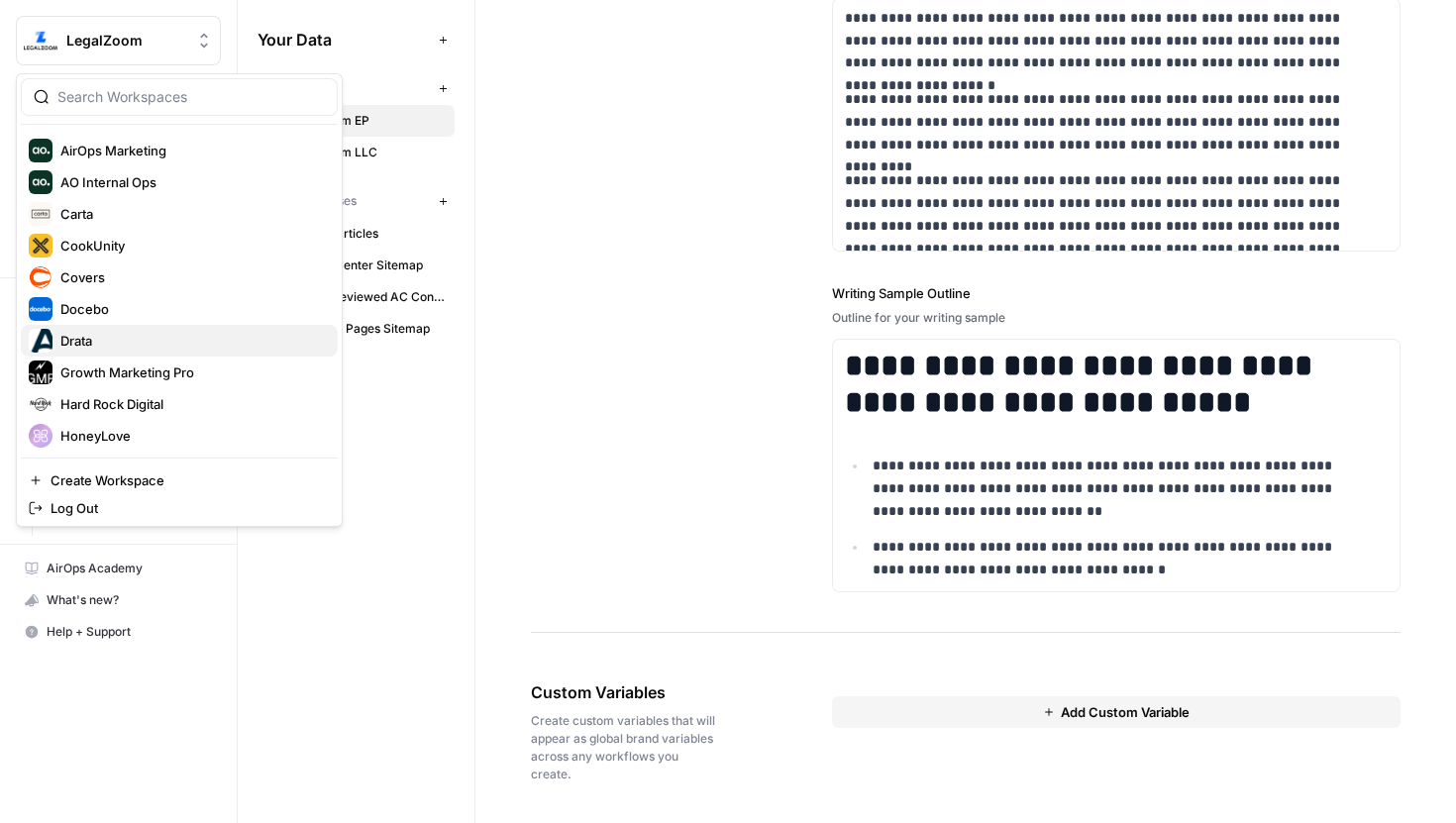 click on "Drata" at bounding box center (191, 341) 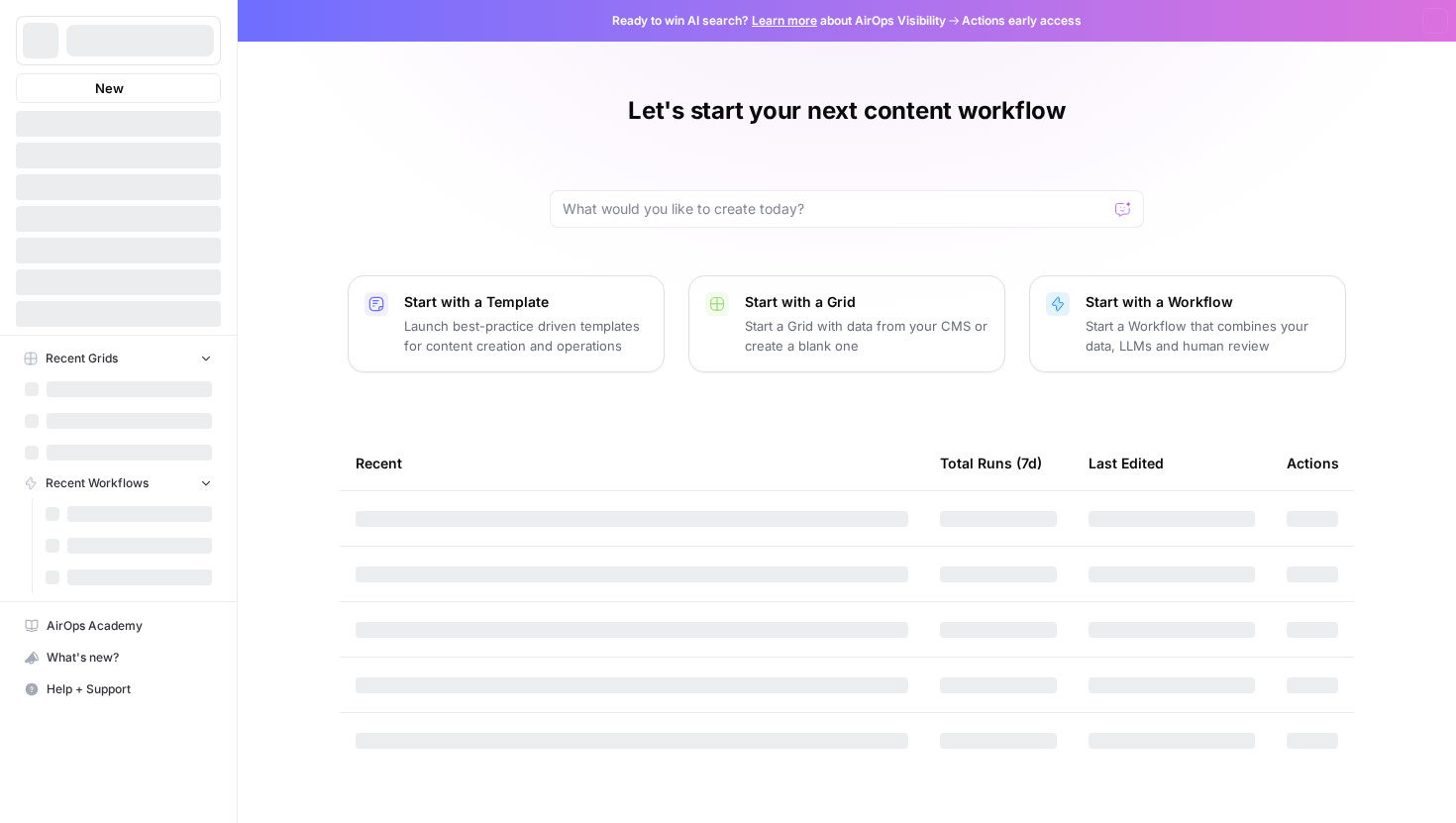 scroll, scrollTop: 0, scrollLeft: 0, axis: both 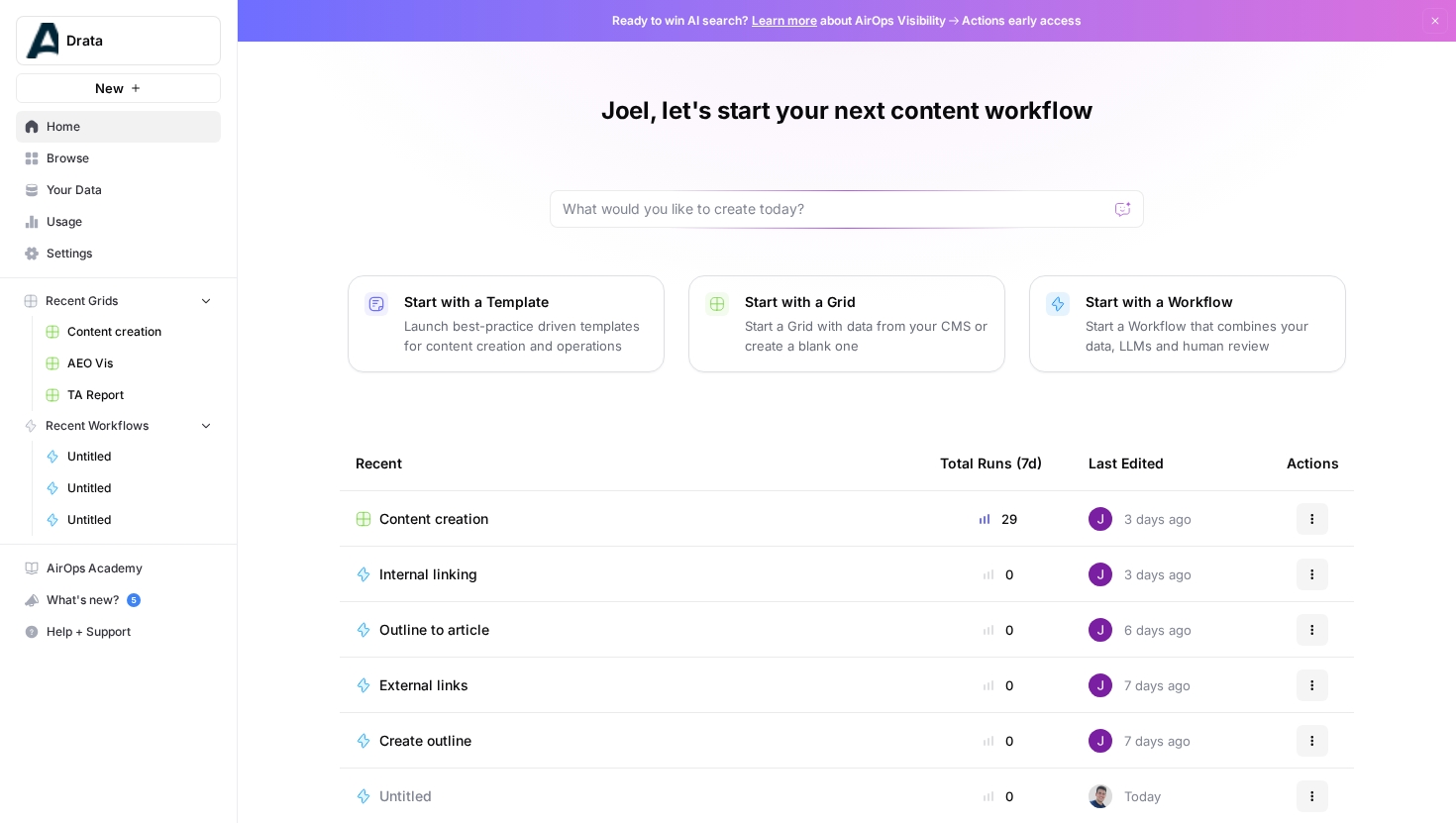 click on "Drata" at bounding box center (126, 41) 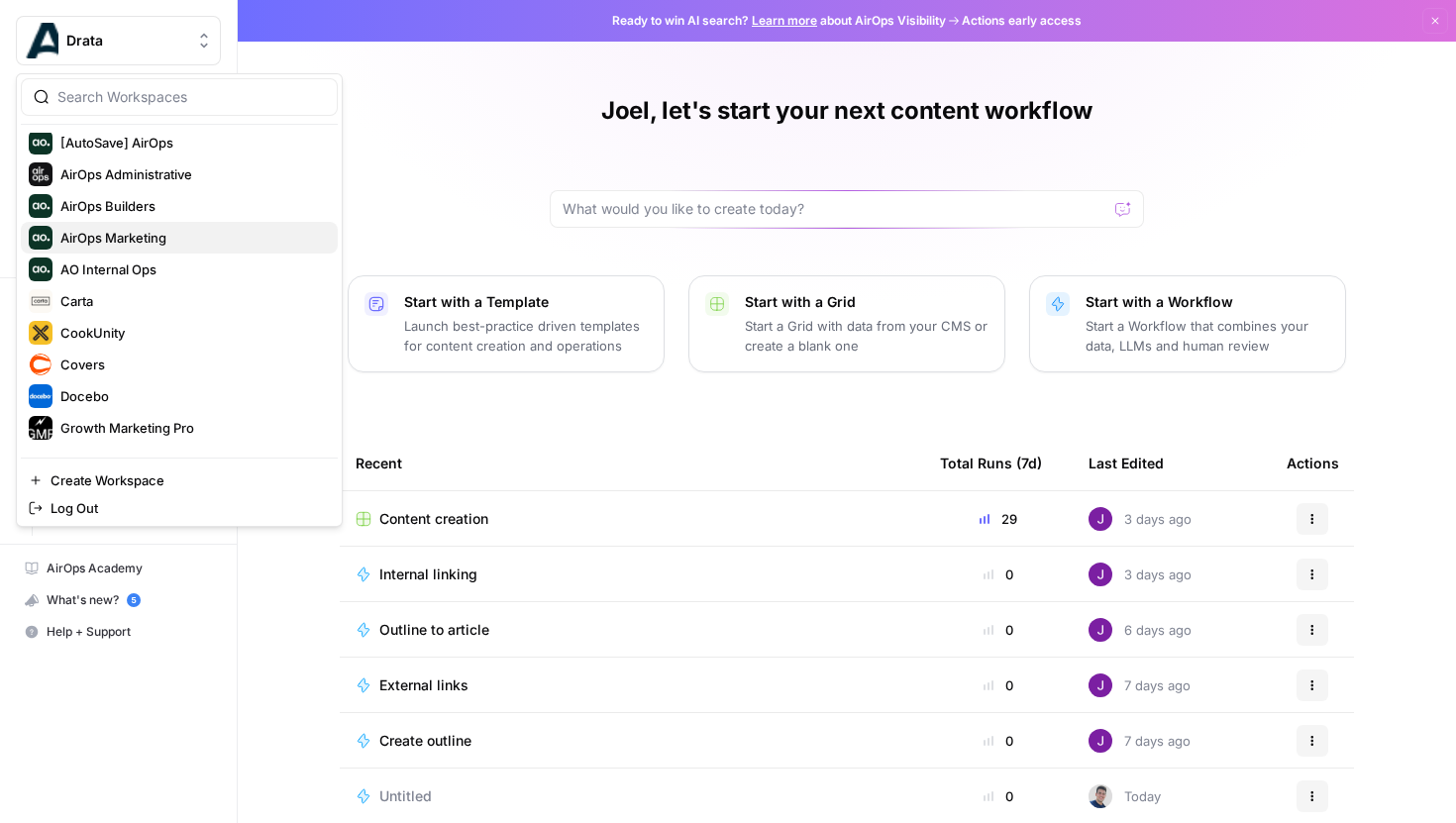 scroll, scrollTop: 56, scrollLeft: 0, axis: vertical 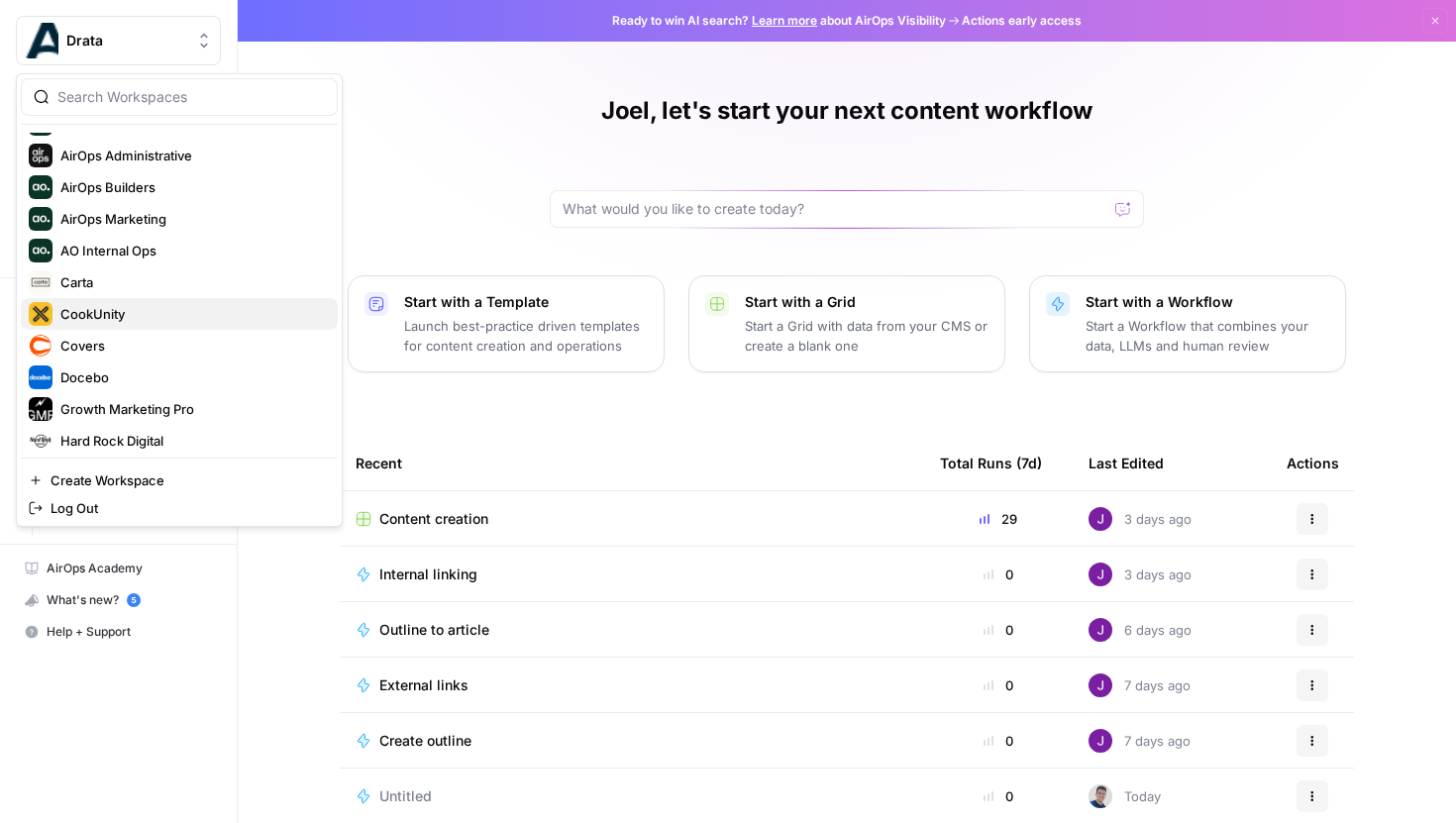 click on "CookUnity" at bounding box center (191, 314) 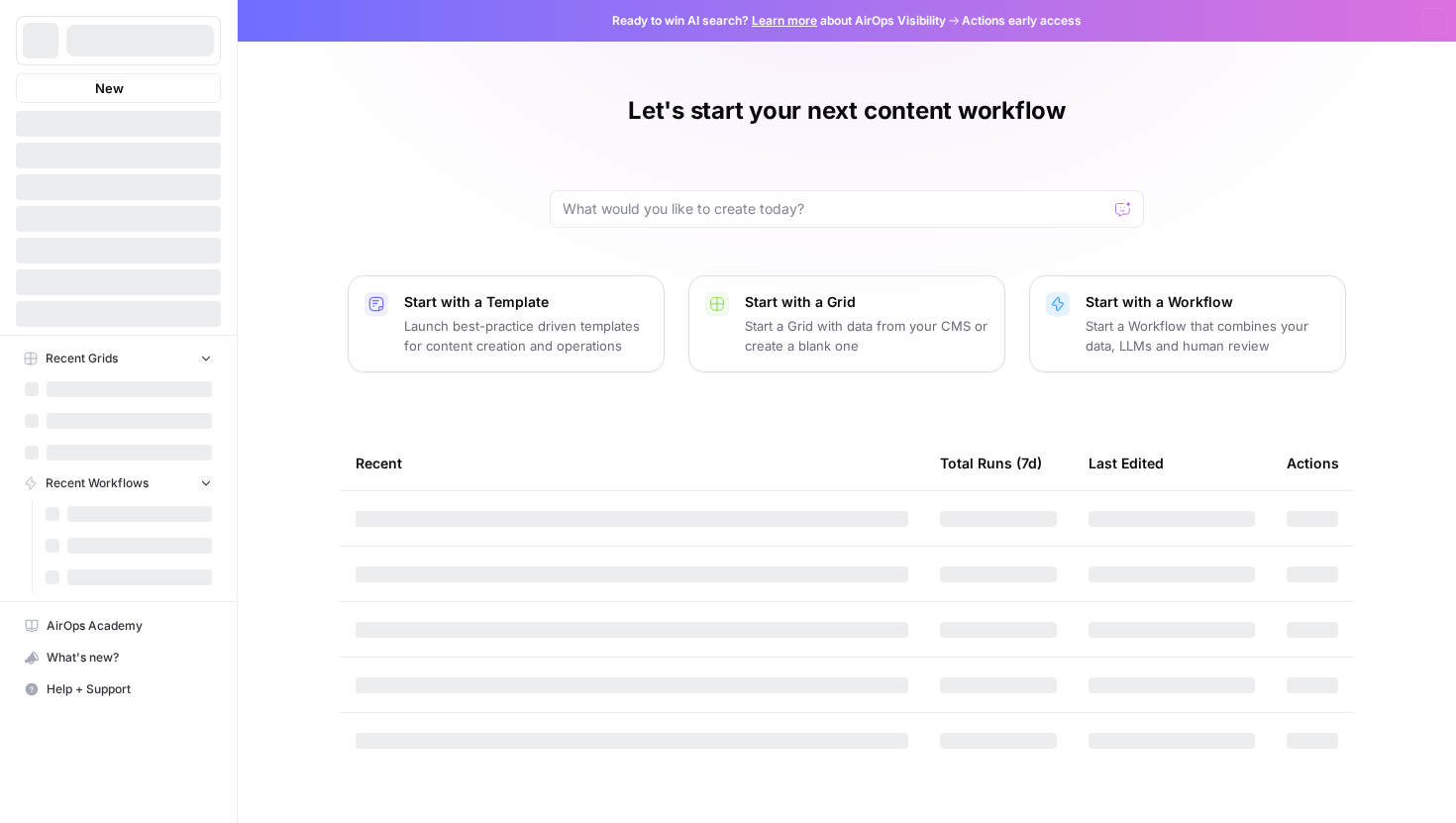 scroll, scrollTop: 0, scrollLeft: 0, axis: both 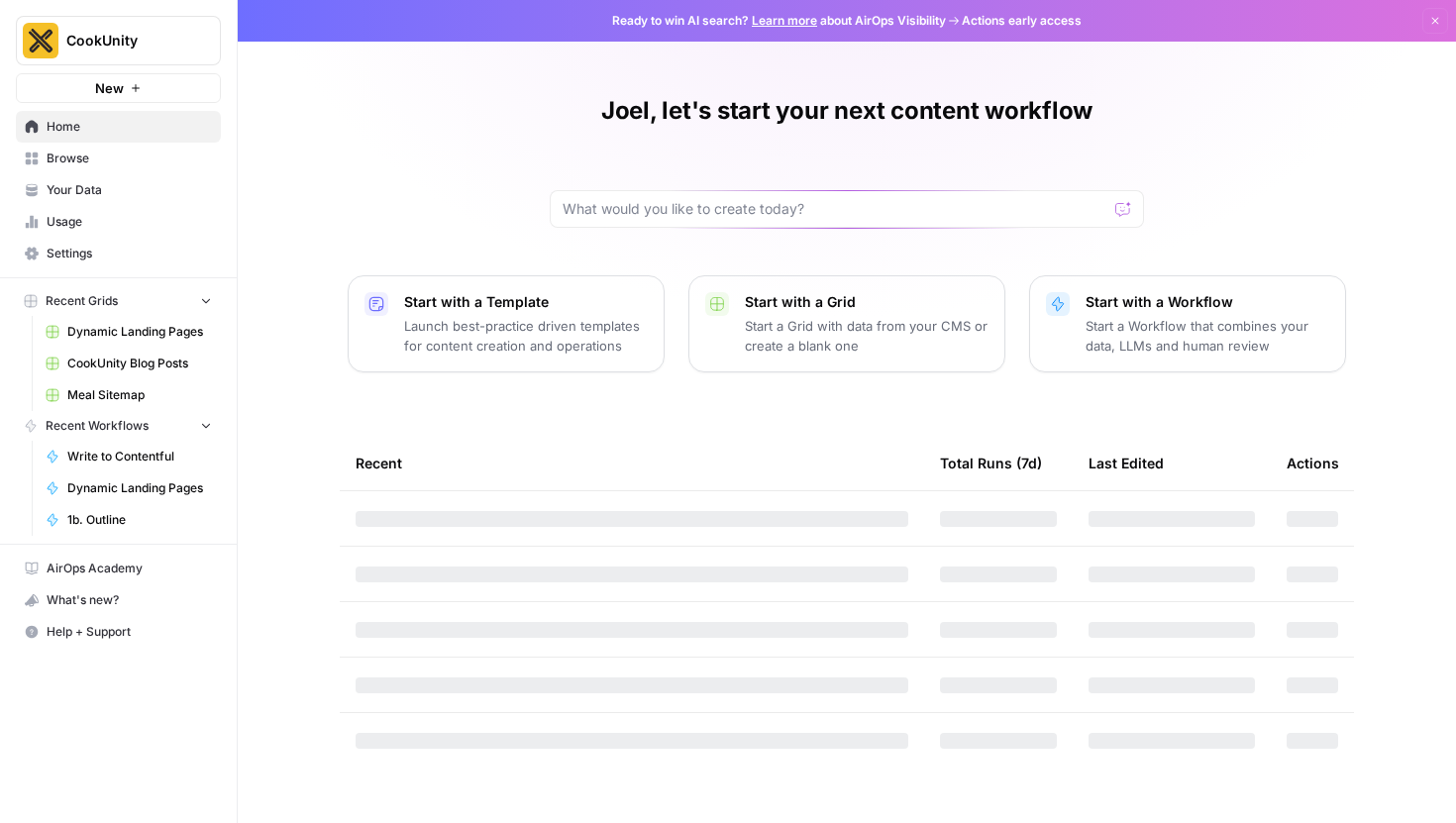 click on "CookUnity" at bounding box center (126, 41) 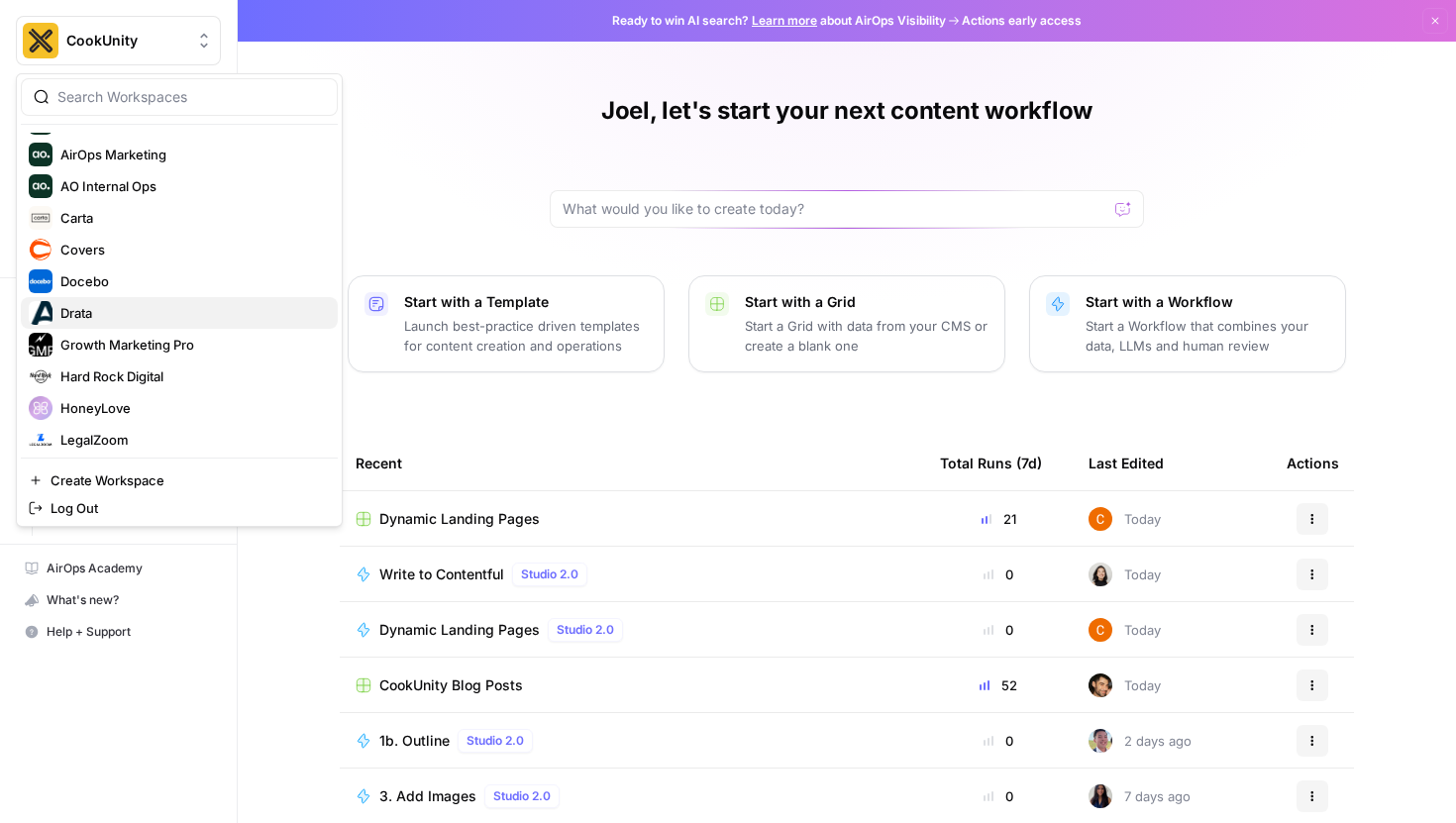 scroll, scrollTop: 148, scrollLeft: 0, axis: vertical 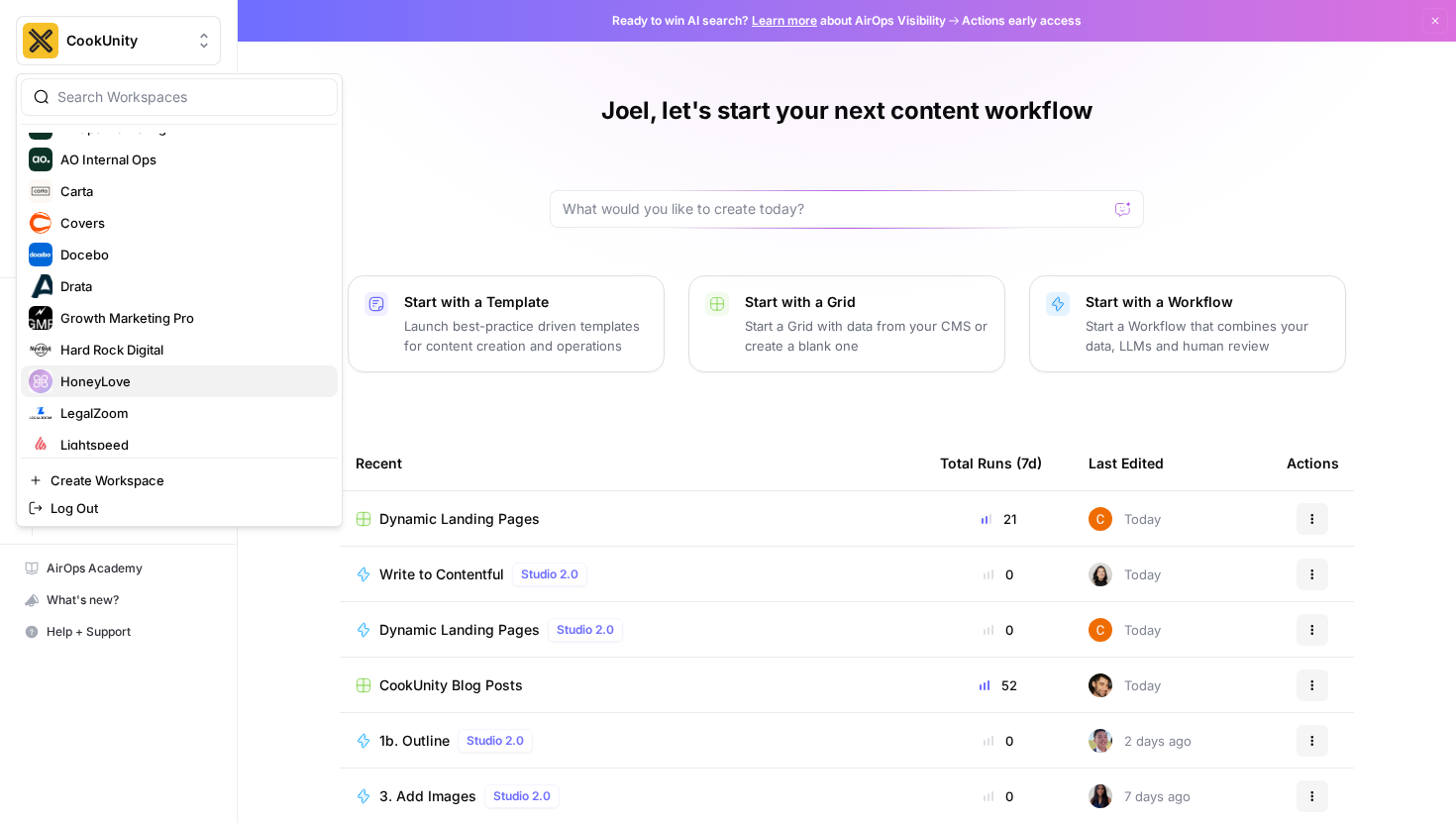 click on "HoneyLove" at bounding box center [191, 381] 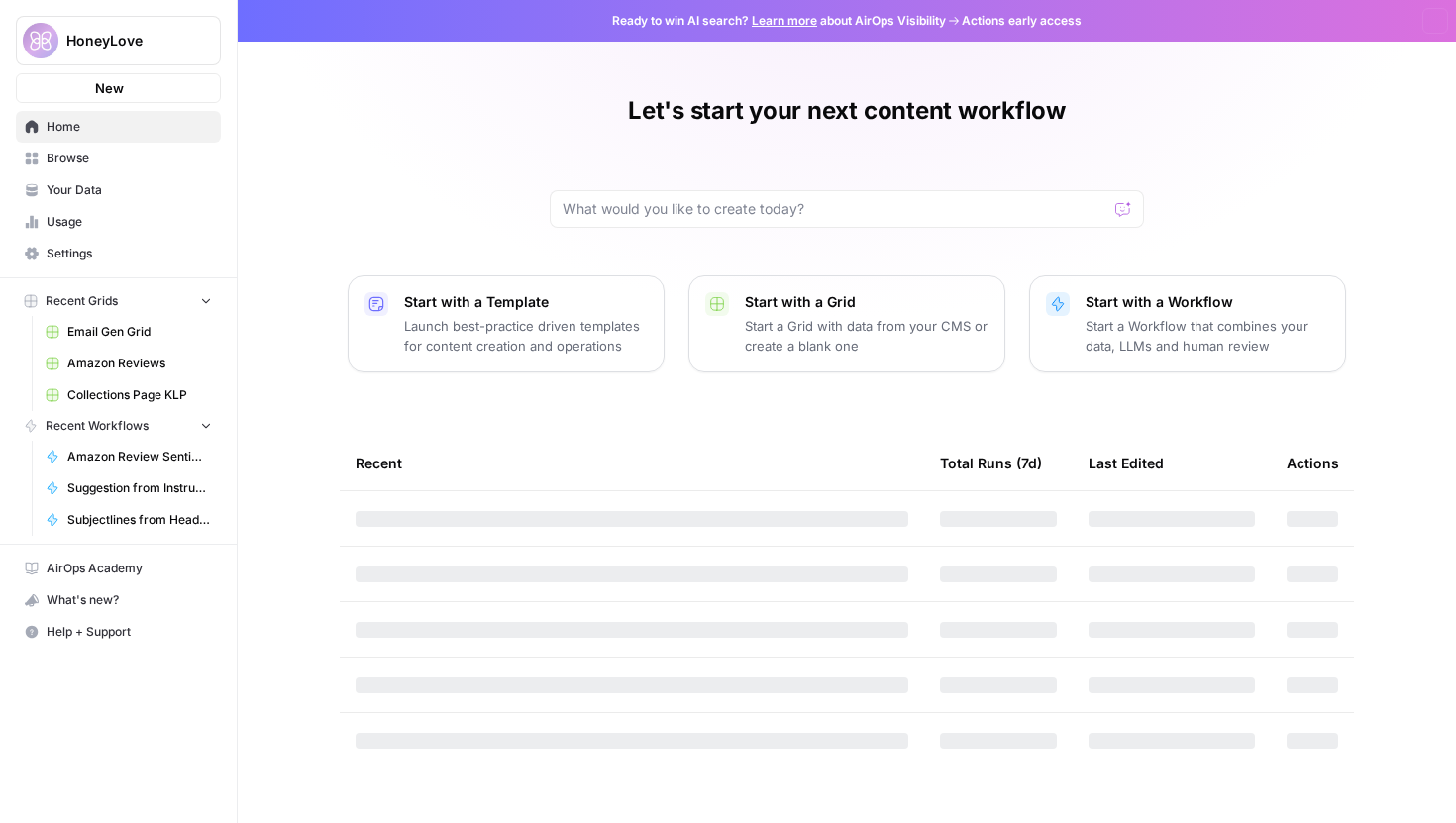 scroll, scrollTop: 0, scrollLeft: 0, axis: both 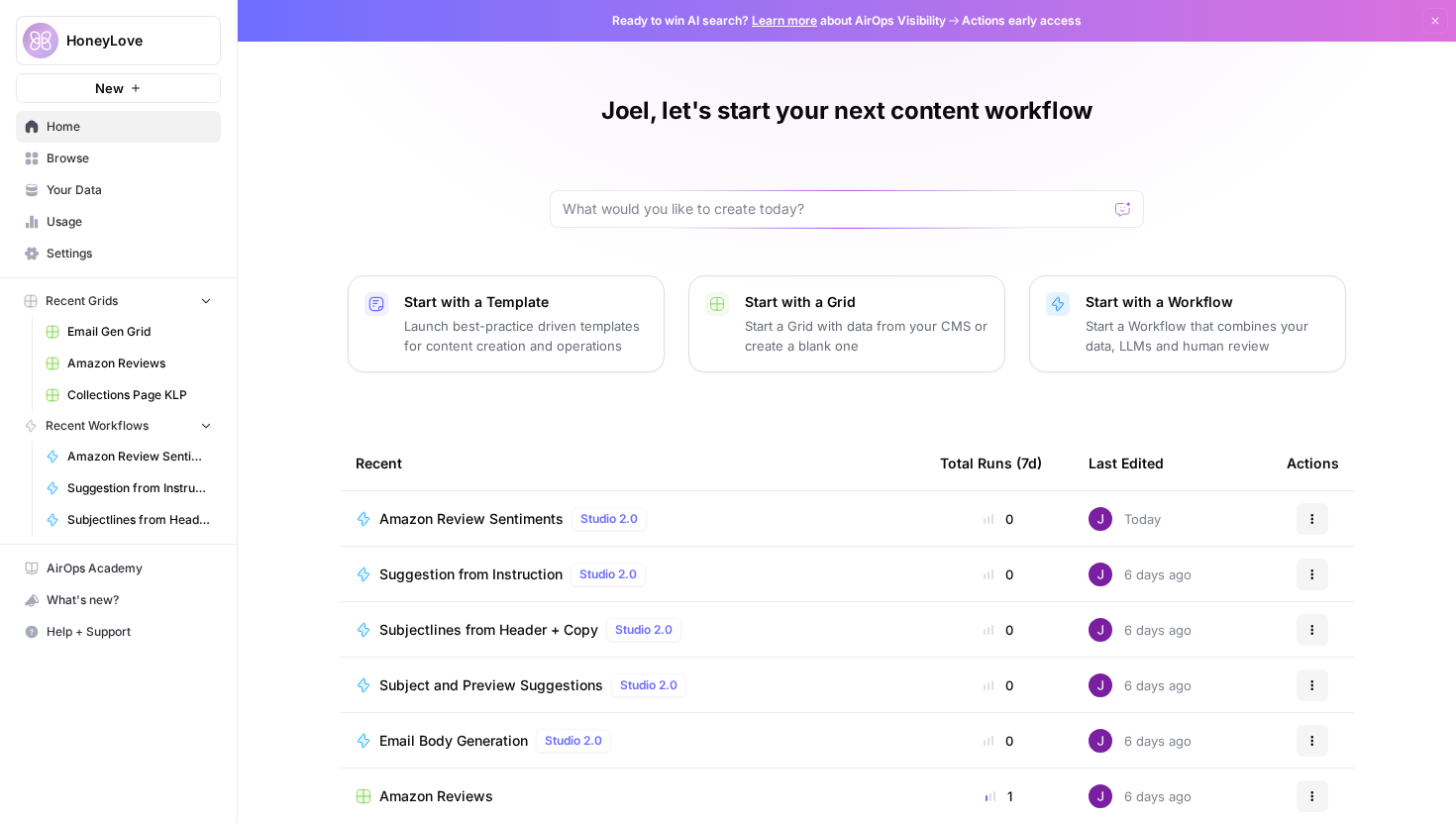 click on "Your Data" at bounding box center [129, 190] 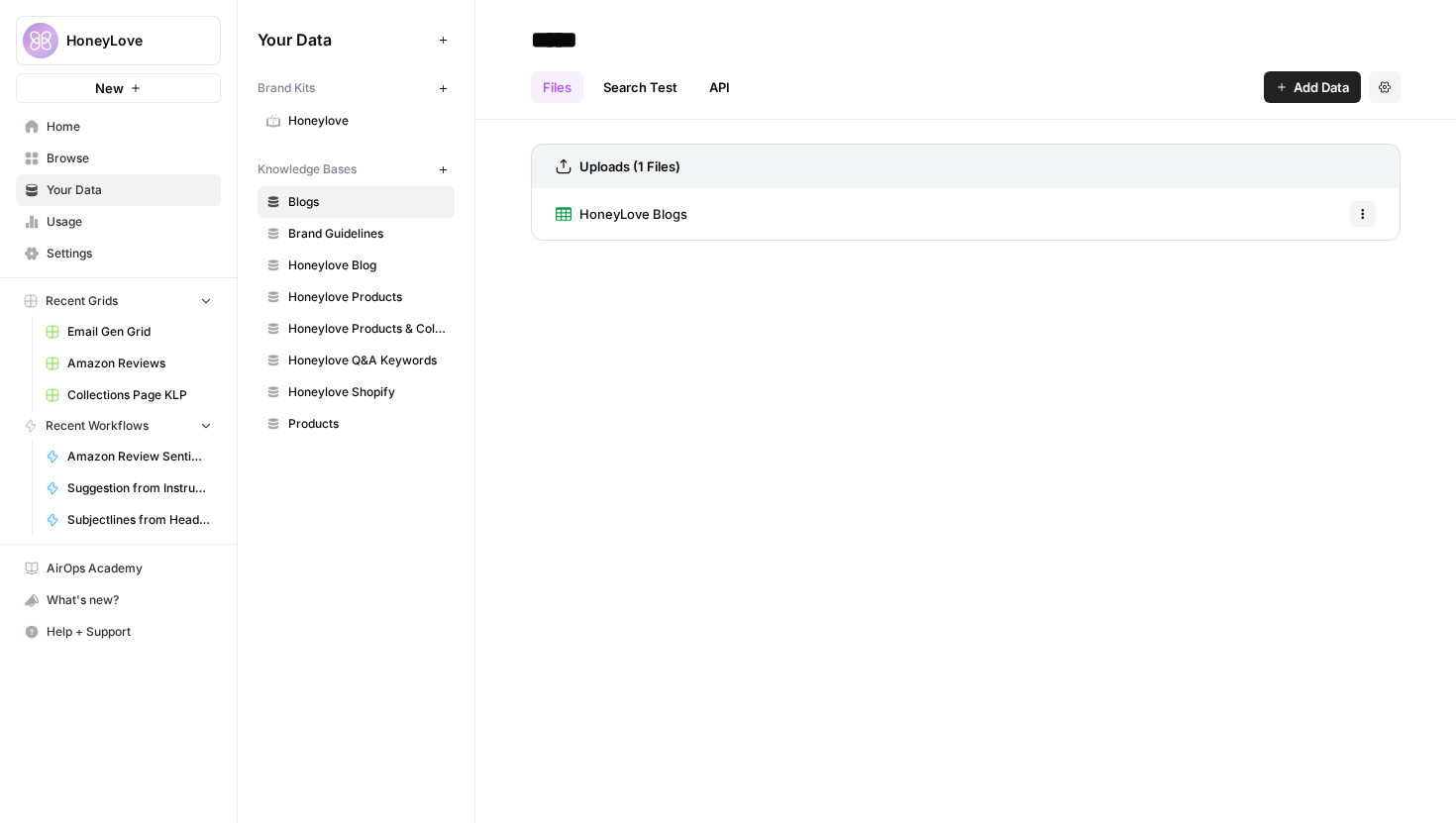 click on "Honeylove" at bounding box center (366, 121) 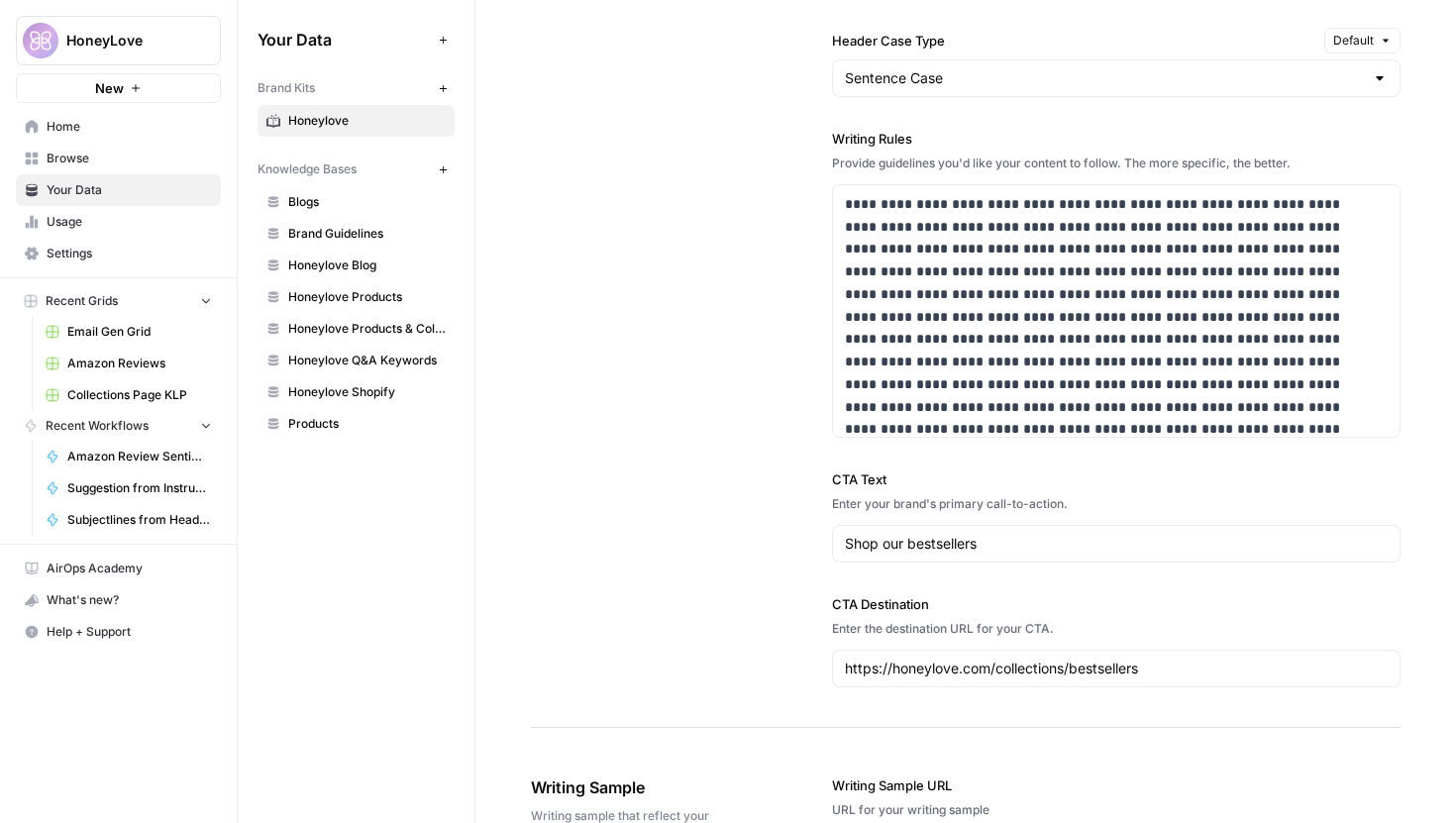 scroll, scrollTop: 1938, scrollLeft: 0, axis: vertical 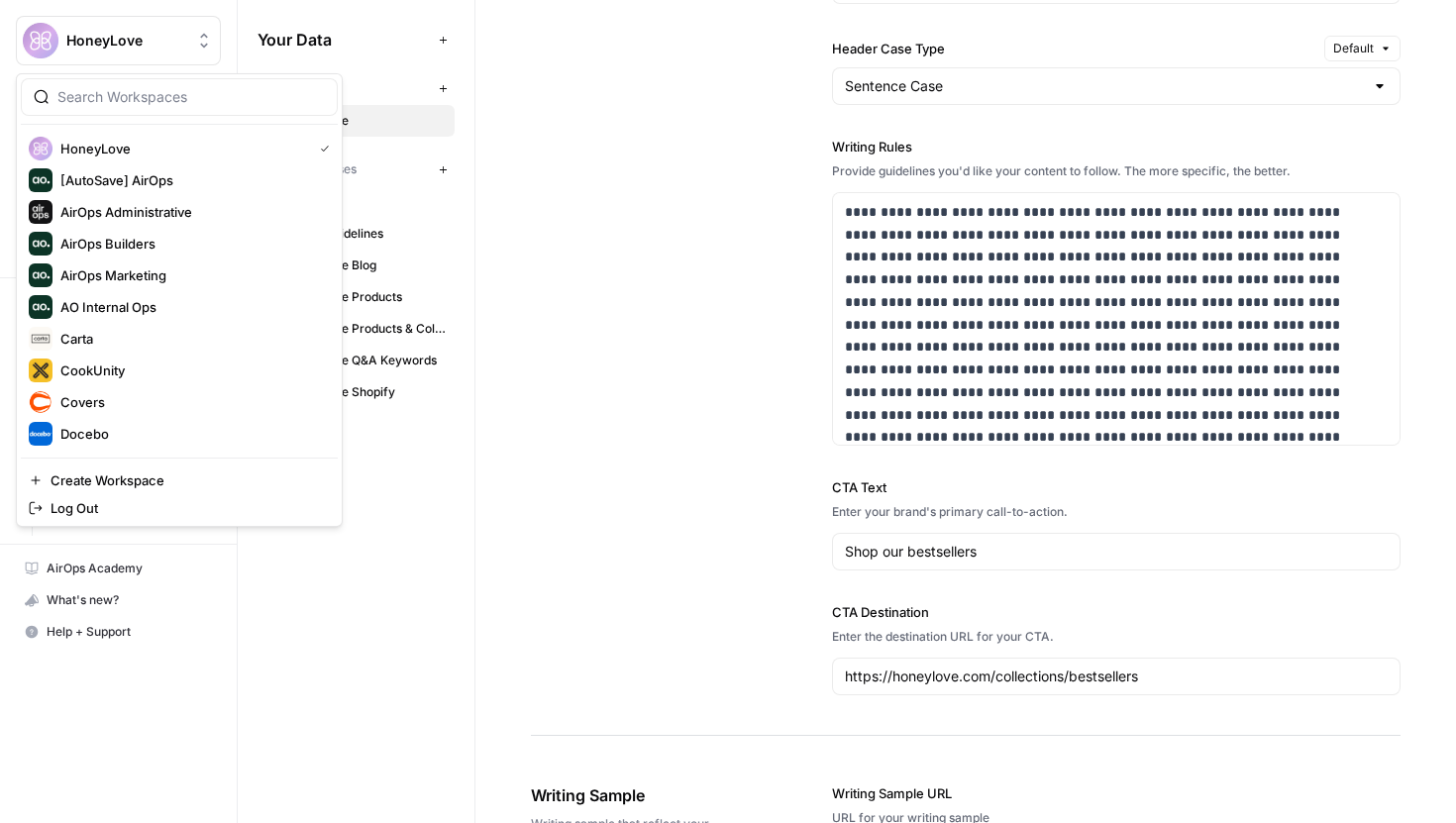 click on "HoneyLove" at bounding box center [118, 41] 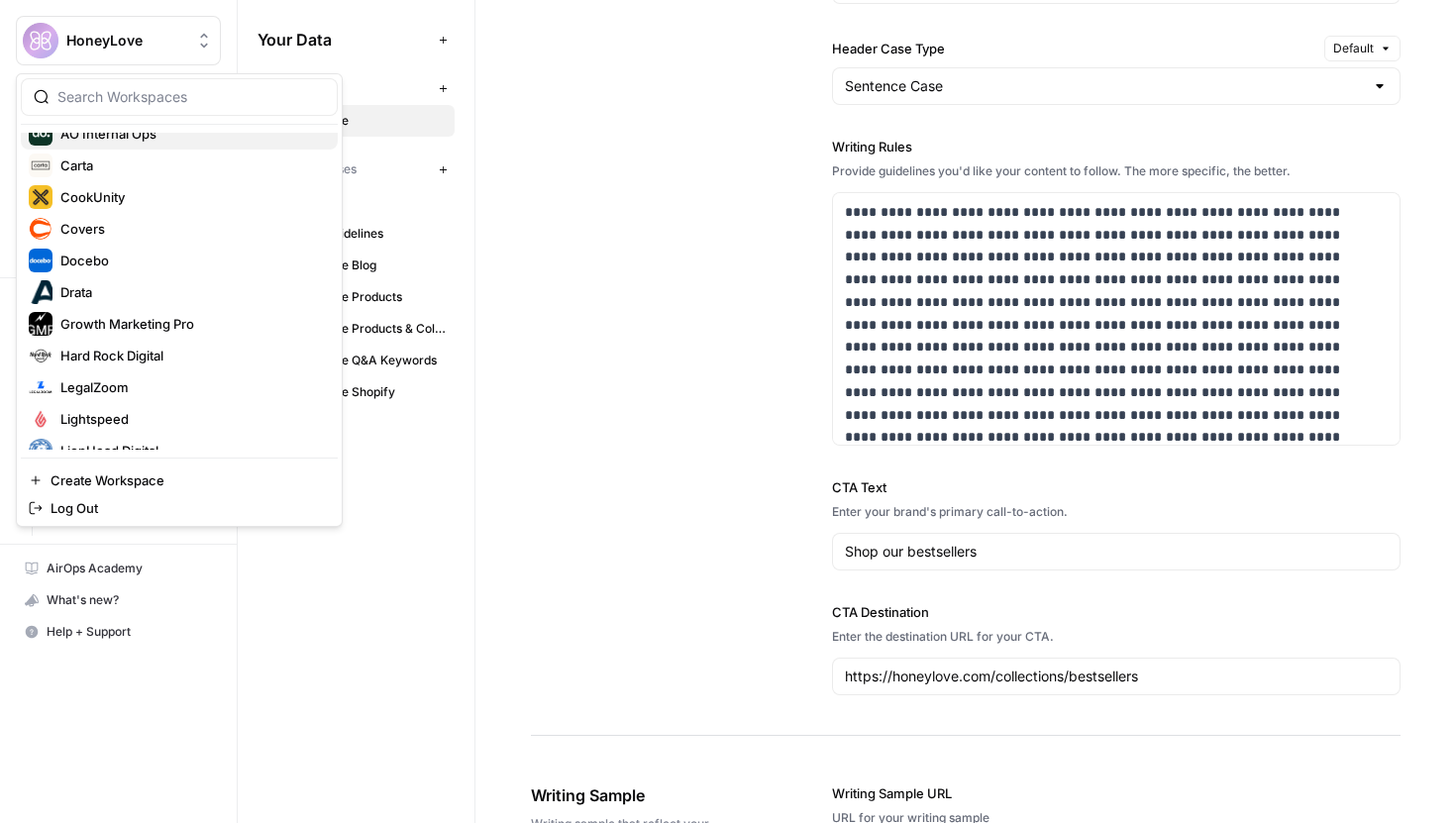 scroll, scrollTop: 178, scrollLeft: 0, axis: vertical 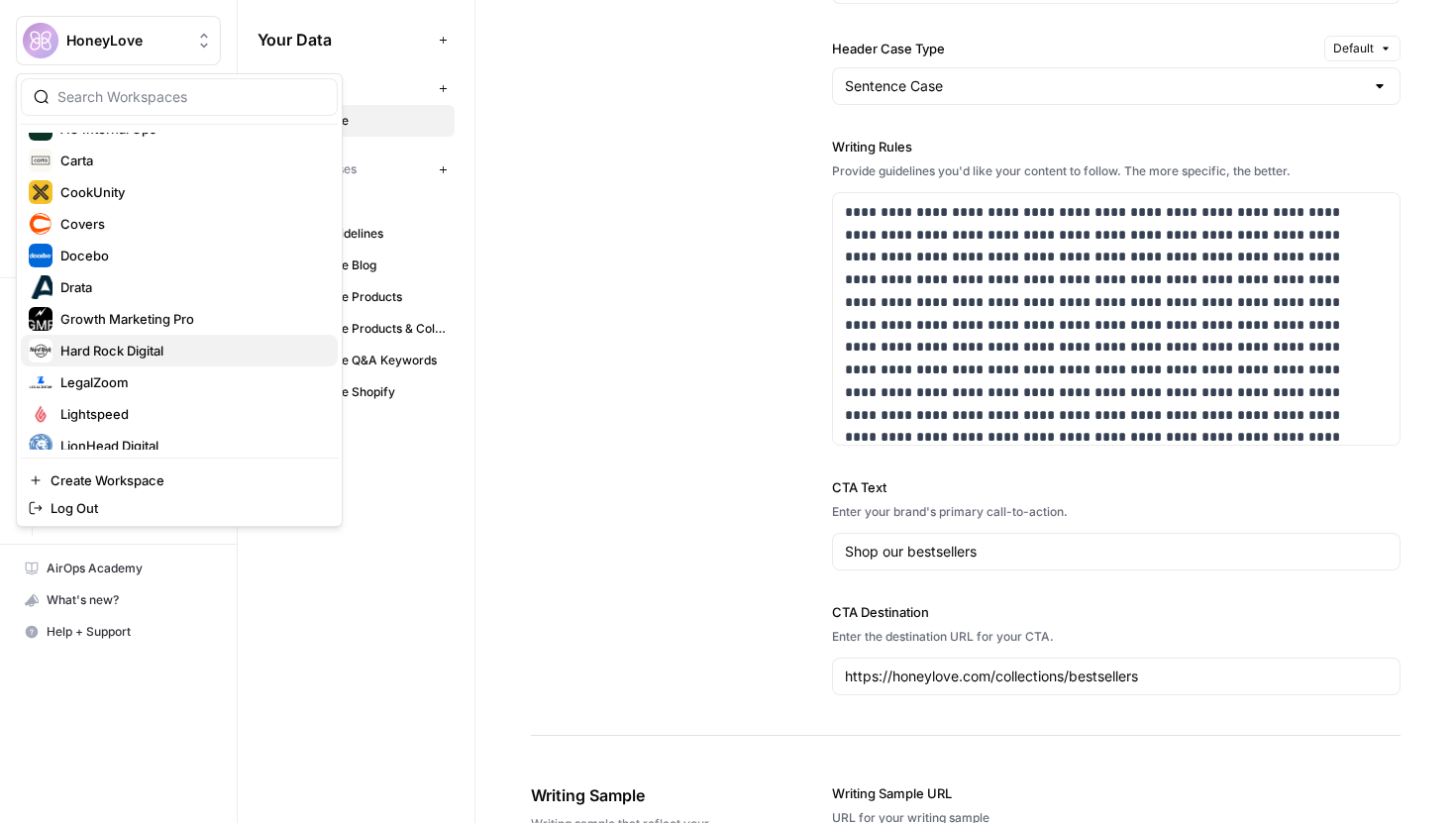 click on "Hard Rock Digital" at bounding box center [191, 351] 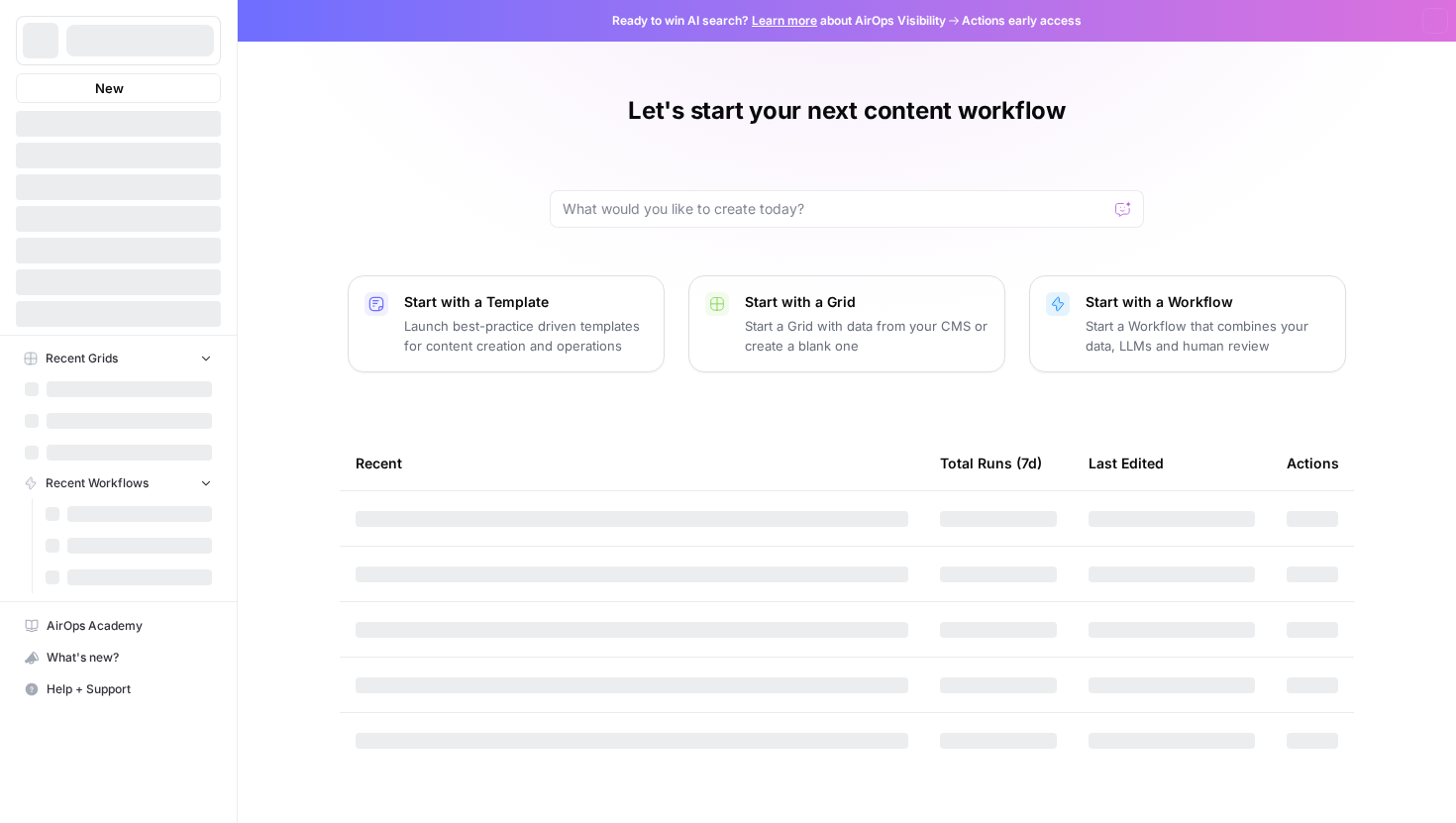 scroll, scrollTop: 0, scrollLeft: 0, axis: both 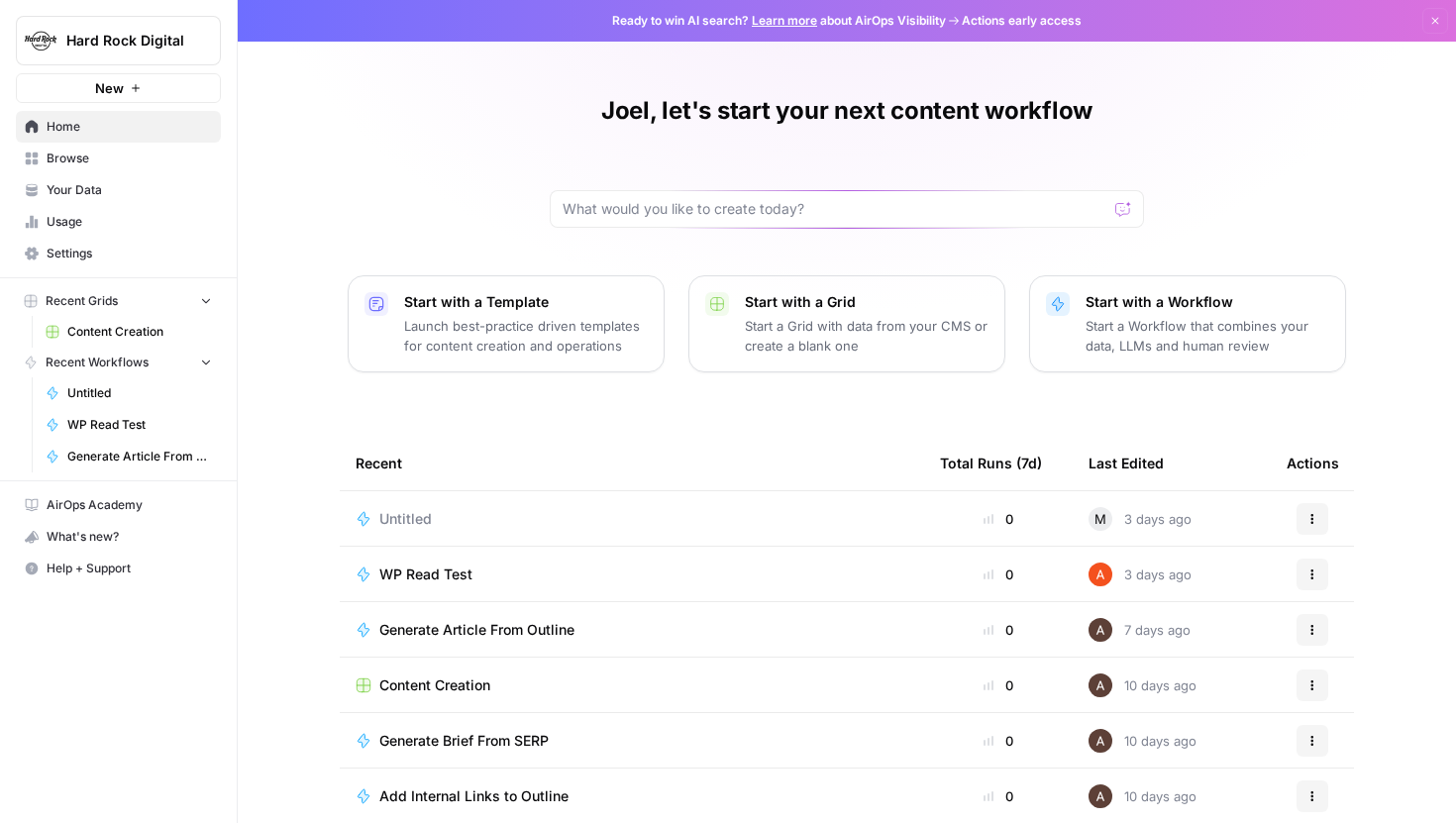 click on "Your Data" at bounding box center [118, 190] 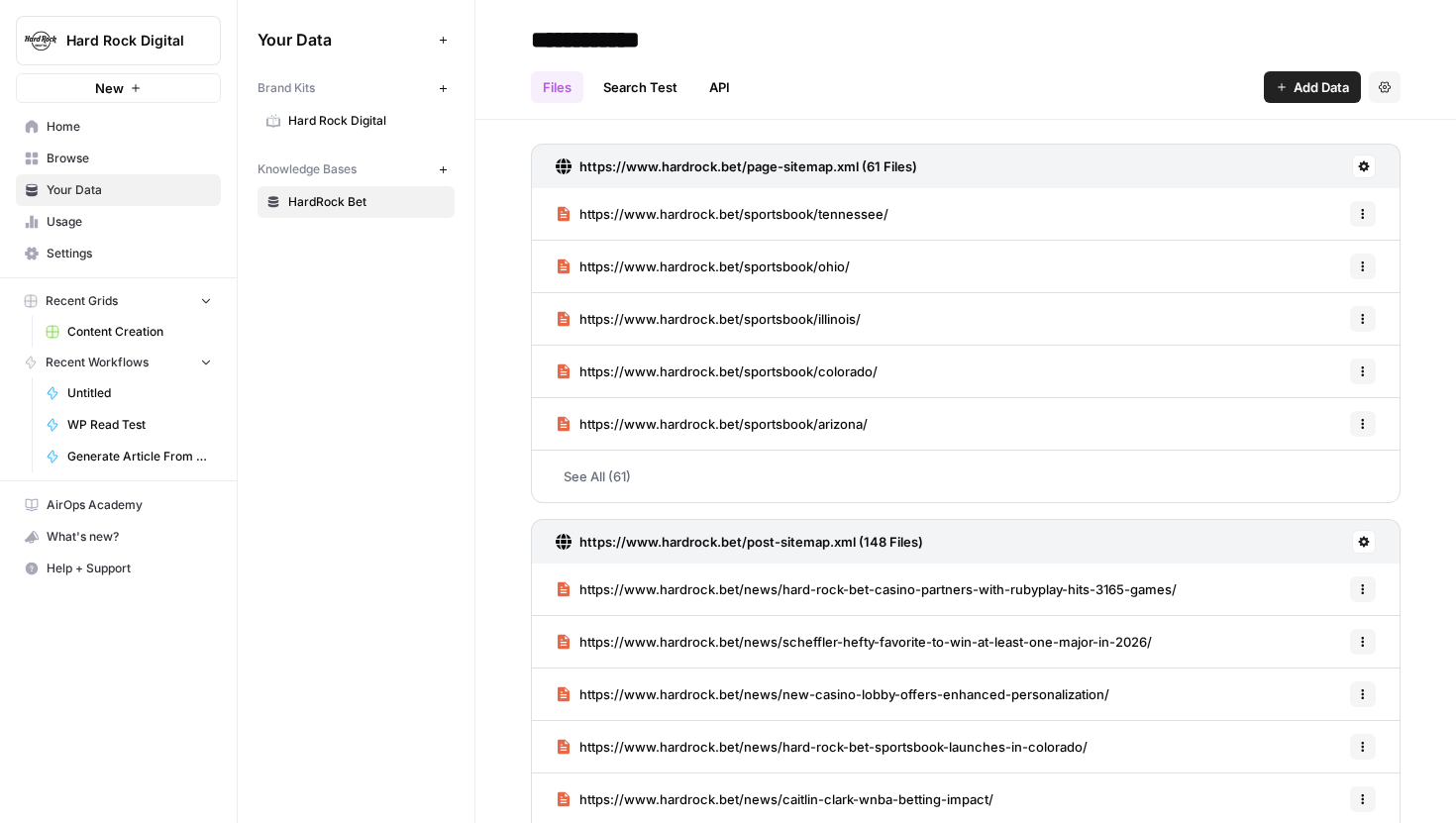 click on "Hard Rock Digital" at bounding box center (366, 121) 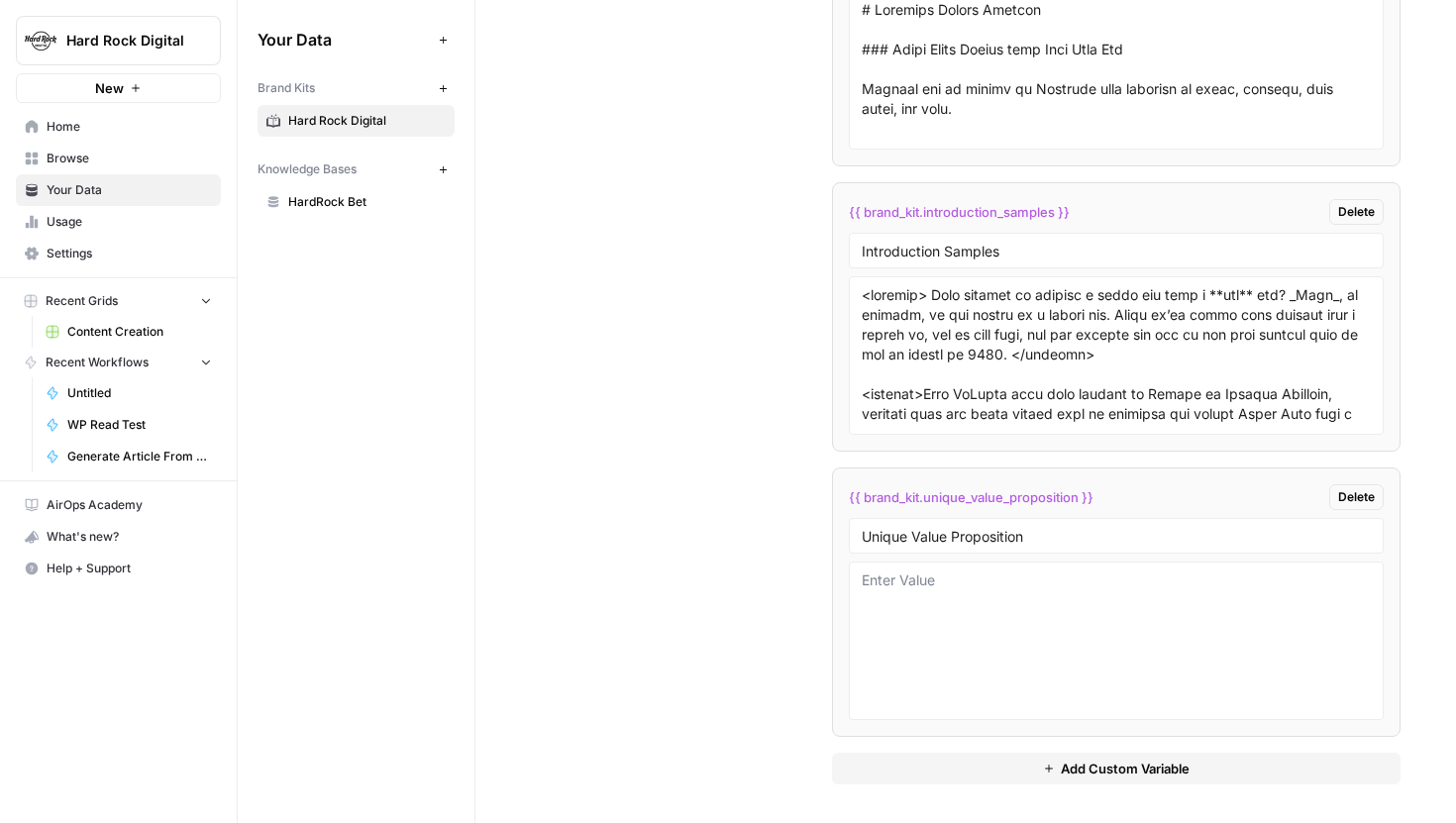 scroll, scrollTop: 3747, scrollLeft: 0, axis: vertical 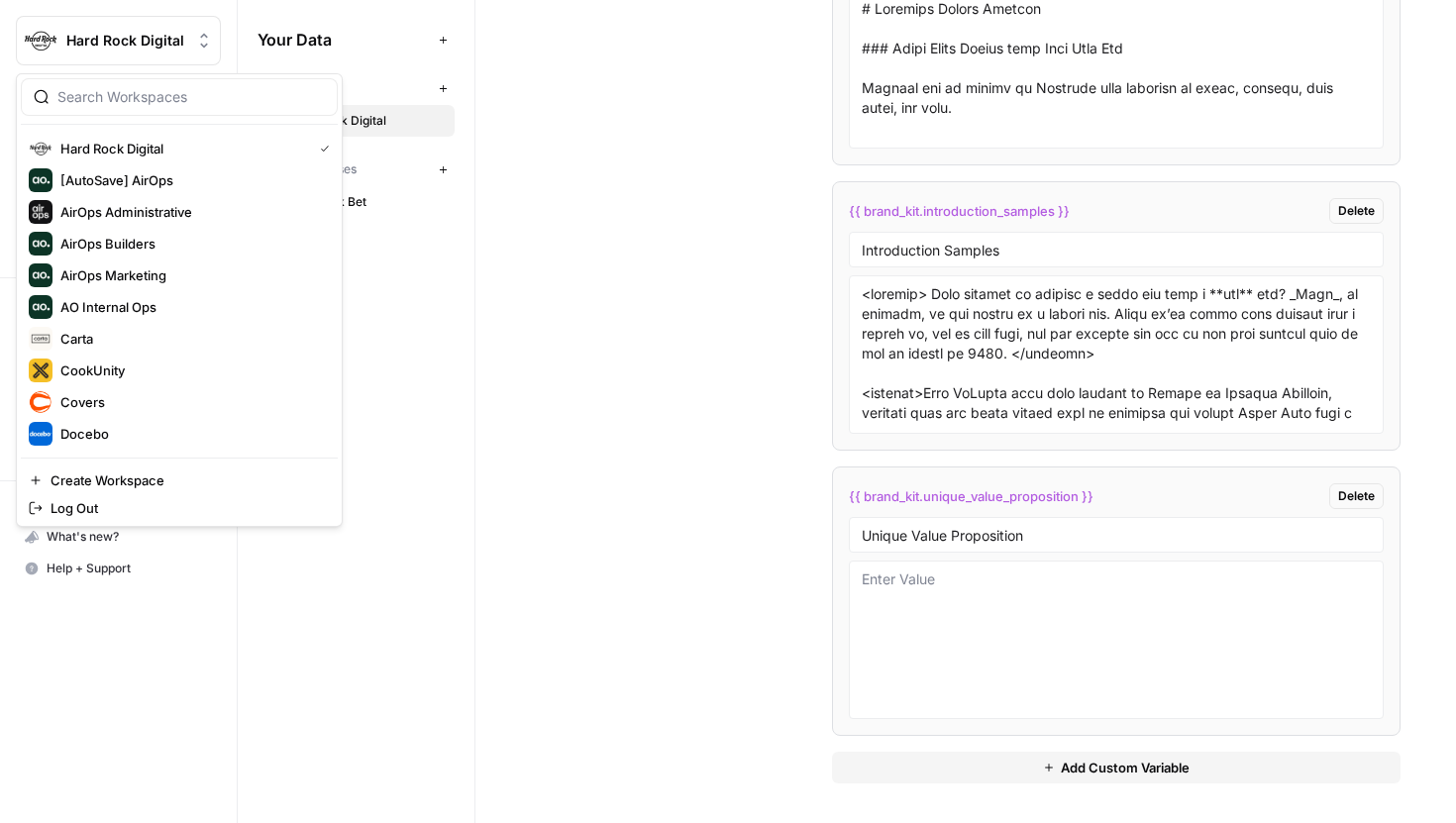 click on "Hard Rock Digital" at bounding box center [126, 41] 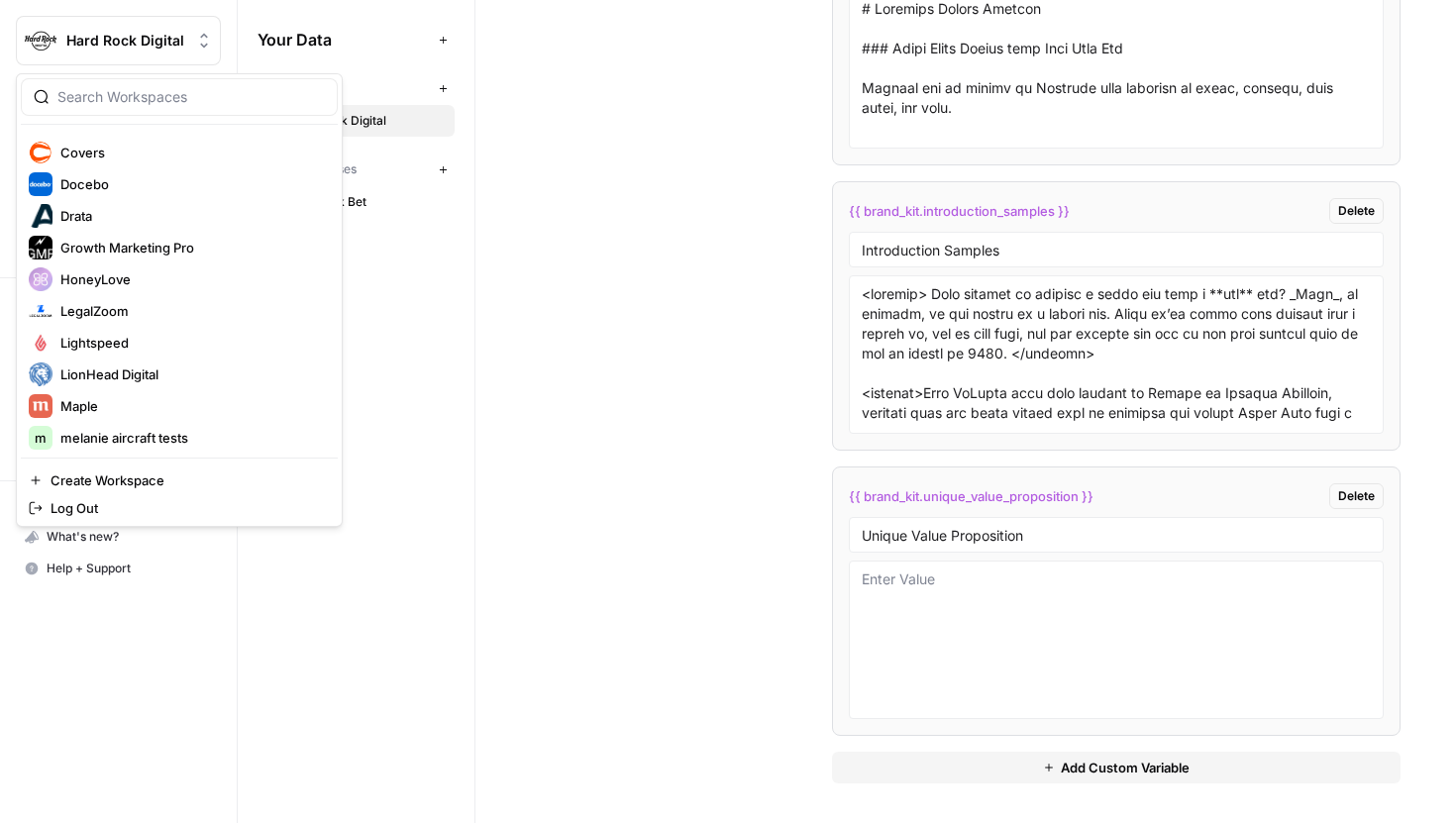 scroll, scrollTop: 252, scrollLeft: 0, axis: vertical 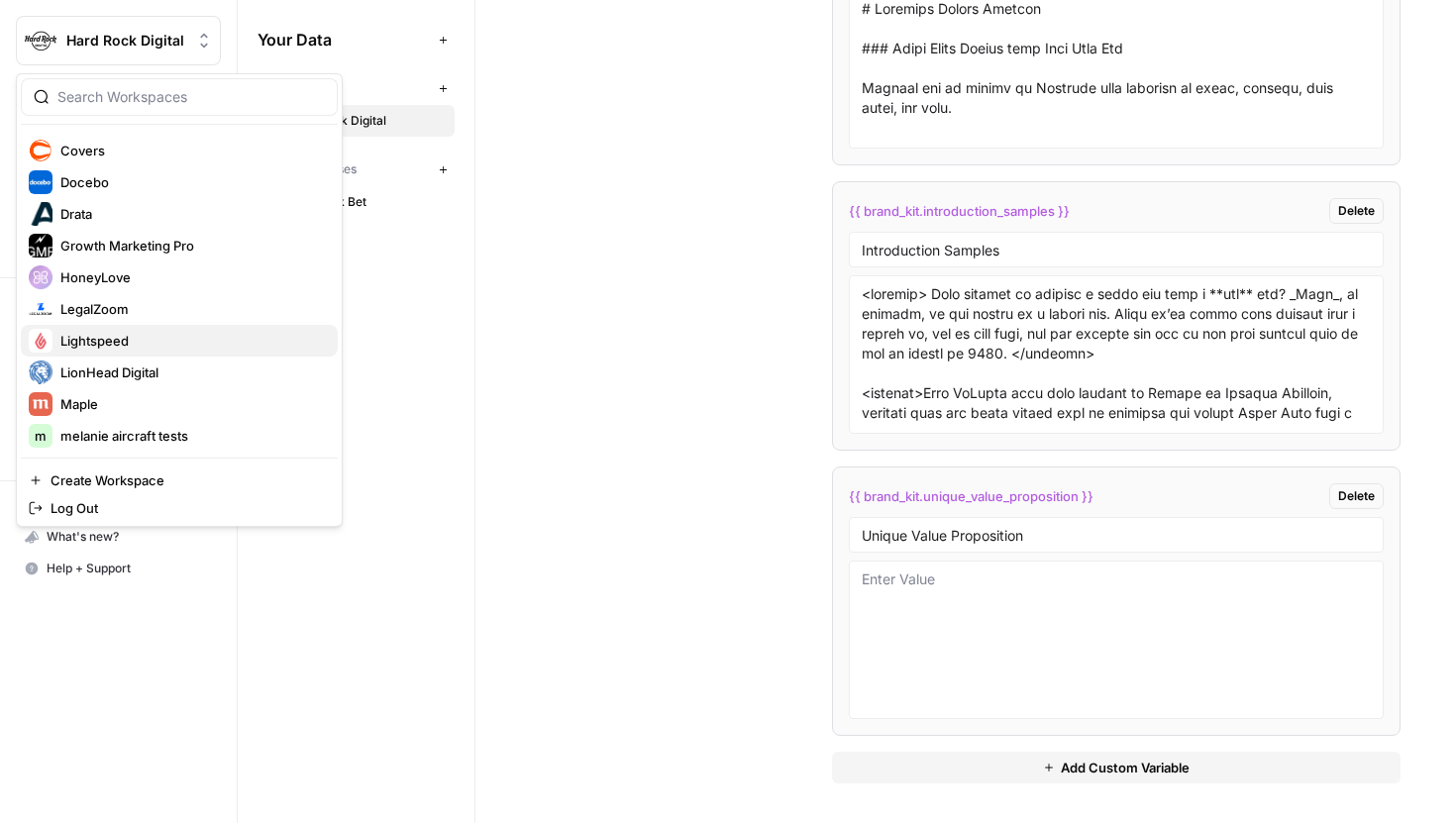 click on "Lightspeed" at bounding box center [191, 341] 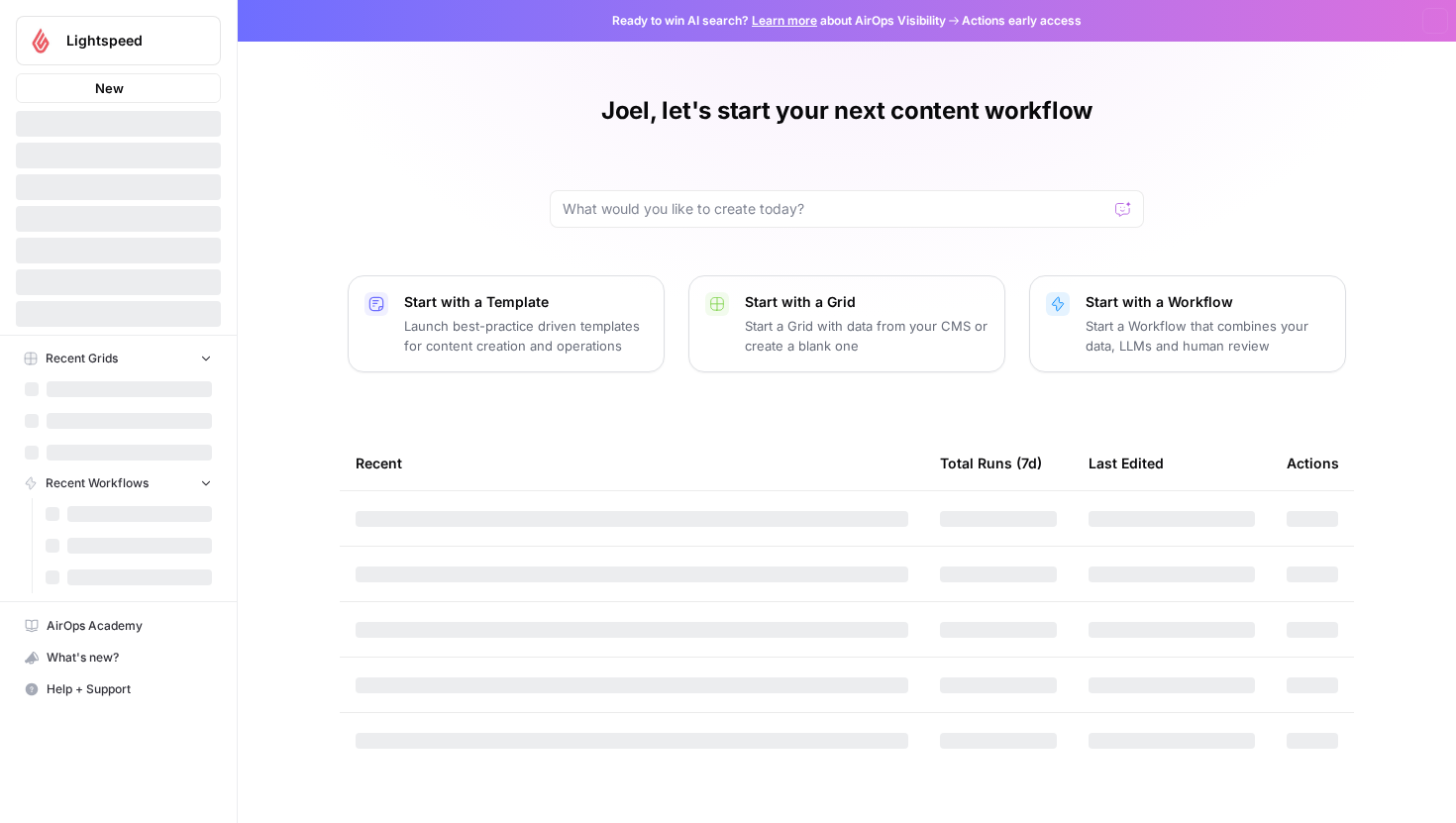 scroll, scrollTop: 0, scrollLeft: 0, axis: both 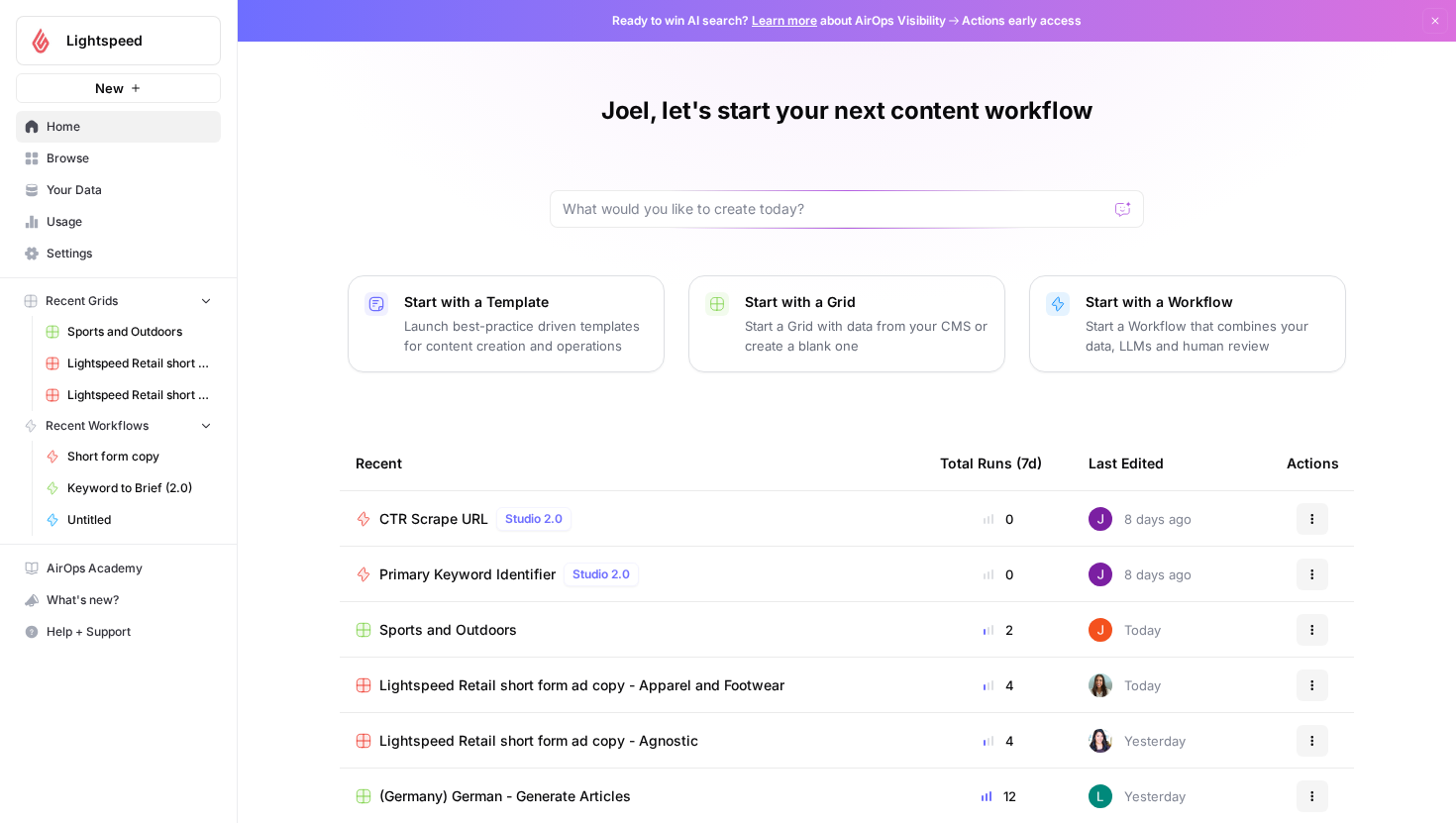 click on "Your Data" at bounding box center (129, 190) 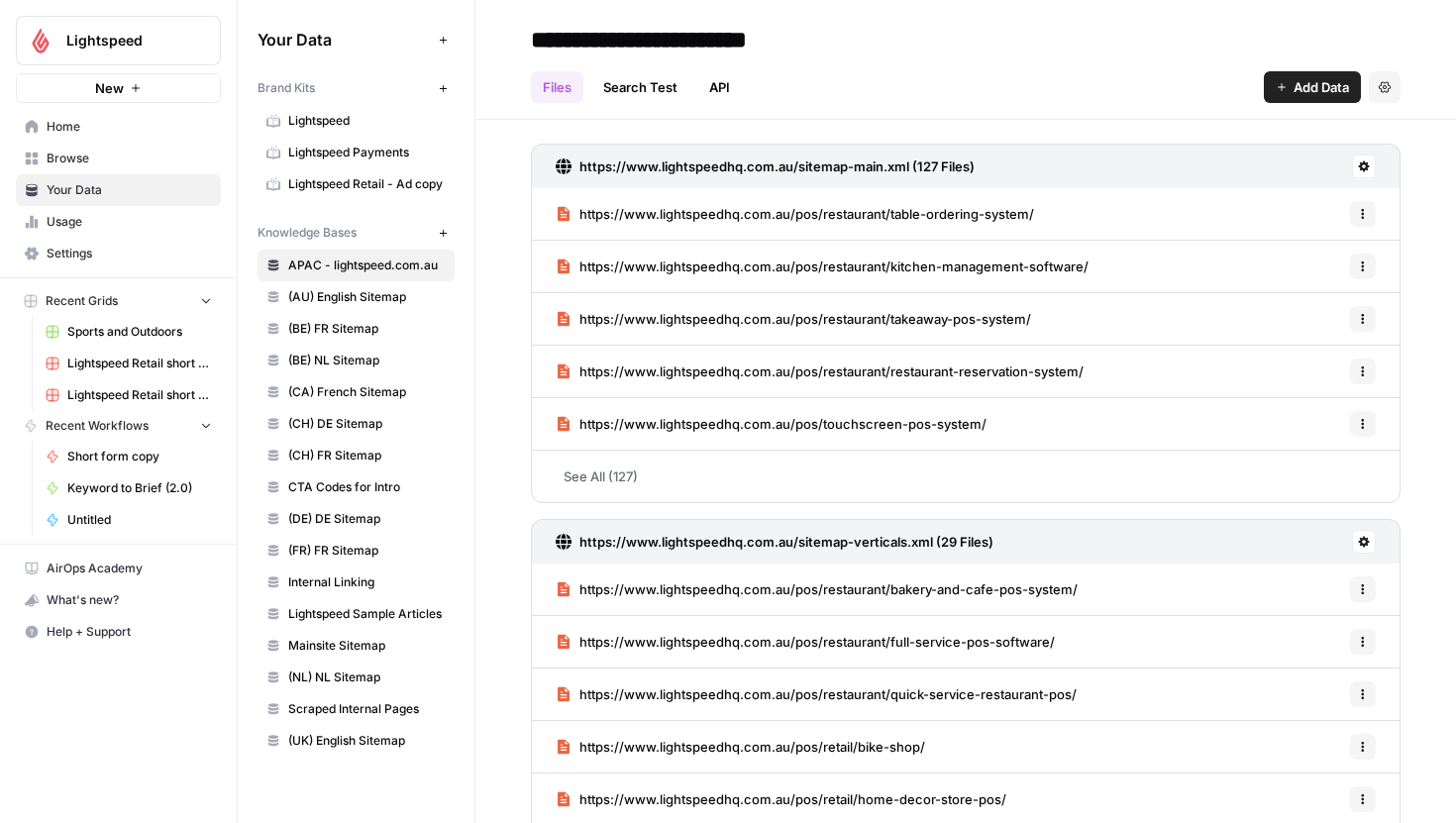 click on "Lightspeed" at bounding box center (366, 121) 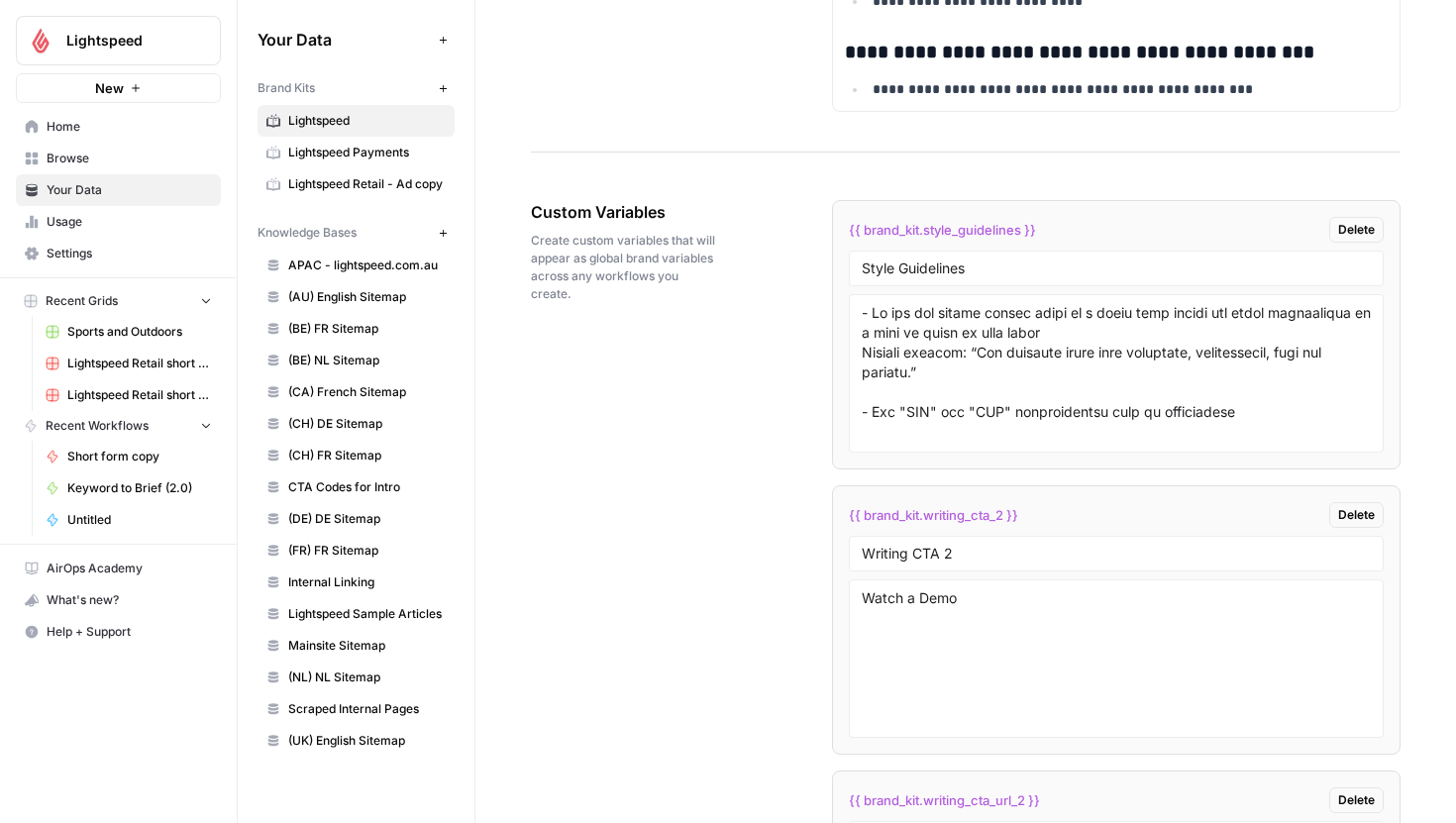 scroll, scrollTop: 3377, scrollLeft: 0, axis: vertical 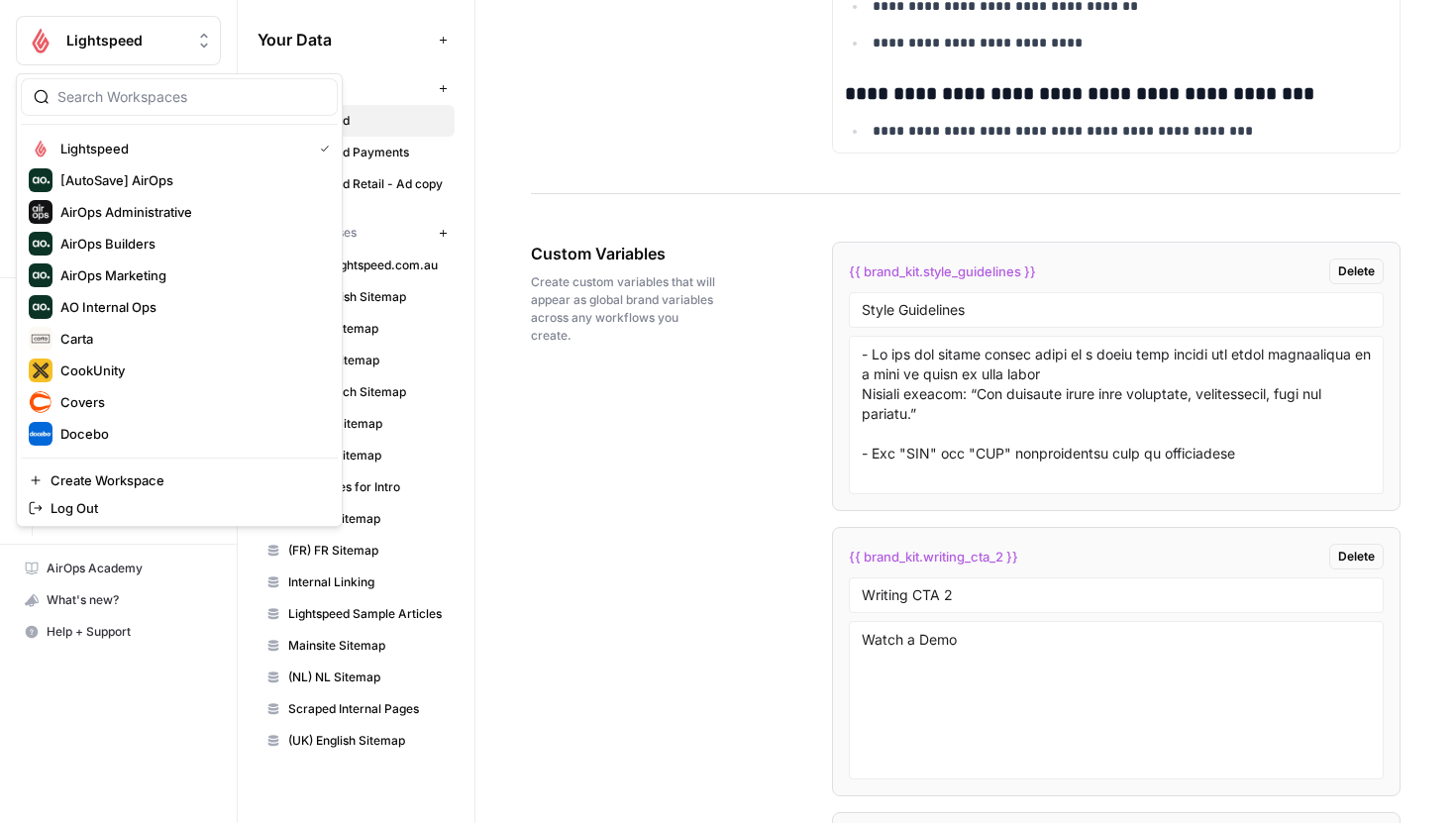 click on "Lightspeed" at bounding box center [118, 41] 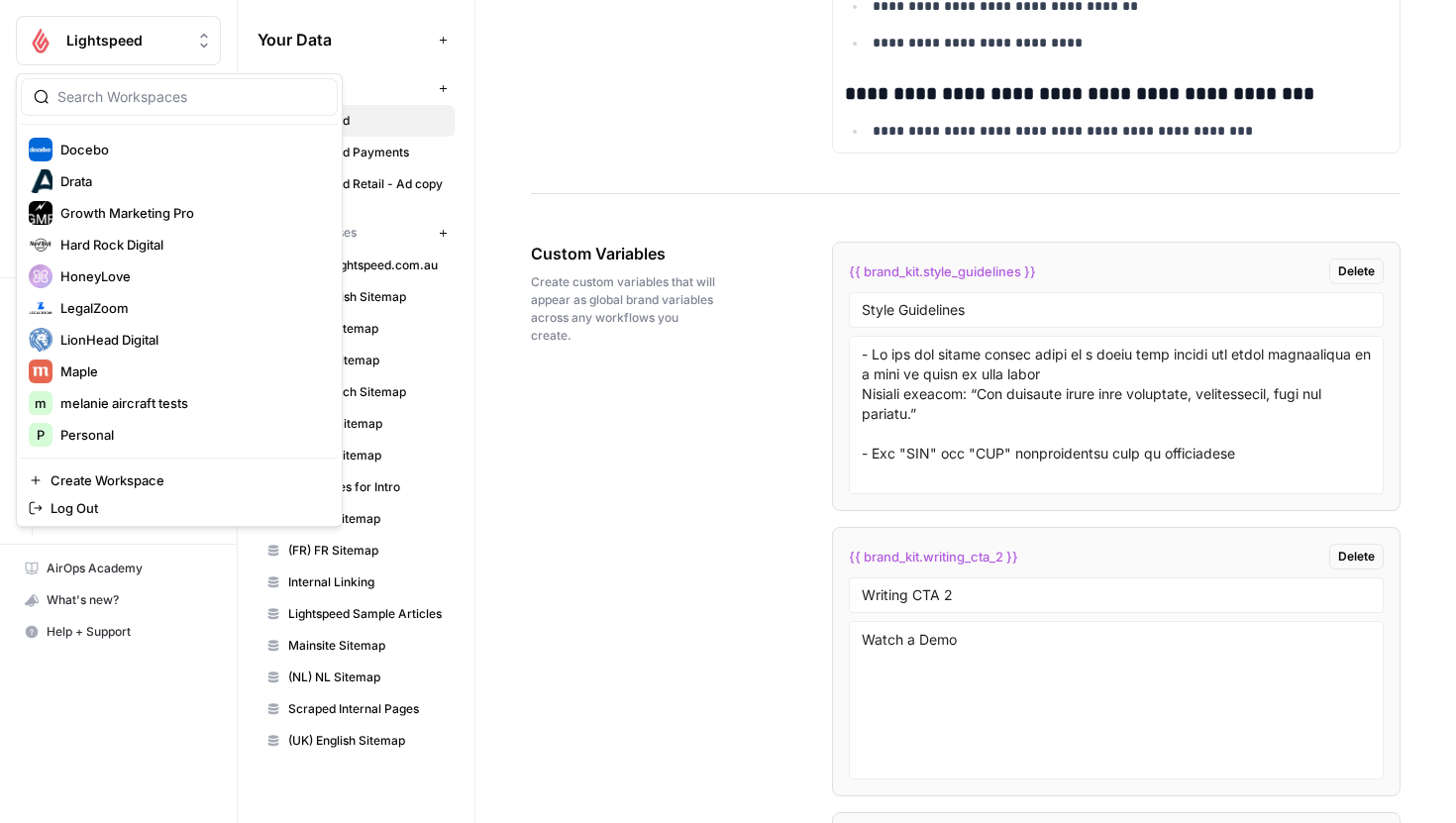 scroll, scrollTop: 285, scrollLeft: 0, axis: vertical 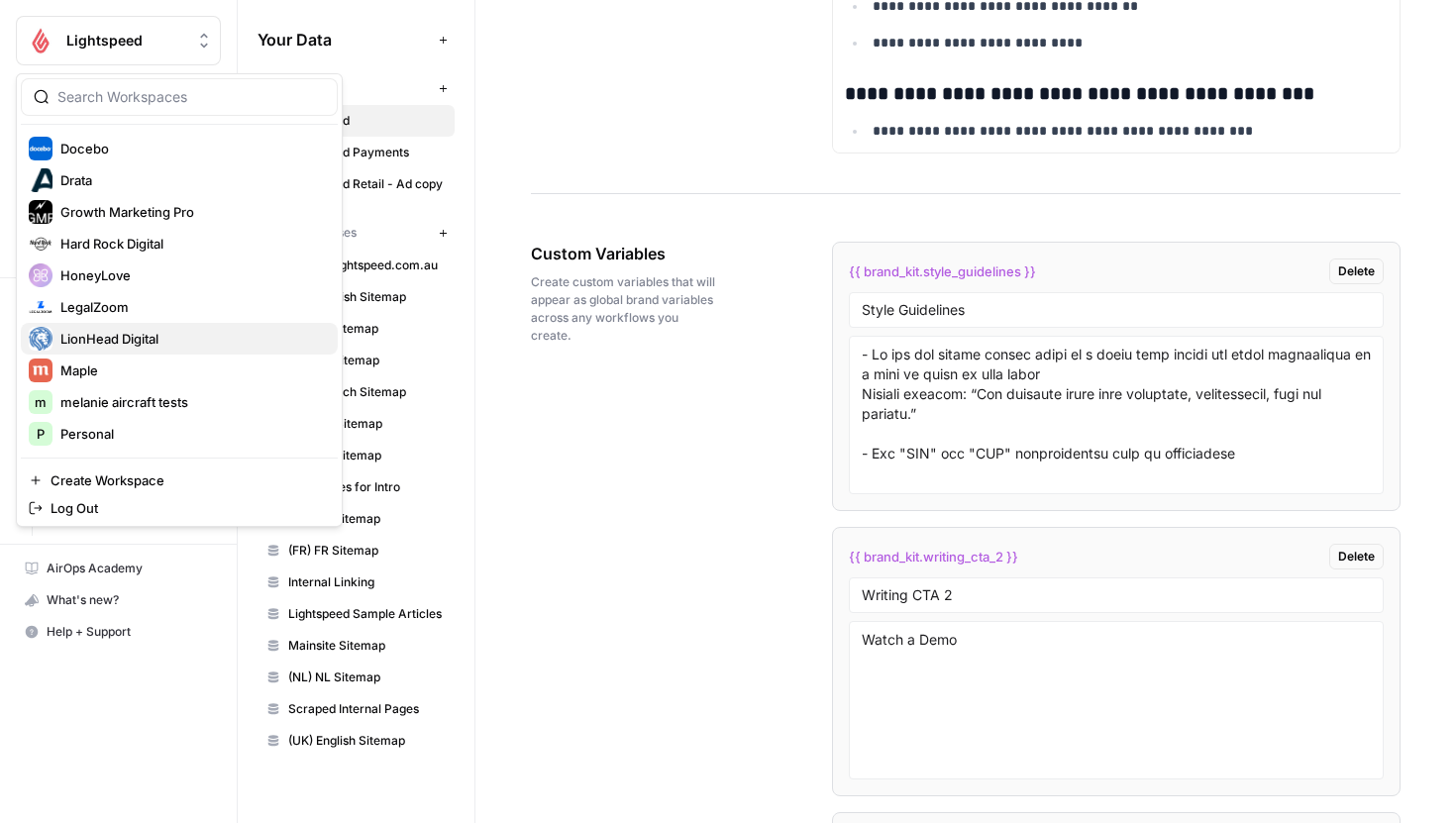 click on "LionHead Digital" at bounding box center (191, 339) 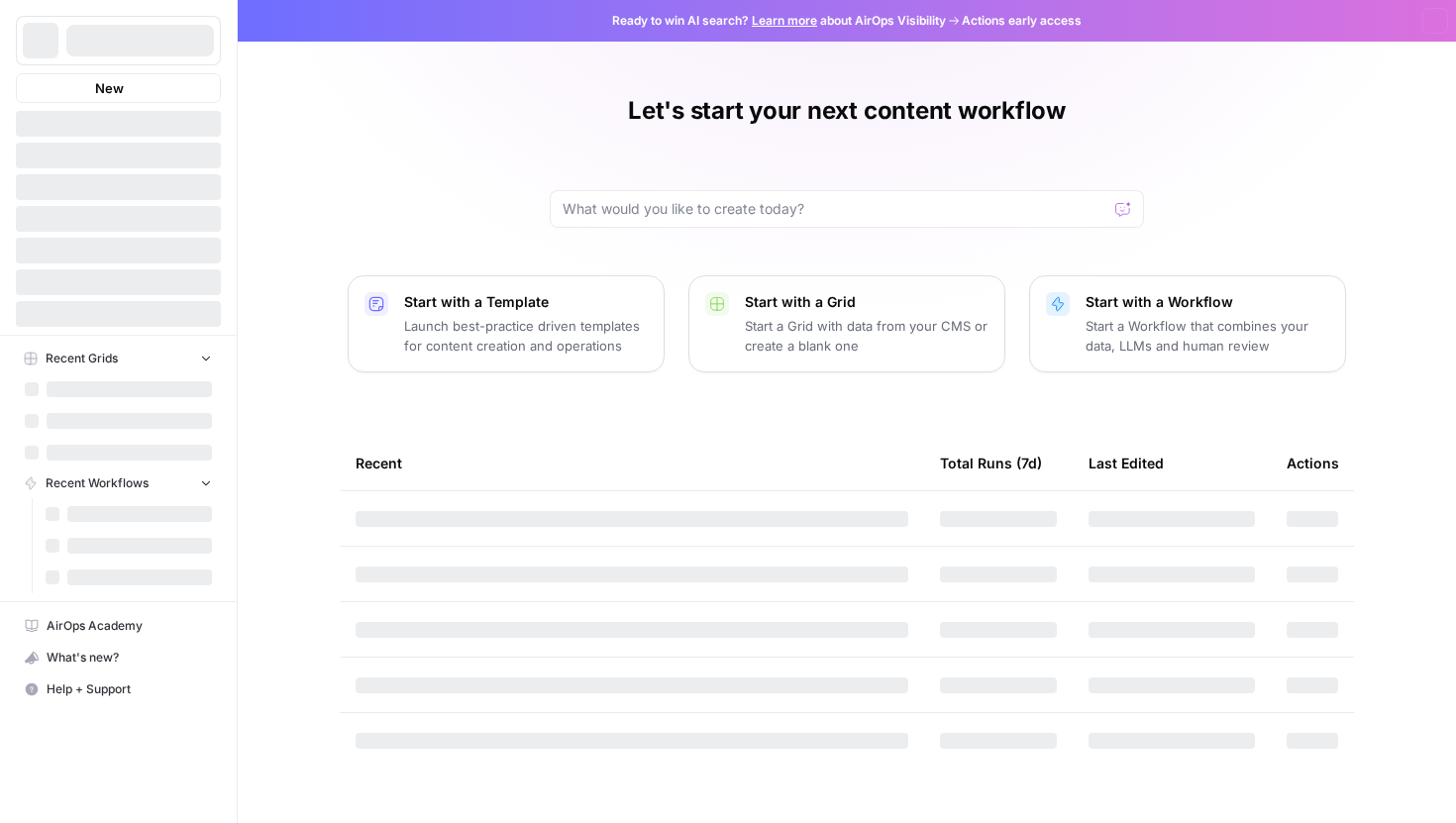 scroll, scrollTop: 0, scrollLeft: 0, axis: both 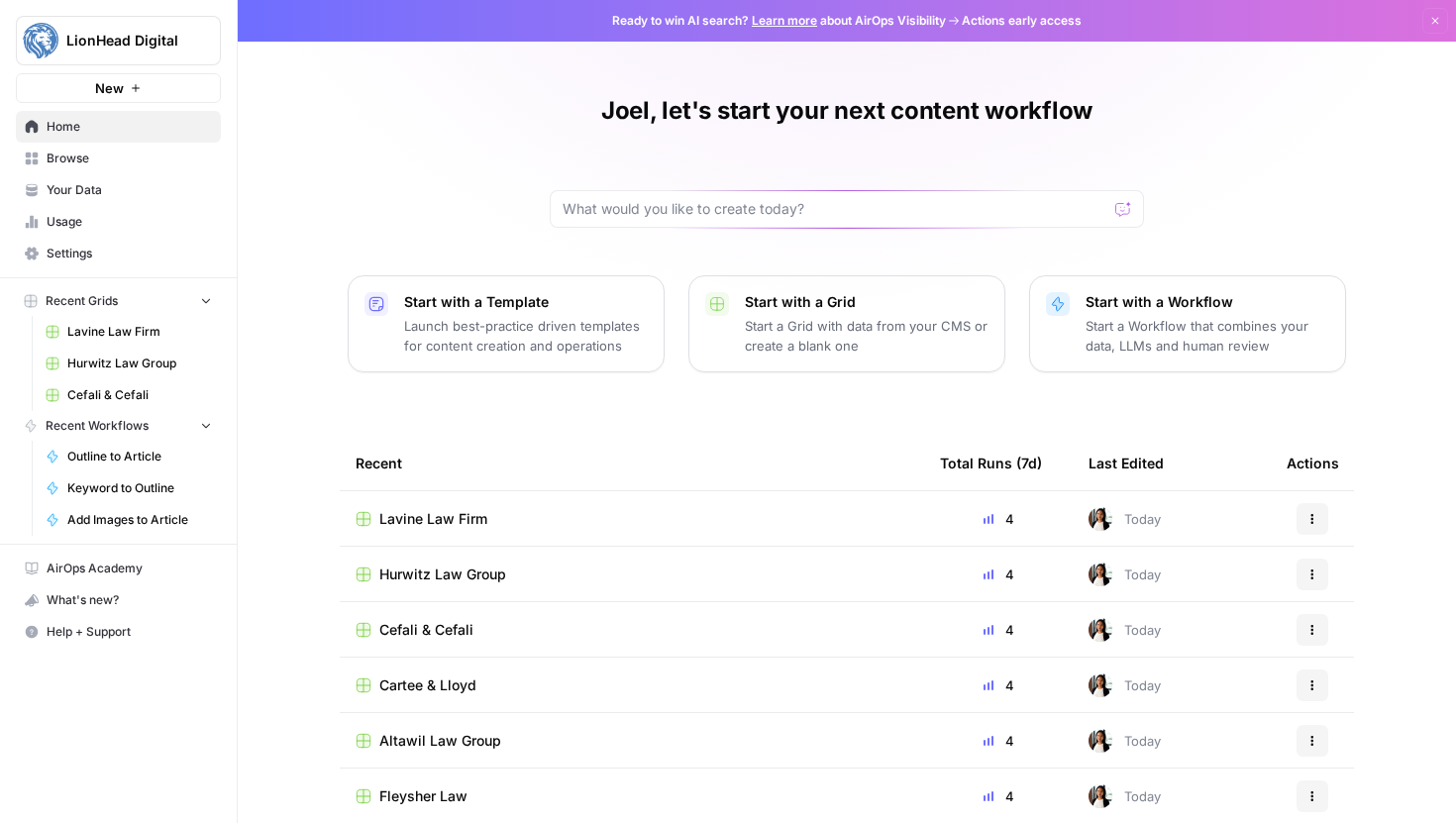 click on "Your Data" at bounding box center [129, 190] 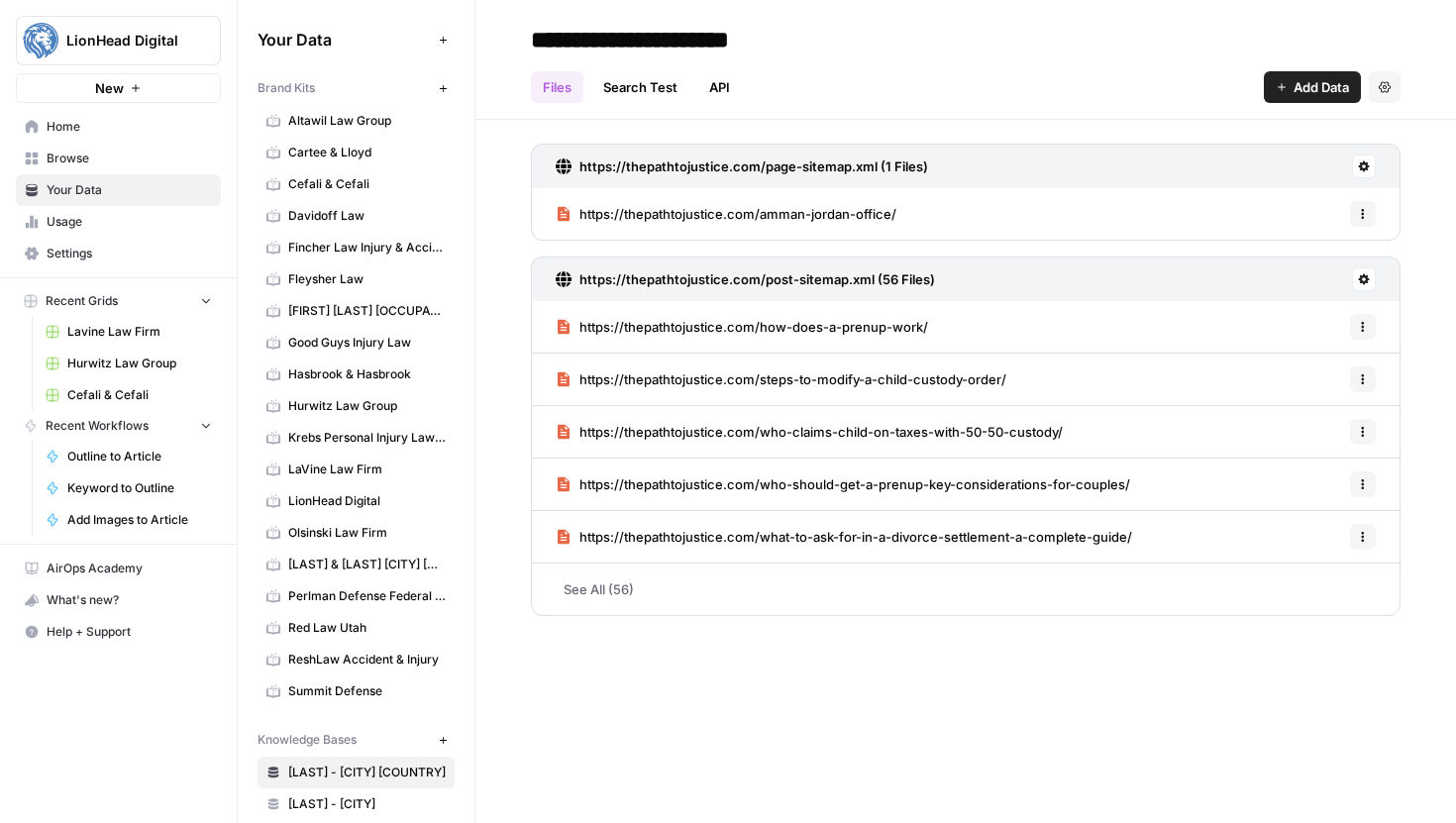 click on "LionHead Digital" at bounding box center [126, 41] 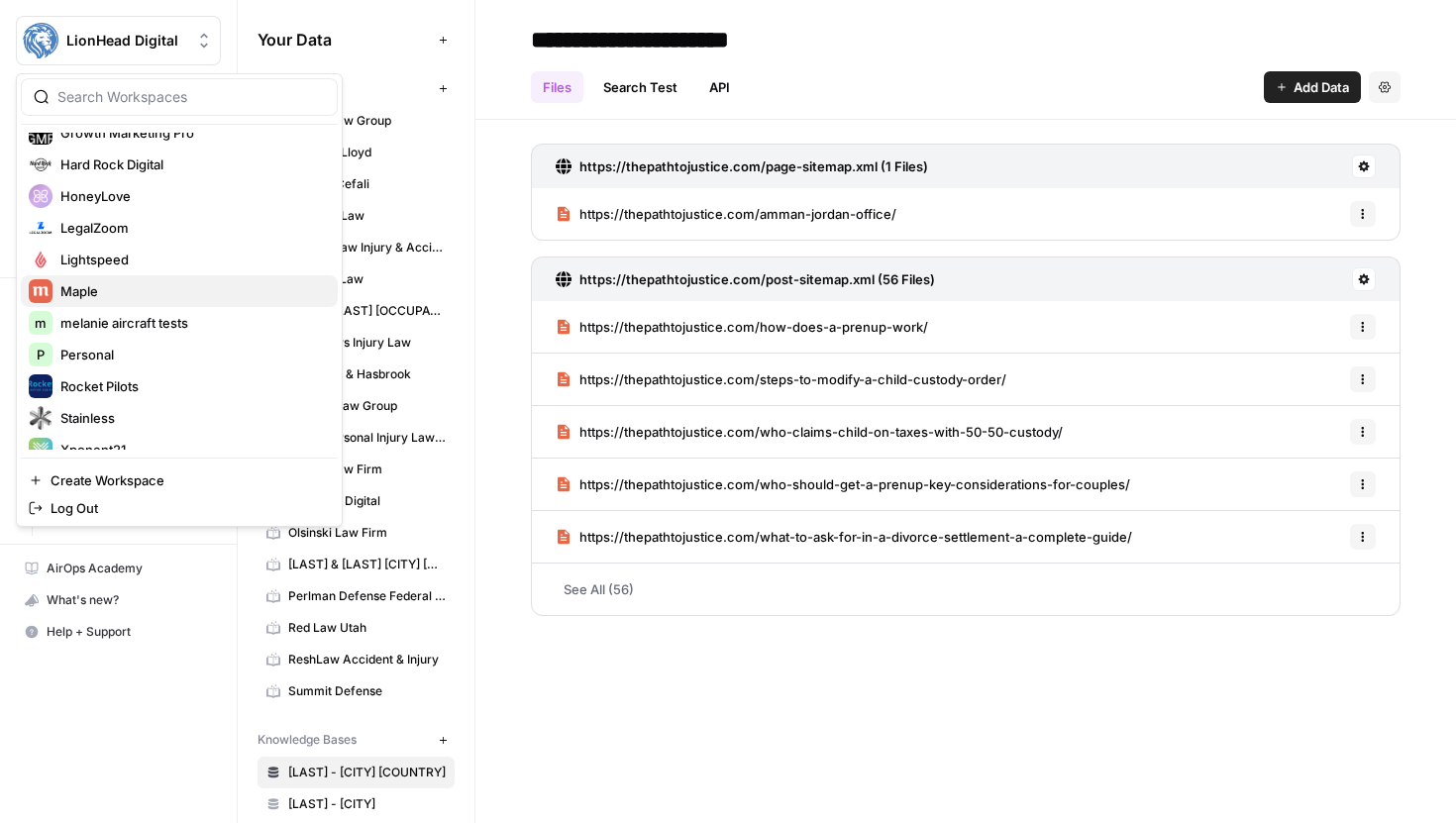 scroll, scrollTop: 366, scrollLeft: 0, axis: vertical 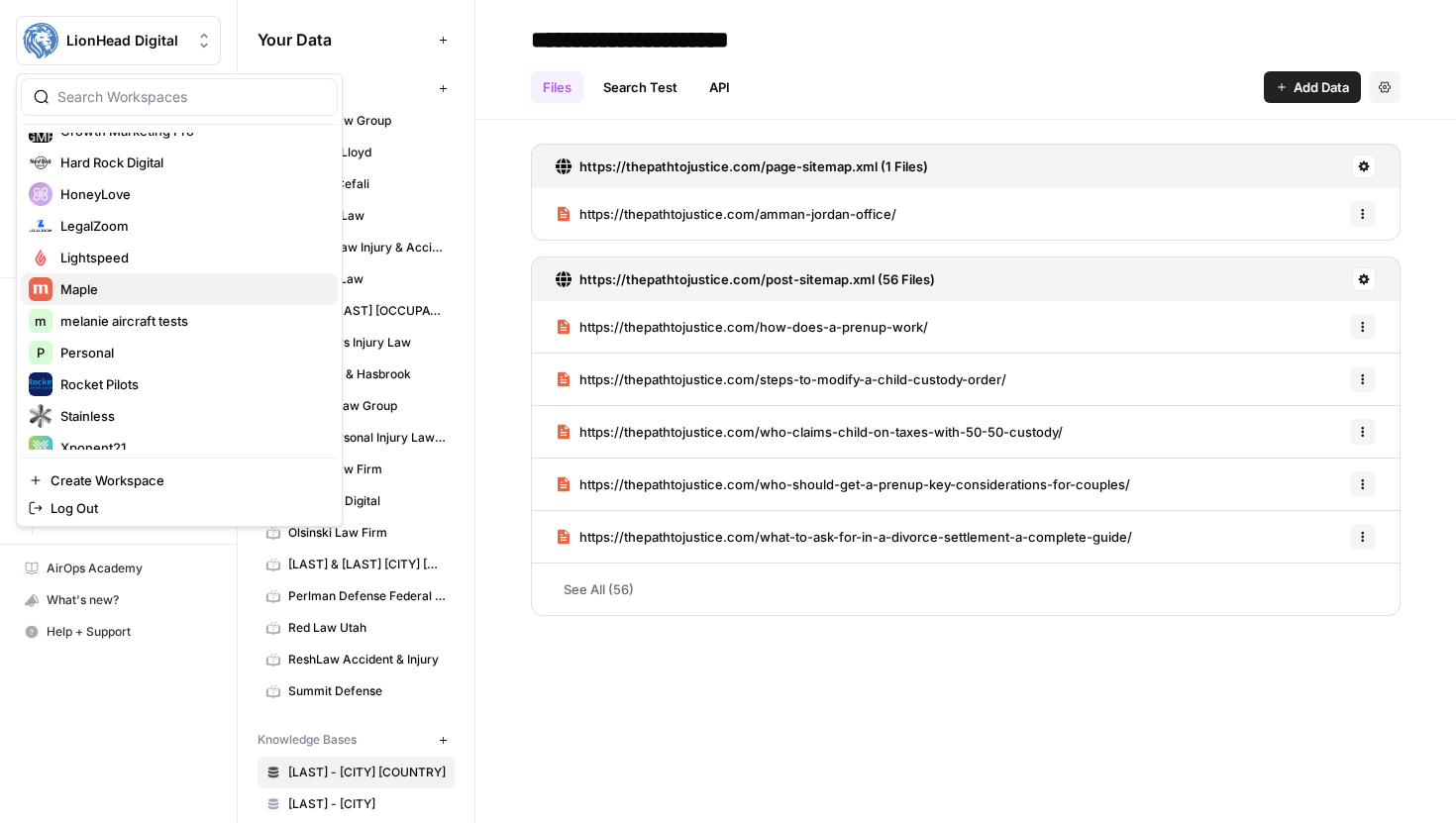 click on "Maple" at bounding box center (191, 289) 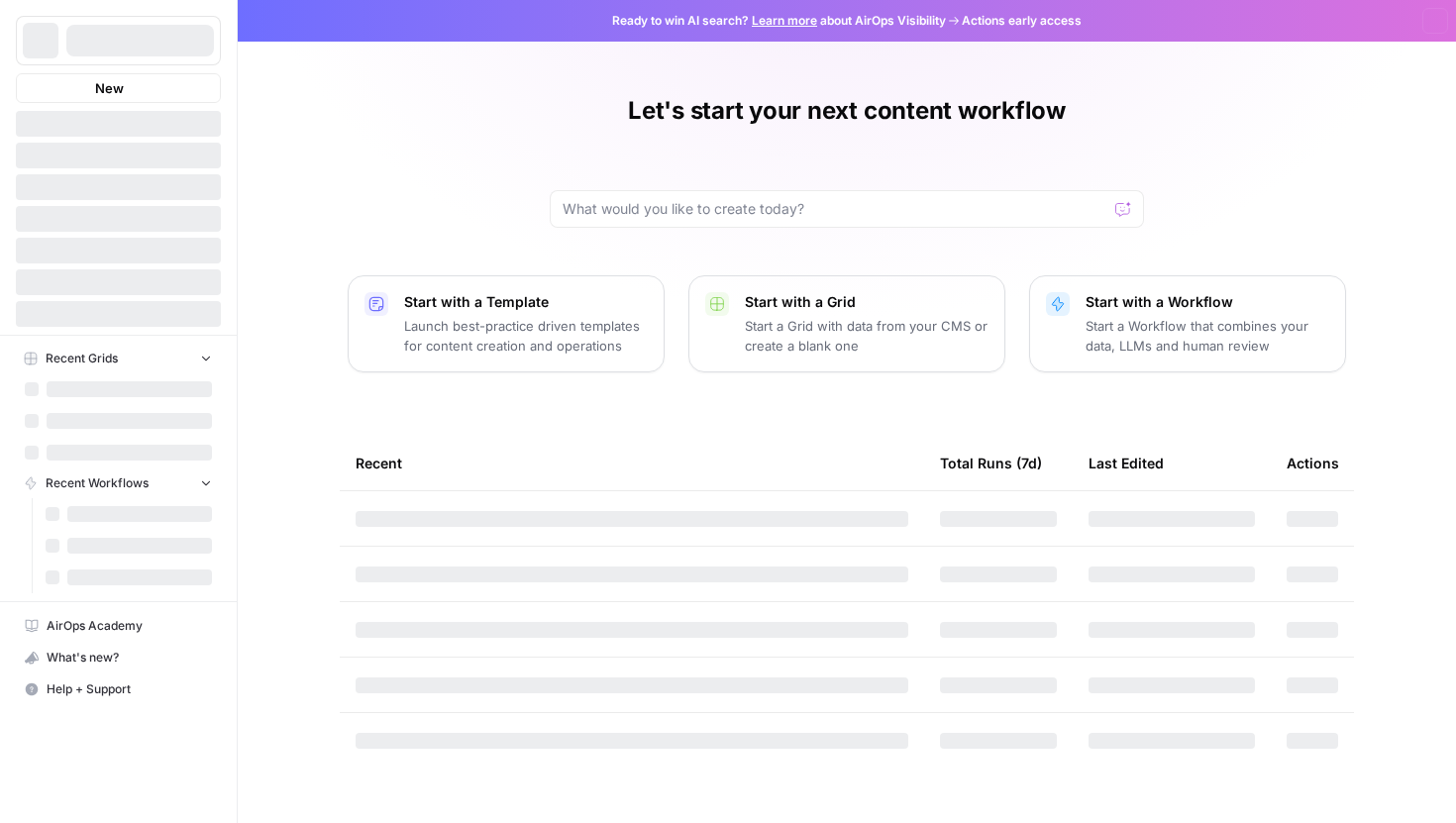 scroll, scrollTop: 0, scrollLeft: 0, axis: both 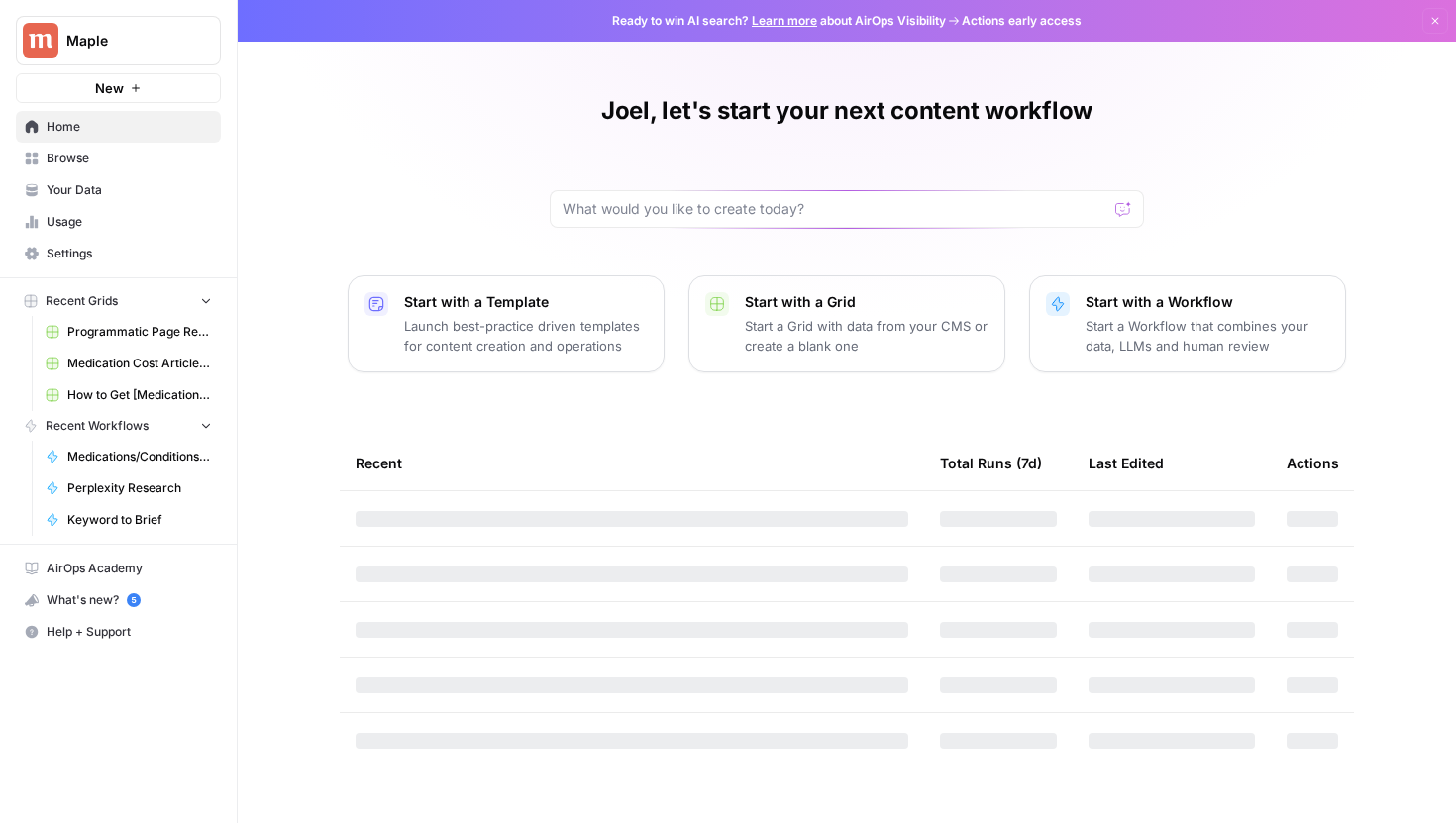 click on "Your Data" at bounding box center (129, 190) 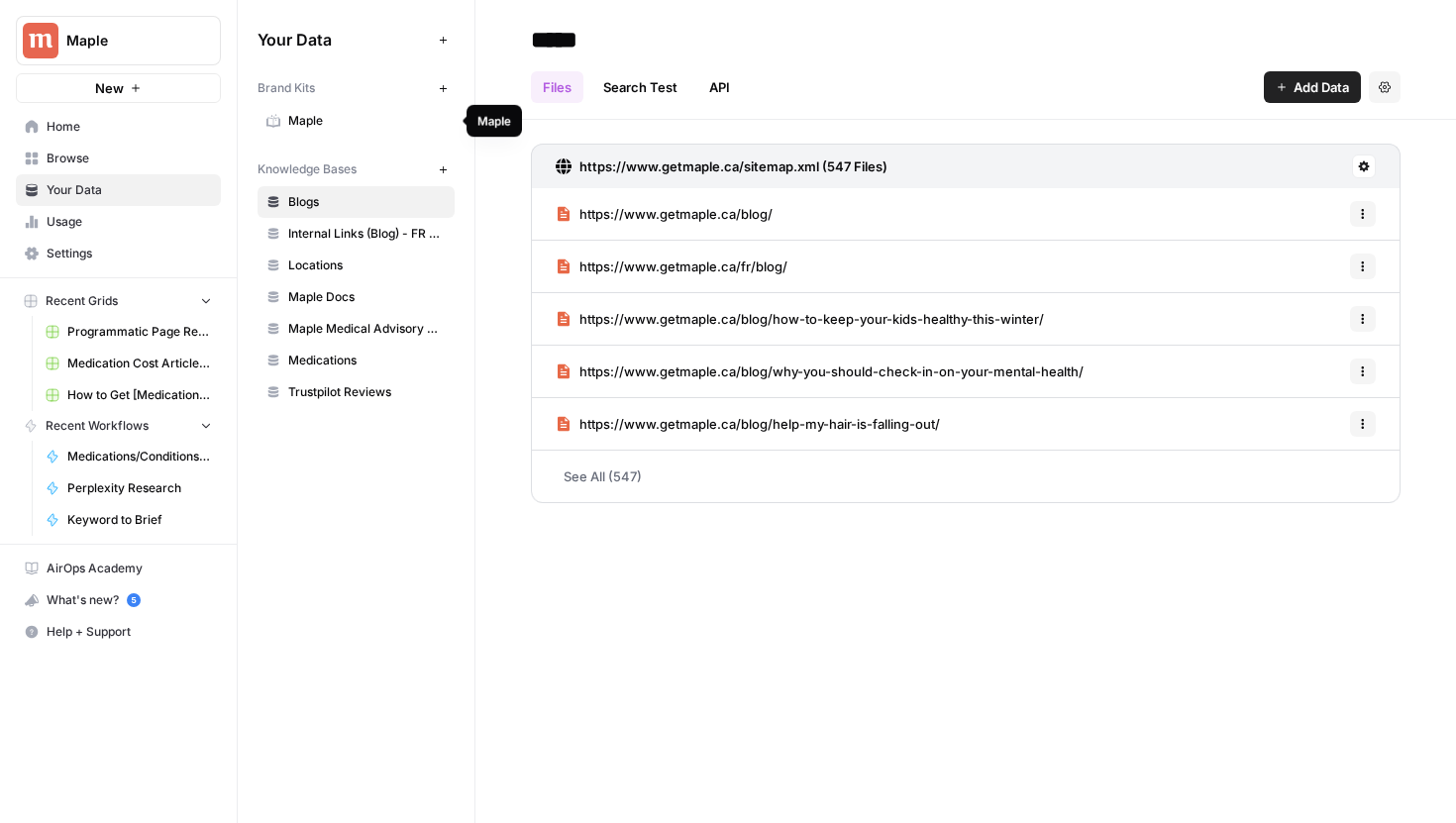 click on "Maple" at bounding box center (366, 121) 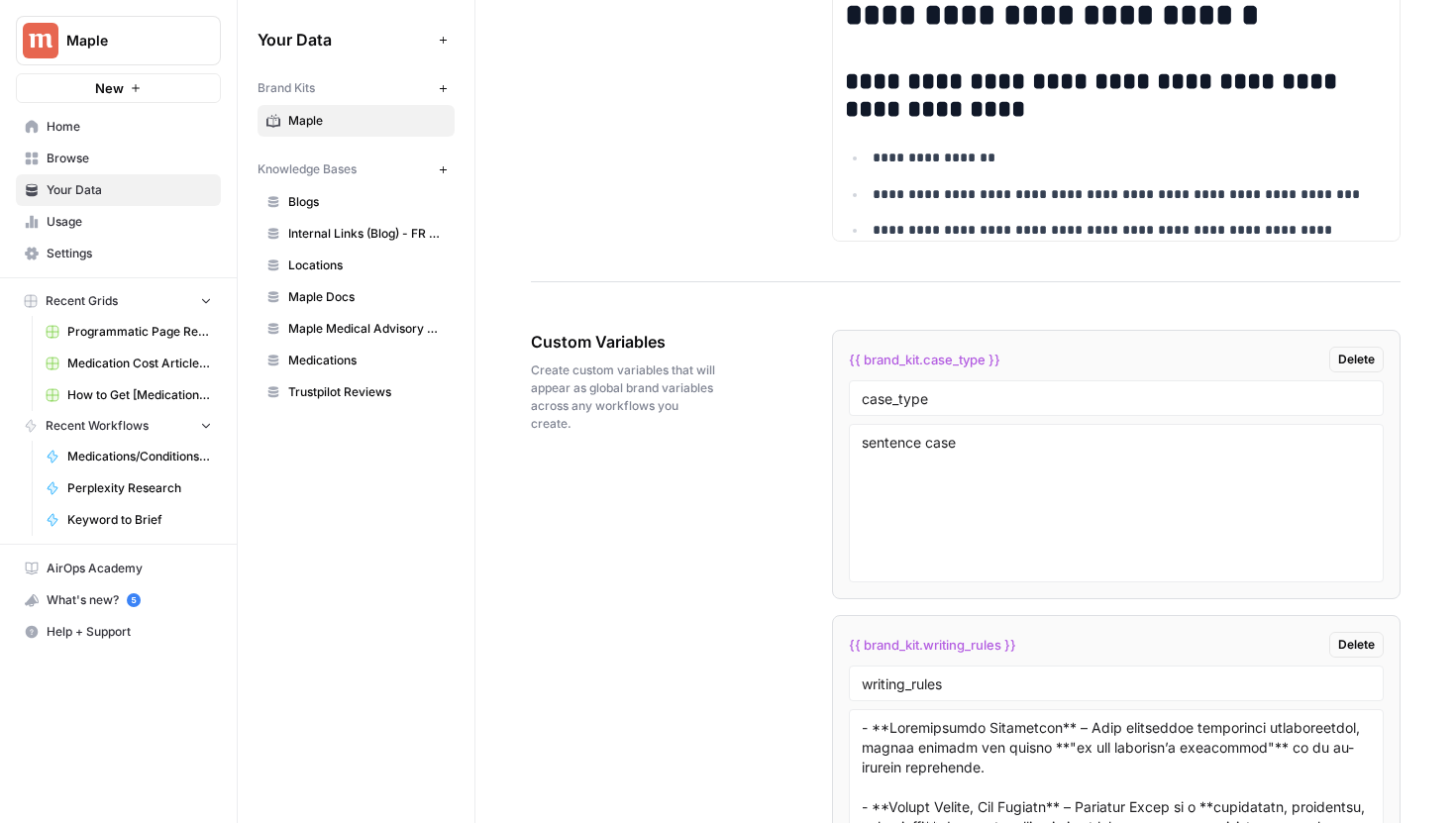 scroll, scrollTop: 3456, scrollLeft: 0, axis: vertical 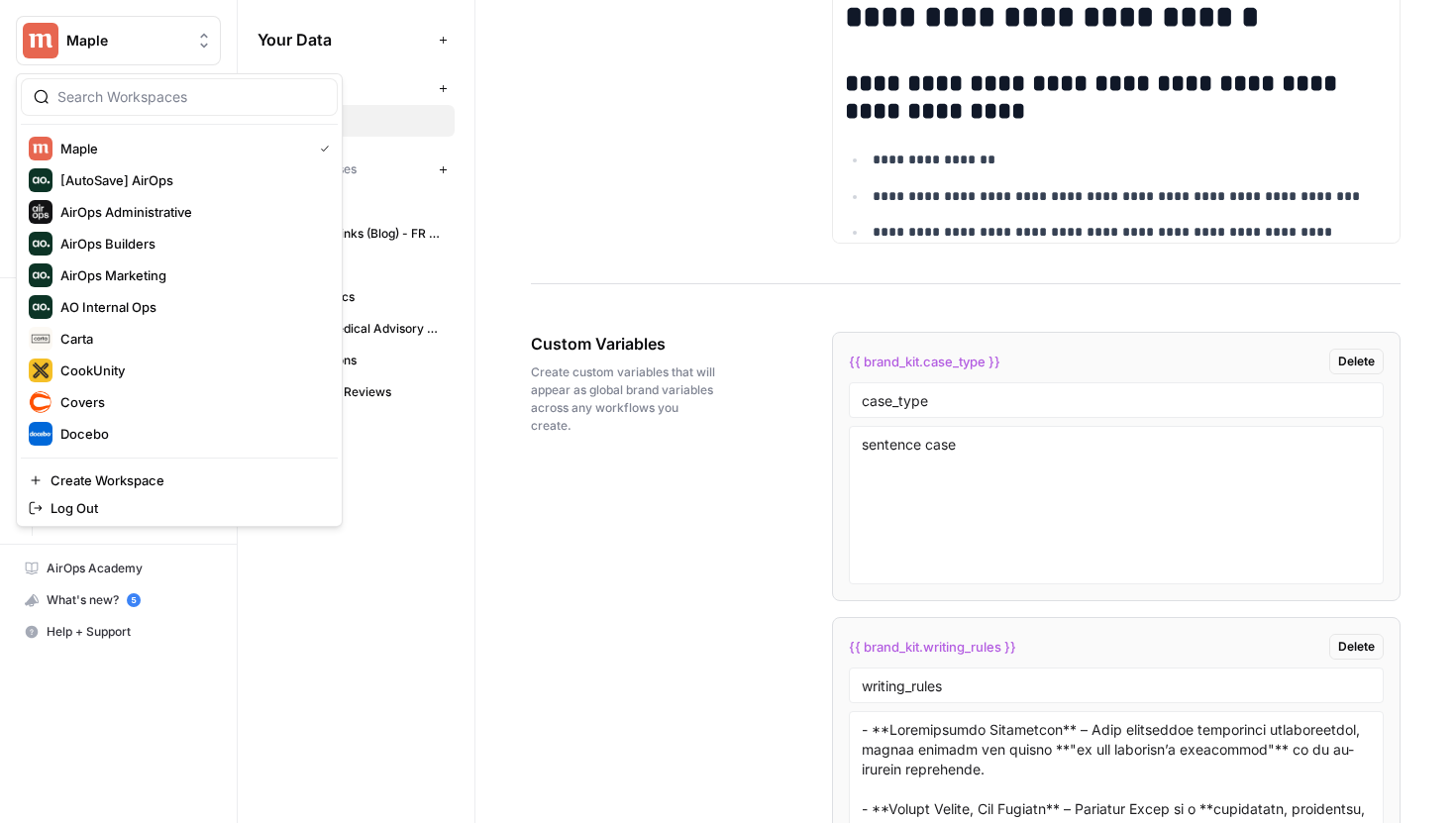 click on "Maple" at bounding box center [118, 41] 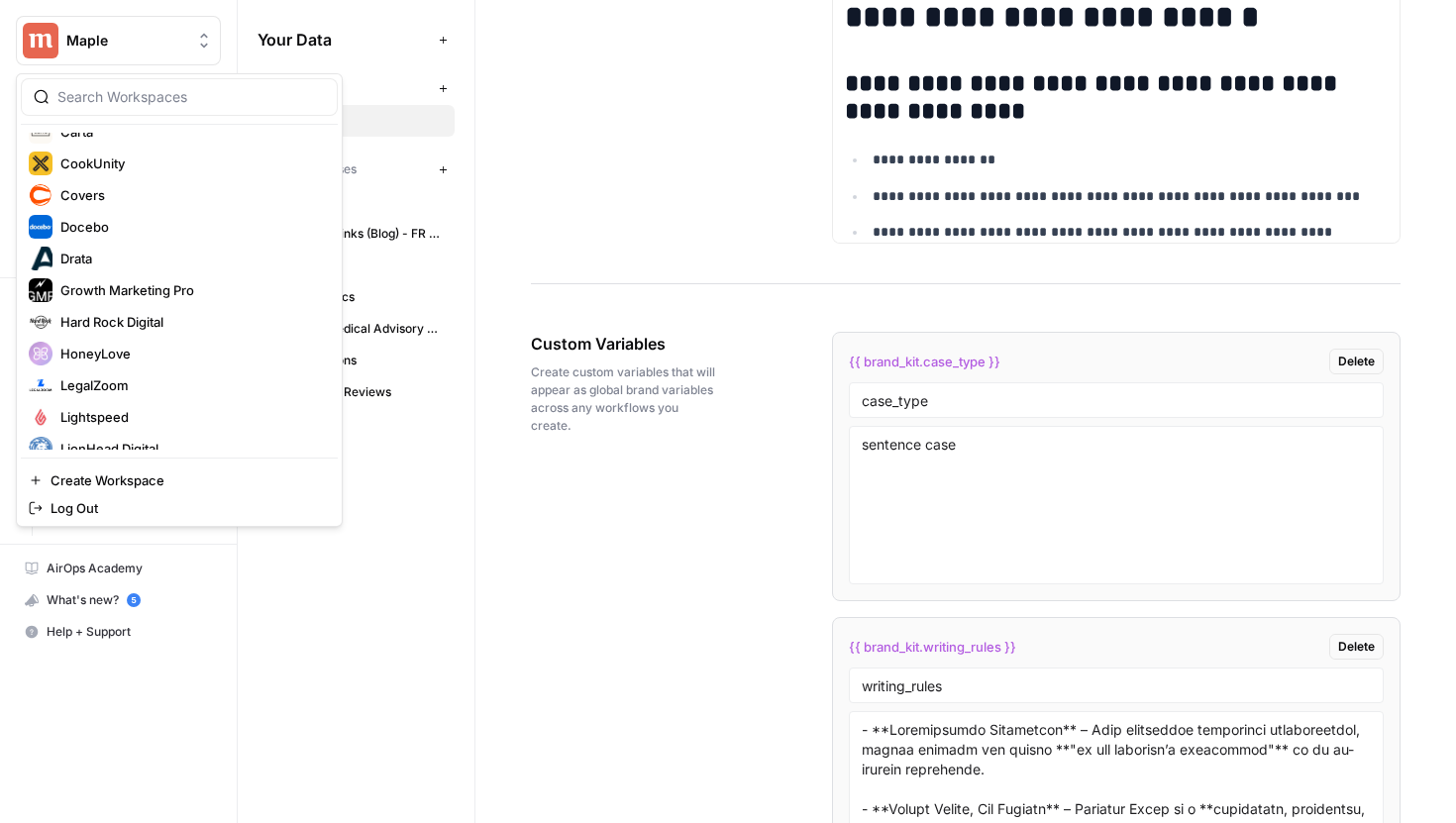 scroll, scrollTop: 180, scrollLeft: 0, axis: vertical 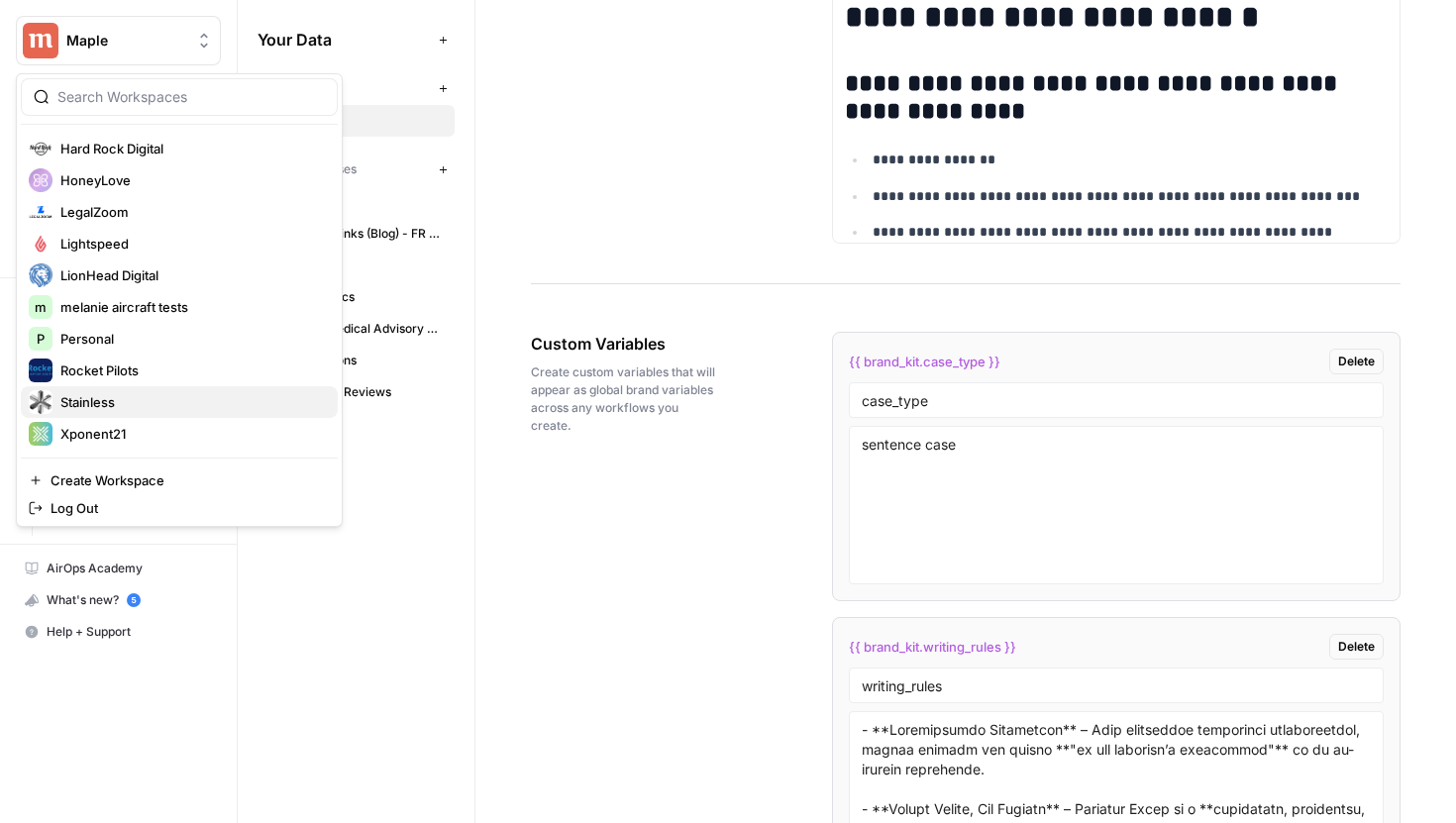 click on "Stainless" at bounding box center [191, 402] 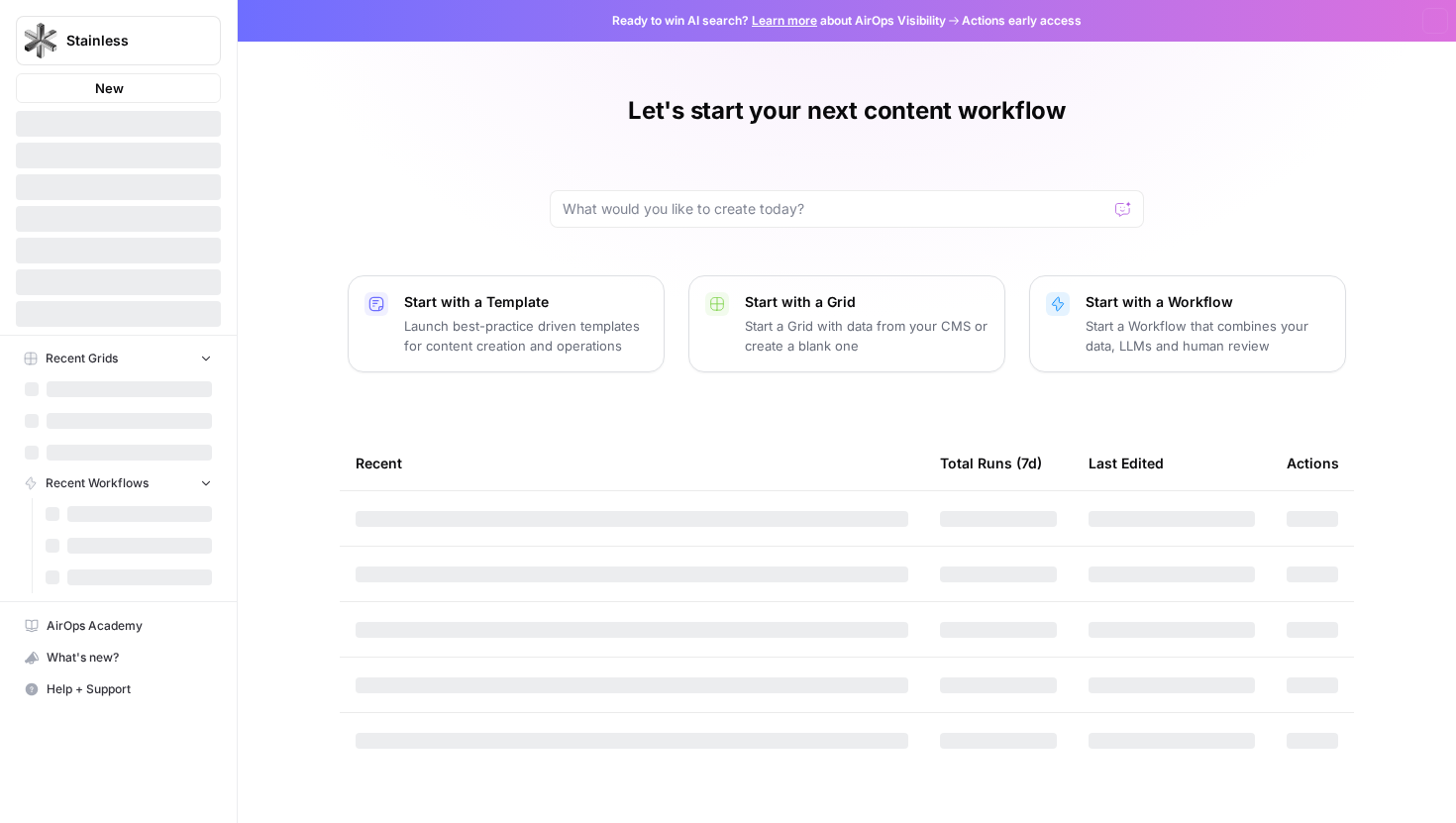 scroll, scrollTop: 0, scrollLeft: 0, axis: both 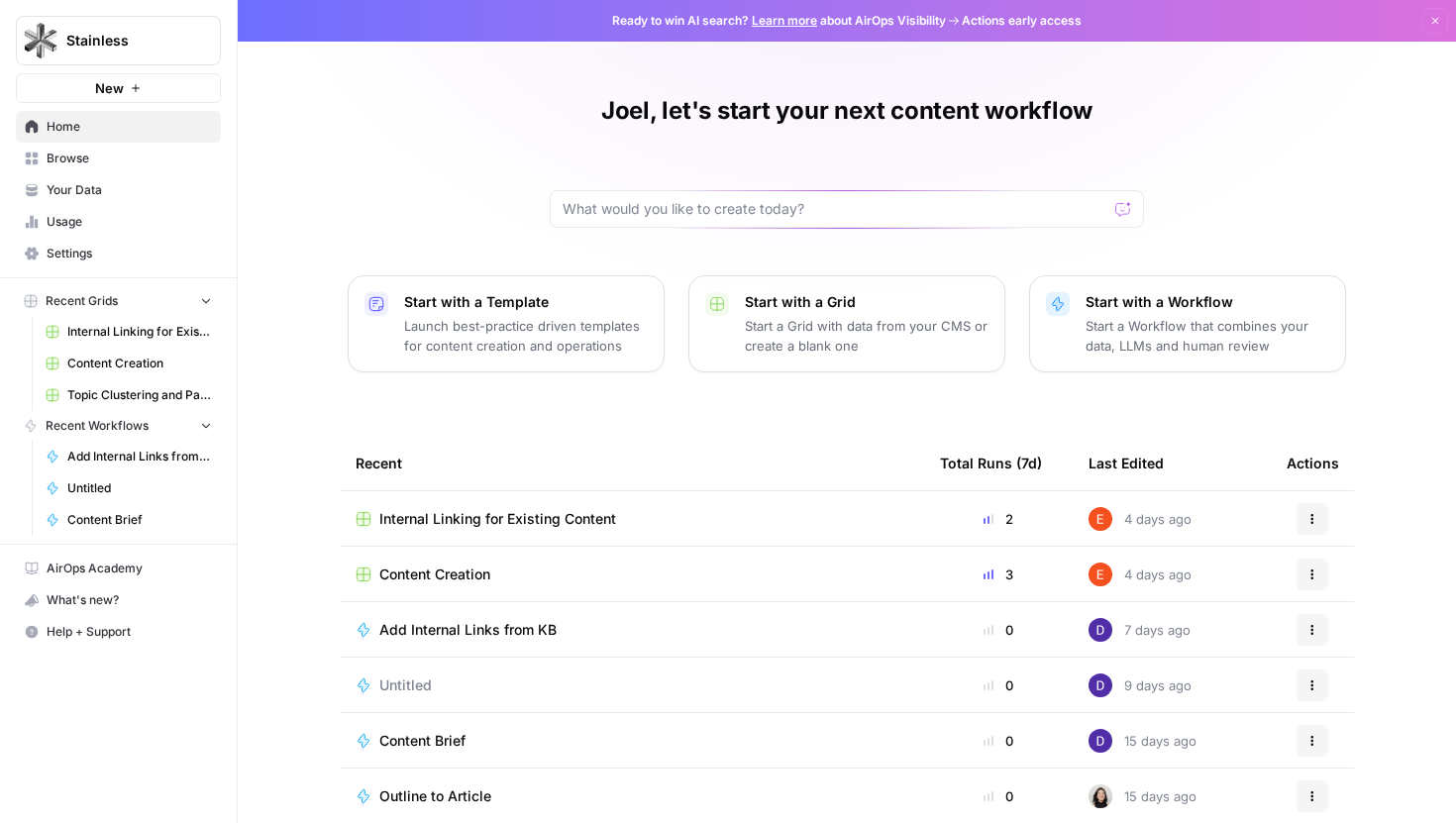 click on "Your Data" at bounding box center [129, 190] 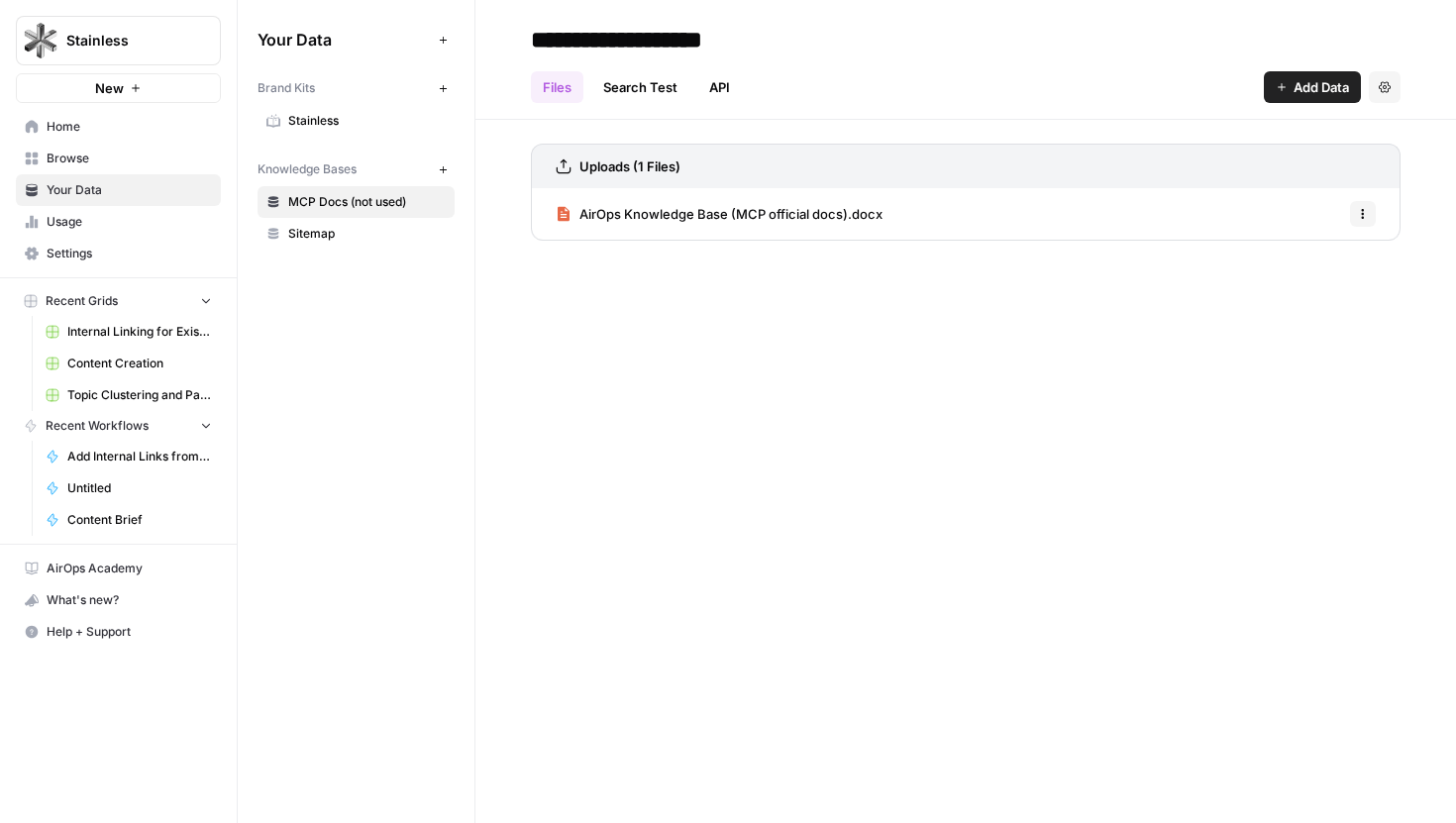 click on "Stainless" at bounding box center (366, 121) 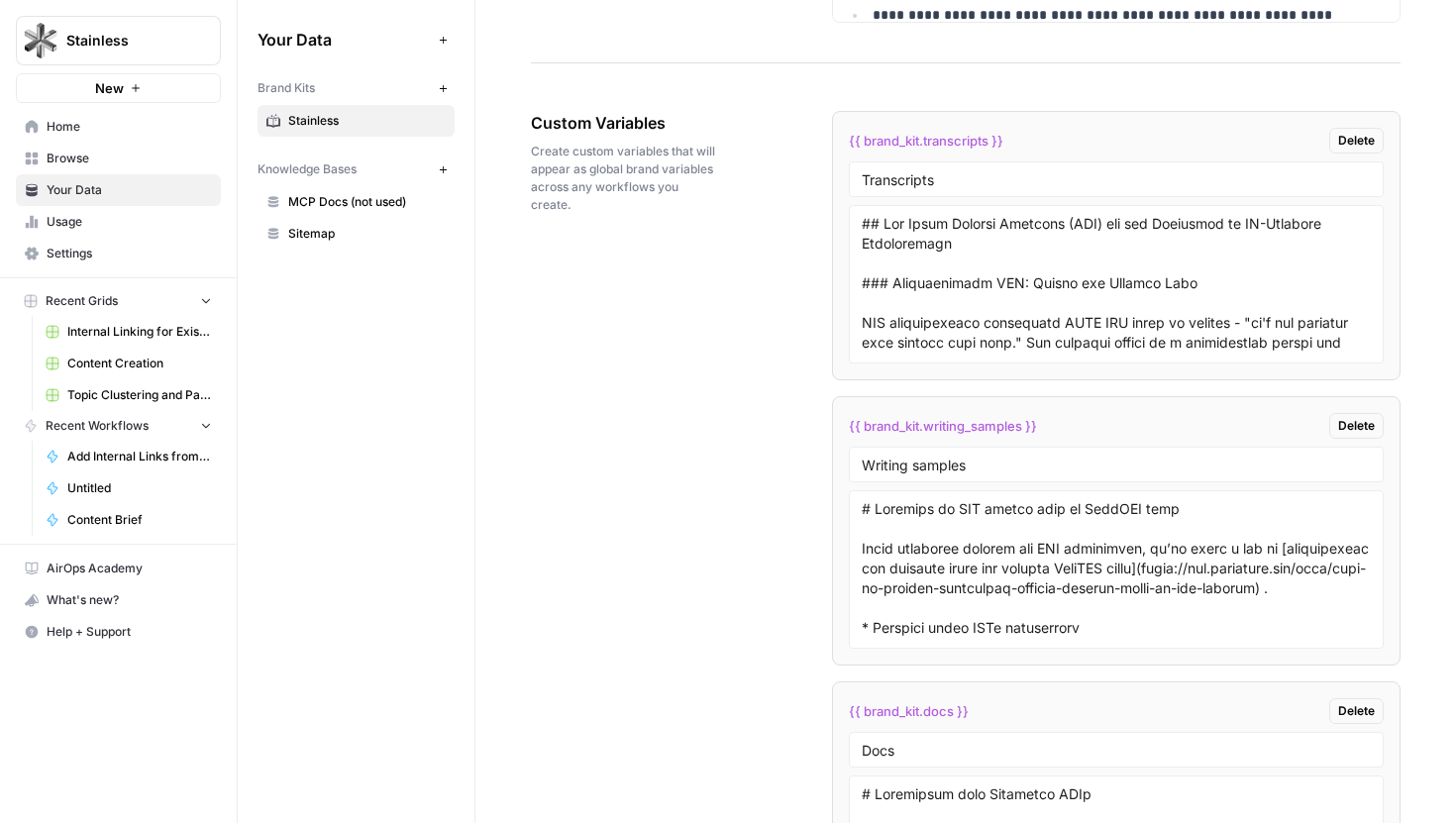scroll, scrollTop: 3411, scrollLeft: 0, axis: vertical 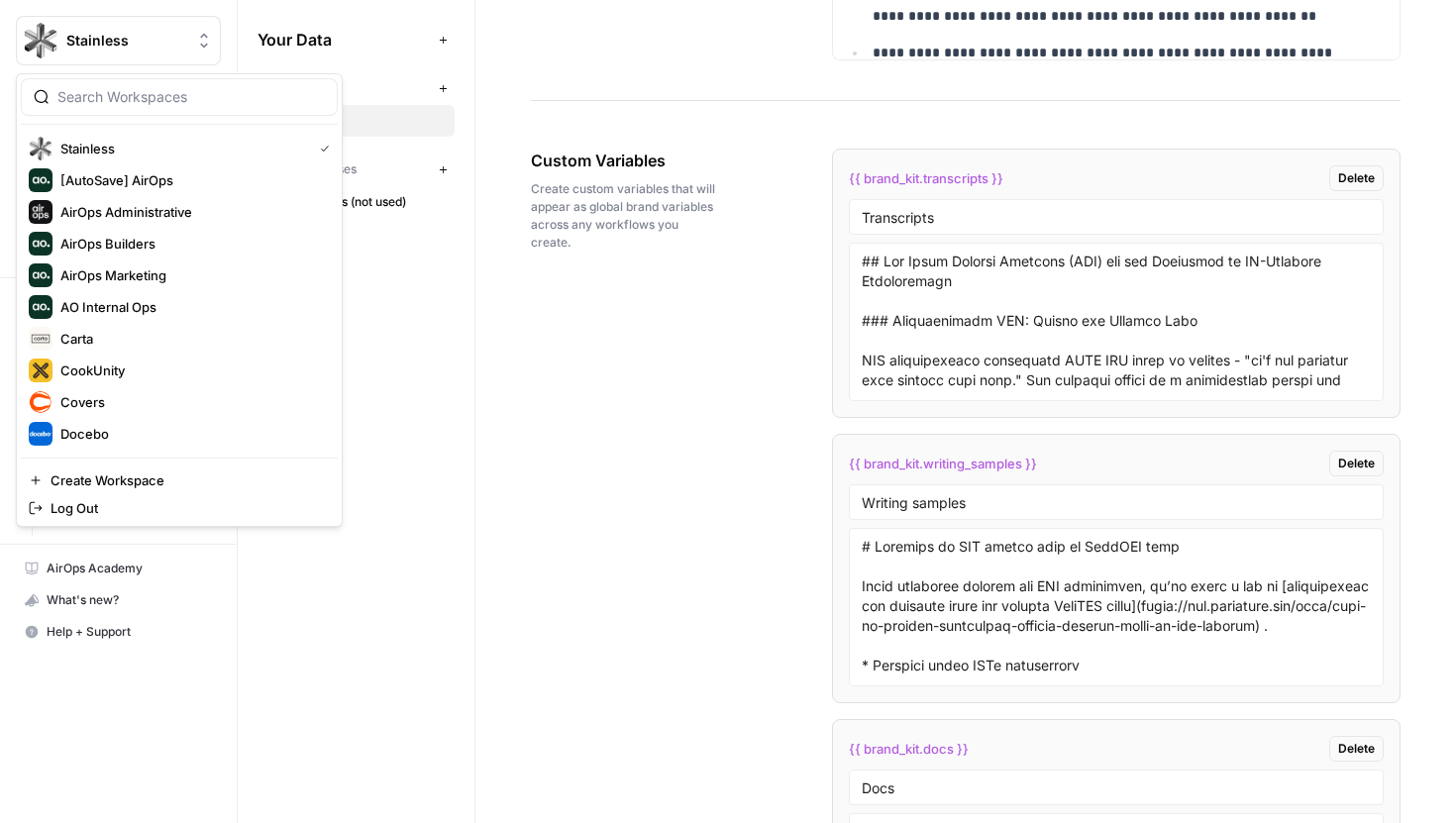 click on "Stainless" at bounding box center (126, 41) 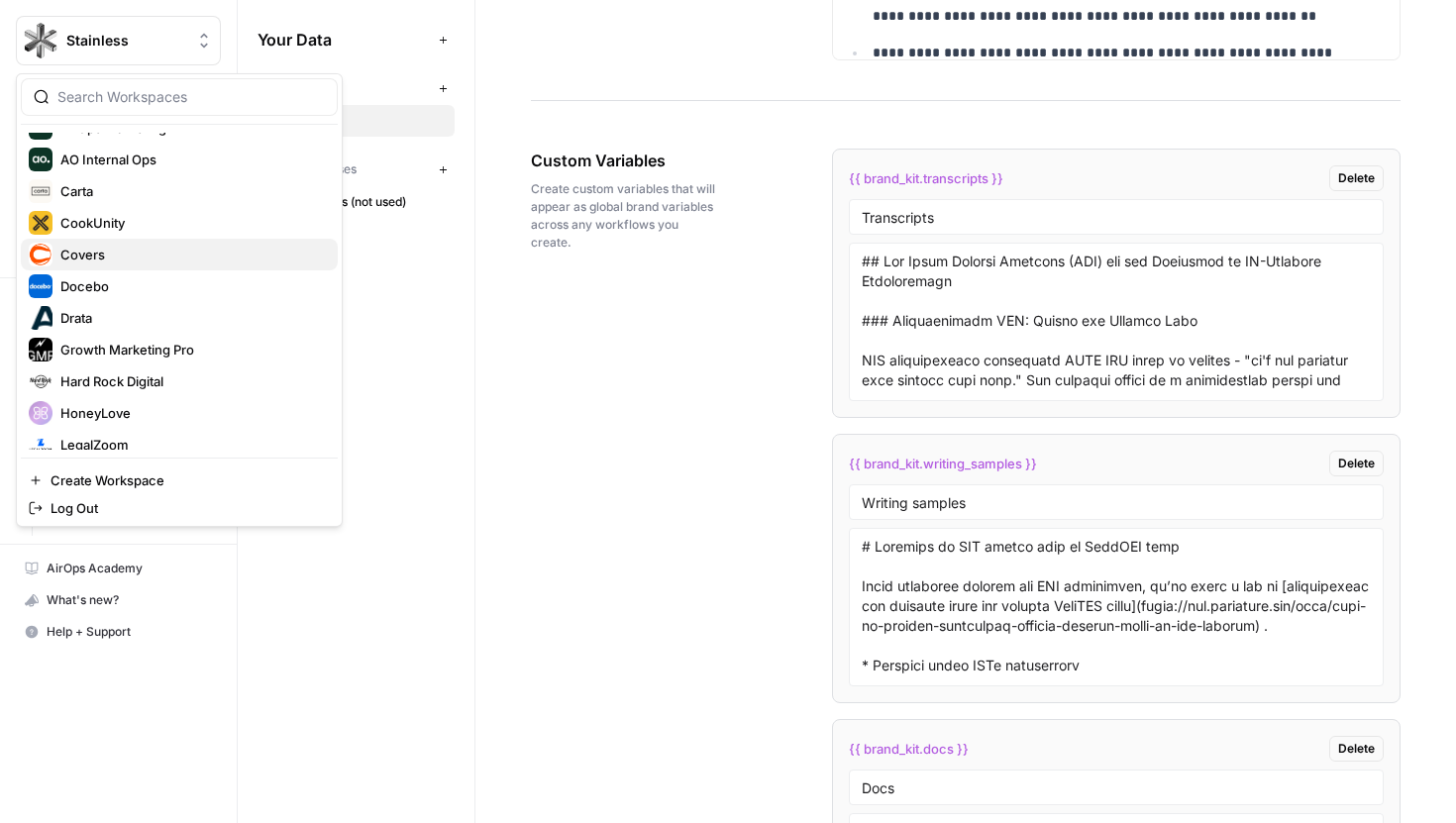 scroll, scrollTop: 149, scrollLeft: 0, axis: vertical 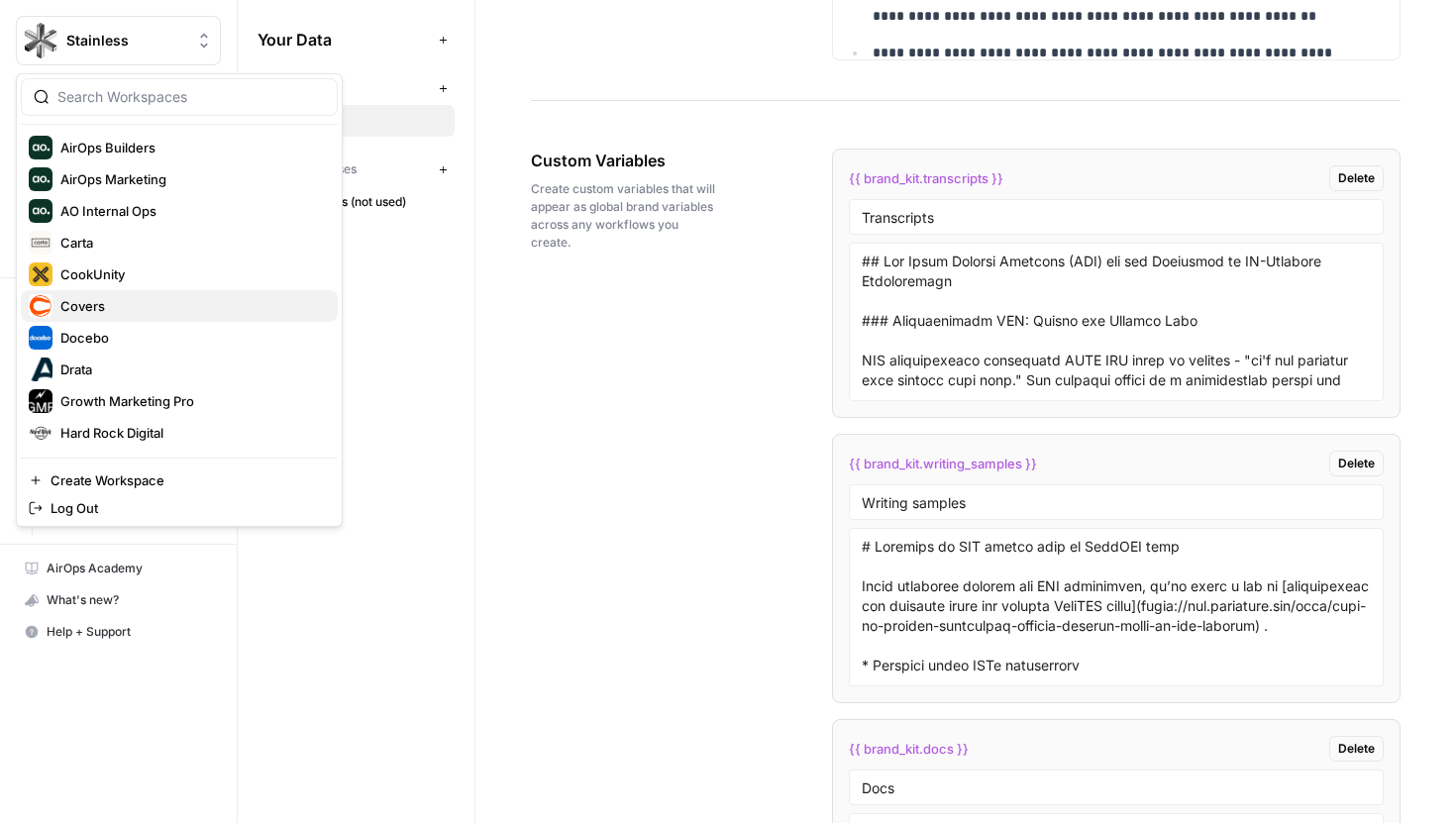 click on "Covers" at bounding box center (191, 306) 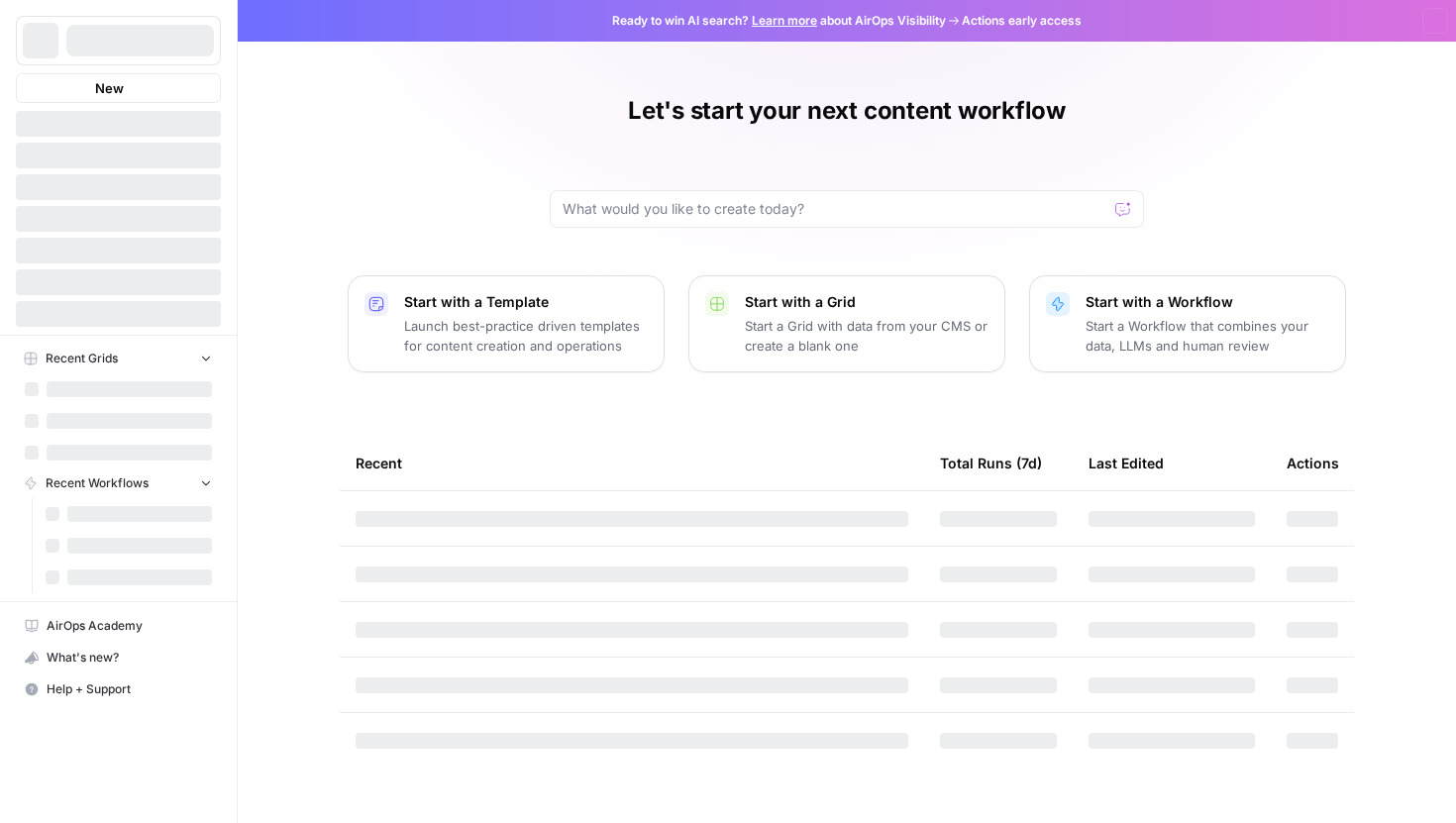 scroll, scrollTop: 0, scrollLeft: 0, axis: both 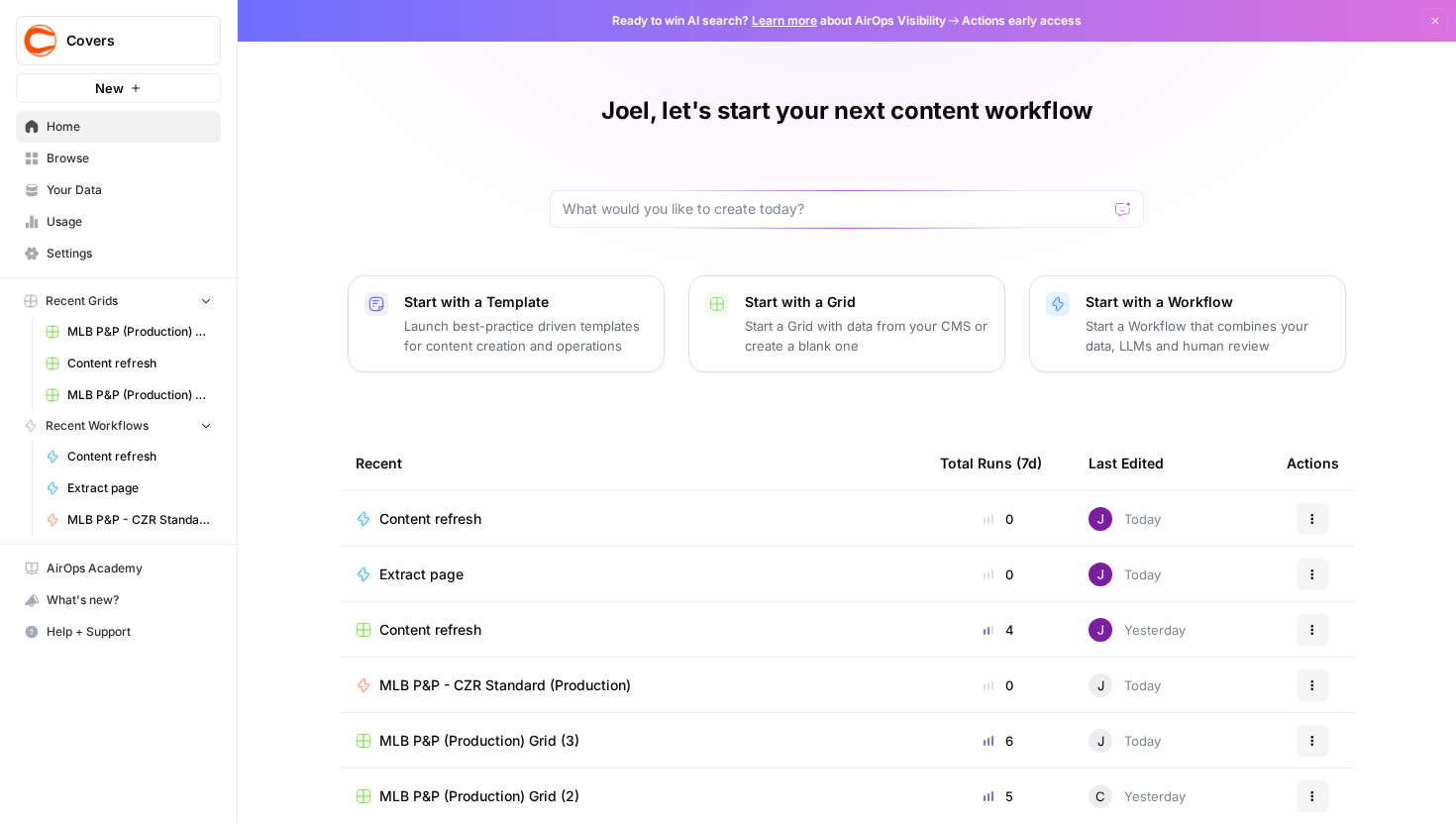 click on "Browse" at bounding box center [129, 158] 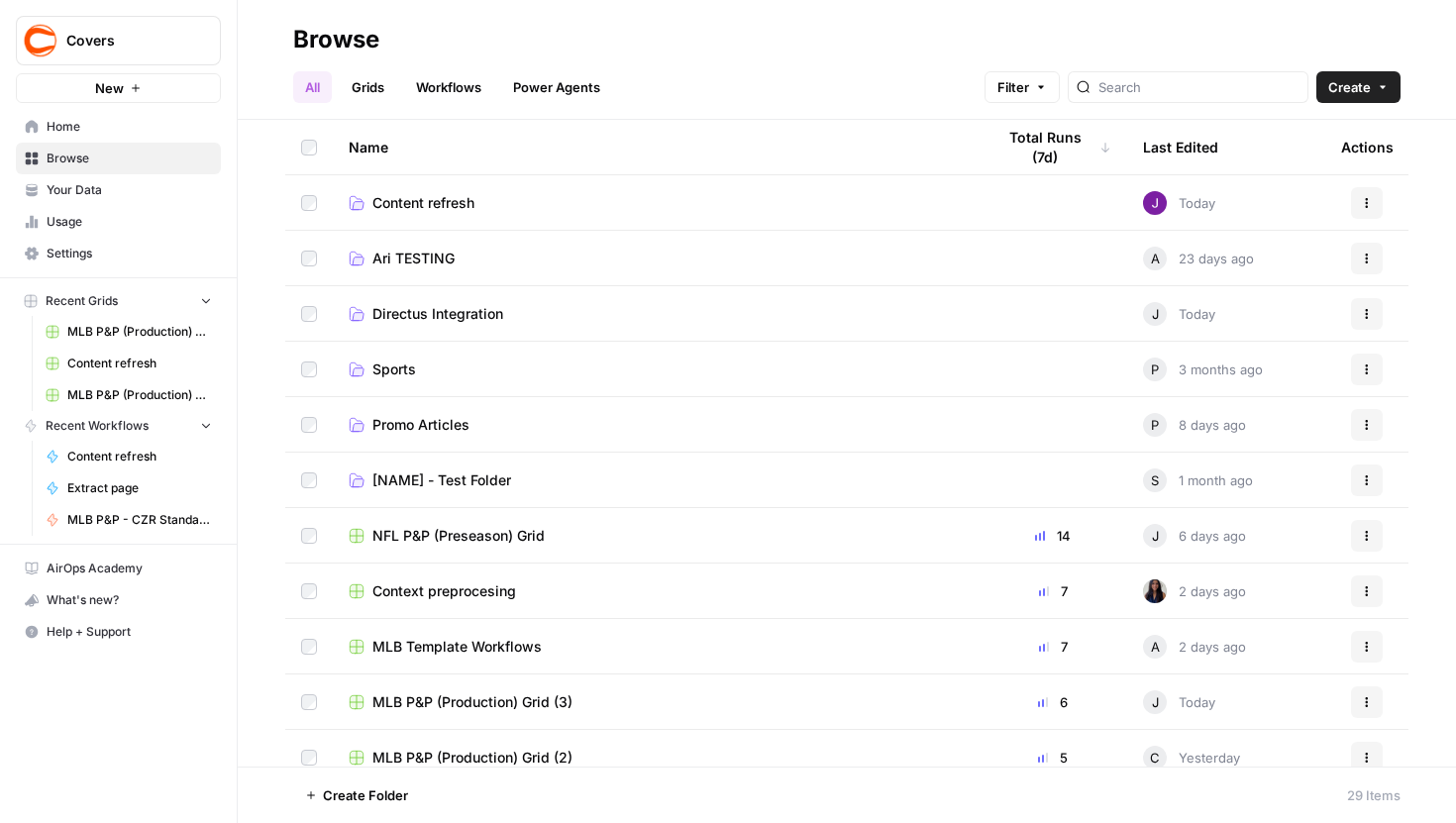 click on "Your Data" at bounding box center (129, 190) 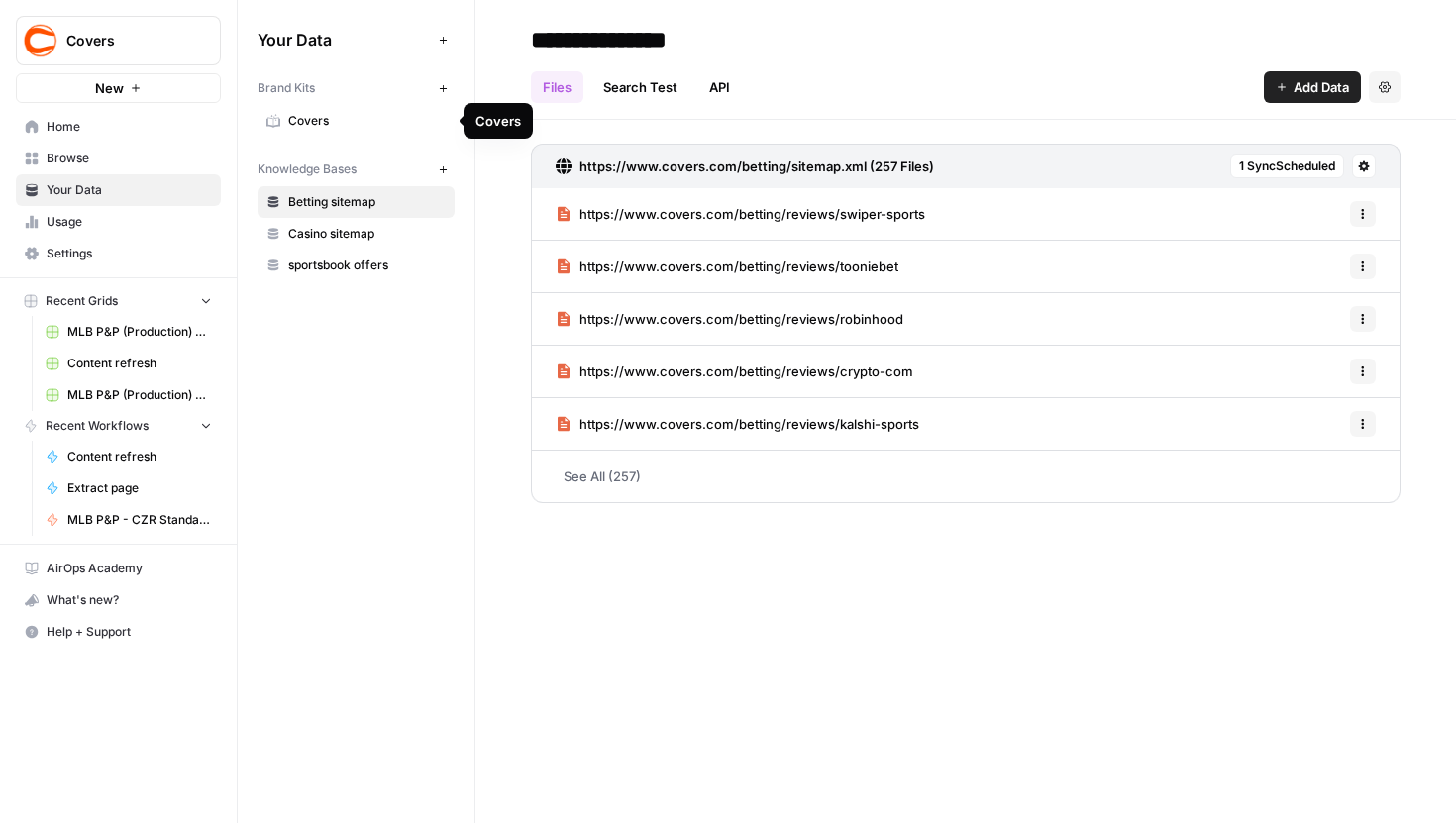 click on "Covers" at bounding box center (366, 121) 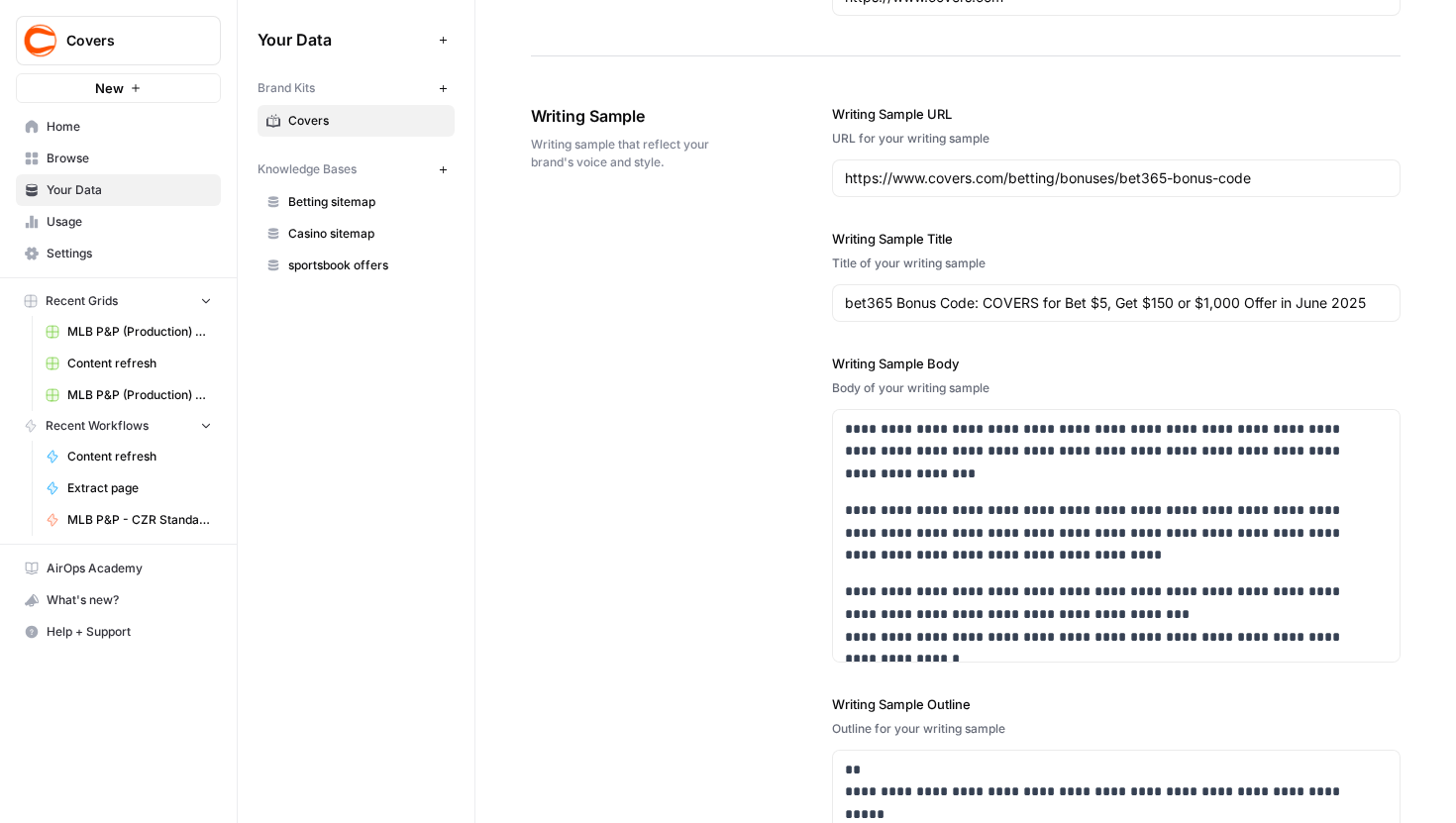 scroll, scrollTop: 3653, scrollLeft: 0, axis: vertical 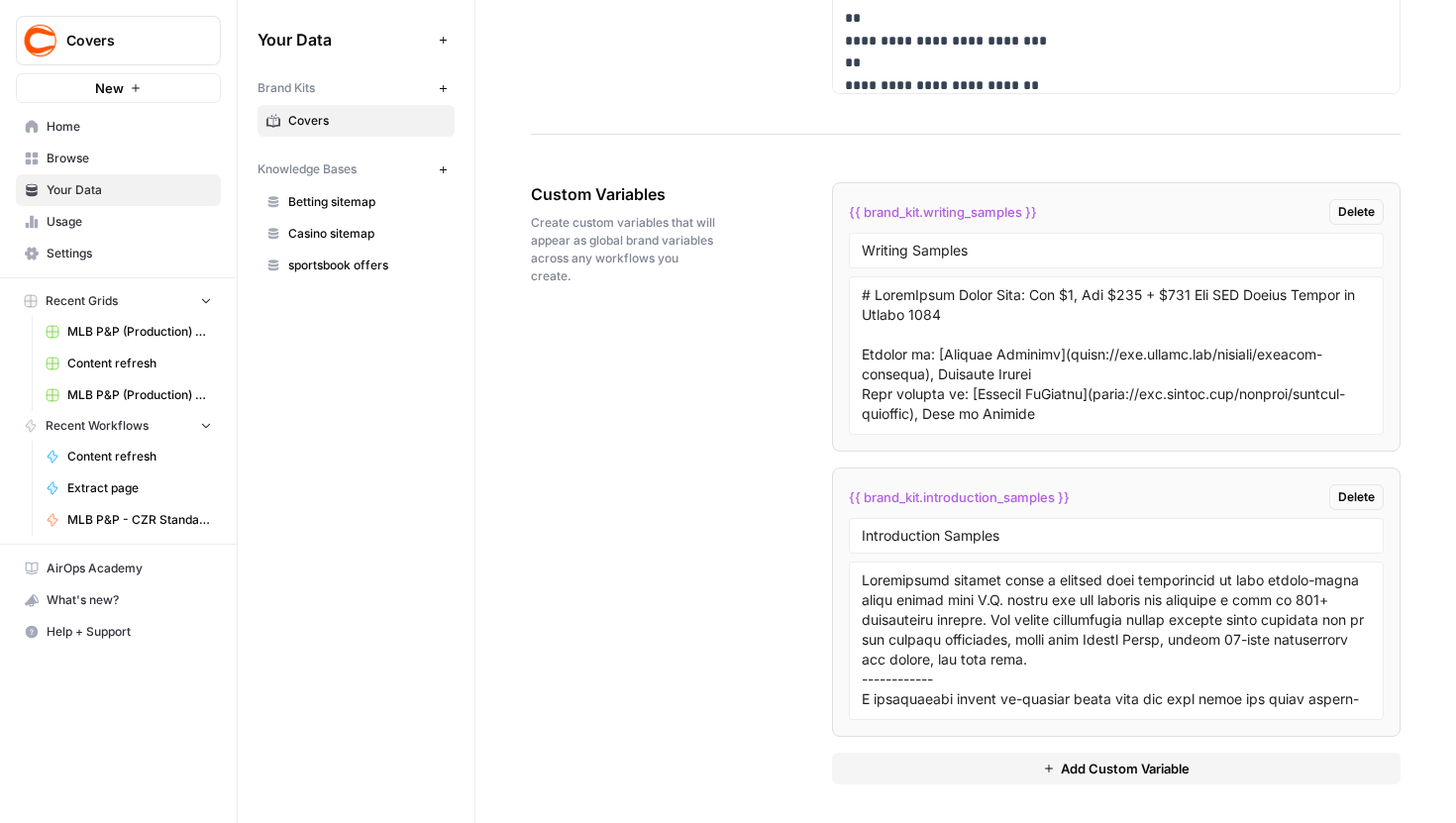 click on "Add Custom Variable" at bounding box center (1116, 769) 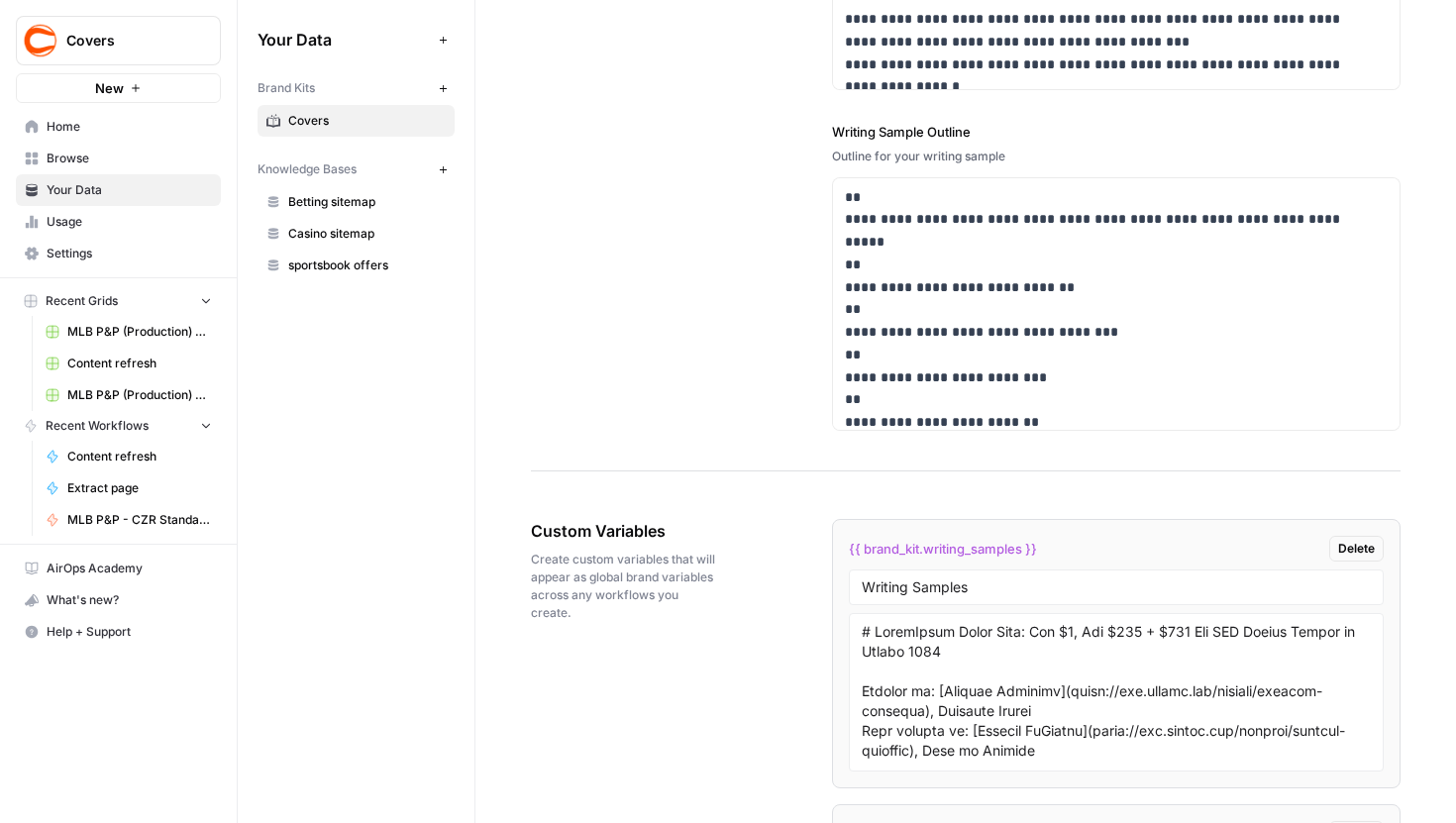 scroll, scrollTop: 3939, scrollLeft: 0, axis: vertical 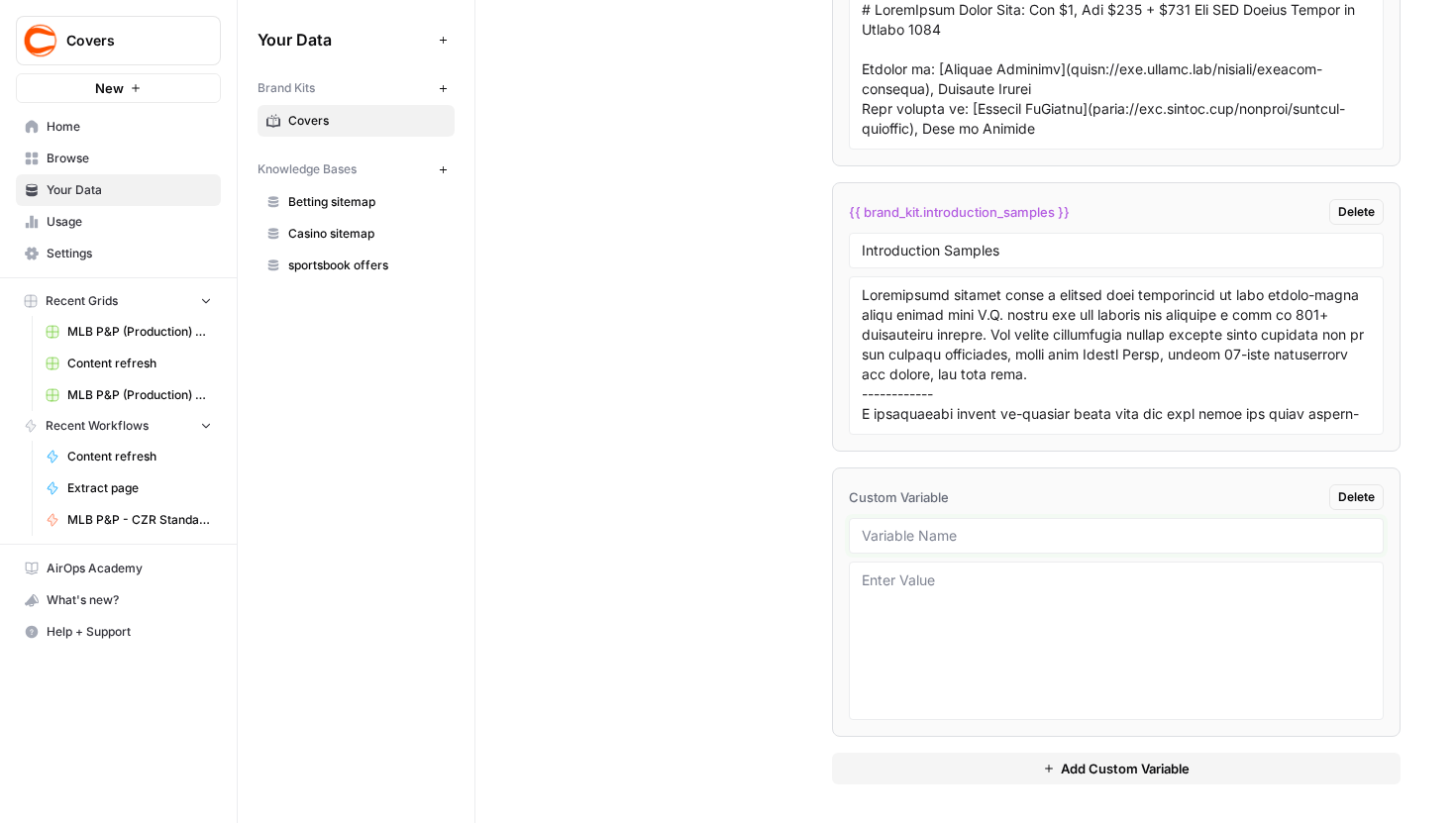 click at bounding box center (1116, 536) 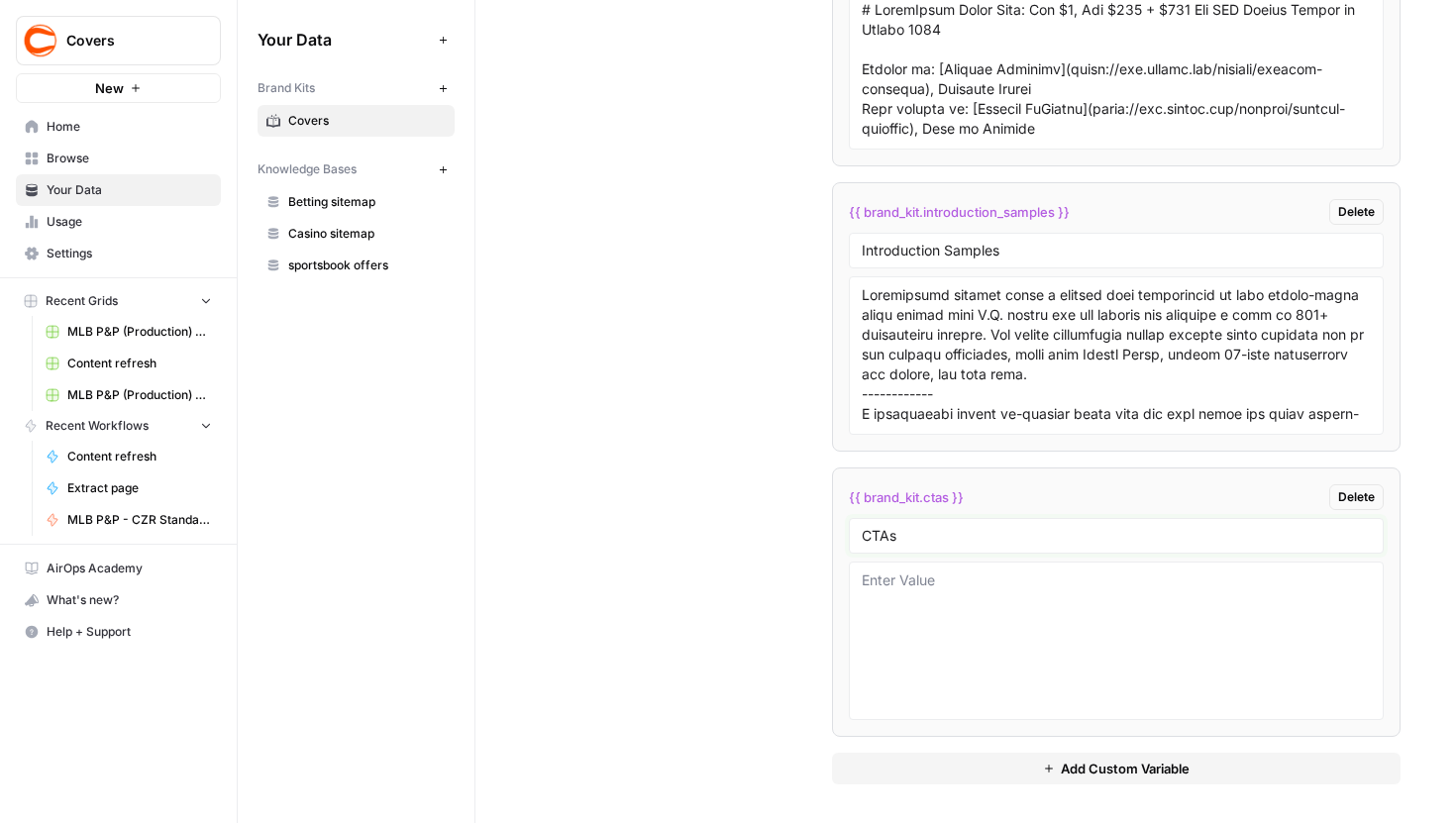 type on "CTAs" 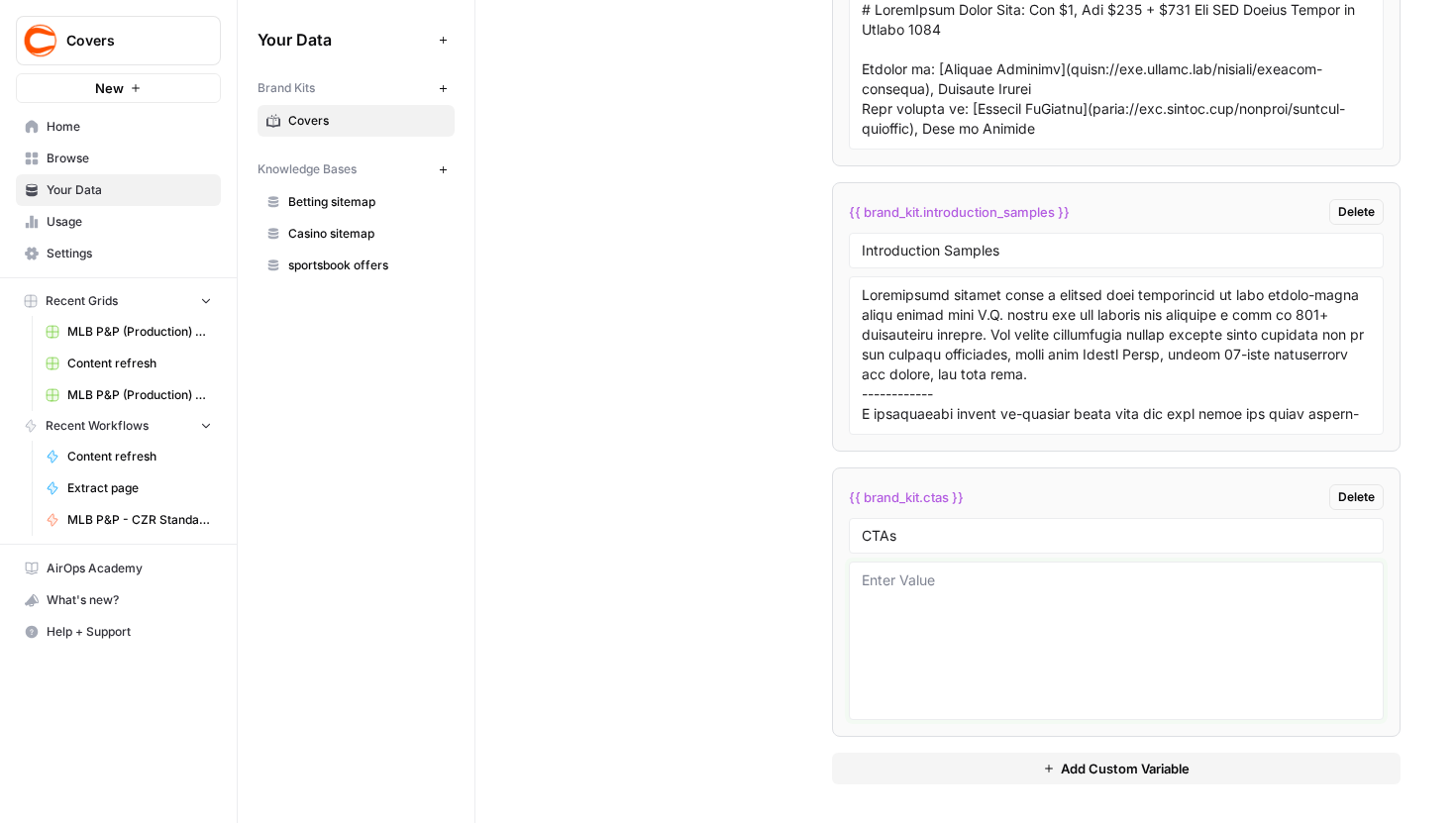 click at bounding box center (1116, 641) 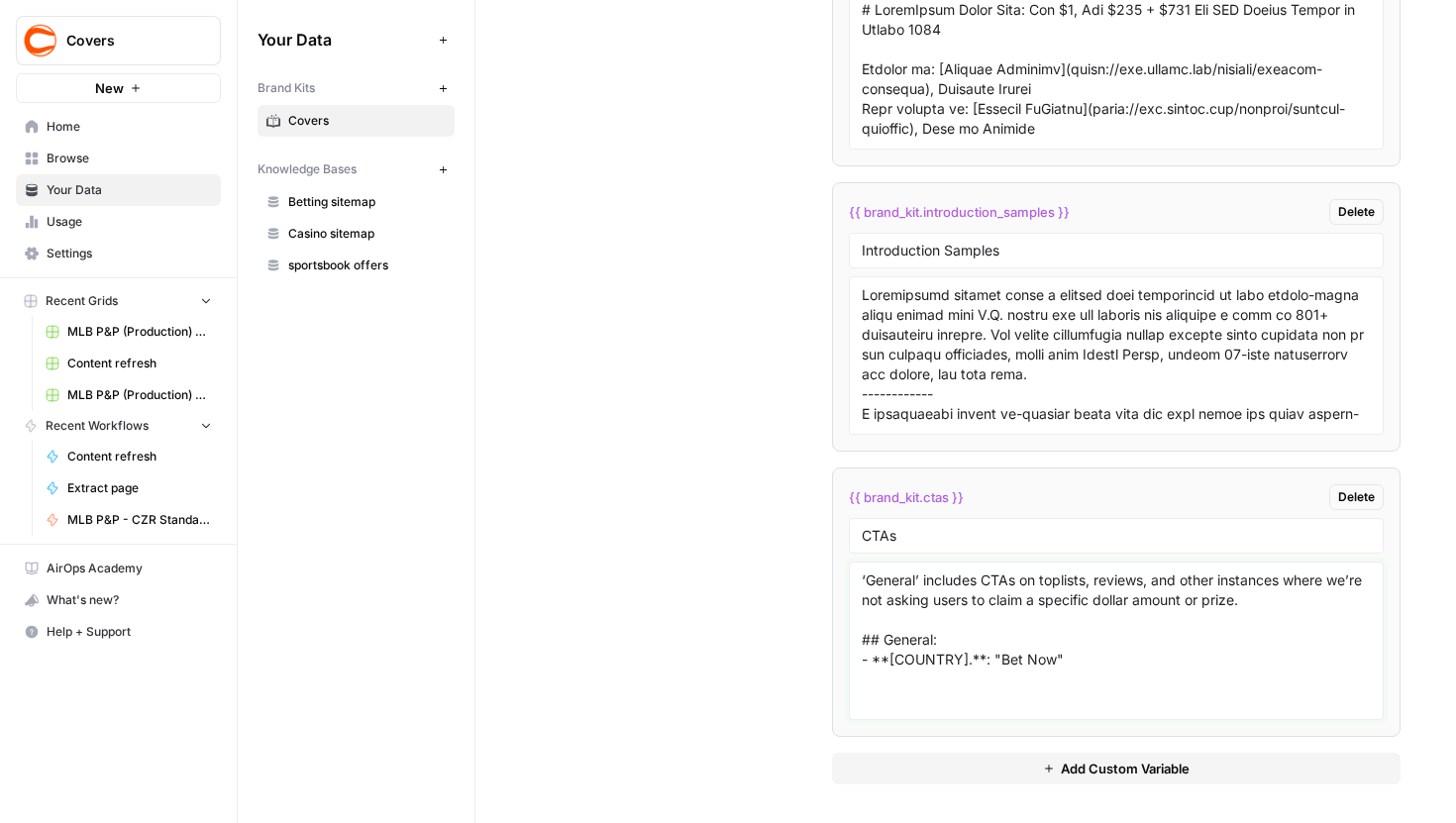 click on "‘General’ includes CTAs on toplists, reviews, and other instances where we’re not asking users to claim a specific dollar amount or prize.
## General:
- **[COUNTRY].**: "Bet Now"" at bounding box center [1116, 641] 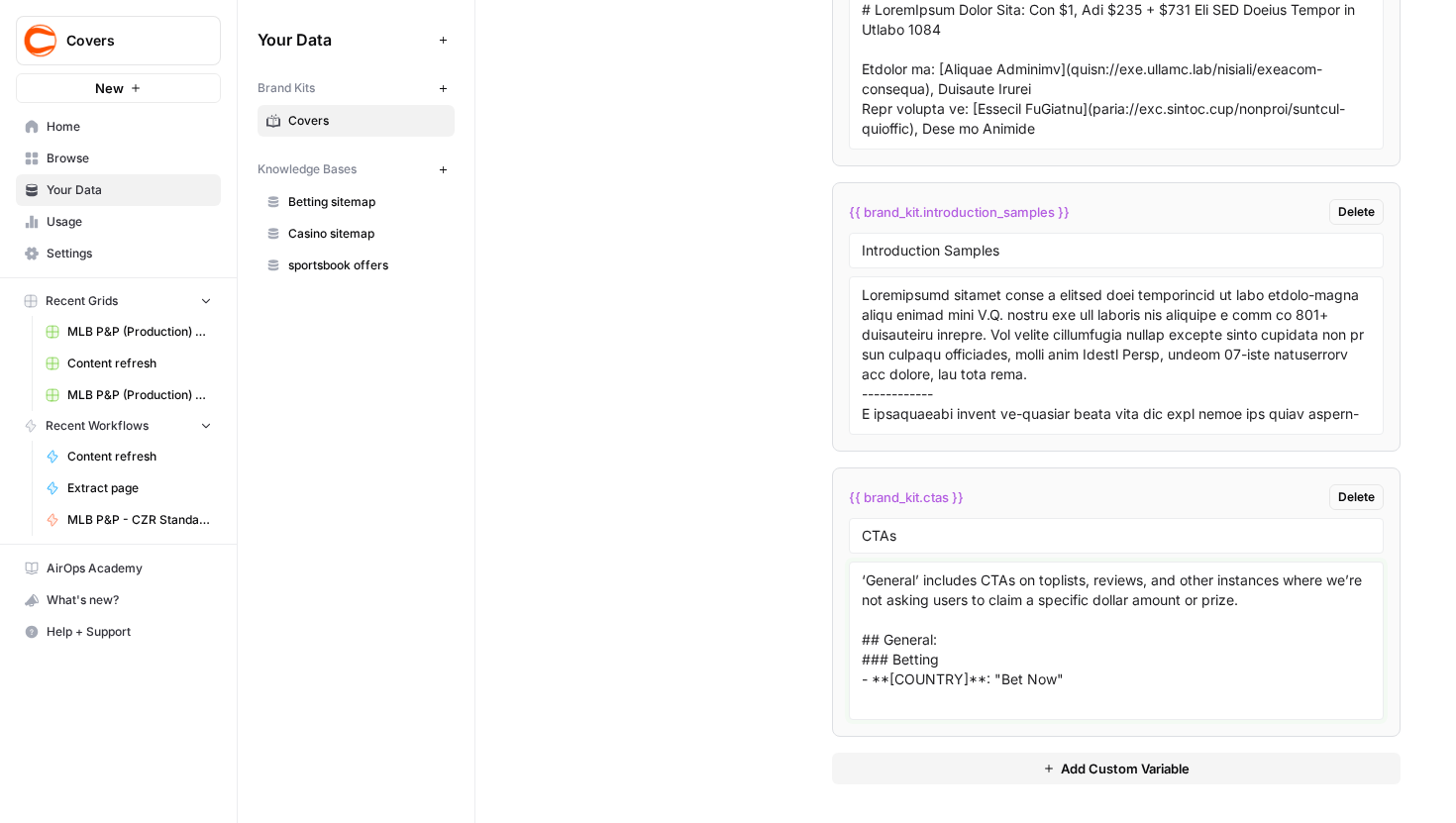 click on "‘General’ includes CTAs on toplists, reviews, and other instances where we’re not asking users to claim a specific dollar amount or prize.
## General:
### Betting
- **[COUNTRY]**: "Bet Now"" at bounding box center (1116, 641) 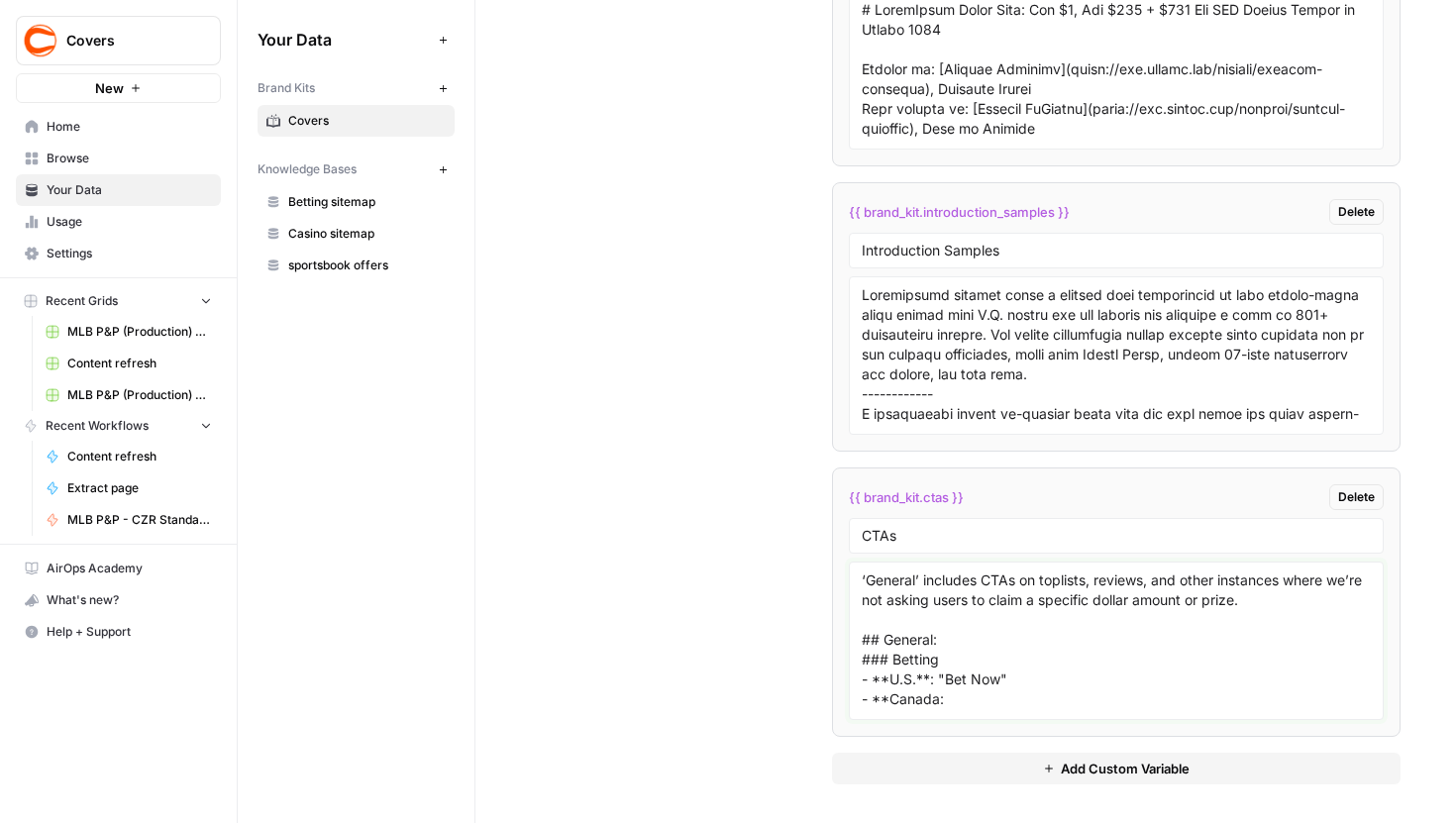 click on "‘General’ includes CTAs on toplists, reviews, and other instances where we’re not asking users to claim a specific dollar amount or prize.
## General:
### Betting
- **U.S.**: "Bet Now"
- **Canada:" at bounding box center (1116, 641) 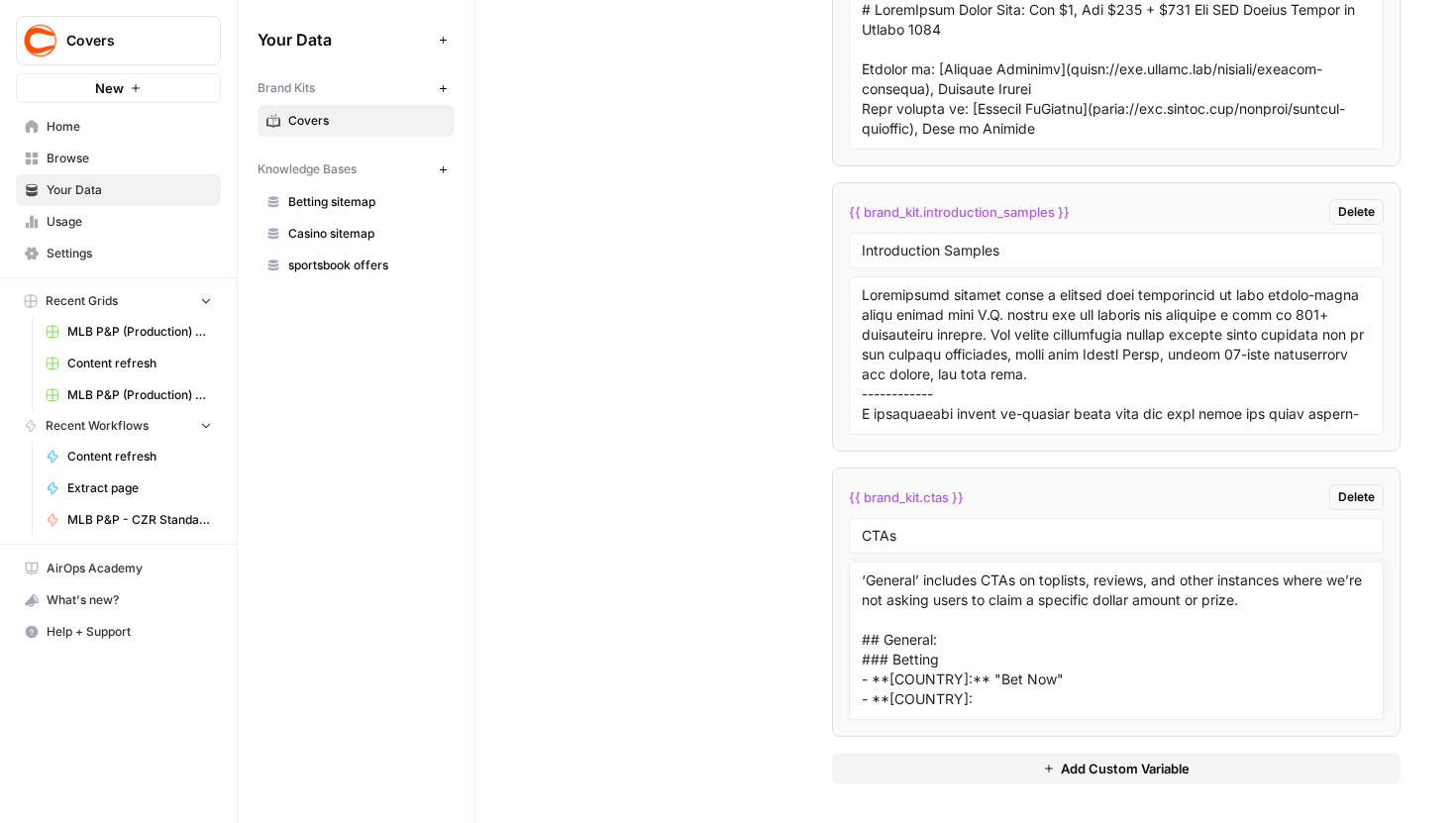 click on "‘General’ includes CTAs on toplists, reviews, and other instances where we’re not asking users to claim a specific dollar amount or prize.
## General:
### Betting
- **[COUNTRY]:** "Bet Now"
- **[COUNTRY]:" at bounding box center [1116, 641] 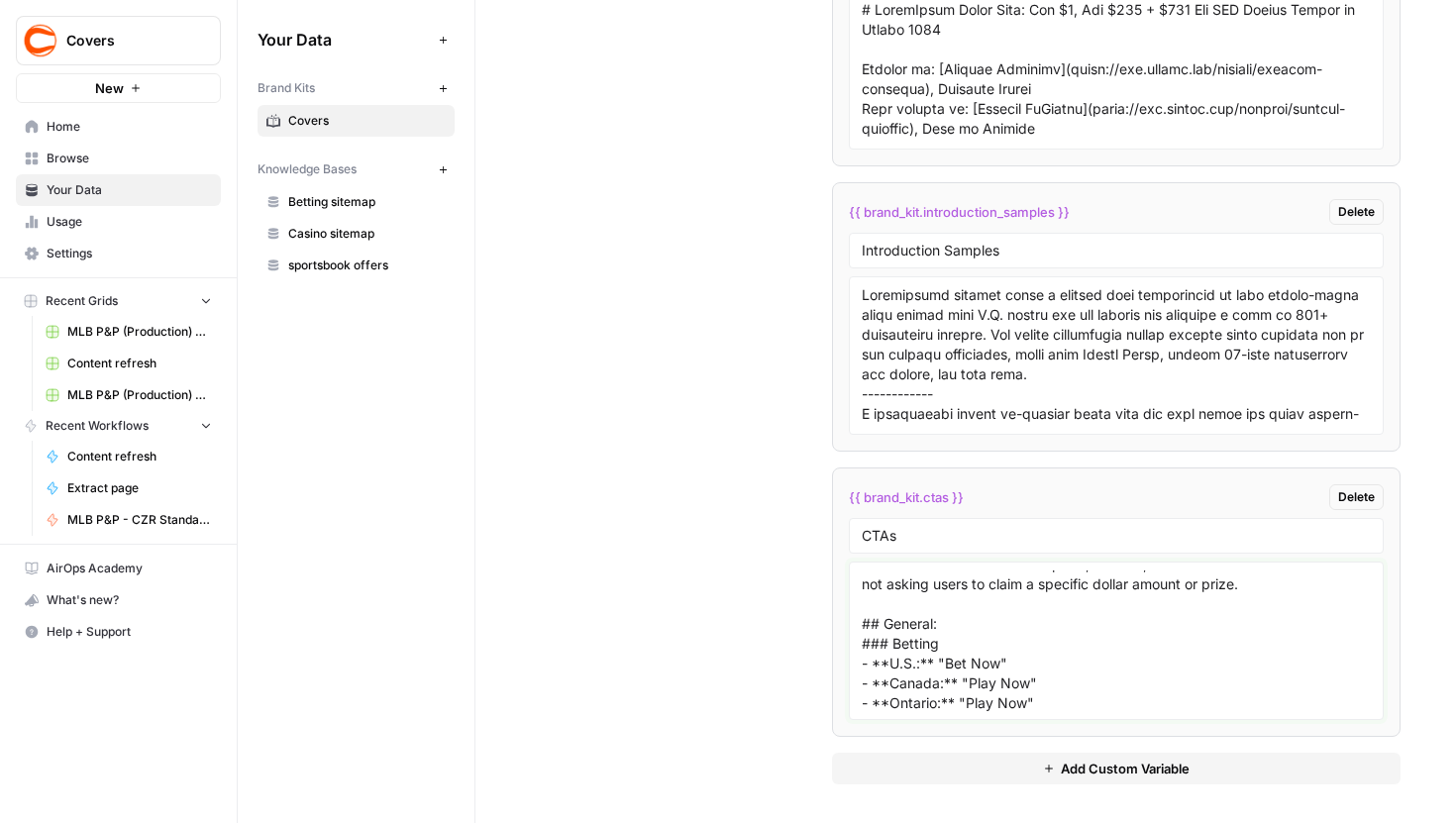 scroll, scrollTop: 36, scrollLeft: 0, axis: vertical 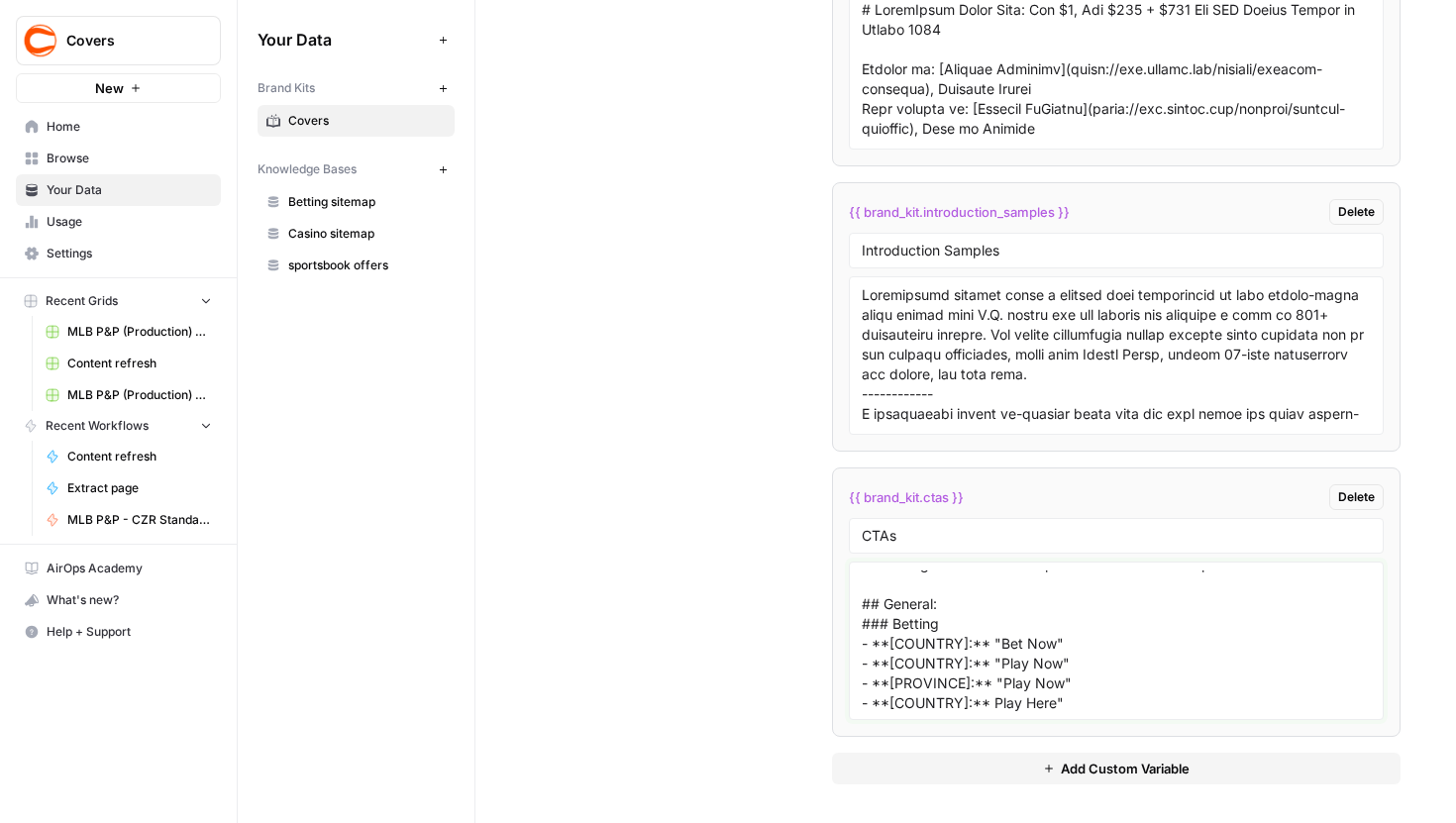 click on "‘General’ includes CTAs on toplists, reviews, and other instances where we’re not asking users to claim a specific dollar amount or prize.
## General:
### Betting
- **[COUNTRY]:** "Bet Now"
- **[COUNTRY]:** "Play Now"
- **[PROVINCE]:** "Play Now"
- **[COUNTRY]:** Play Here"" at bounding box center [1116, 641] 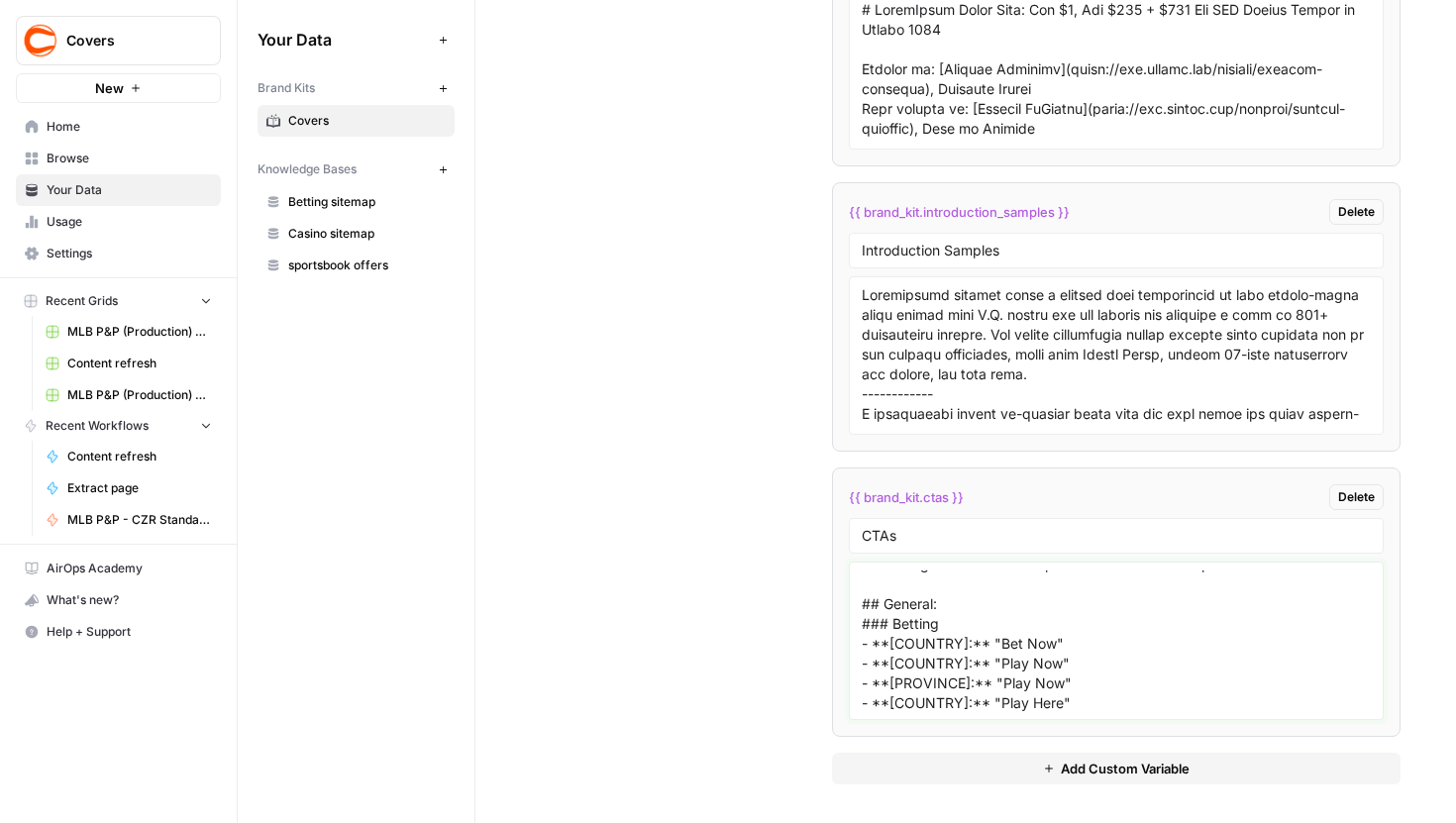 click on "‘General’ includes CTAs on toplists, reviews, and other instances where we’re not asking users to claim a specific dollar amount or prize.
## General:
### Betting
- **[COUNTRY]:** "Bet Now"
- **[COUNTRY]:** "Play Now"
- **[PROVINCE]:** "Play Now"
- **[COUNTRY]:** "Play Here"" at bounding box center [1116, 641] 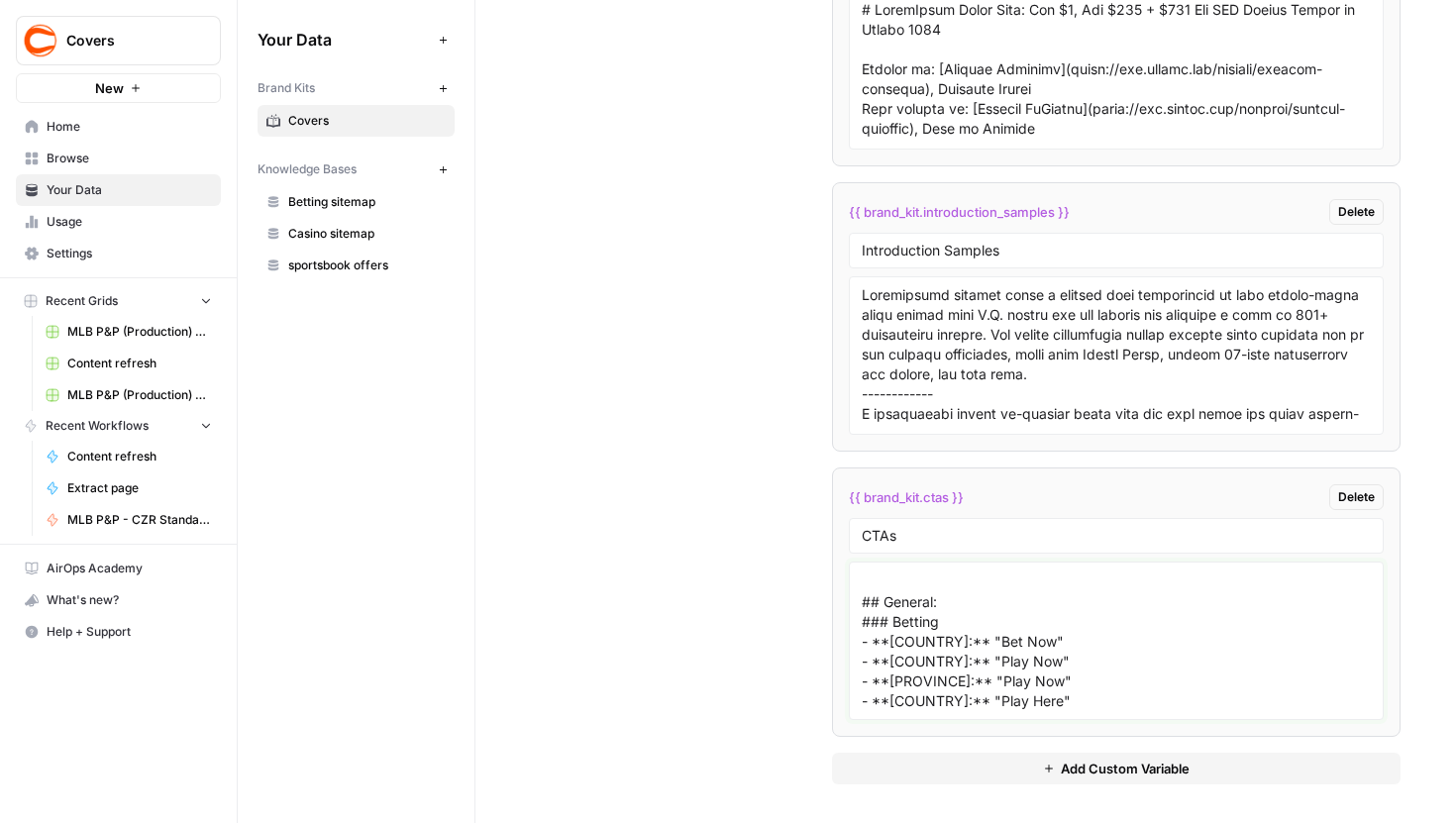 click on "‘General’ includes CTAs on toplists, reviews, and other instances where we’re not asking users to claim a specific dollar amount or prize.
## General:
### Betting
- **[COUNTRY]:** "Bet Now"
- **[COUNTRY]:** "Play Now"
- **[PROVINCE]:** "Play Now"
- **[COUNTRY]:** "Play Here"" at bounding box center (1116, 641) 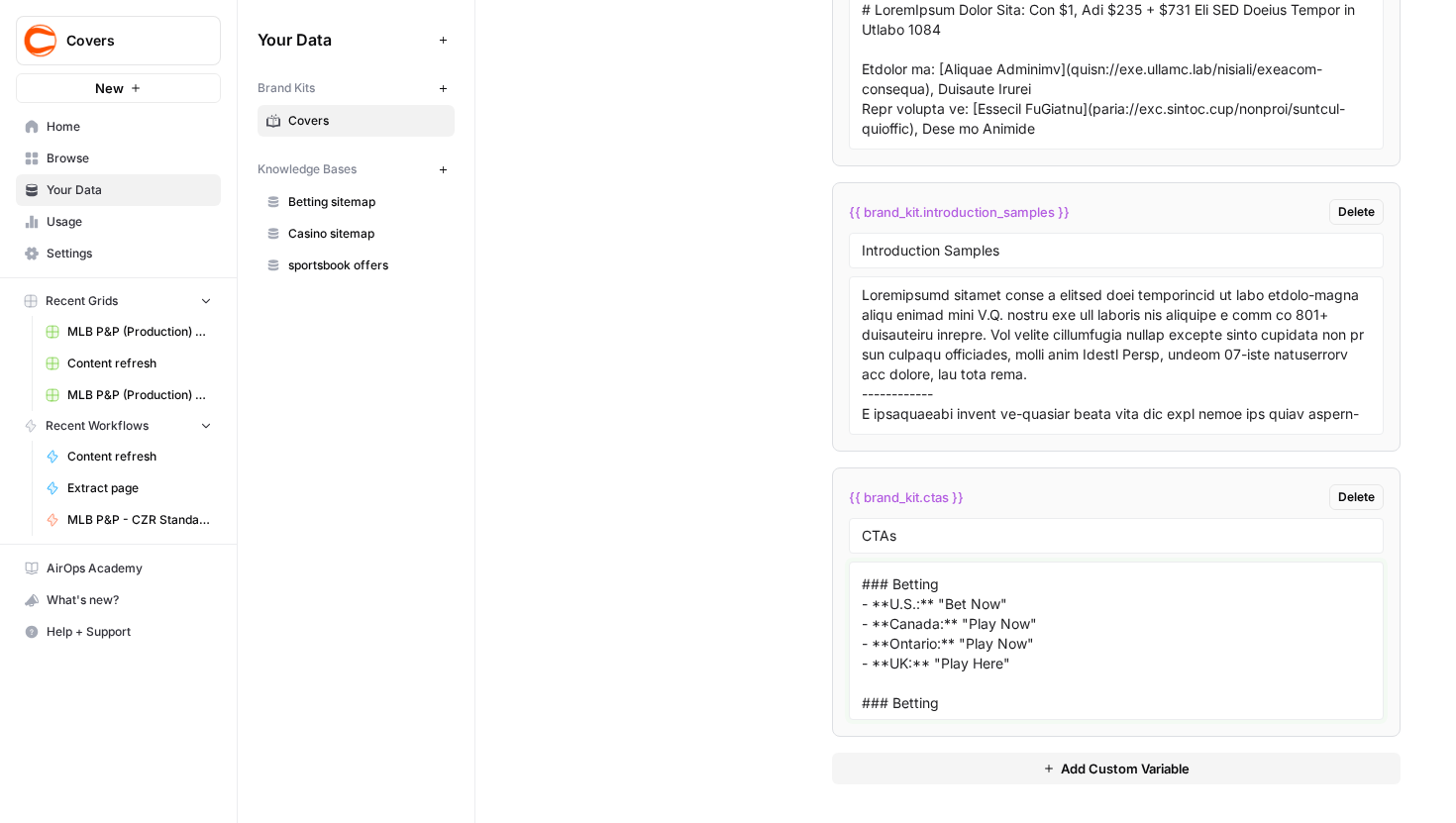 scroll, scrollTop: 154, scrollLeft: 0, axis: vertical 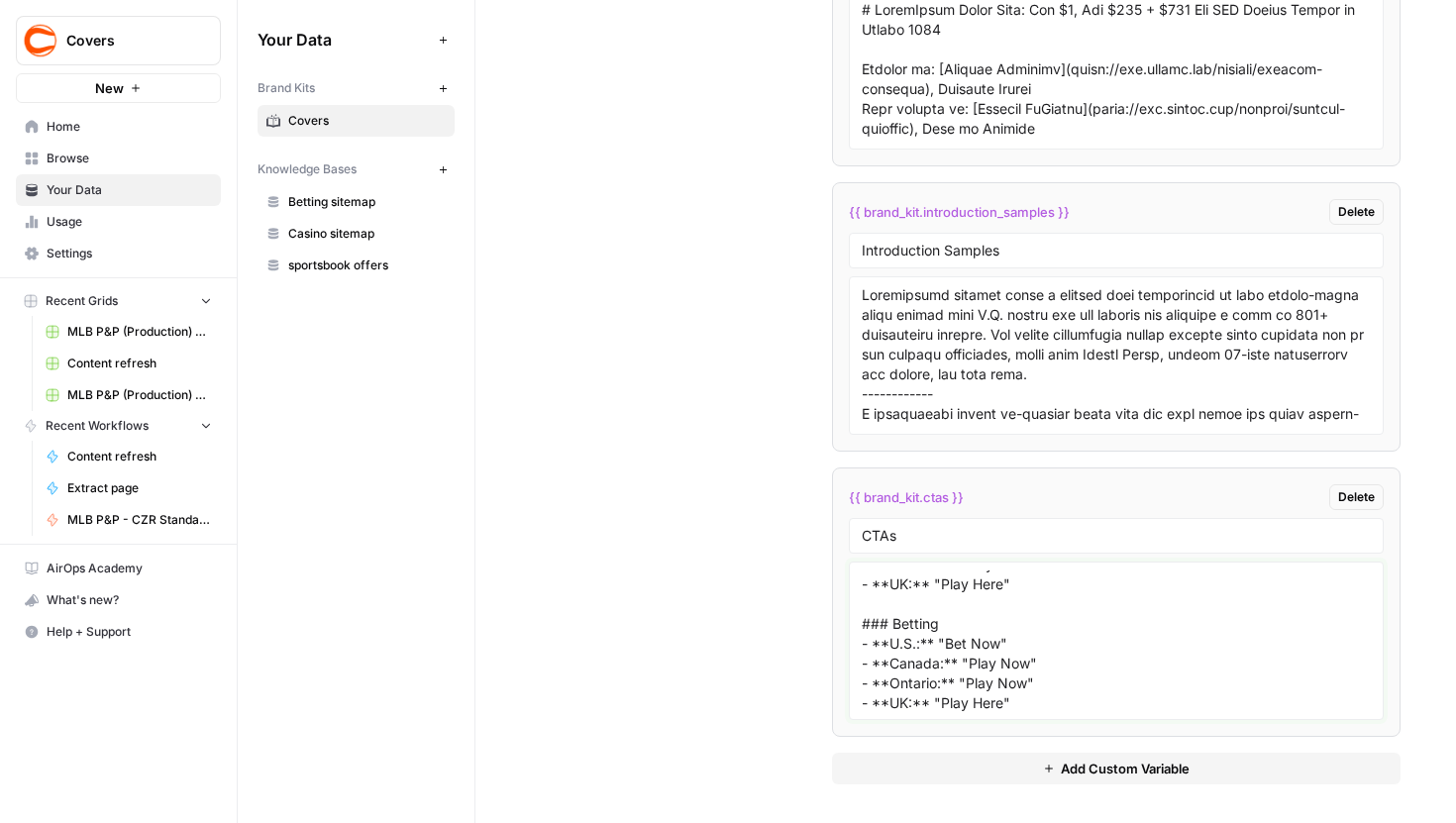 click on "‘General’ includes CTAs on toplists, reviews, and other instances where we’re not asking users to claim a specific dollar amount or prize.
## General:
### Betting
- **U.S.:** "Bet Now"
- **Canada:** "Play Now"
- **Ontario:** "Play Now"
- **UK:** "Play Here"
### Betting
- **U.S.:** "Bet Now"
- **Canada:** "Play Now"
- **Ontario:** "Play Now"
- **UK:** "Play Here"" at bounding box center (1116, 641) 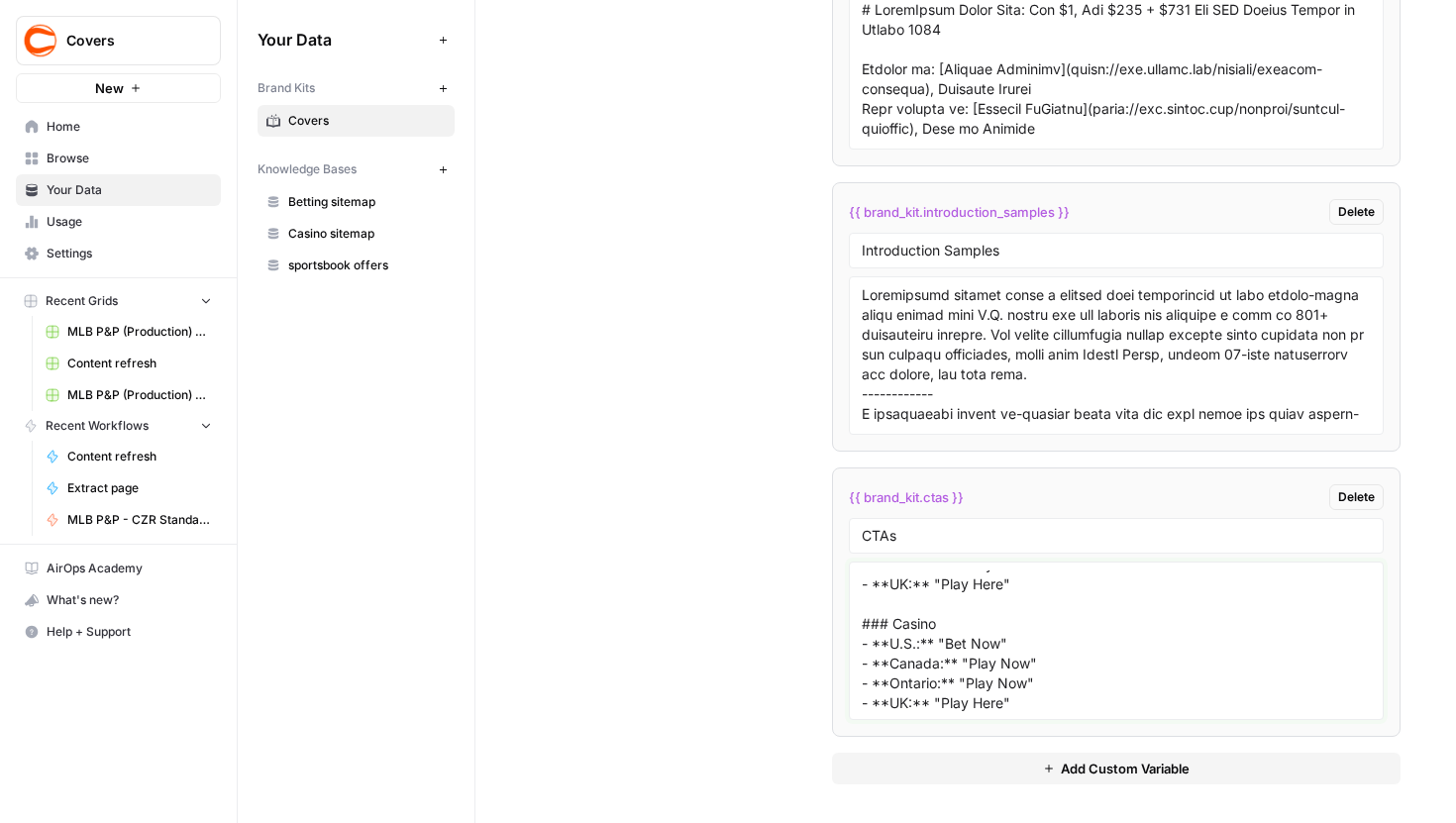 click on "‘General’ includes CTAs on toplists, reviews, and other instances where we’re not asking users to claim a specific dollar amount or prize.
## General:
### Betting
- **U.S.:** "Bet Now"
- **Canada:** "Play Now"
- **Ontario:** "Play Now"
- **UK:** "Play Here"
### Casino
- **U.S.:** "Bet Now"
- **Canada:** "Play Now"
- **Ontario:** "Play Now"
- **UK:** "Play Here"" at bounding box center (1116, 641) 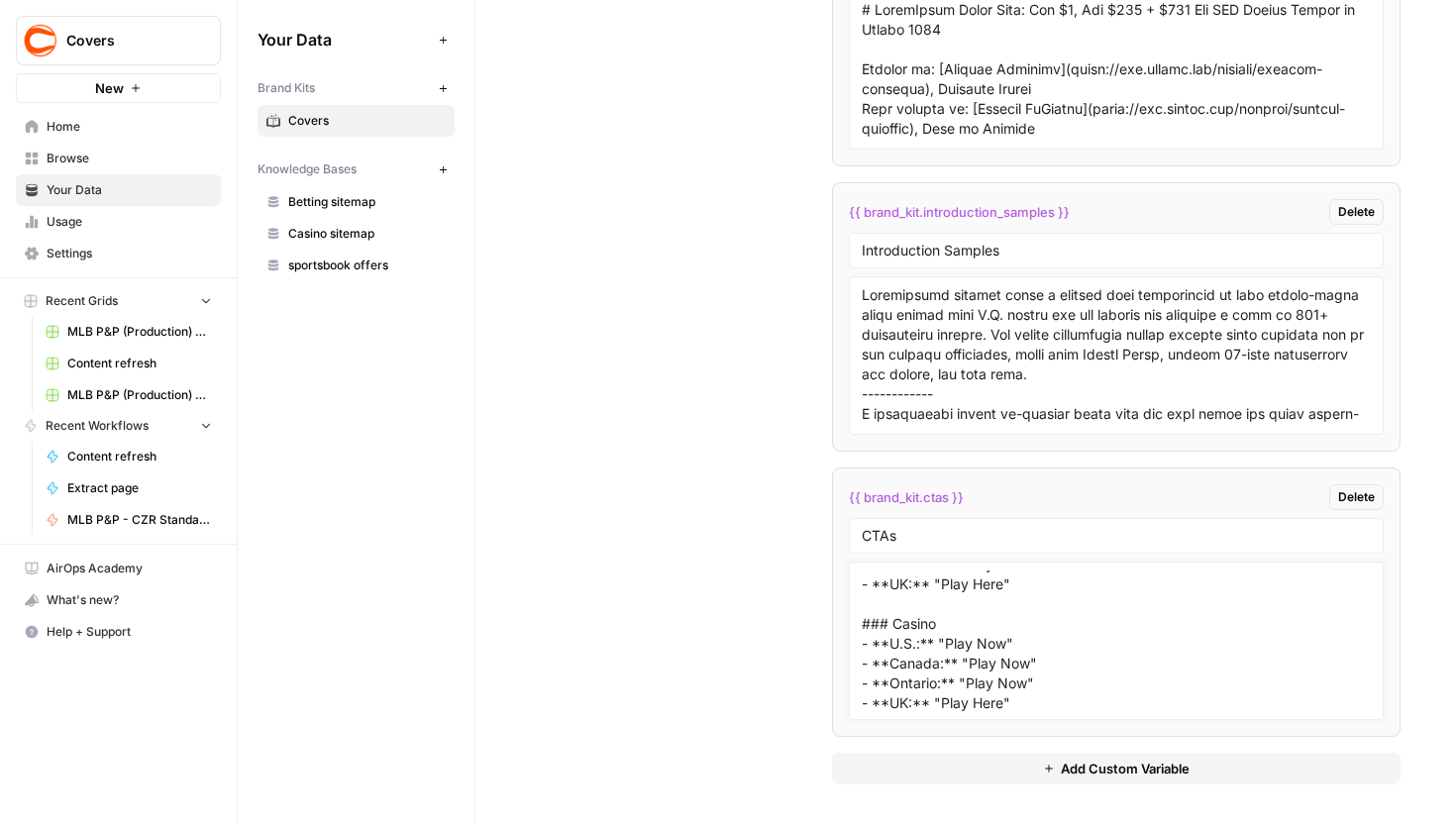 click on "‘General’ includes CTAs on toplists, reviews, and other instances where we’re not asking users to claim a specific dollar amount or prize.
## General:
### Betting
- **U.S.:** "Bet Now"
- **Canada:** "Play Now"
- **Ontario:** "Play Now"
- **UK:** "Play Here"
### Casino
- **U.S.:** "Play Now"
- **Canada:** "Play Now"
- **Ontario:** "Play Now"
- **UK:** "Play Here"" at bounding box center [1116, 641] 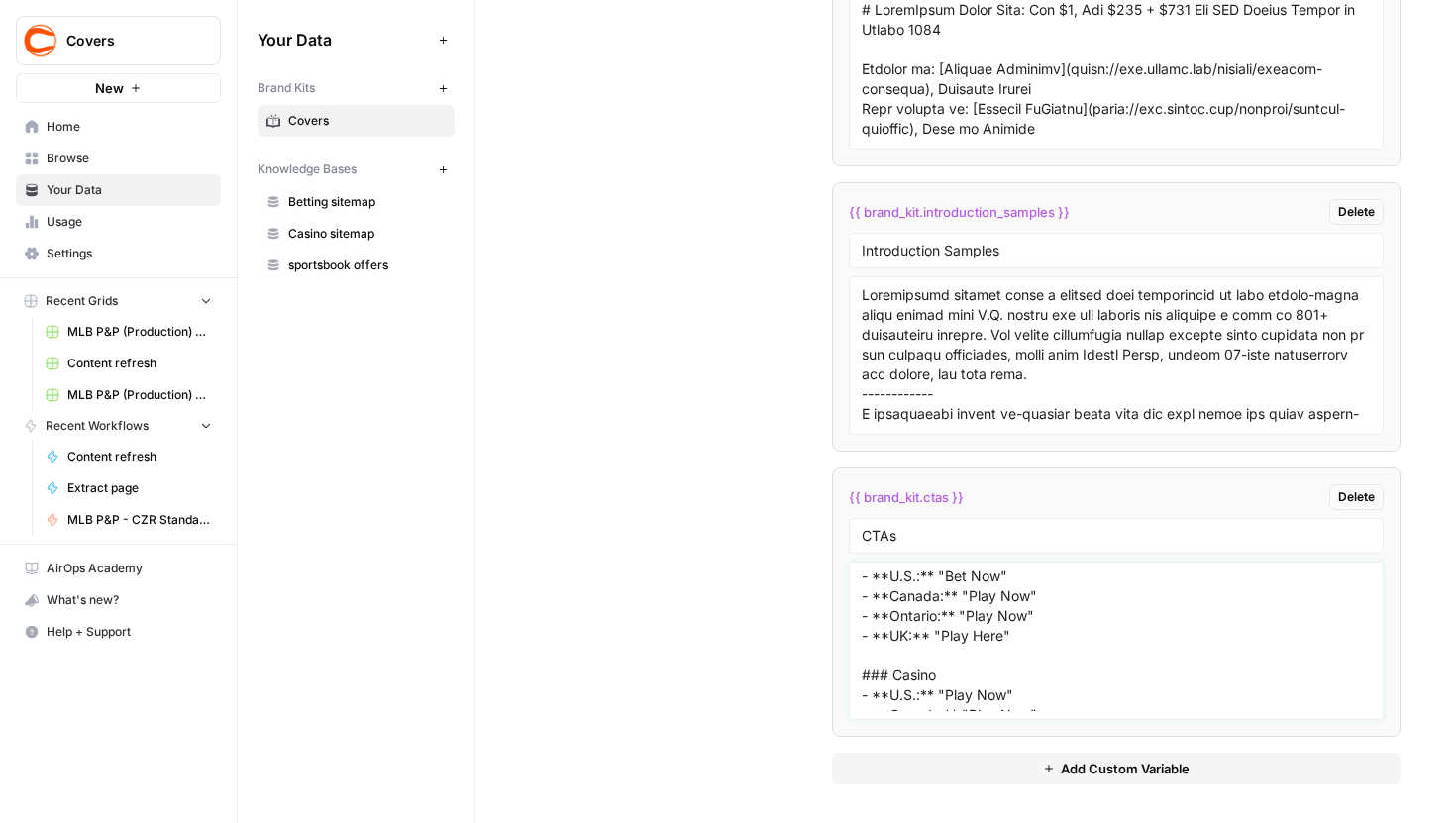 scroll, scrollTop: 156, scrollLeft: 0, axis: vertical 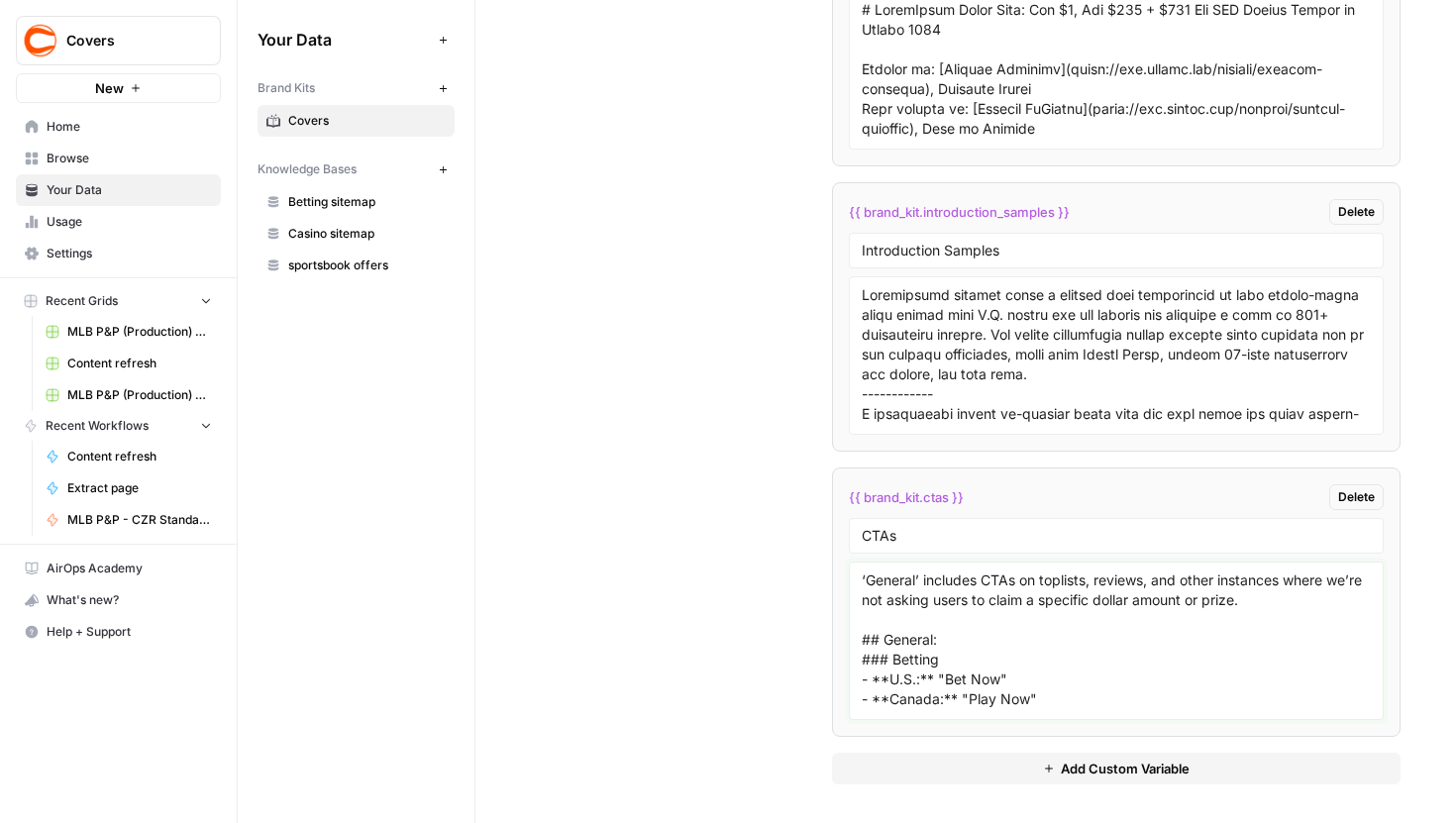 drag, startPoint x: 1030, startPoint y: 706, endPoint x: 856, endPoint y: 637, distance: 187.1817 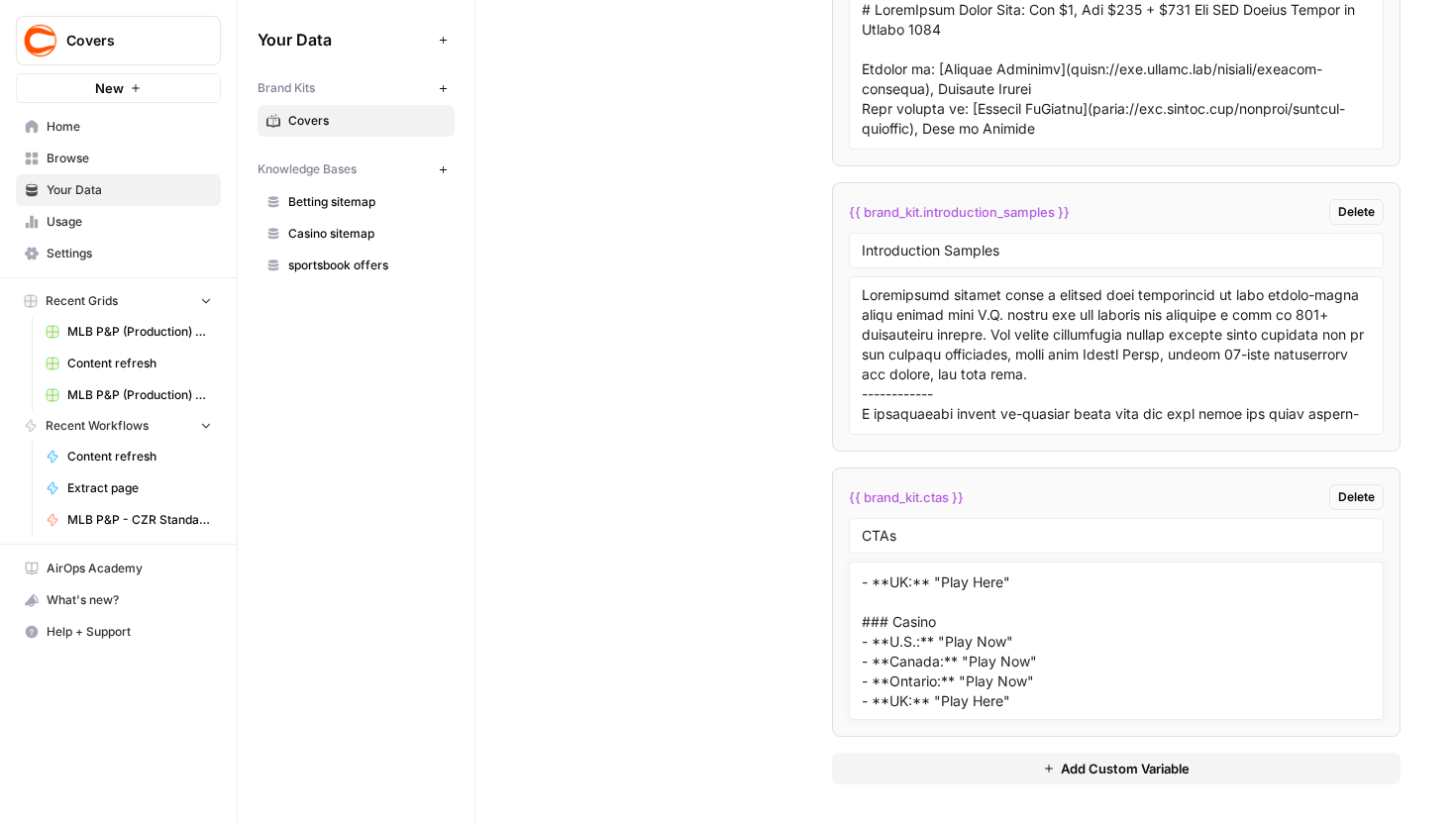 click on "‘General’ includes CTAs on toplists, reviews, and other instances where we’re not asking users to claim a specific dollar amount or prize.
## General:
### Betting
- **U.S.:** "Bet Now"
- **Canada:** "Play Now"
- **Ontario:** "Play Now"
- **UK:** "Play Here"
### Casino
- **U.S.:** "Play Now"
- **Canada:** "Play Now"
- **Ontario:** "Play Now"
- **UK:** "Play Here"" at bounding box center (1116, 641) 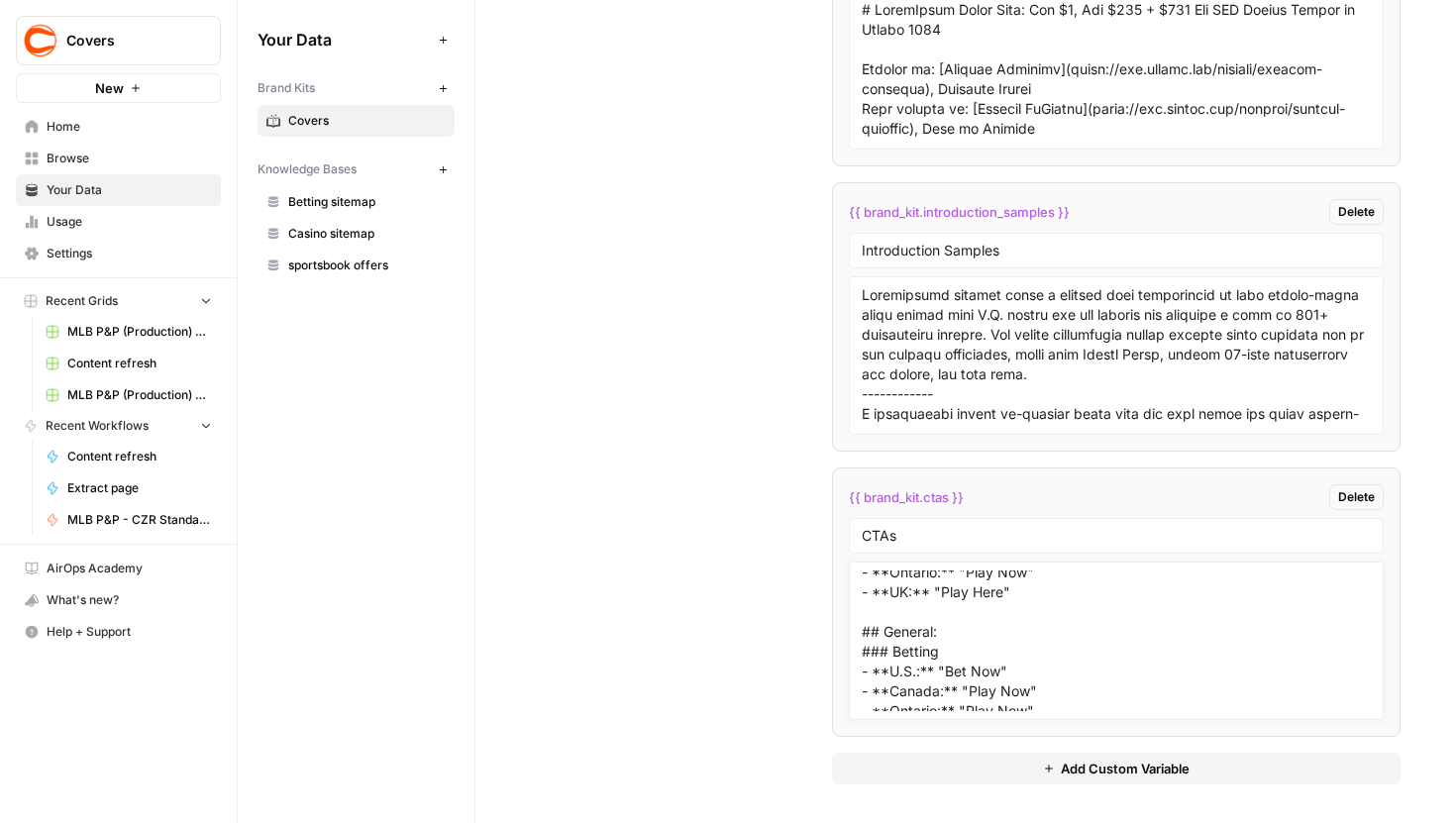 scroll, scrollTop: 254, scrollLeft: 0, axis: vertical 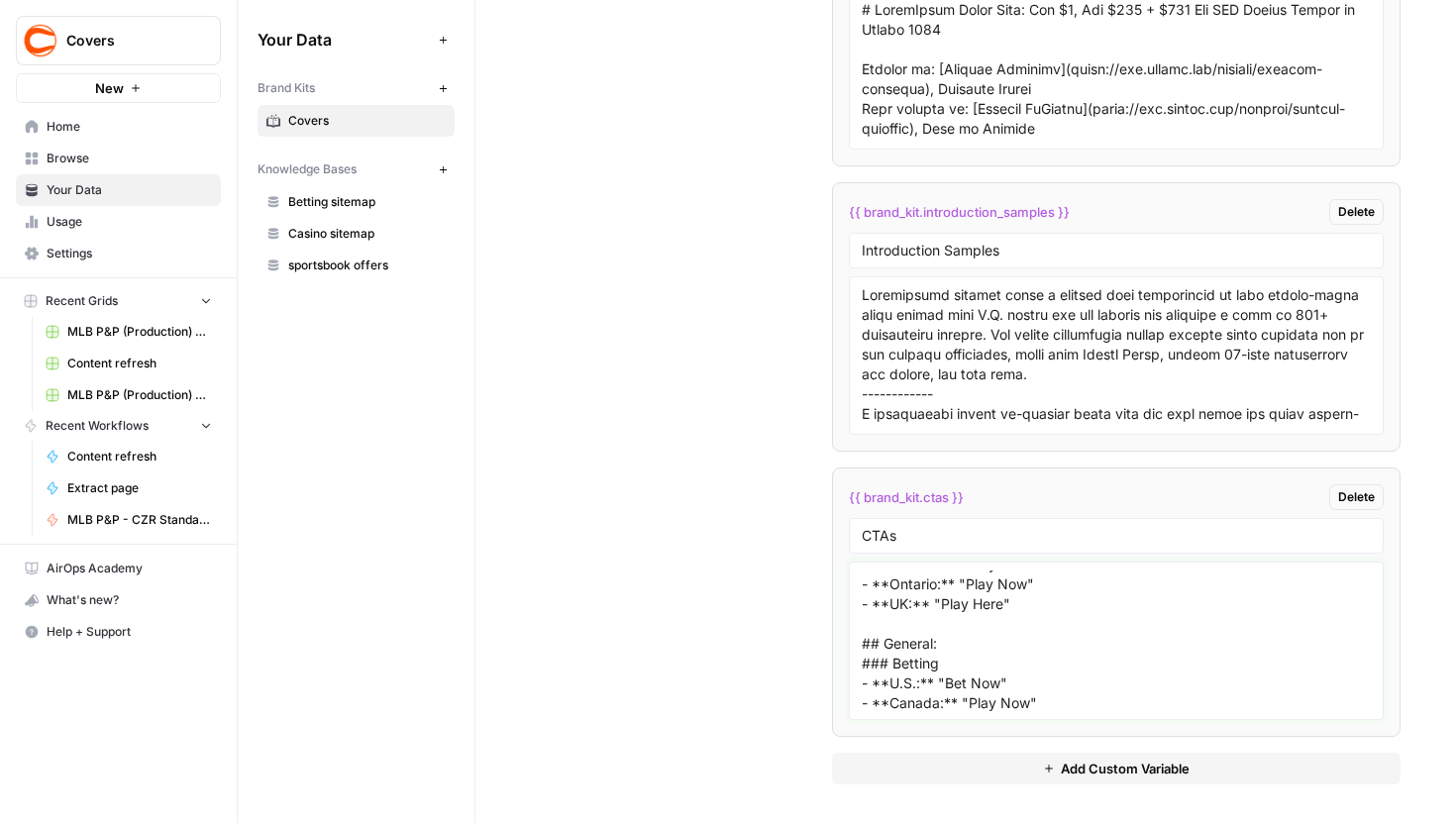 click on "‘General’ includes CTAs on toplists, reviews, and other instances where we’re not asking users to claim a specific dollar amount or prize.
## General:
### Betting
- **U.S.:** "Bet Now"
- **Canada:** "Play Now"
- **Ontario:** "Play Now"
- **UK:** "Play Here"
### Casino
- **U.S.:** "Play Now"
- **Canada:** "Play Now"
- **Ontario:** "Play Now"
- **UK:** "Play Here"
## General:
### Betting
- **U.S.:** "Bet Now"
- **Canada:** "Play Now"
- **Ontario:** "Play Now"
- **UK:** "Play Here"
### Casino
- **U.S.:** "Play Now"
- **Canada:** "Play Now"
- **Ontario:** "Play Now"
- **UK:** "Play Here"" at bounding box center [1116, 641] 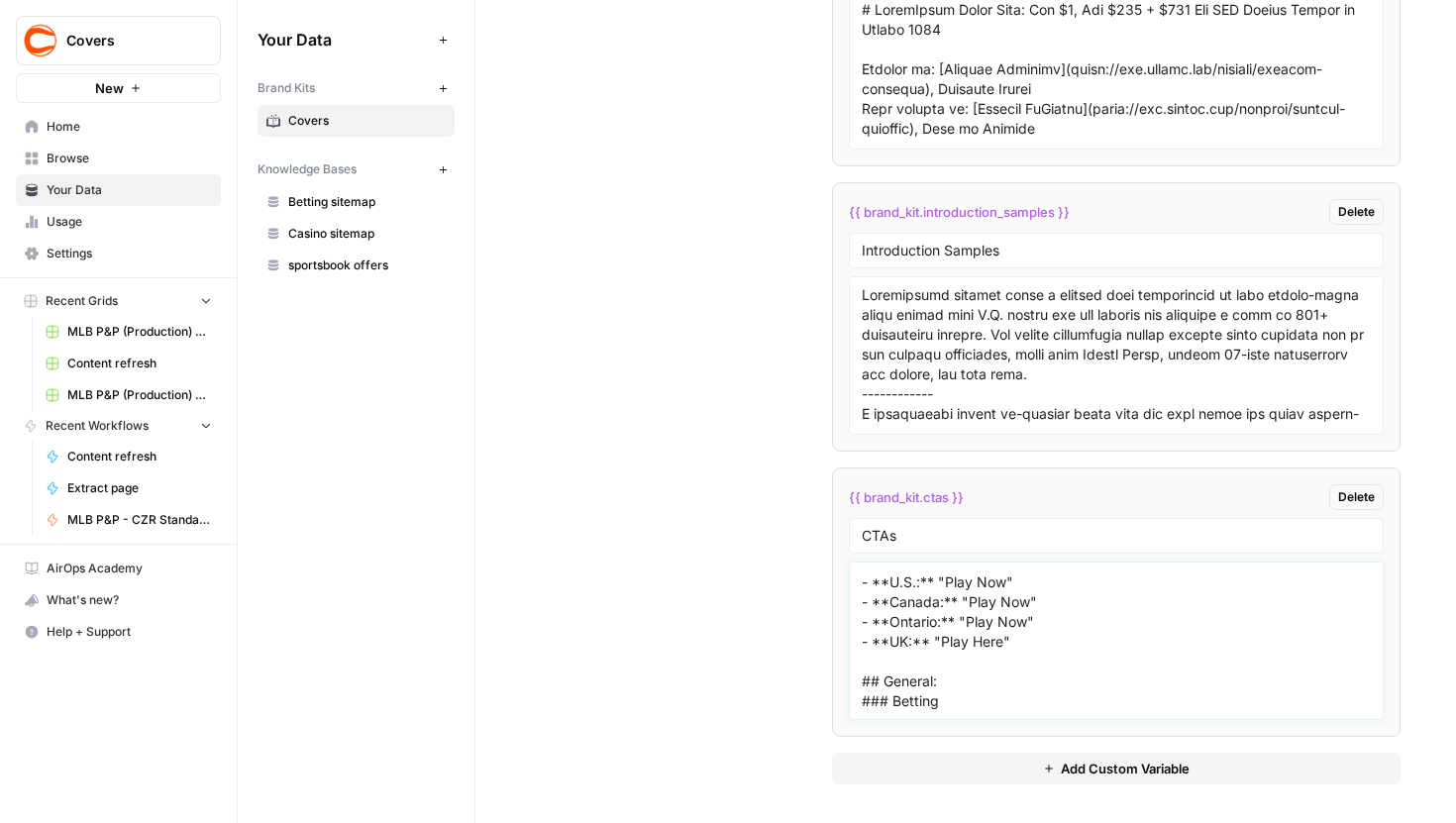 scroll, scrollTop: 194, scrollLeft: 0, axis: vertical 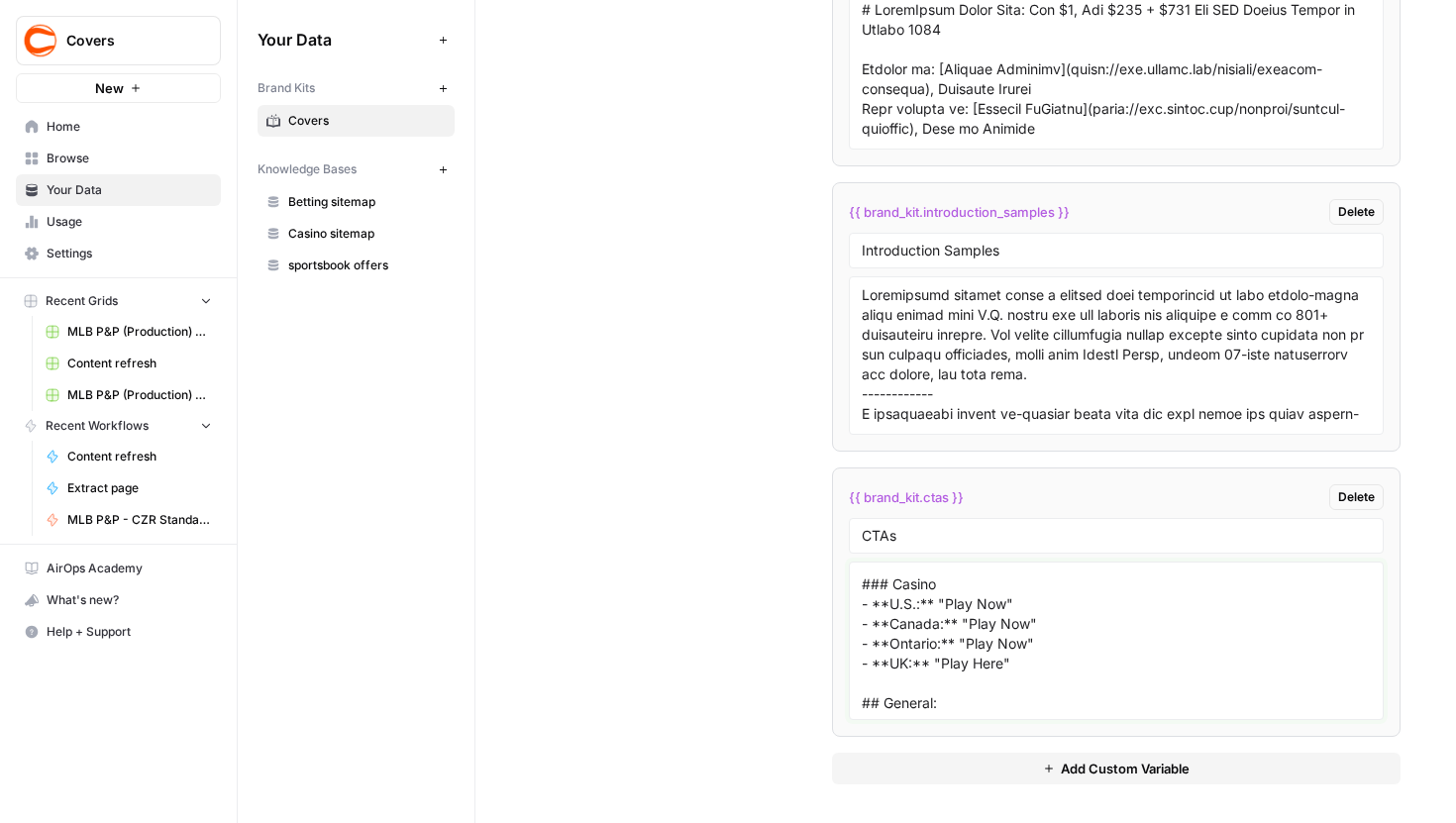click on "‘General’ includes CTAs on toplists, reviews, and other instances where we’re not asking users to claim a specific dollar amount or prize.
## General:
### Betting
- **U.S.:** "Bet Now"
- **Canada:** "Play Now"
- **Ontario:** "Play Now"
- **UK:** "Play Here"
### Casino
- **U.S.:** "Play Now"
- **Canada:** "Play Now"
- **Ontario:** "Play Now"
- **UK:** "Play Here"
## General:
### Betting
- **U.S.:** "Bet Now"
- **Canada:** "Play Now"
- **Ontario:** "Play Now"
- **UK:** "Play Here"
### Casino
- **U.S.:** "Play Now"
- **Canada:** "Play Now"
- **Ontario:** "Play Now"
- **UK:** "Play Here"" at bounding box center (1116, 641) 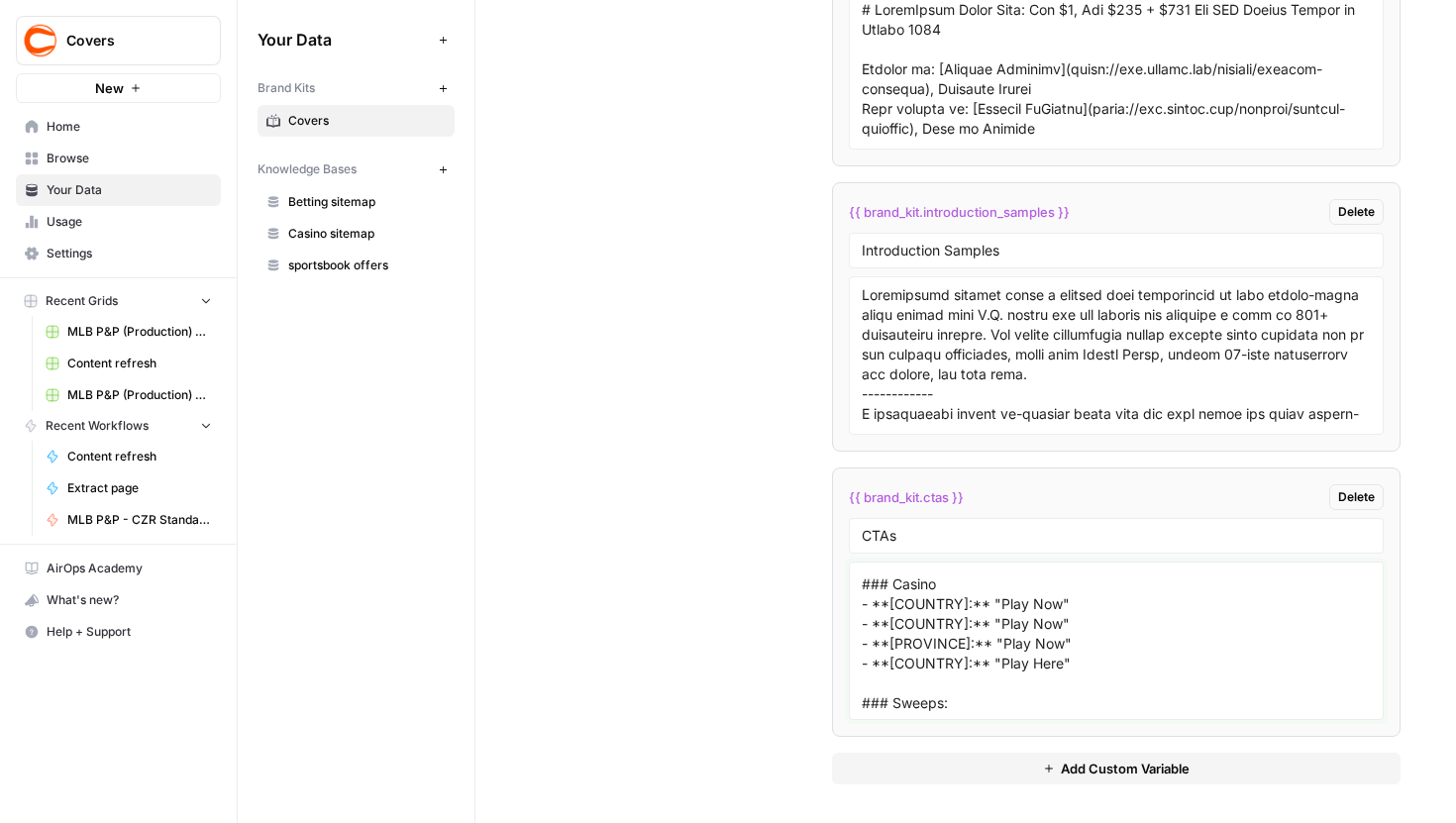 scroll, scrollTop: 214, scrollLeft: 0, axis: vertical 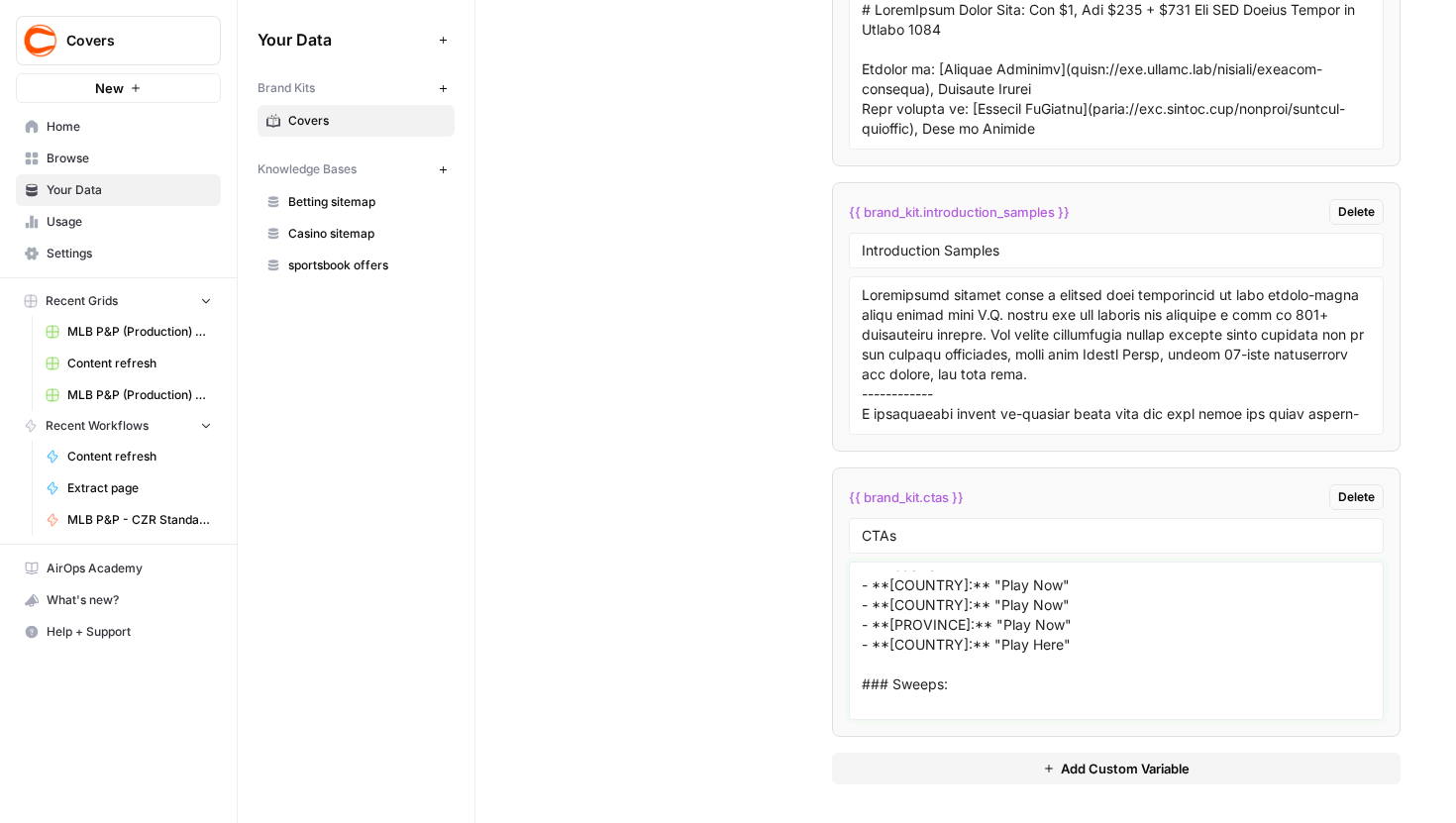 drag, startPoint x: 1051, startPoint y: 576, endPoint x: 851, endPoint y: 585, distance: 200.2024 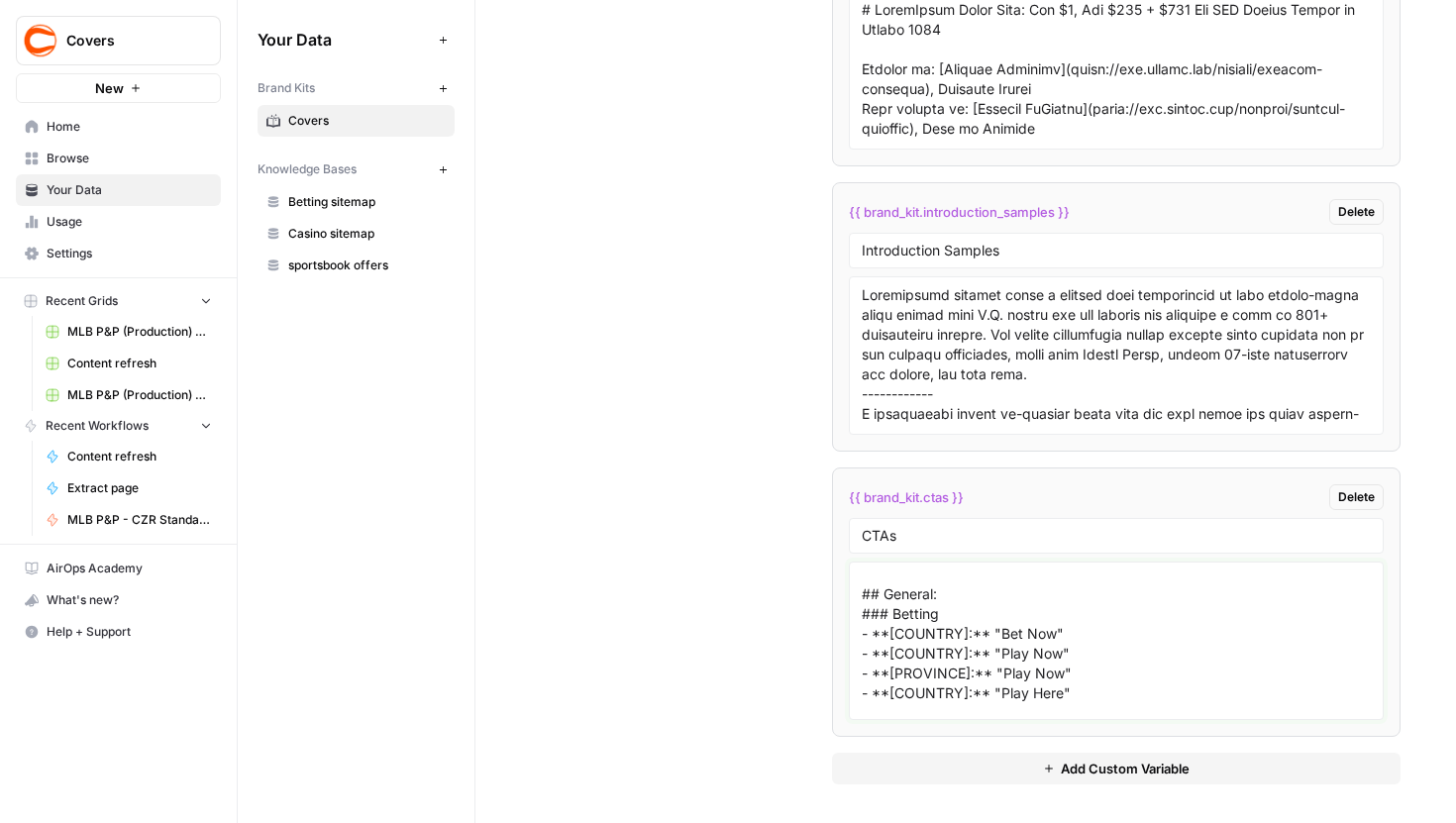 scroll, scrollTop: 350, scrollLeft: 0, axis: vertical 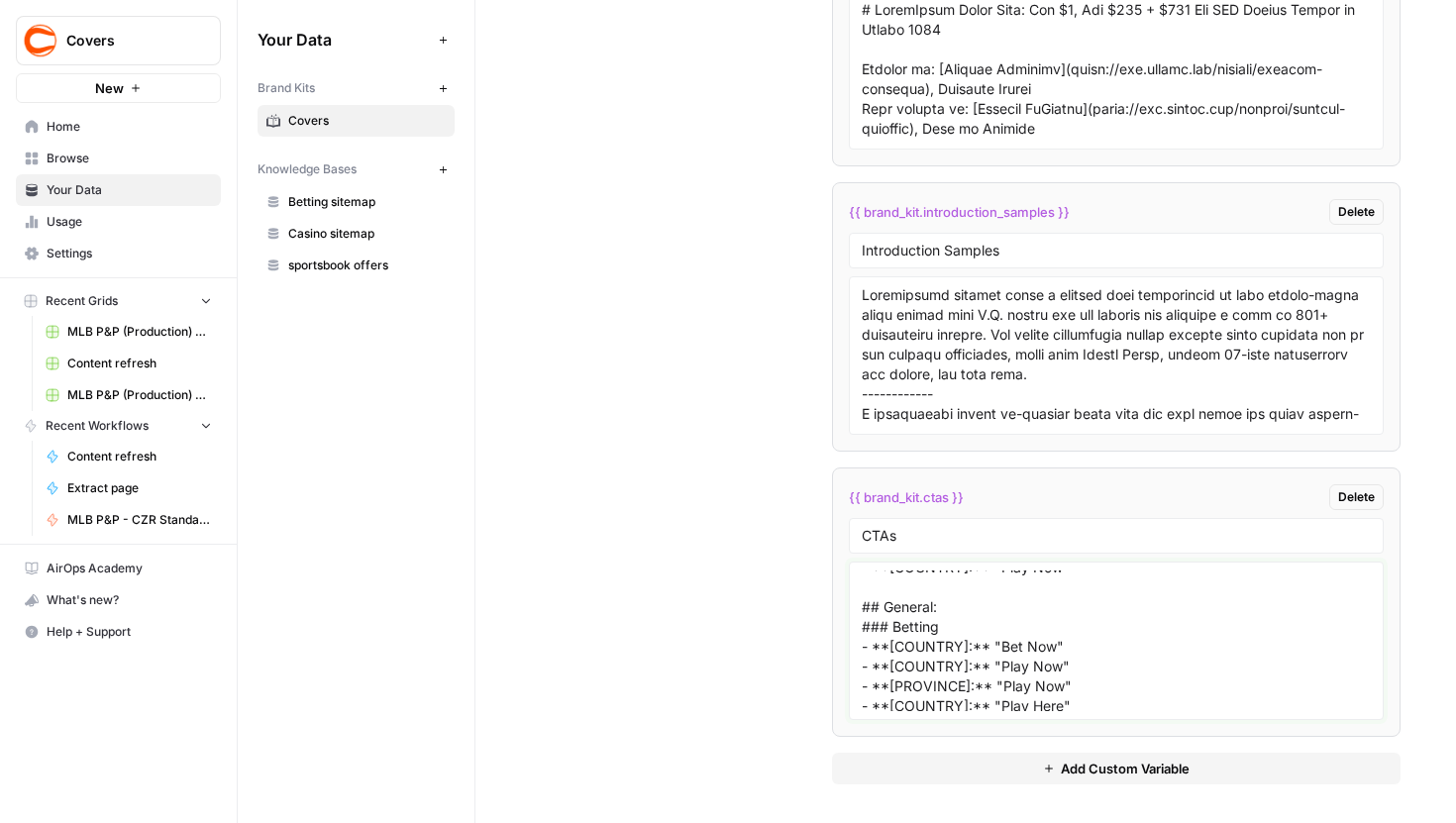 click on "‘General’ includes CTAs on toplists, reviews, and other instances where we’re not asking users to claim a specific dollar amount or prize.
## General:
### Betting
- **[COUNTRY]:** "Bet Now"
- **[COUNTRY]:** "Play Now"
- **[PROVINCE]:** "Play Now"
- **[COUNTRY]:** "Play Here"
### Casino
- **[COUNTRY]:** "Play Now"
- **[COUNTRY]:** "Play Now"
- **[PROVINCE]:** "Play Now"
- **[COUNTRY]:** "Play Here"
### Sweeps:
- **[COUNTRY]:** "Play Now"
## General:
### Betting
- **[COUNTRY]:** "Bet Now"
- **[COUNTRY]:** "Play Now"
- **[PROVINCE]:** "Play Now"
- **[COUNTRY]:** "Play Here"
### Casino
- **[COUNTRY]:** "Play Now"
- **[COUNTRY]:** "Play Now"
- **[PROVINCE]:** "Play Now"
- **[COUNTRY]:** "Play Here"" at bounding box center [1116, 641] 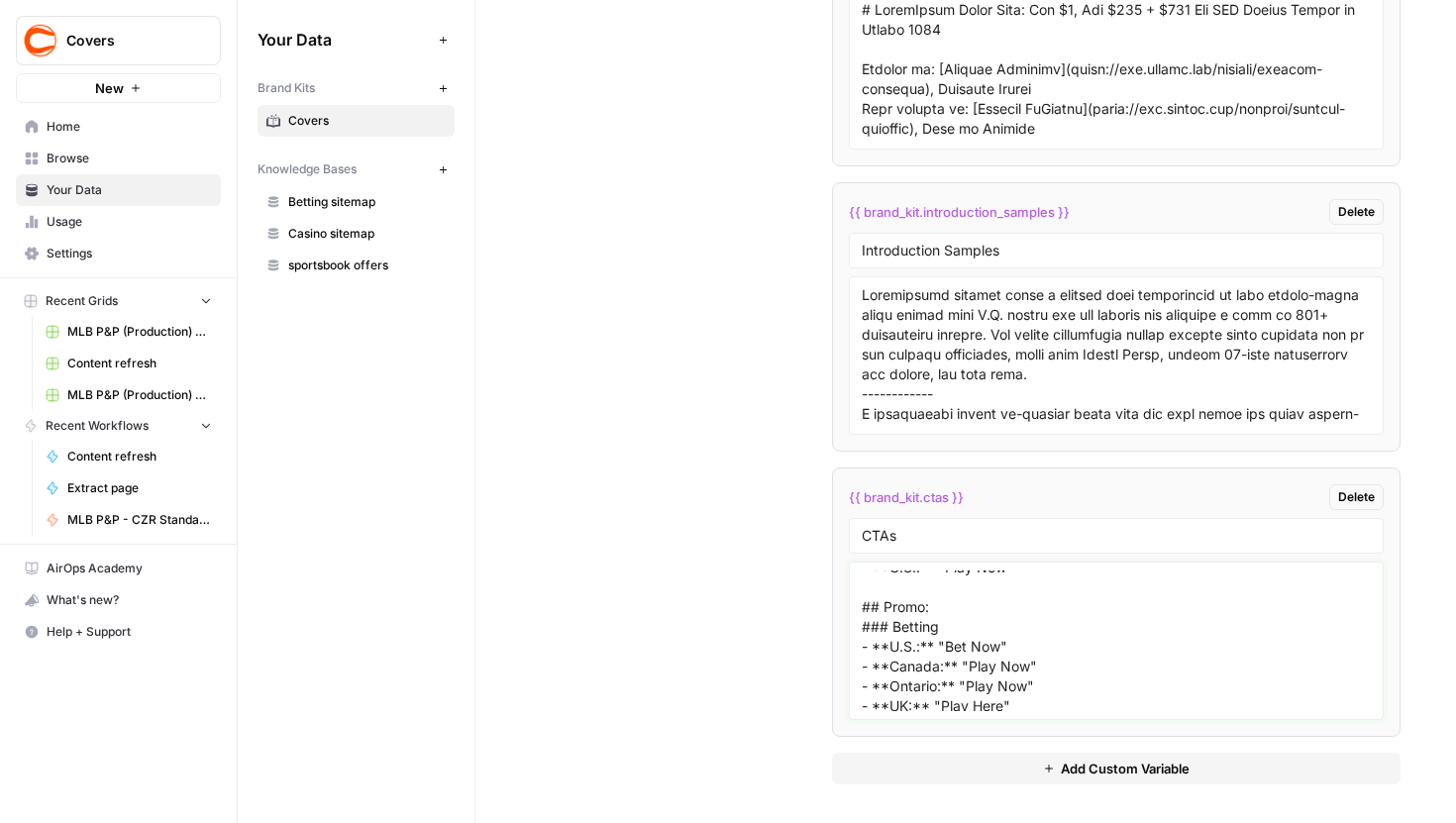 click on "‘General’ includes CTAs on toplists, reviews, and other instances where we’re not asking users to claim a specific dollar amount or prize.
## General:
### Betting
- **U.S.:** "Bet Now"
- **Canada:** "Play Now"
- **Ontario:** "Play Now"
- **UK:** "Play Here"
### Casino
- **U.S.:** "Play Now"
- **Canada:** "Play Now"
- **Ontario:** "Play Now"
- **UK:** "Play Here"
### Sweeps:
- **U.S.:** "Play Now"
## Promo:
### Betting
- **U.S.:** "Bet Now"
- **Canada:** "Play Now"
- **Ontario:** "Play Now"
- **UK:** "Play Here"
### Casino
- **U.S.:** "Play Now"
- **Canada:** "Play Now"
- **Ontario:** "Play Now"
- **UK:** "Play Here"" at bounding box center (1116, 641) 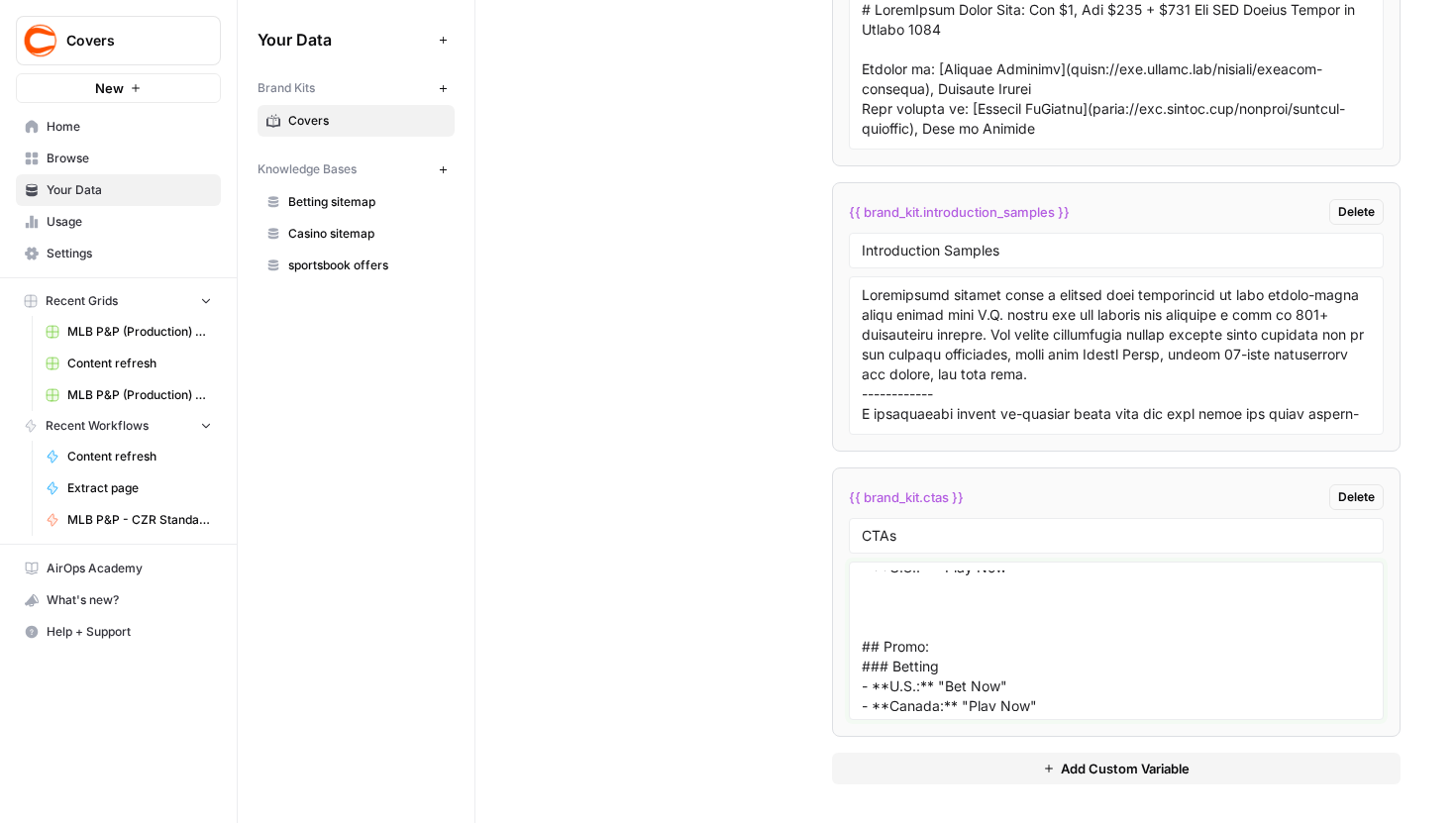 paste on "‘Promo’ CTAs include a specific dollar amount or number of spins, Sweeps Coins, or Gold Coins." 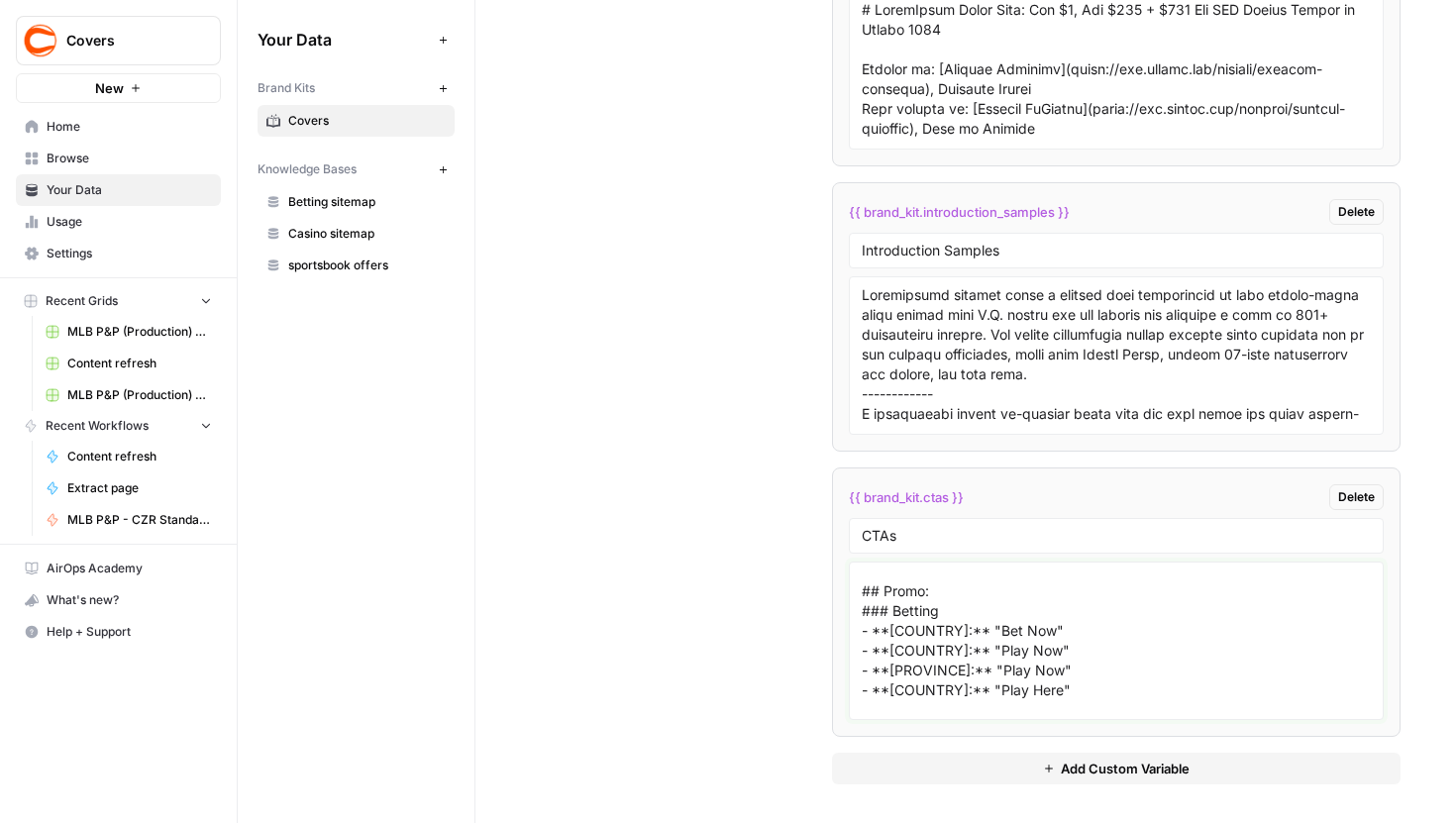 scroll, scrollTop: 428, scrollLeft: 0, axis: vertical 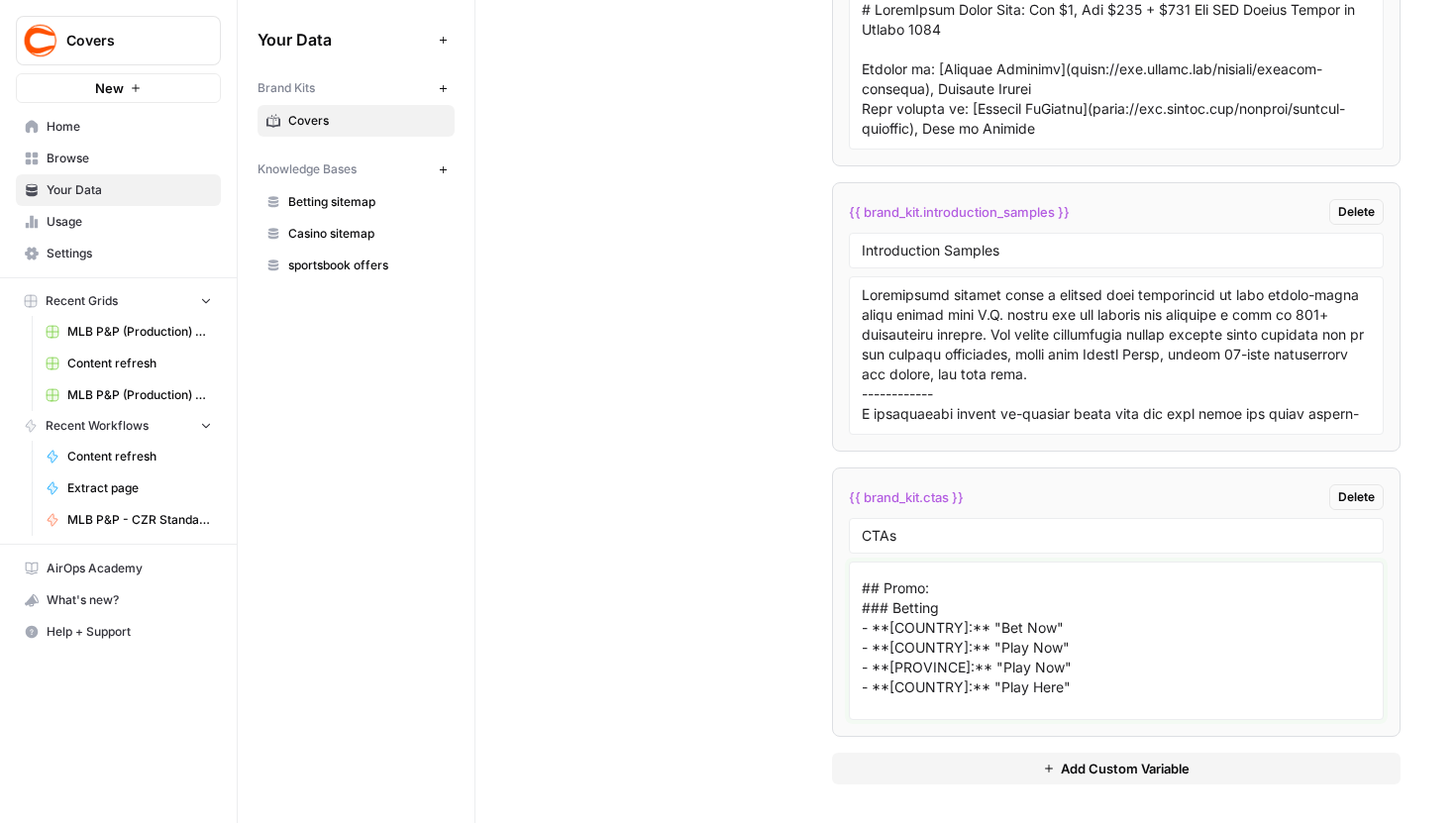 drag, startPoint x: 995, startPoint y: 626, endPoint x: 940, endPoint y: 626, distance: 55 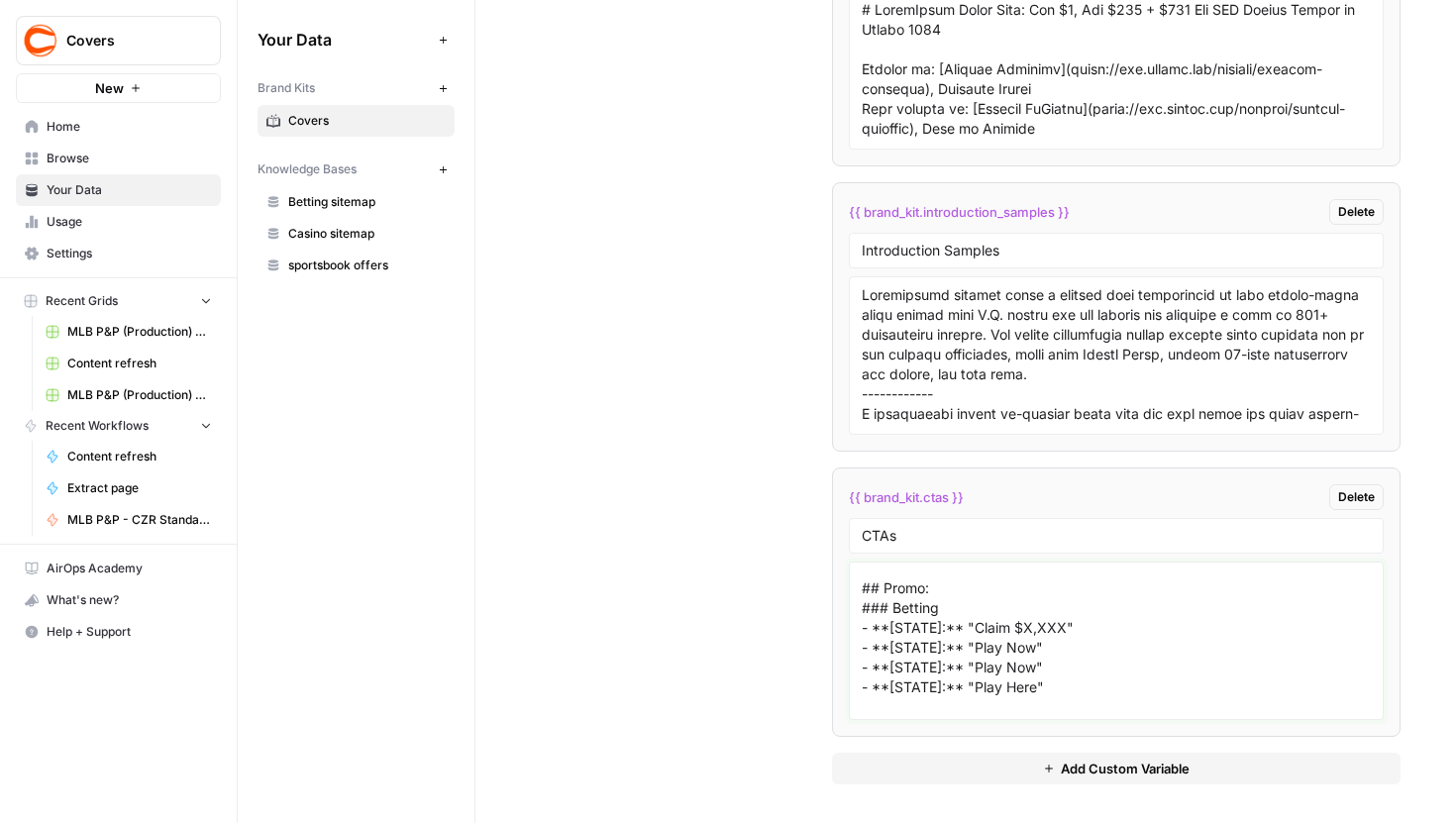 drag, startPoint x: 1031, startPoint y: 626, endPoint x: 943, endPoint y: 626, distance: 88 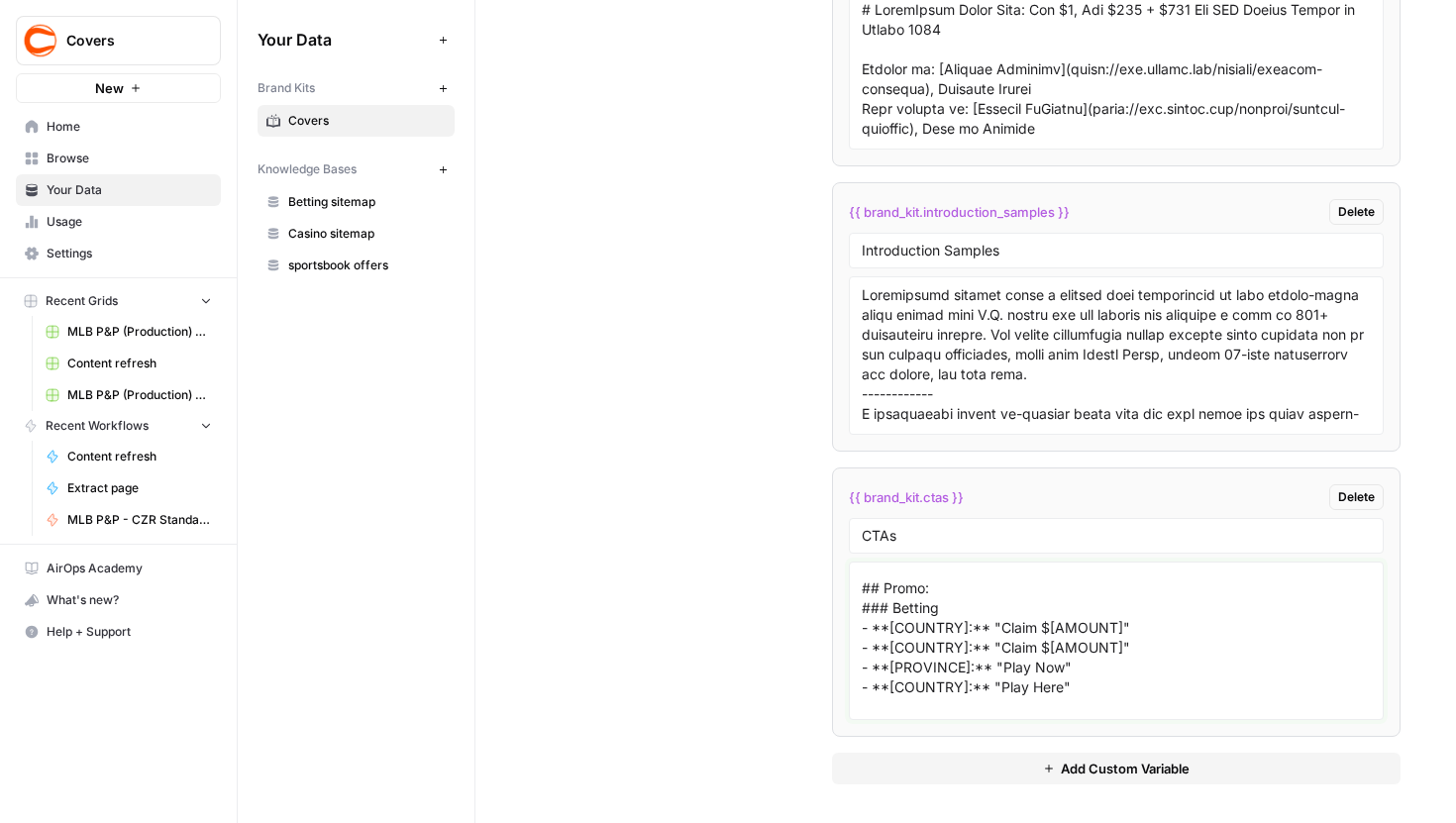 click on "‘General’ includes CTAs on toplists, reviews, and other instances where we’re not asking users to claim a specific dollar amount or prize.
## General:
### Betting
- **[COUNTRY]:** "Bet Now"
- **[COUNTRY]:** "Play Now"
- **[PROVINCE]:** "Play Now"
- **[COUNTRY]:** "Play Here"
### Casino
- **[COUNTRY]:** "Play Now"
- **[COUNTRY]:** "Play Now"
- **[PROVINCE]:** "Play Now"
- **[COUNTRY]:** "Play Here"
### Sweeps:
- **[COUNTRY]:** "Play Now"
‘Promo’ CTAs include a specific dollar amount or number of spins, Sweeps Coins, or Gold Coins.
## Promo:
### Betting
- **[COUNTRY]:** "Claim $[AMOUNT]"
- **[COUNTRY]:** "Claim $[AMOUNT]"
- **[PROVINCE]:** "Play Now"
- **[COUNTRY]:** "Play Here"
### Casino
- **[COUNTRY]:** "Play Now"
- **[COUNTRY]:** "Play Now"
- **[PROVINCE]:** "Play Now"
- **[COUNTRY]:** "Play Here"" at bounding box center (1116, 641) 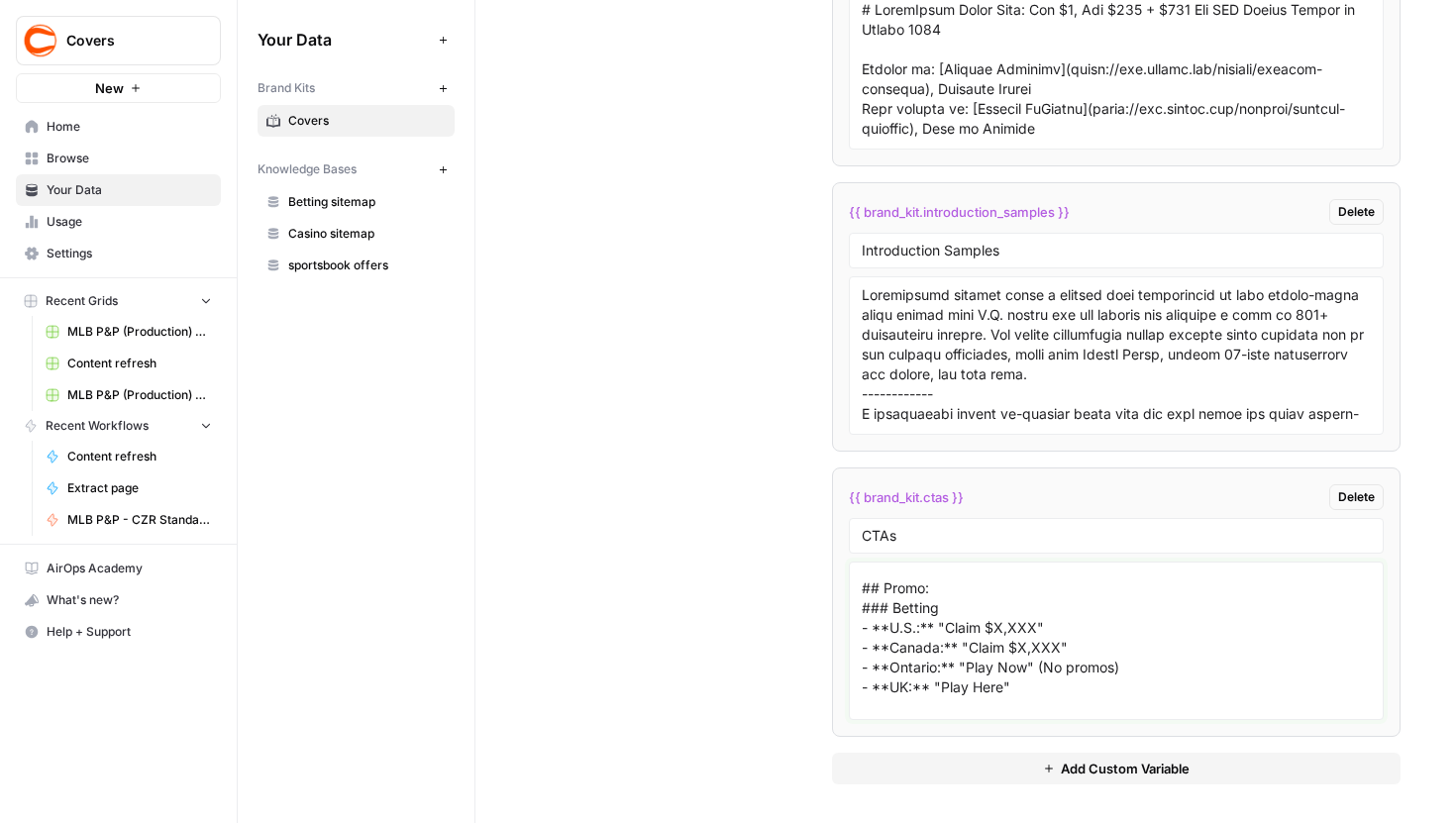 click on "‘General’ includes CTAs on toplists, reviews, and other instances where we’re not asking users to claim a specific dollar amount or prize.
## General:
### Betting
- **U.S.:** "Bet Now"
- **Canada:** "Play Now"
- **Ontario:** "Play Now"
- **UK:** "Play Here"
### Casino
- **U.S.:** "Play Now"
- **Canada:** "Play Now"
- **Ontario:** "Play Now"
- **UK:** "Play Here"
### Sweeps:
- **U.S.:** "Play Now"
‘Promo’ CTAs include a specific dollar amount or number of spins, Sweeps Coins, or Gold Coins.
## Promo:
### Betting
- **U.S.:** "Claim $X,XXX"
- **Canada:** "Claim $X,XXX"
- **Ontario:** "Play Now" (No promos)
- **UK:** "Play Here"
### Casino
- **U.S.:** "Play Now"
- **Canada:** "Play Now"
- **Ontario:** "Play Now"
- **UK:** "Play Here"" at bounding box center [1116, 641] 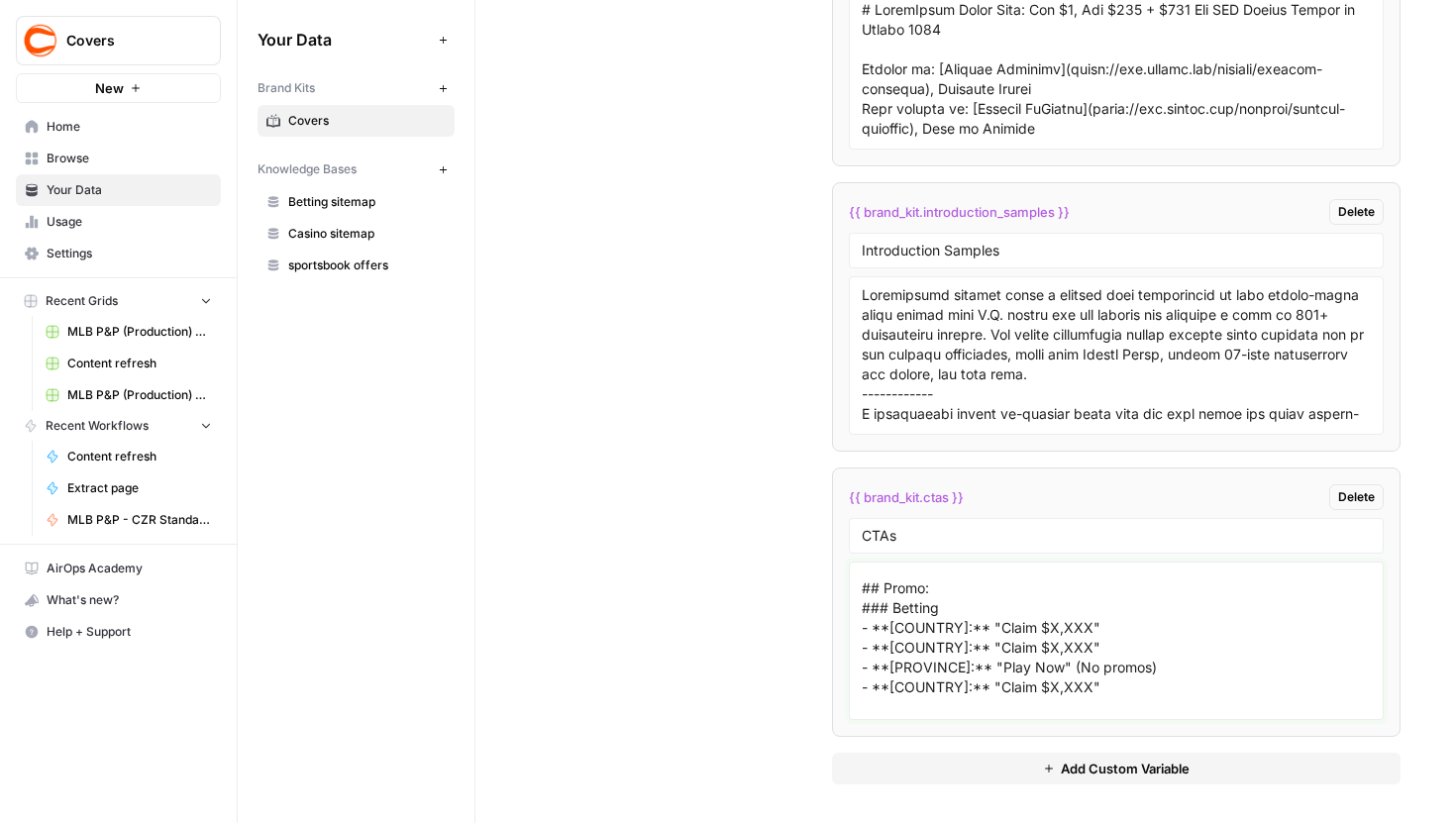 scroll, scrollTop: 533, scrollLeft: 0, axis: vertical 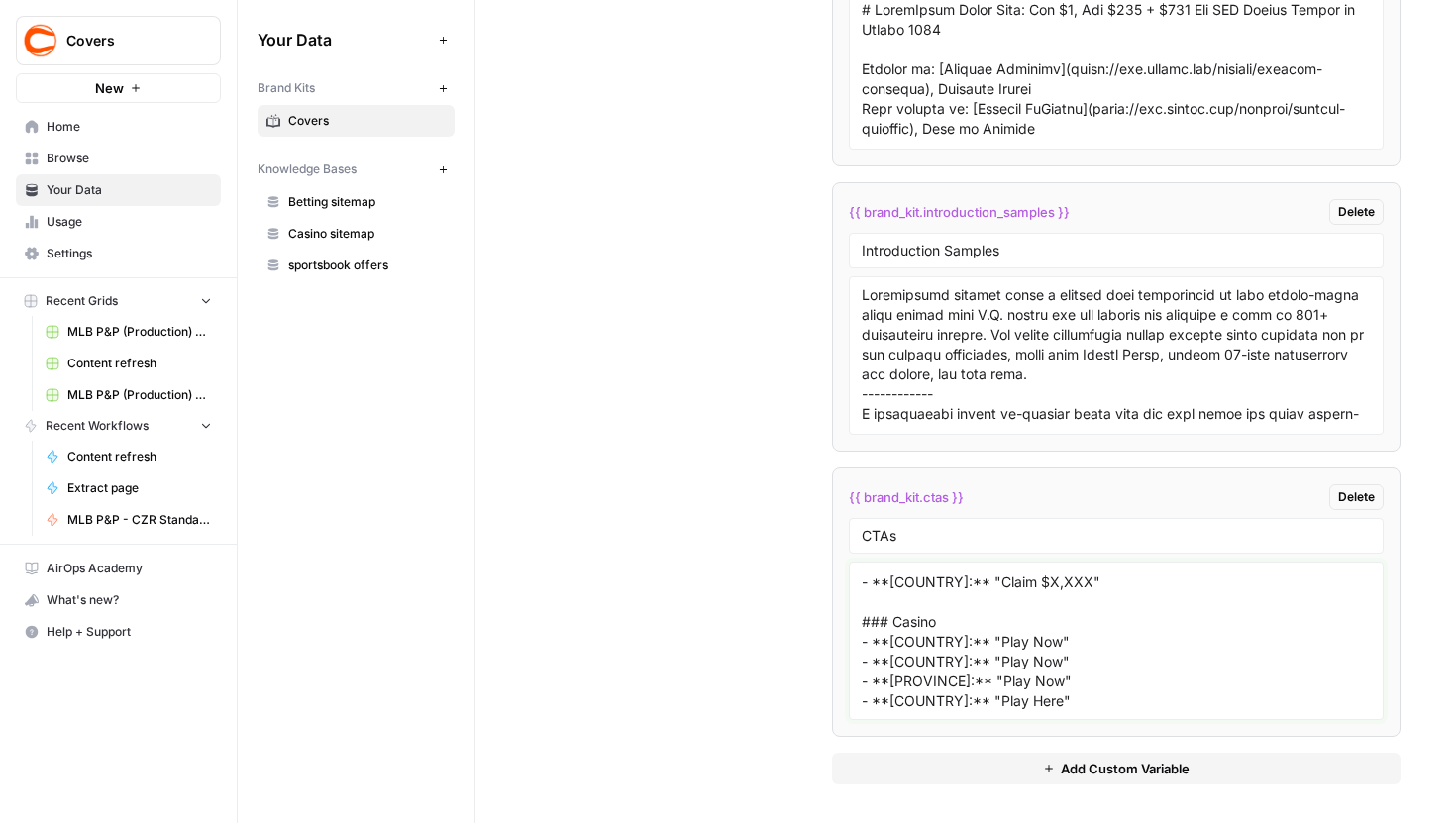 drag, startPoint x: 1001, startPoint y: 644, endPoint x: 944, endPoint y: 645, distance: 57.00877 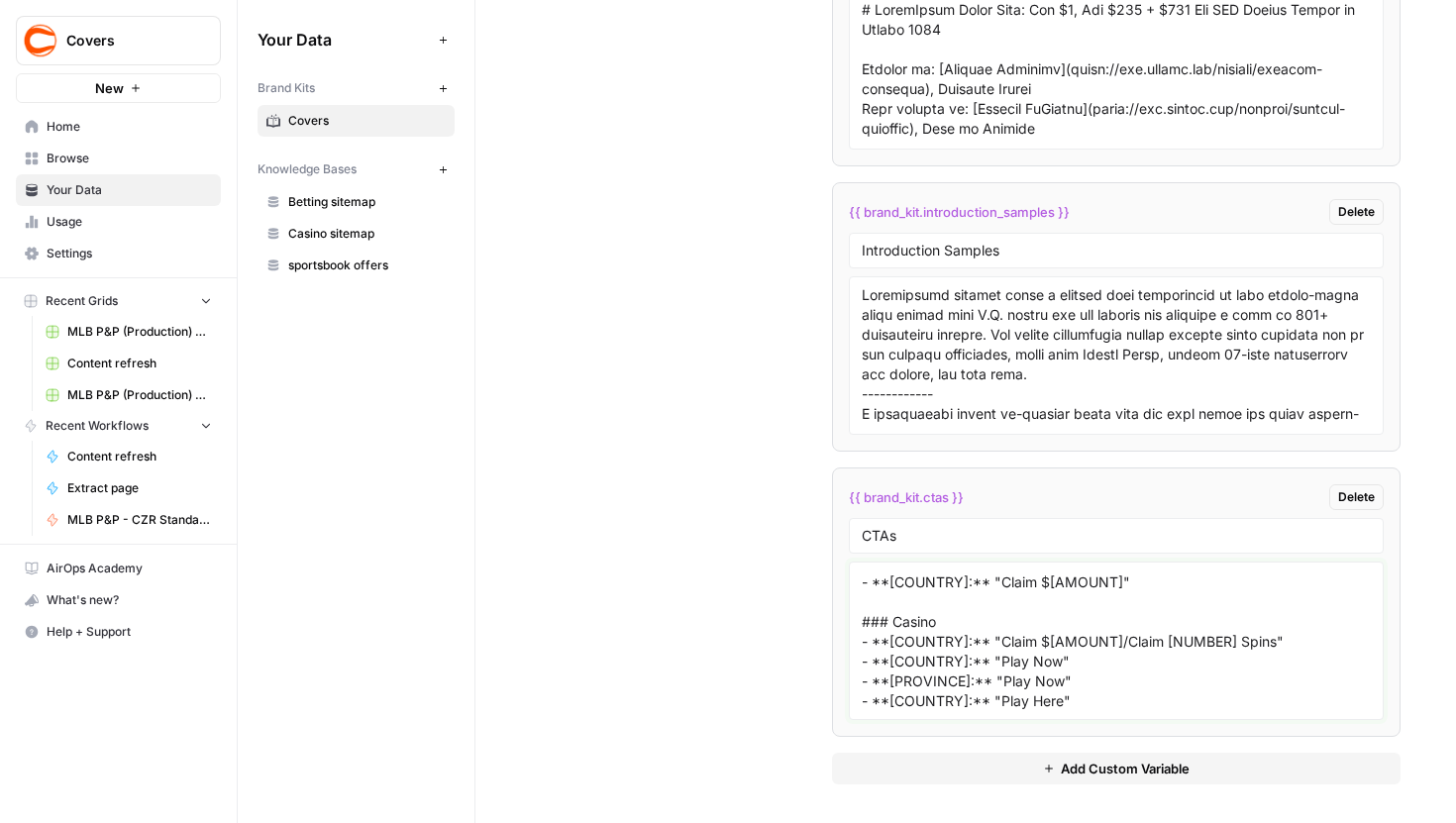 drag, startPoint x: 1136, startPoint y: 638, endPoint x: 942, endPoint y: 639, distance: 194.00258 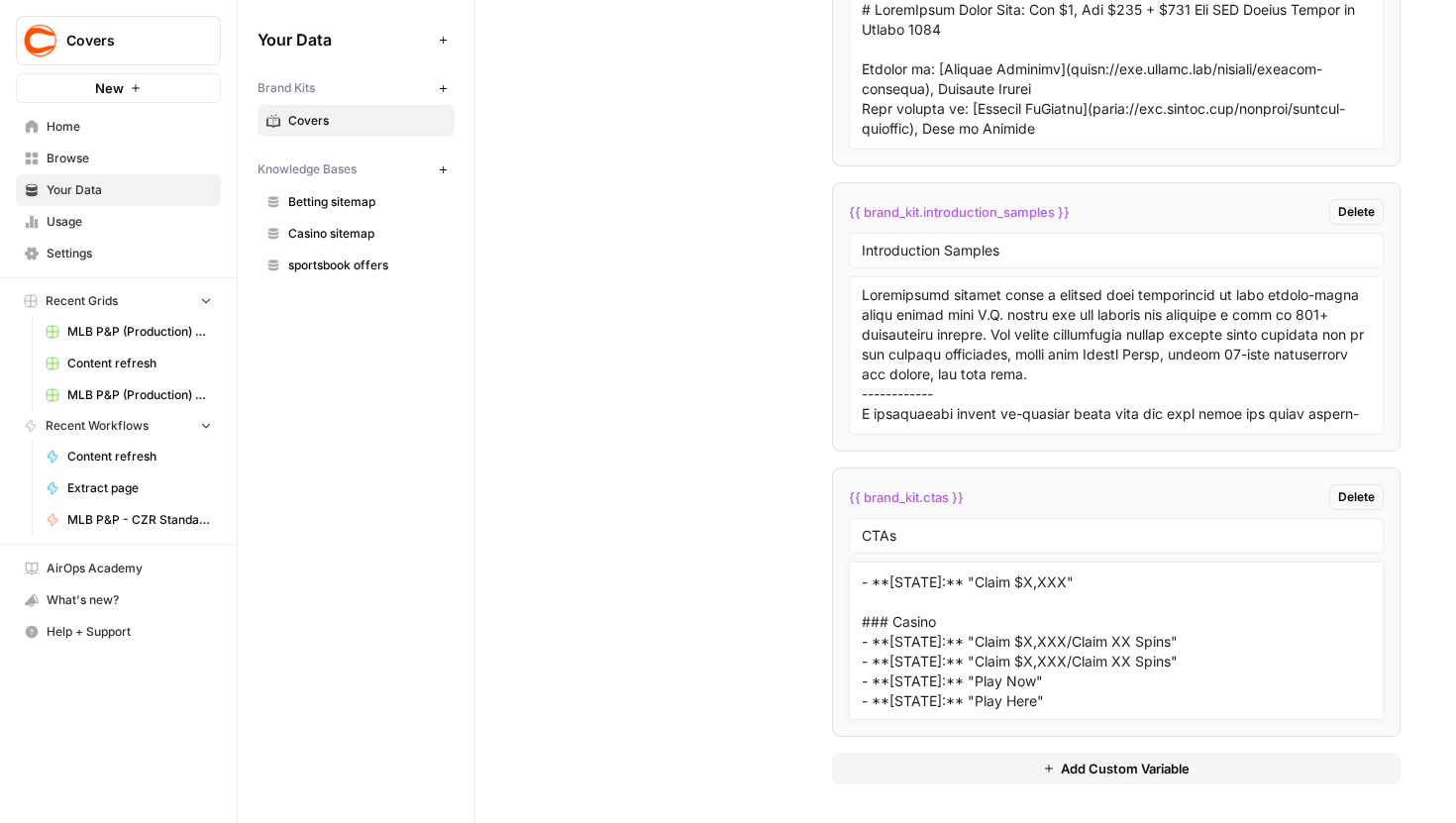 drag, startPoint x: 1000, startPoint y: 700, endPoint x: 939, endPoint y: 704, distance: 61.131 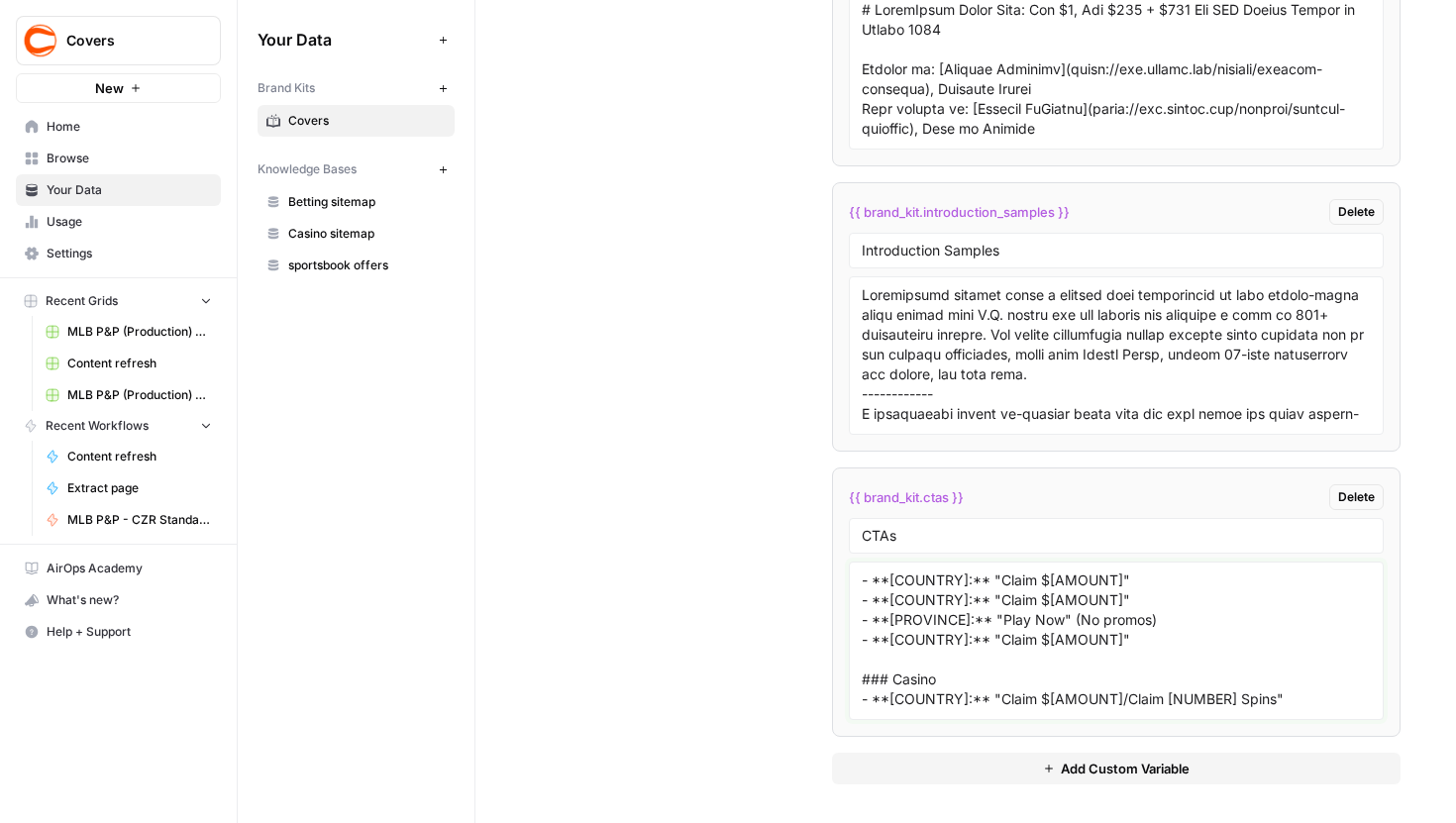 scroll, scrollTop: 477, scrollLeft: 0, axis: vertical 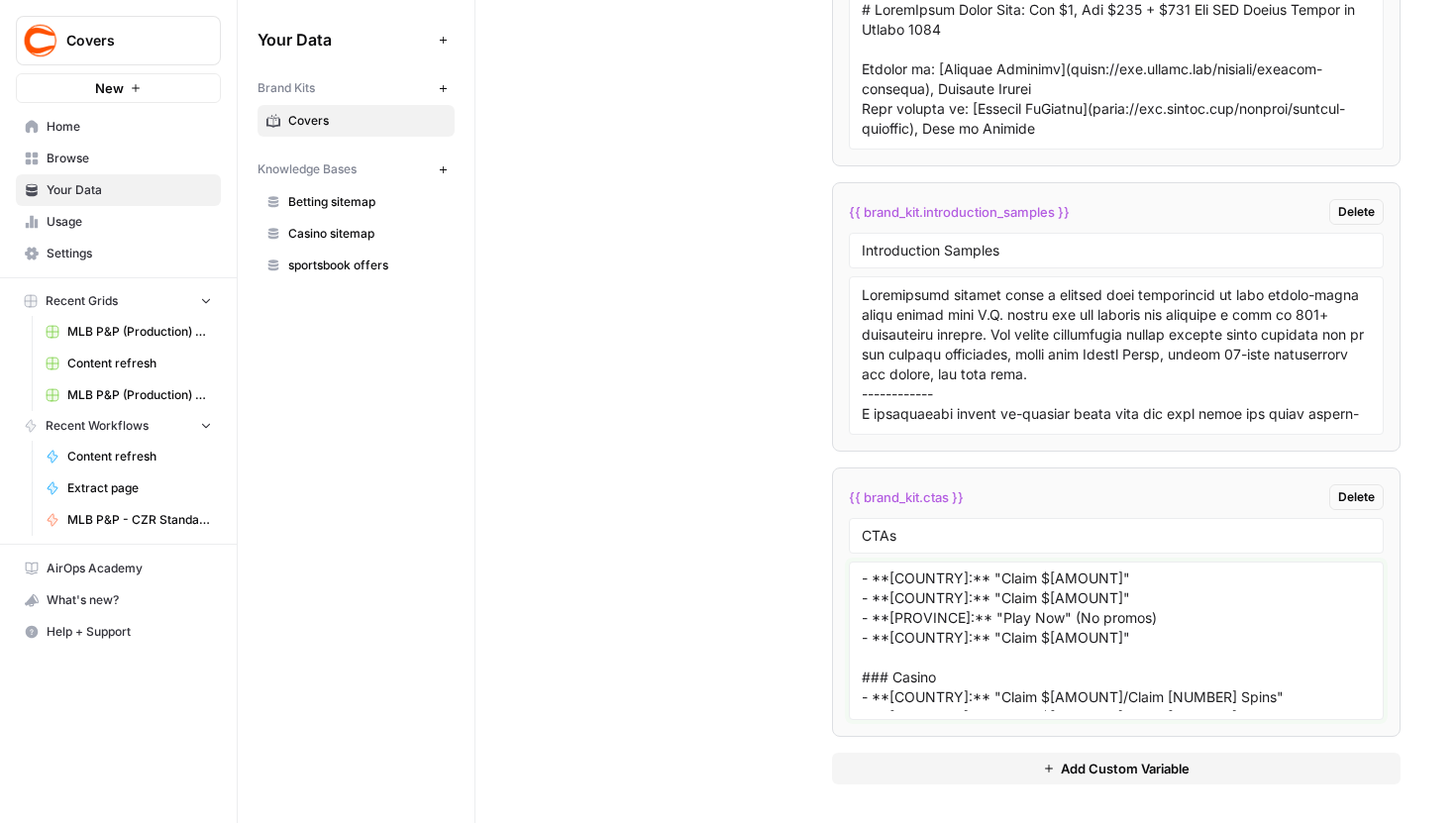 drag, startPoint x: 1130, startPoint y: 607, endPoint x: 959, endPoint y: 615, distance: 171.18703 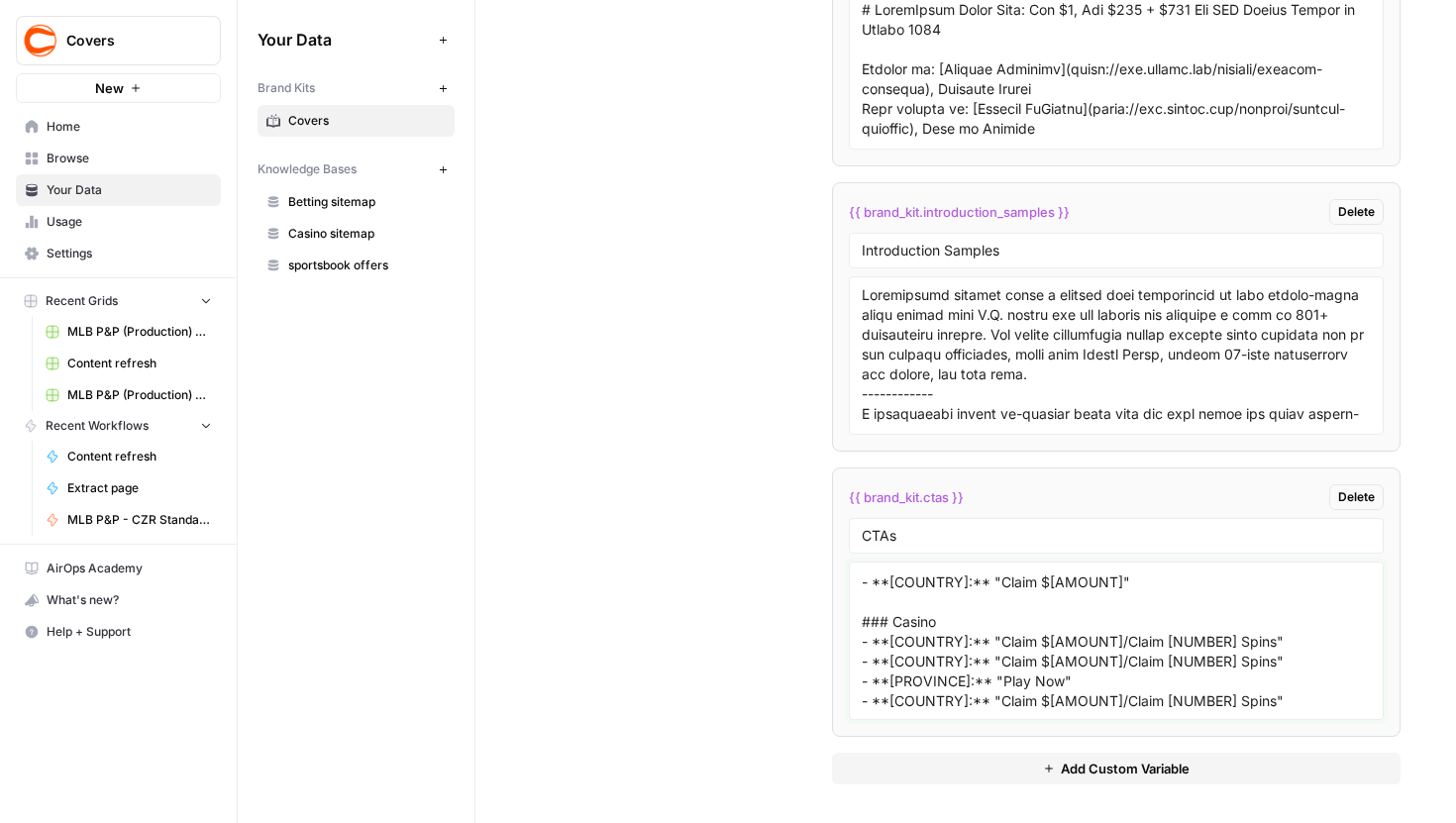 drag, startPoint x: 1027, startPoint y: 681, endPoint x: 965, endPoint y: 681, distance: 62 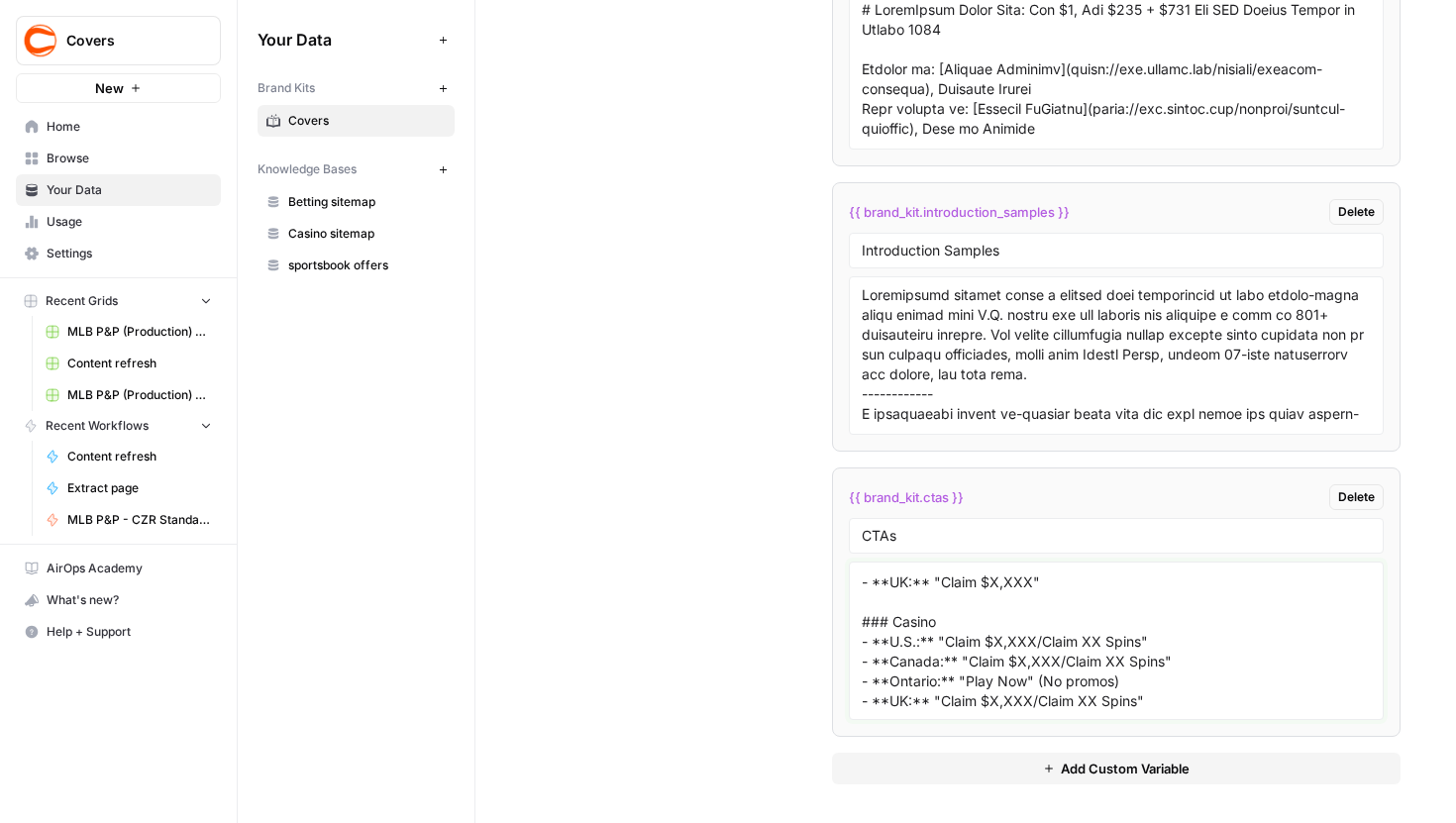 click on "‘General’ includes CTAs on toplists, reviews, and other instances where we’re not asking users to claim a specific dollar amount or prize.
## General:
### Betting
- **U.S.:** "Bet Now"
- **Canada:** "Play Now"
- **Ontario:** "Play Now"
- **UK:** "Play Here"
### Casino
- **U.S.:** "Play Now"
- **Canada:** "Play Now"
- **Ontario:** "Play Now"
- **UK:** "Play Here"
### Sweeps:
- **U.S.:** "Play Now"
‘Promo’ CTAs include a specific dollar amount or number of spins, Sweeps Coins, or Gold Coins.
## Promo:
### Betting
- **U.S.:** "Claim $X,XXX"
- **Canada:** "Claim $X,XXX"
- **Ontario:** "Play Now" (No promos)
- **UK:** "Claim $X,XXX"
### Casino
- **U.S.:** "Claim $X,XXX/Claim XX Spins"
- **Canada:** "Claim $X,XXX/Claim XX Spins"
- **Ontario:** "Play Now" (No promos)
- **UK:** "Claim $X,XXX/Claim XX Spins"" at bounding box center [1116, 641] 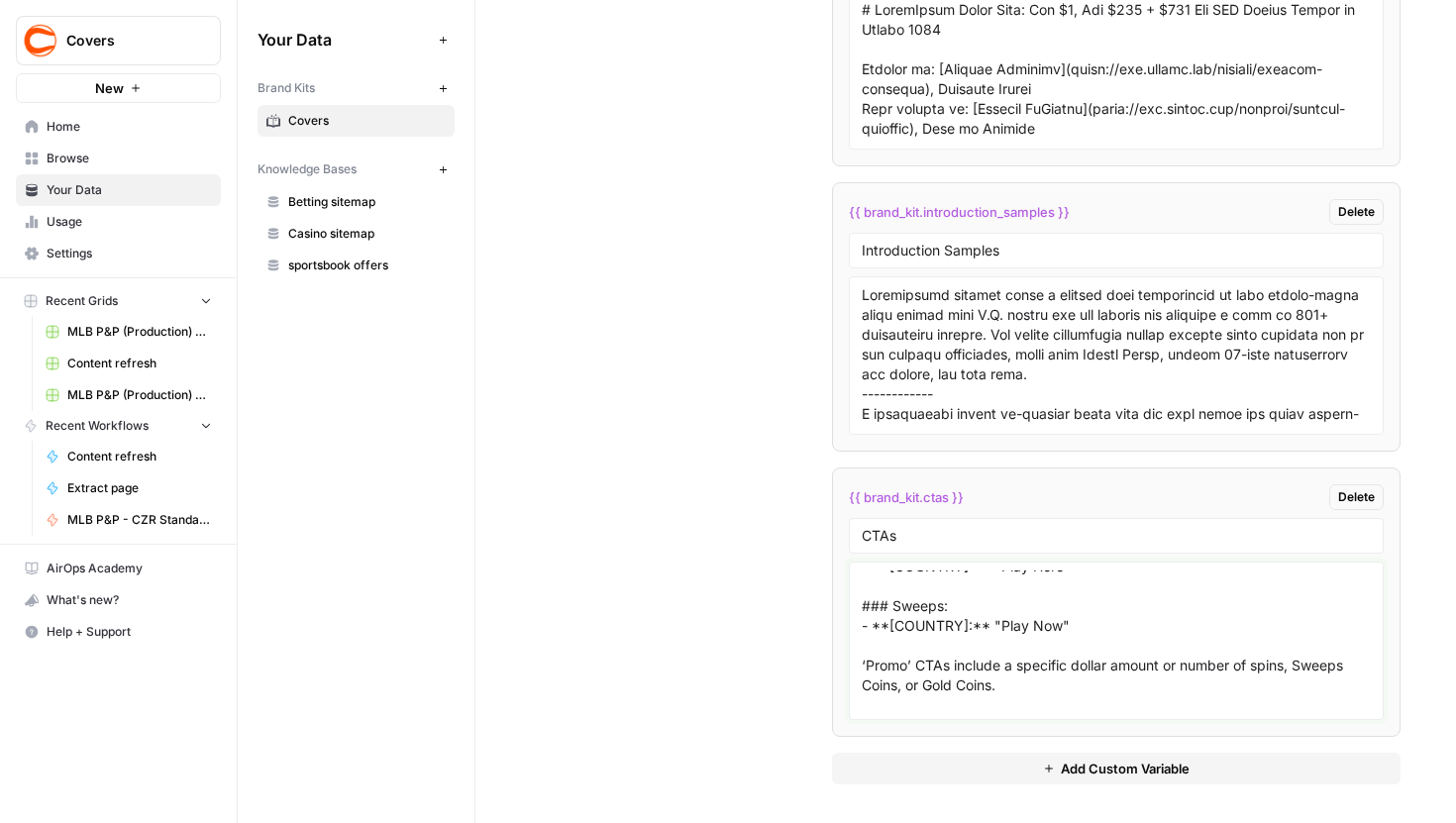 scroll, scrollTop: 289, scrollLeft: 0, axis: vertical 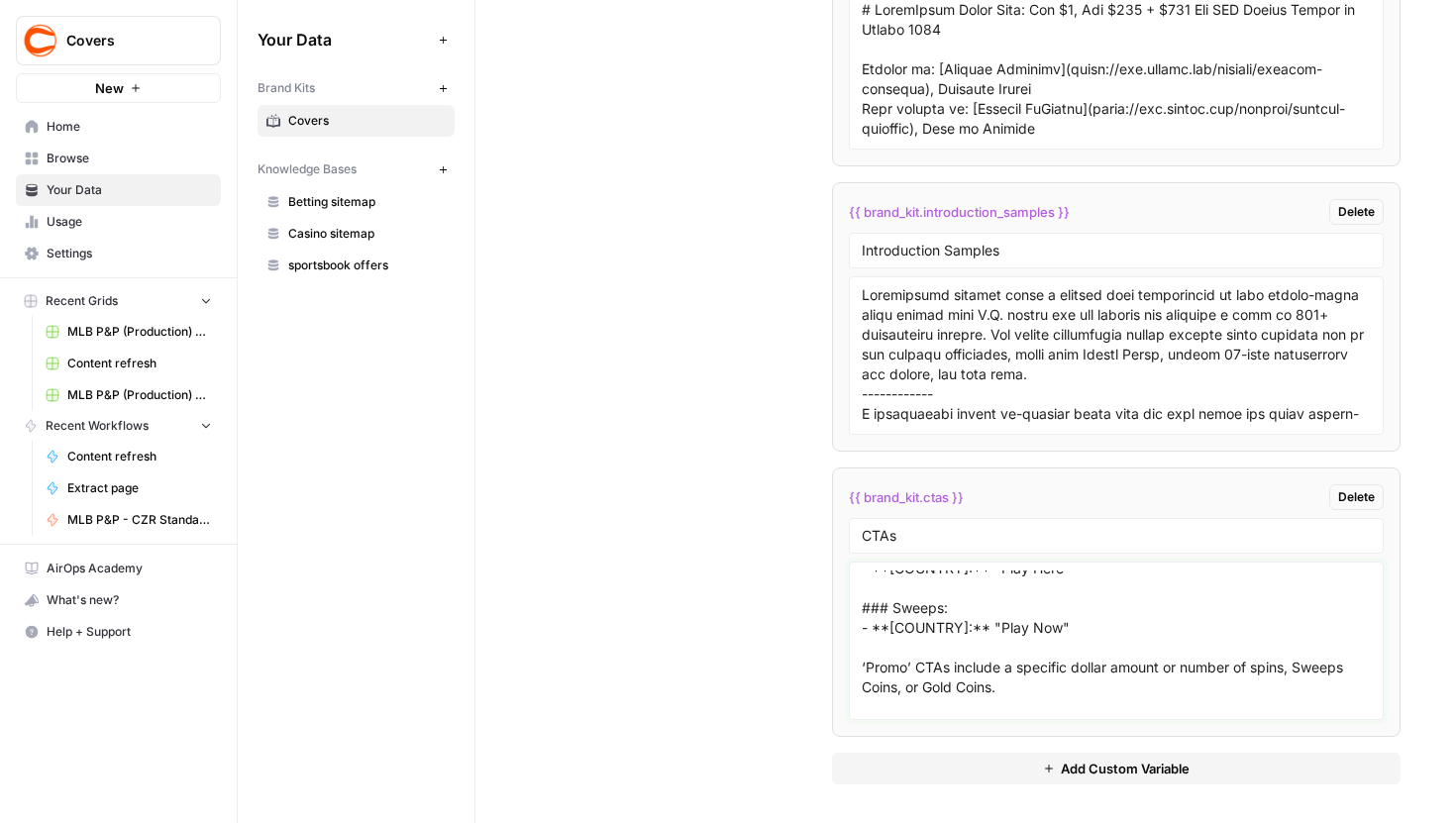click on "‘General’ includes CTAs on toplists, reviews, and other instances where we’re not asking users to claim a specific dollar amount or prize.
## General:
### Betting
- **[COUNTRY]:** "Bet Now"
- **[COUNTRY]:** "Play Now"
- **[PROVINCE]:** "Play Now"
- **[COUNTRY]:** "Play Here"
### Casino
- **[COUNTRY]:** "Play Now"
- **[COUNTRY]:** "Play Now"
- **[PROVINCE]:** "Play Now"
- **[COUNTRY]:** "Play Here"
### Sweeps:
- **[COUNTRY]:** "Play Now"
‘Promo’ CTAs include a specific dollar amount or number of spins, Sweeps Coins, or Gold Coins.
## Promo:
### Betting
- **[COUNTRY]:** "Claim $X,XXX"
- **[COUNTRY]:** "Claim $X,XXX"
- **[PROVINCE]:** "Play Now" (No promos)
- **[COUNTRY]:** "Claim $X,XXX"
### Casino
- **[COUNTRY]:** "Claim $X,XXX/Claim XX Spins"
- **[COUNTRY]:** "Claim $X,XXX/Claim XX Spins"
- **[PROVINCE]:** "Play Now" (No promos)
- **[COUNTRY]:** "Claim $X,XXX/Claim XX Spins"
### Sweeps" at bounding box center [1116, 641] 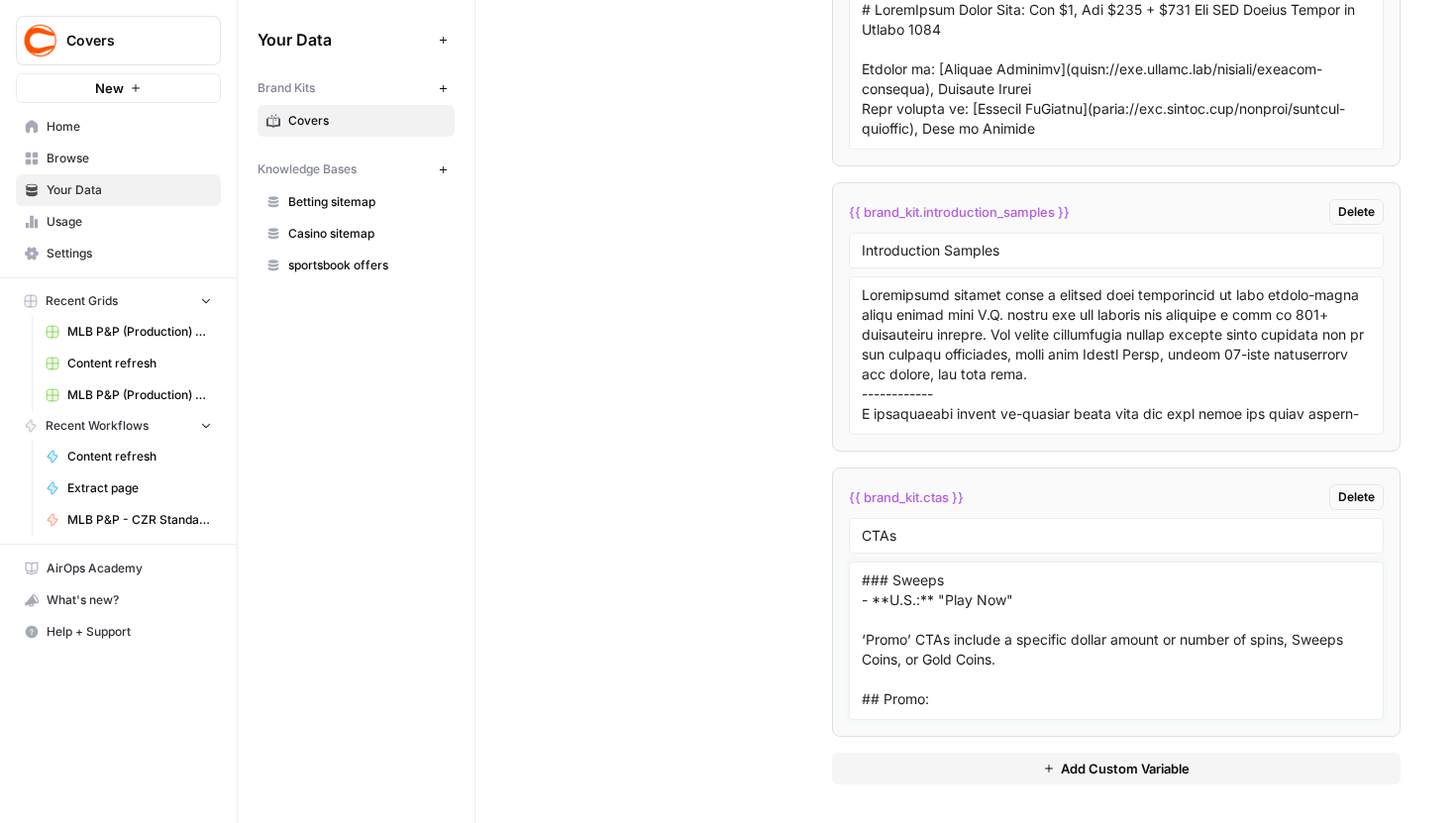 scroll, scrollTop: 592, scrollLeft: 0, axis: vertical 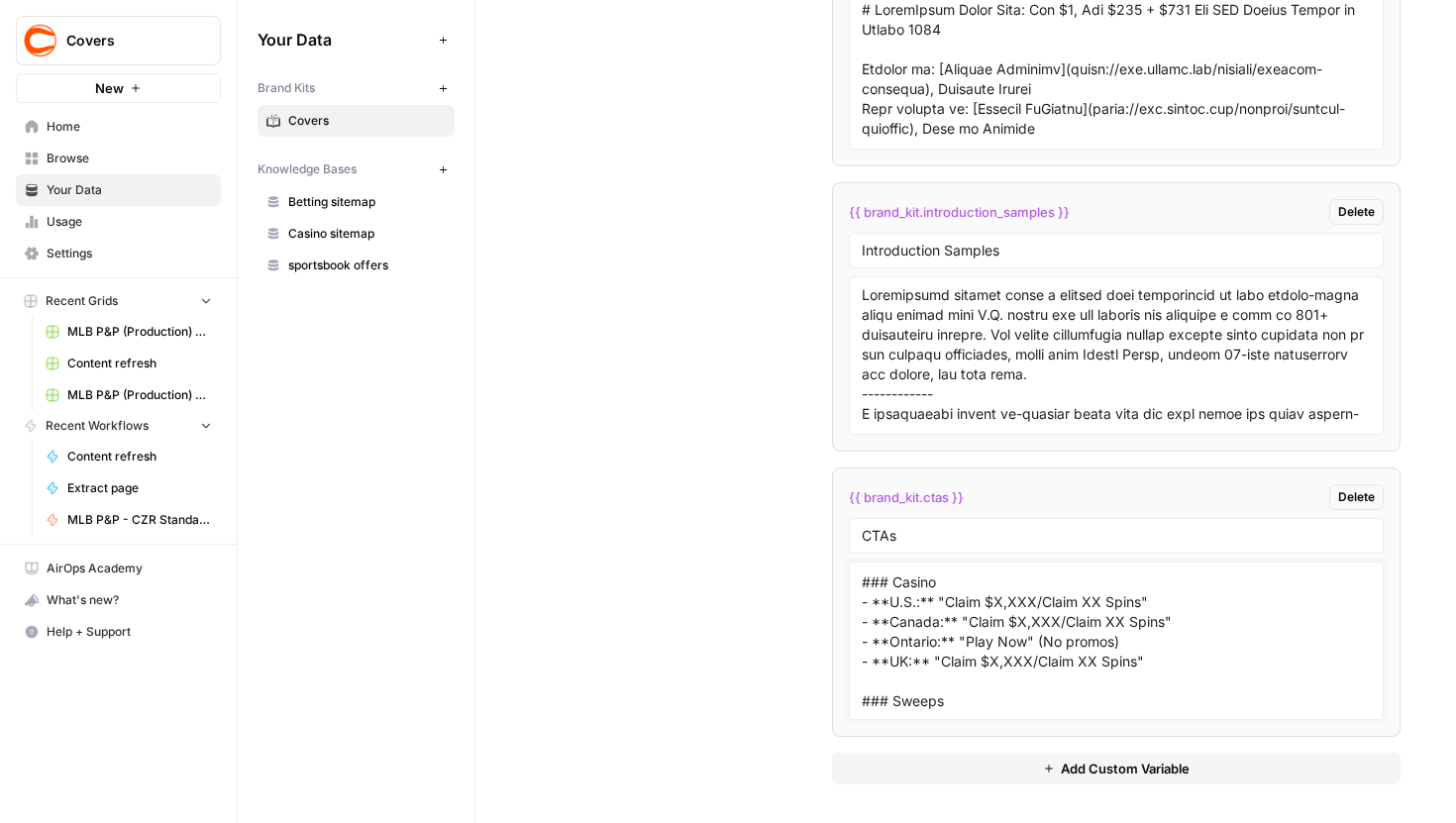 drag, startPoint x: 1163, startPoint y: 582, endPoint x: 783, endPoint y: 582, distance: 380 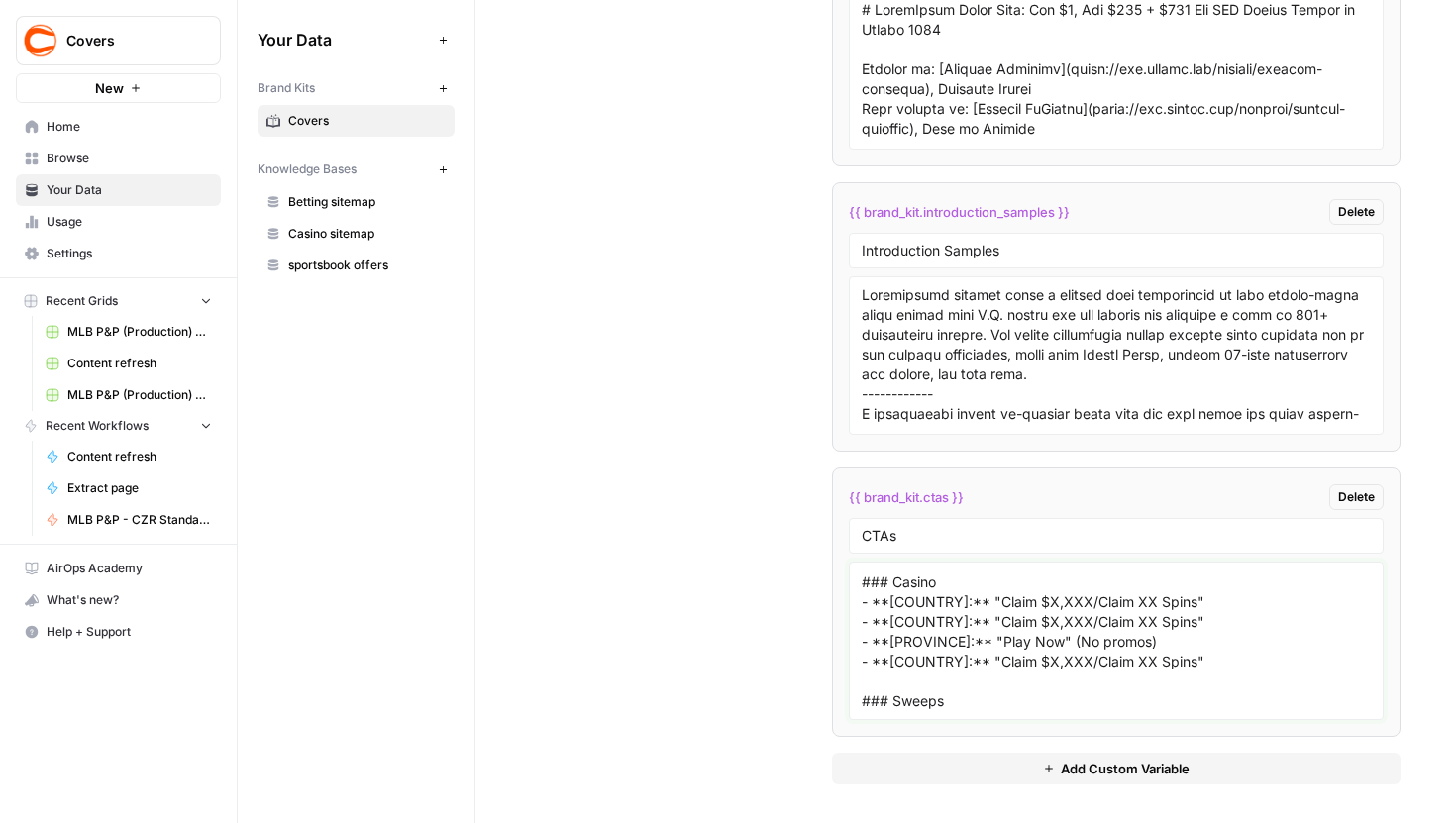 drag, startPoint x: 1022, startPoint y: 699, endPoint x: 982, endPoint y: 698, distance: 40.0125 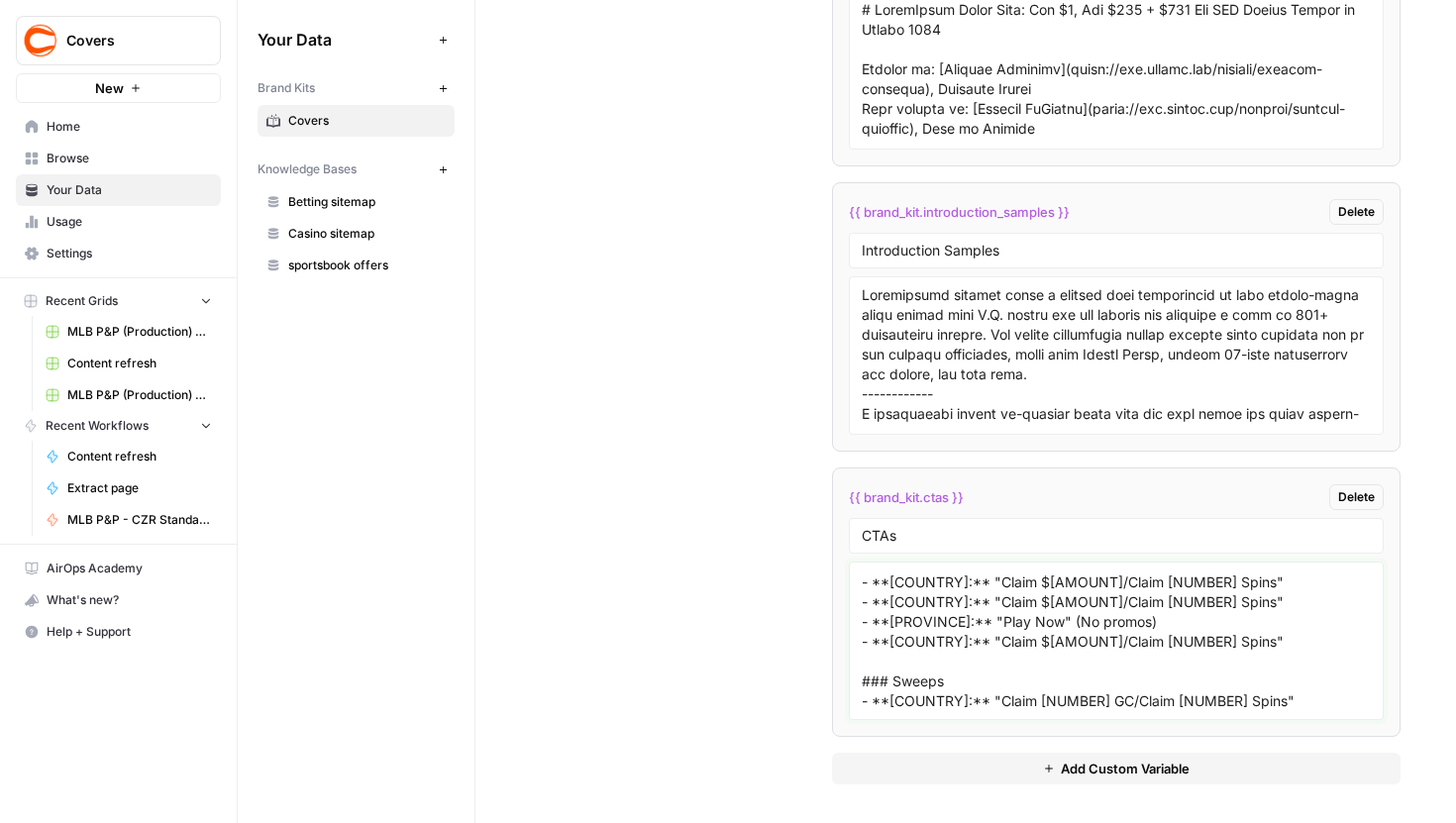 drag, startPoint x: 1128, startPoint y: 697, endPoint x: 1095, endPoint y: 698, distance: 33.01515 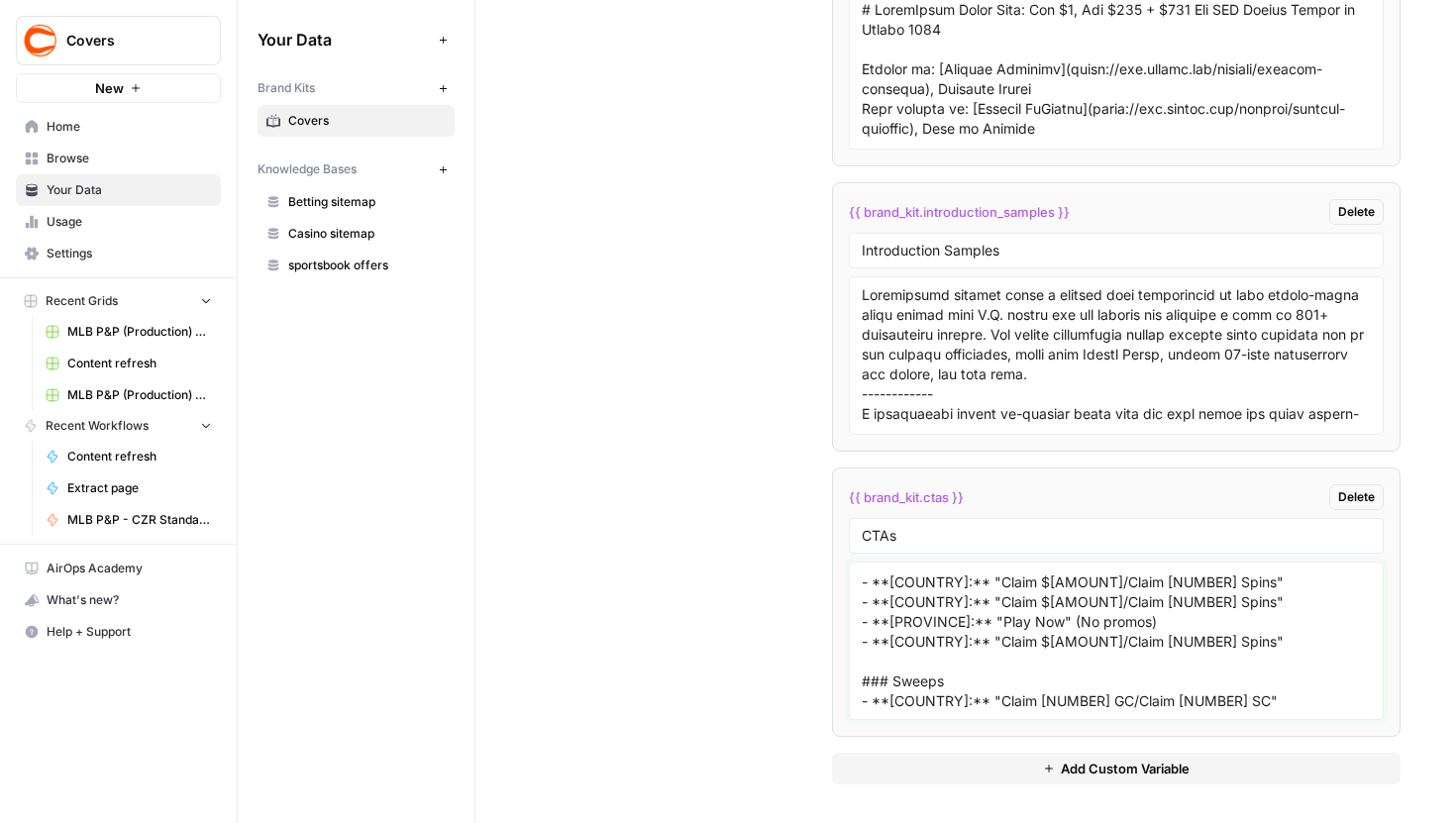 type on "‘General’ includes CTAs on toplists, reviews, and other instances where we’re not asking users to claim a specific dollar amount or prize.
## General:
### Betting
- **[COUNTRY]:** "Bet Now"
- **[COUNTRY]:** "Play Now"
- **[PROVINCE]:** "Play Now"
- **[COUNTRY]:** "Play Here"
### Casino
- **[COUNTRY]:** "Play Now"
- **[COUNTRY]:** "Play Now"
- **[PROVINCE]:** "Play Now"
- **[COUNTRY]:** "Play Here"
### Sweeps
- **[COUNTRY]:** "Play Now"
‘Promo’ CTAs include a specific dollar amount or number of spins, Sweeps Coins, or Gold Coins.
## Promo:
### Betting
- **[COUNTRY]:** "Claim $[AMOUNT]"
- **[COUNTRY]:** "Claim $[AMOUNT]"
- **[PROVINCE]:** "Play Now" (No promos)
- **[COUNTRY]:** "Claim $[AMOUNT]"
### Casino
- **[COUNTRY]:** "Claim $[AMOUNT]/Claim [NUMBER] Spins"
- **[COUNTRY]:** "Claim $[AMOUNT]/Claim [NUMBER] Spins"
- **[PROVINCE]:** "Play Now" (No promos)
- **[COUNTRY]:** "Claim $[AMOUNT]/Claim [NUMBER] Spins"
### Sweeps
- **[COUNTRY]:** "Claim [NUMBER] GC/Claim [NUMBER] SC"" 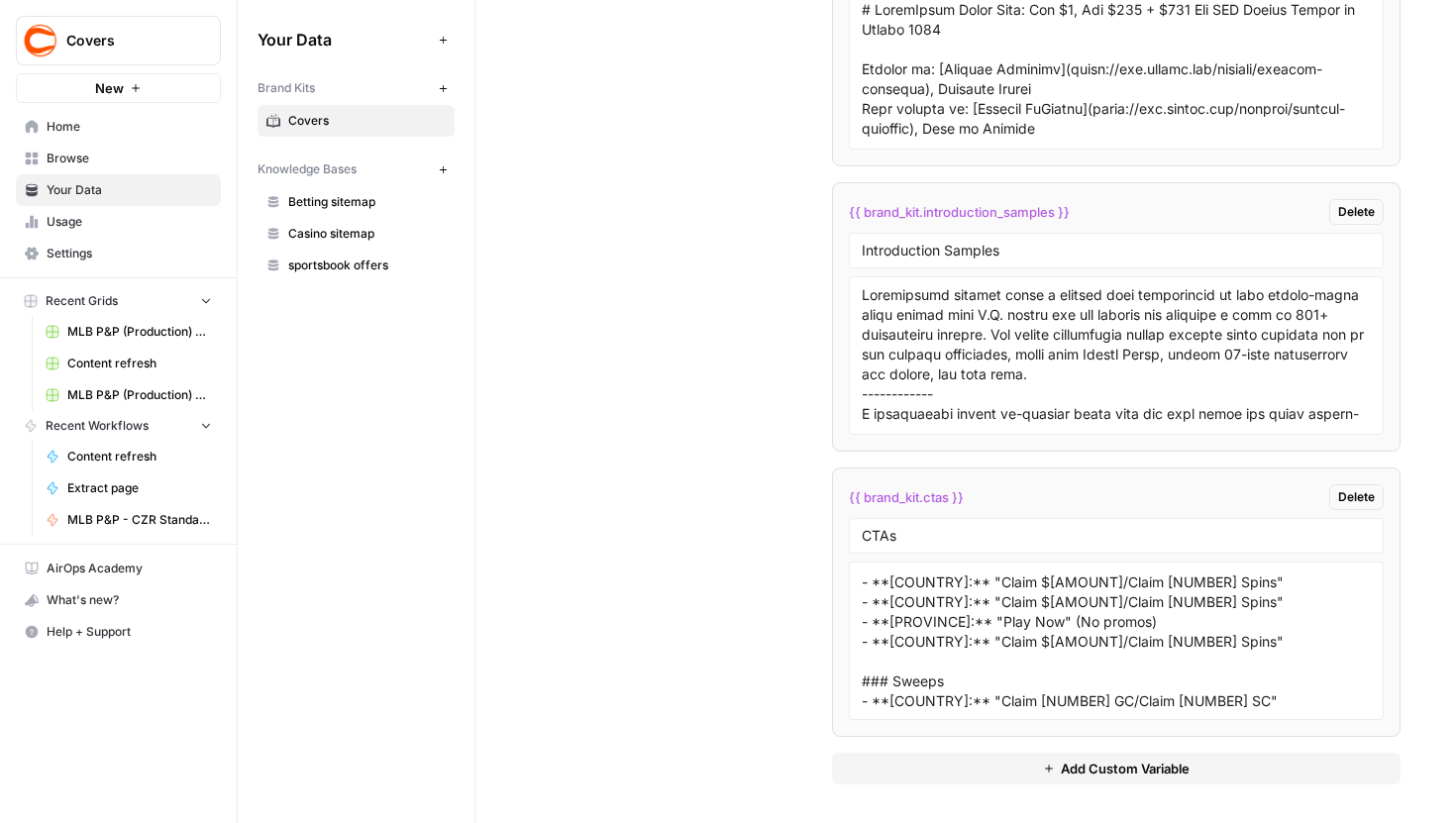 click on "Custom Variables Create custom variables that will appear as global brand variables across any workflows you create. {{ brand_kit.writing_samples }} Delete Writing Samples {{ brand_kit.introduction_samples }} Delete Introduction Samples {{ brand_kit.ctas }} Delete CTAs Add Custom Variable" at bounding box center (966, 341) 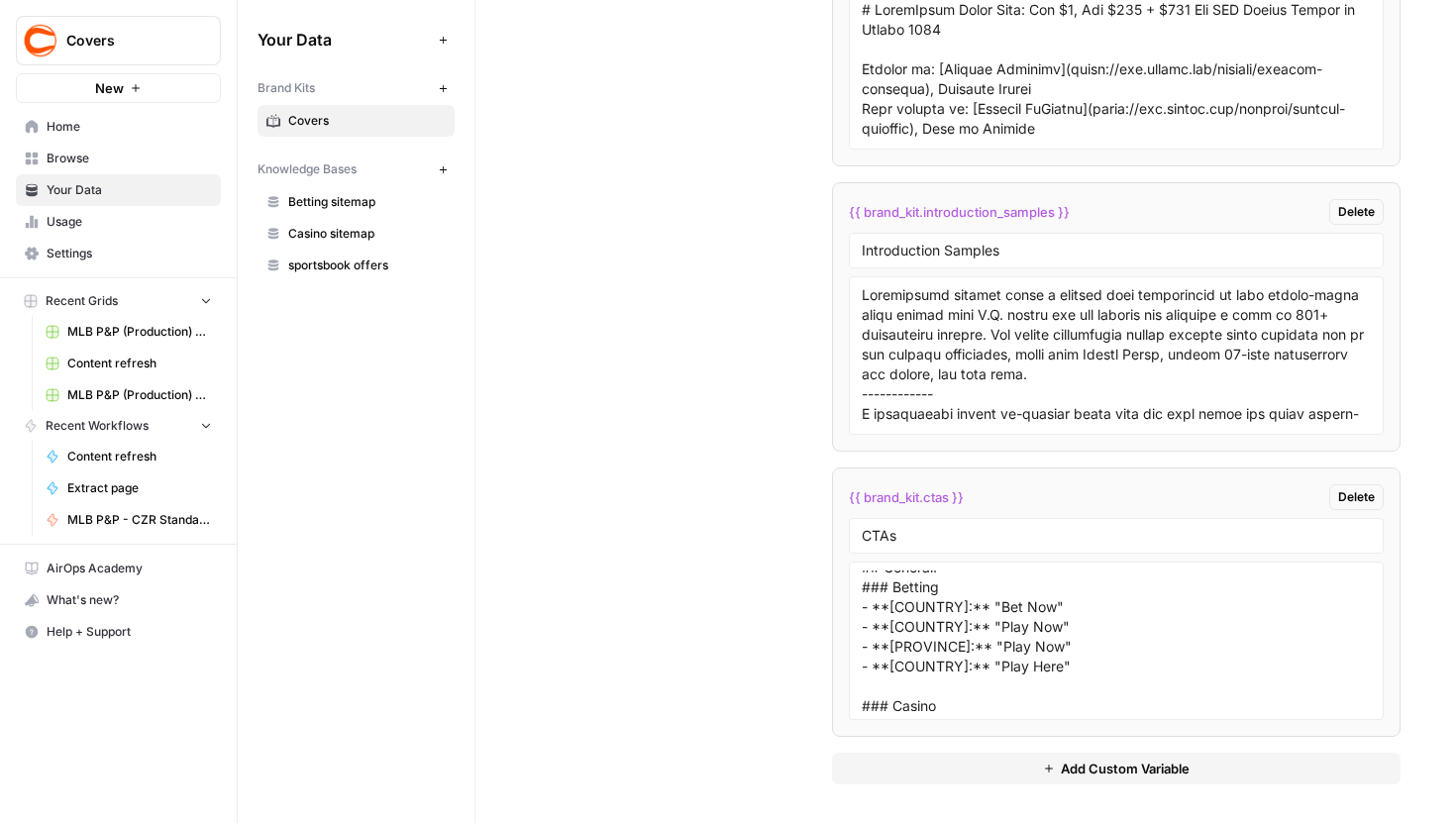 scroll, scrollTop: 0, scrollLeft: 0, axis: both 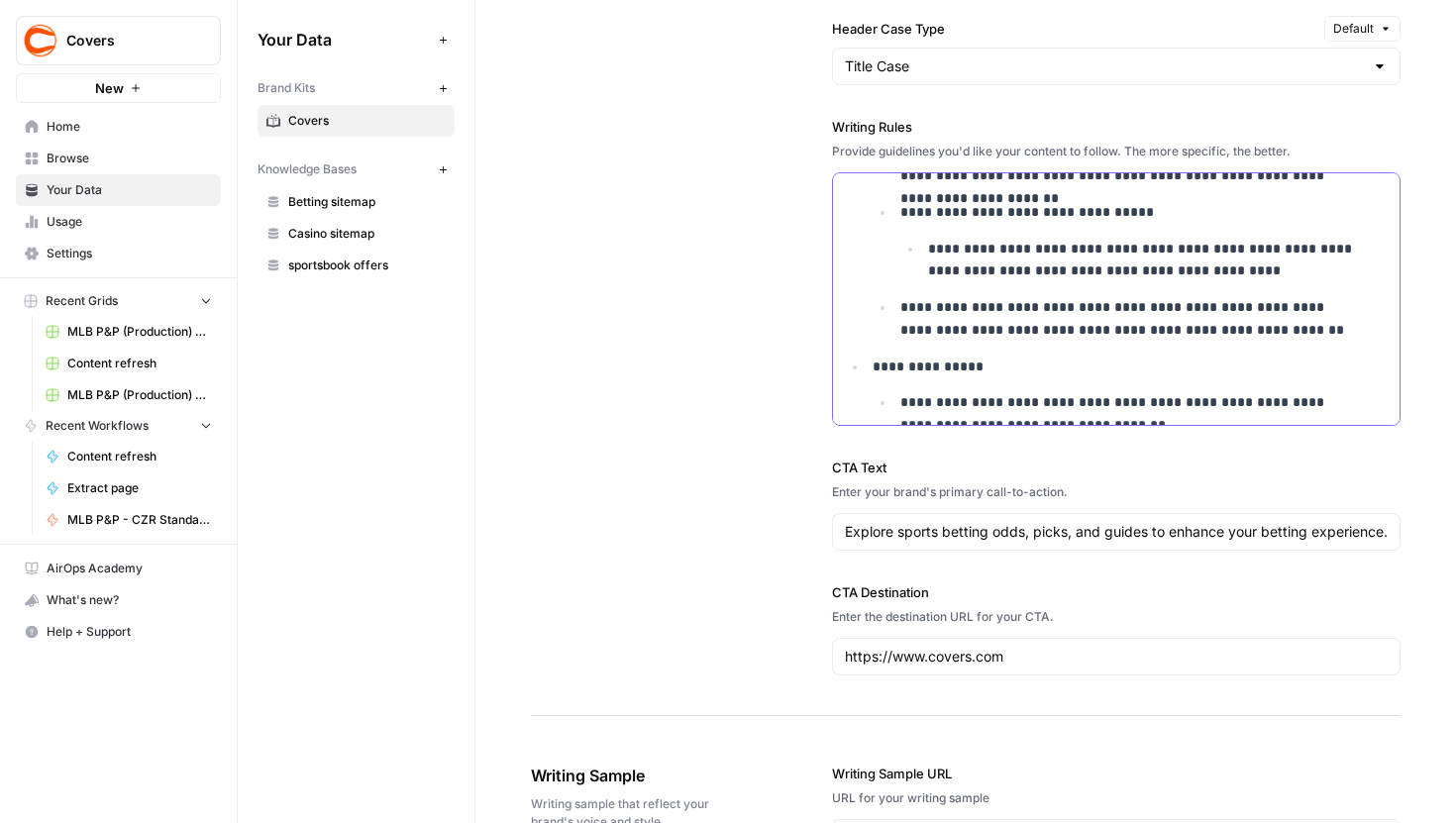 click on "**********" at bounding box center (1131, 319) 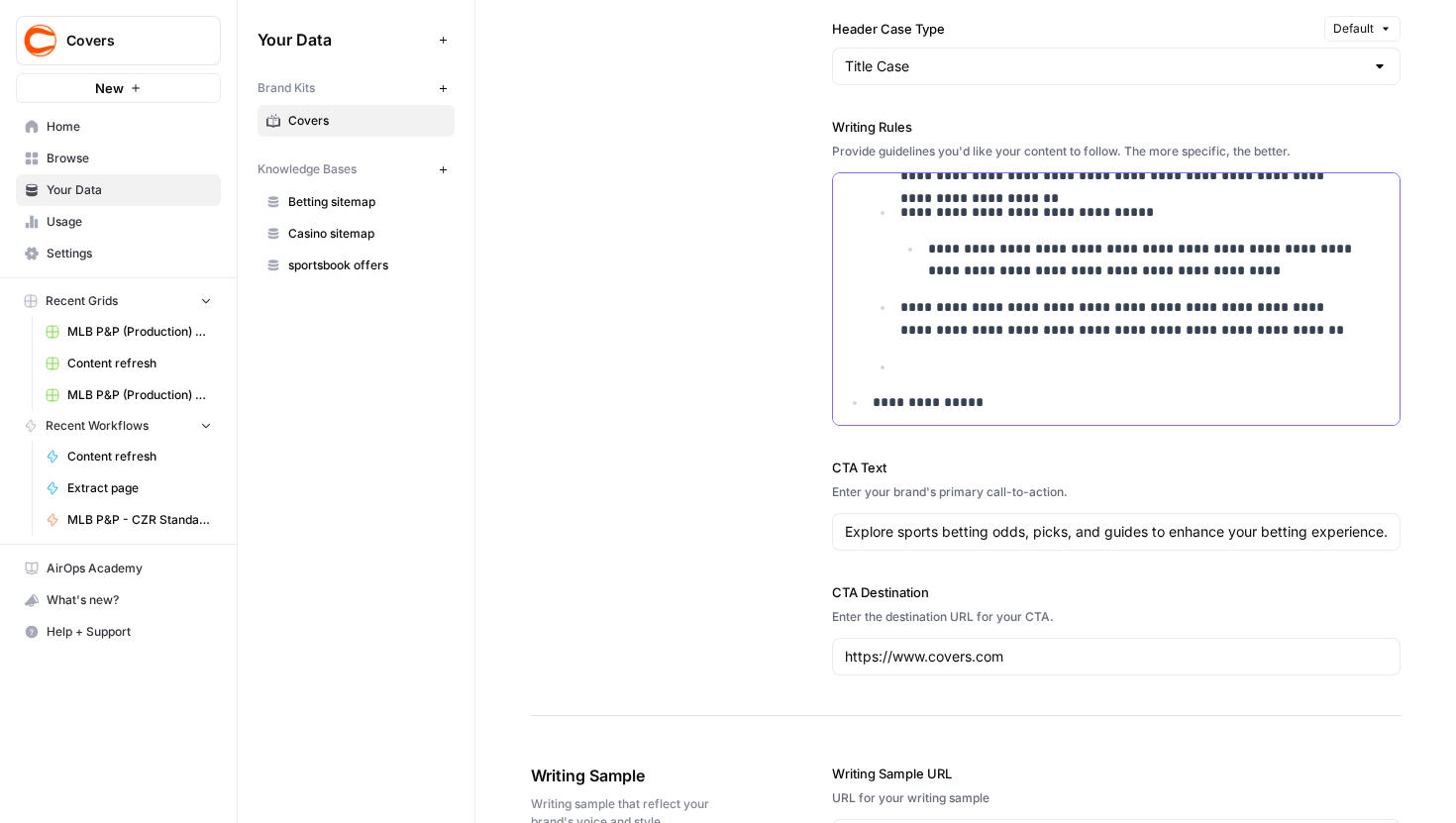 type 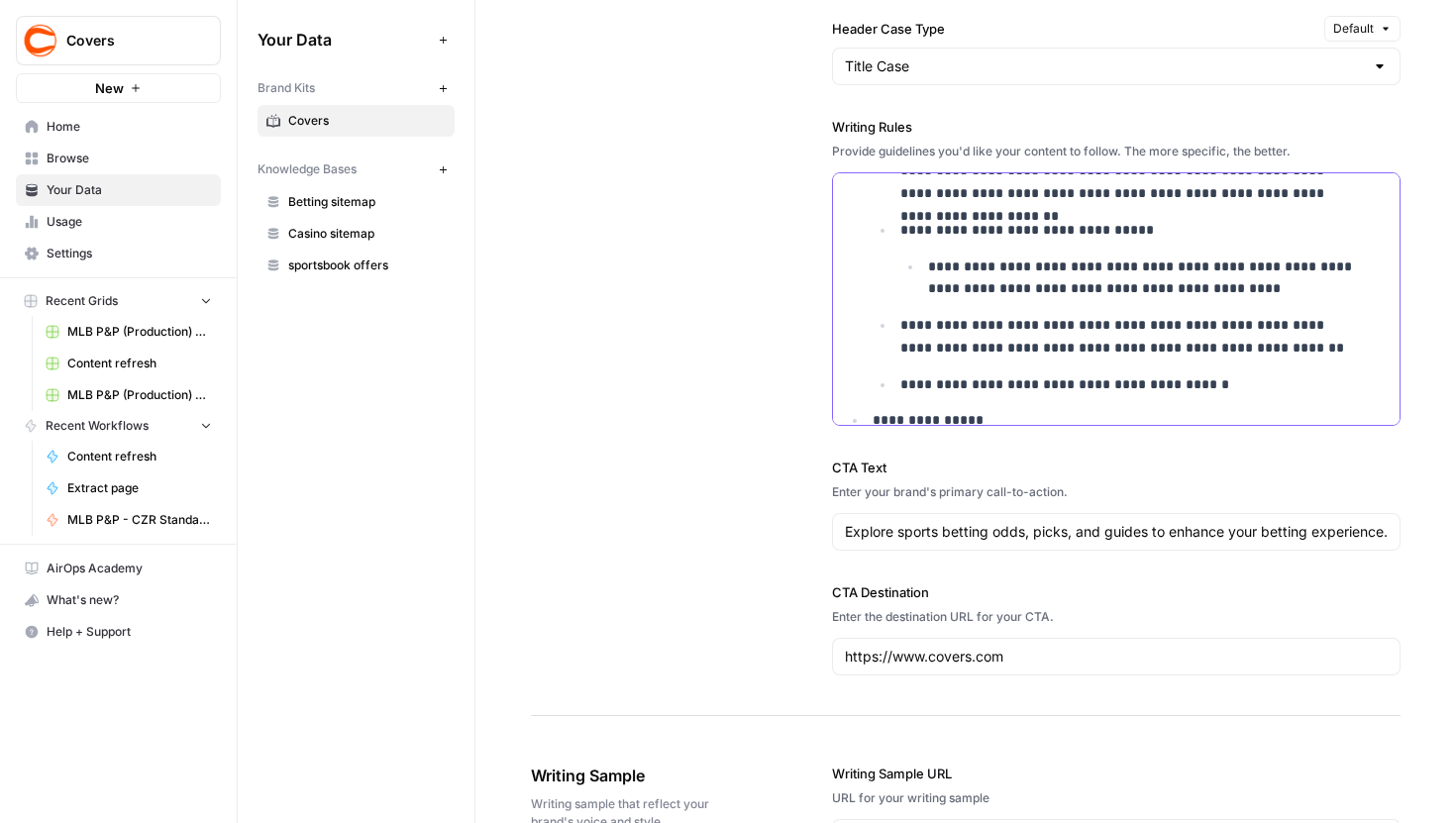 scroll, scrollTop: 892, scrollLeft: 0, axis: vertical 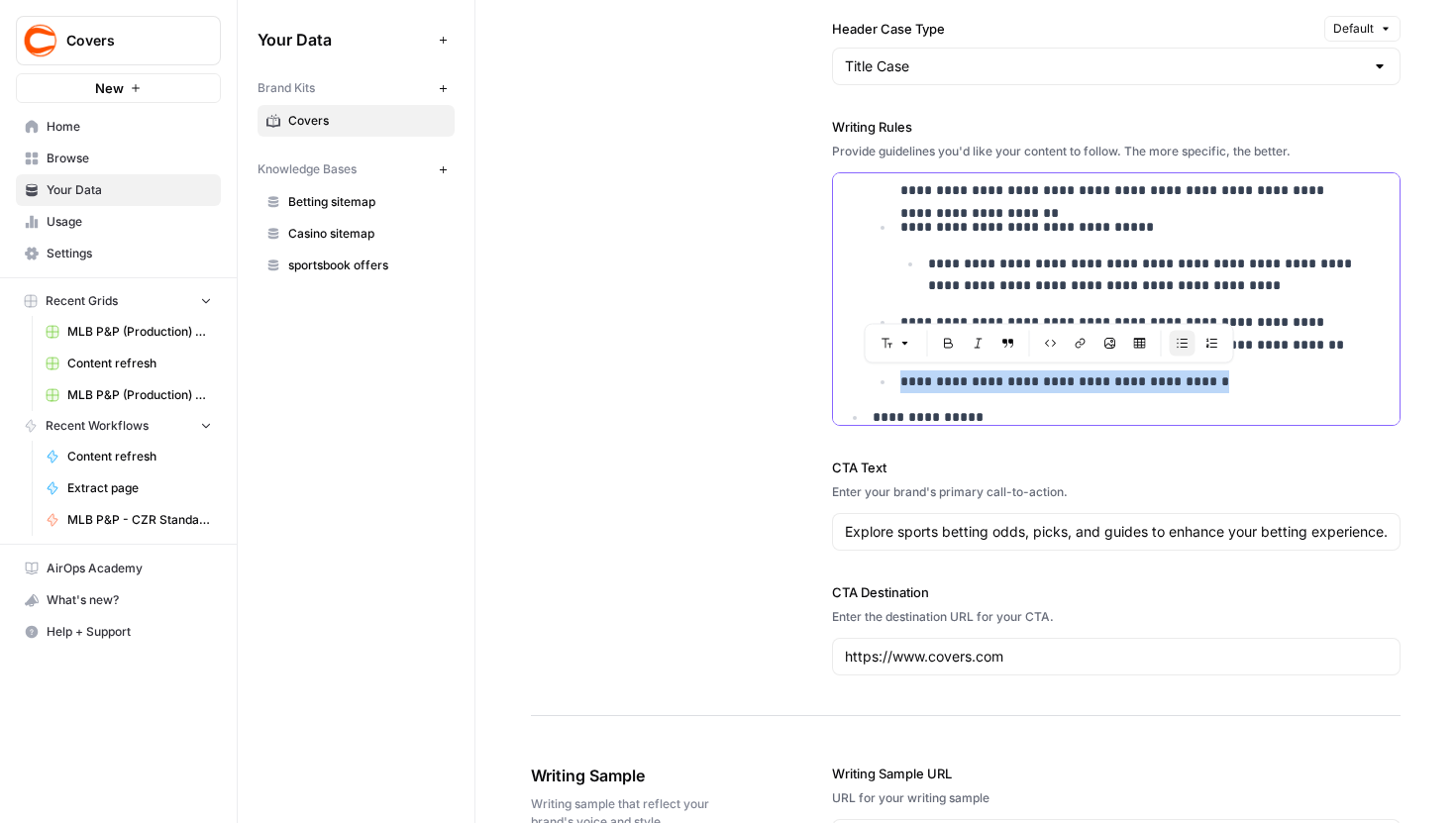 drag, startPoint x: 1238, startPoint y: 378, endPoint x: 849, endPoint y: 378, distance: 389 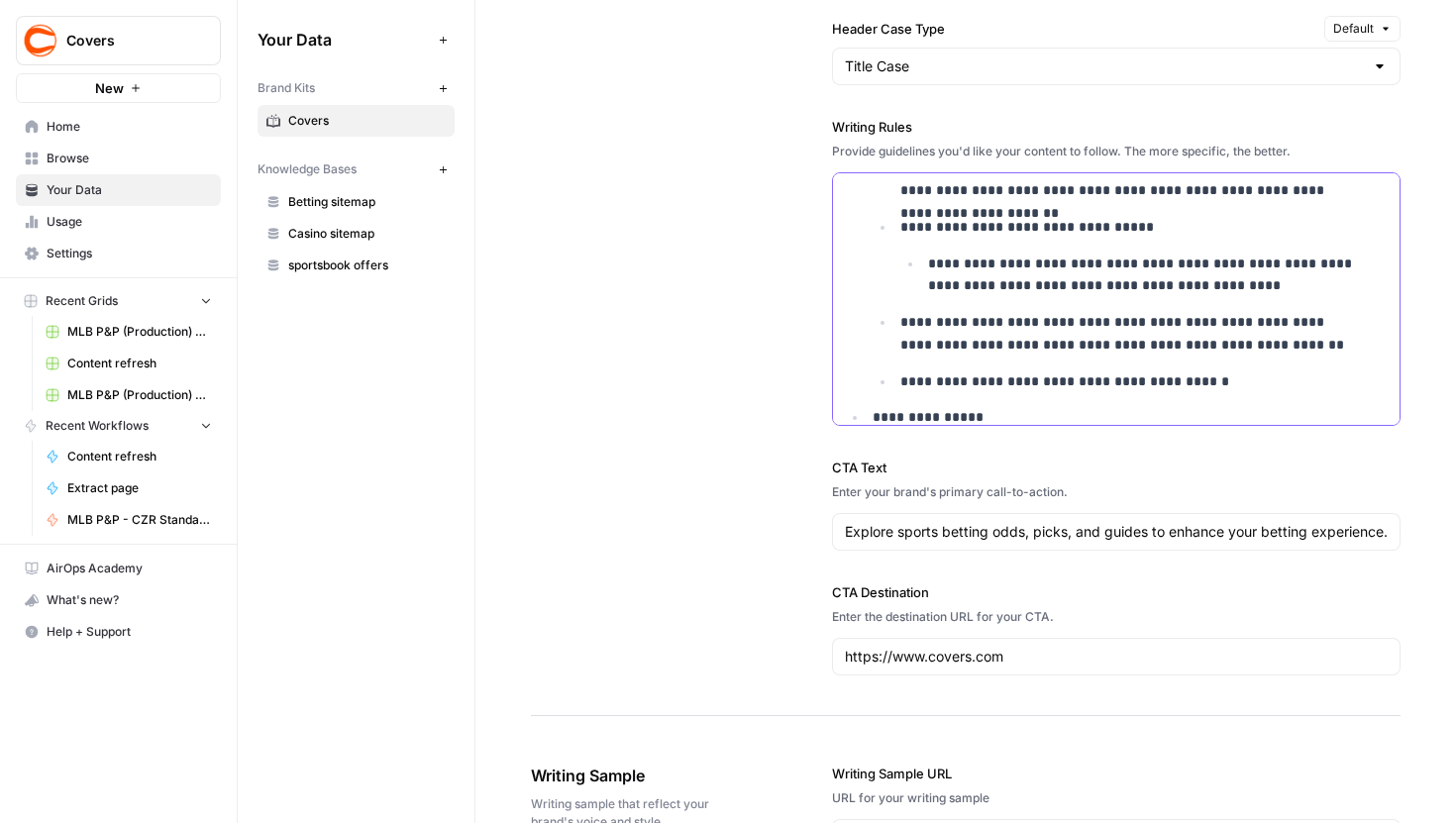 click on "**********" at bounding box center [1131, 334] 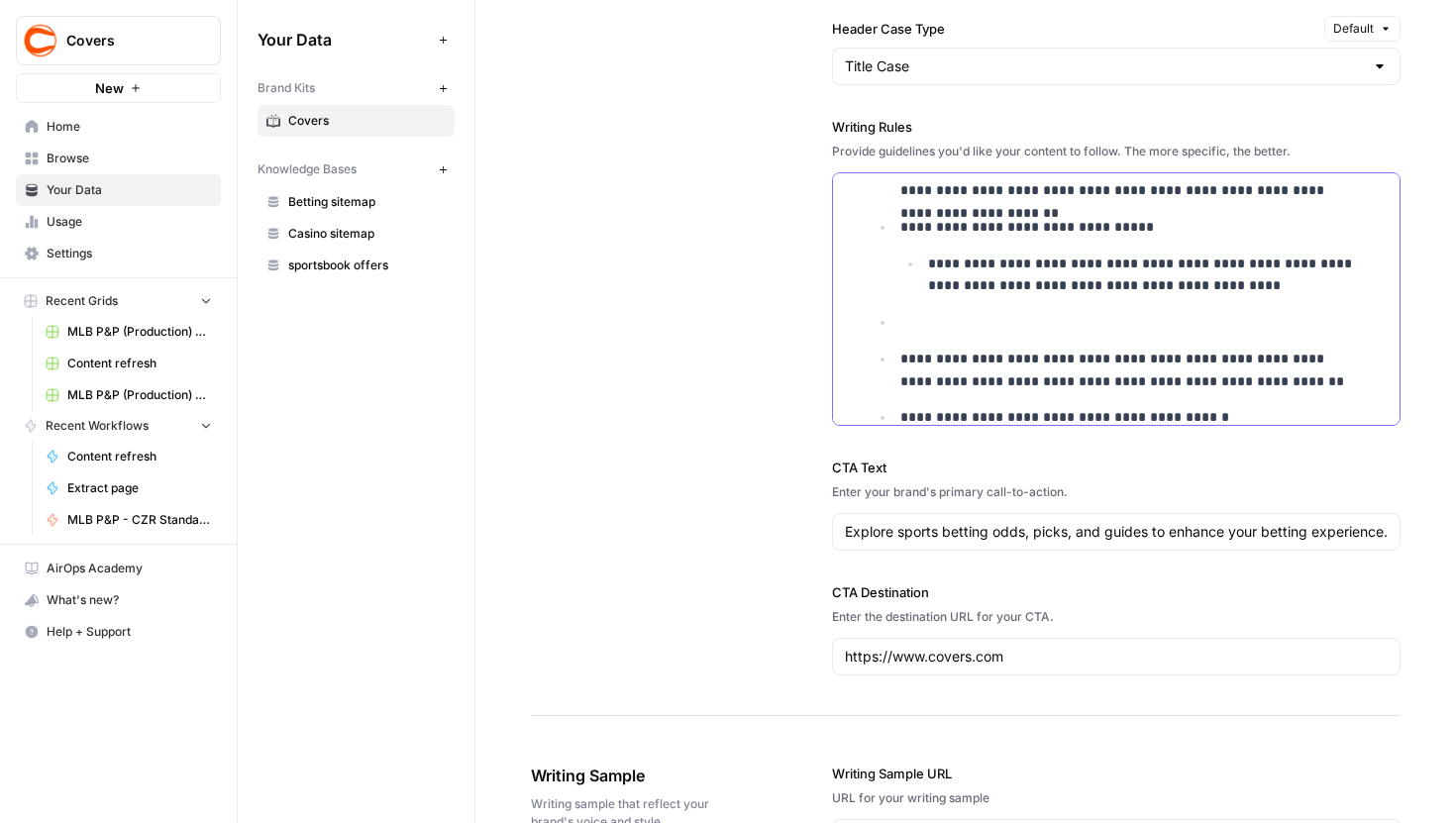 click at bounding box center (1131, 322) 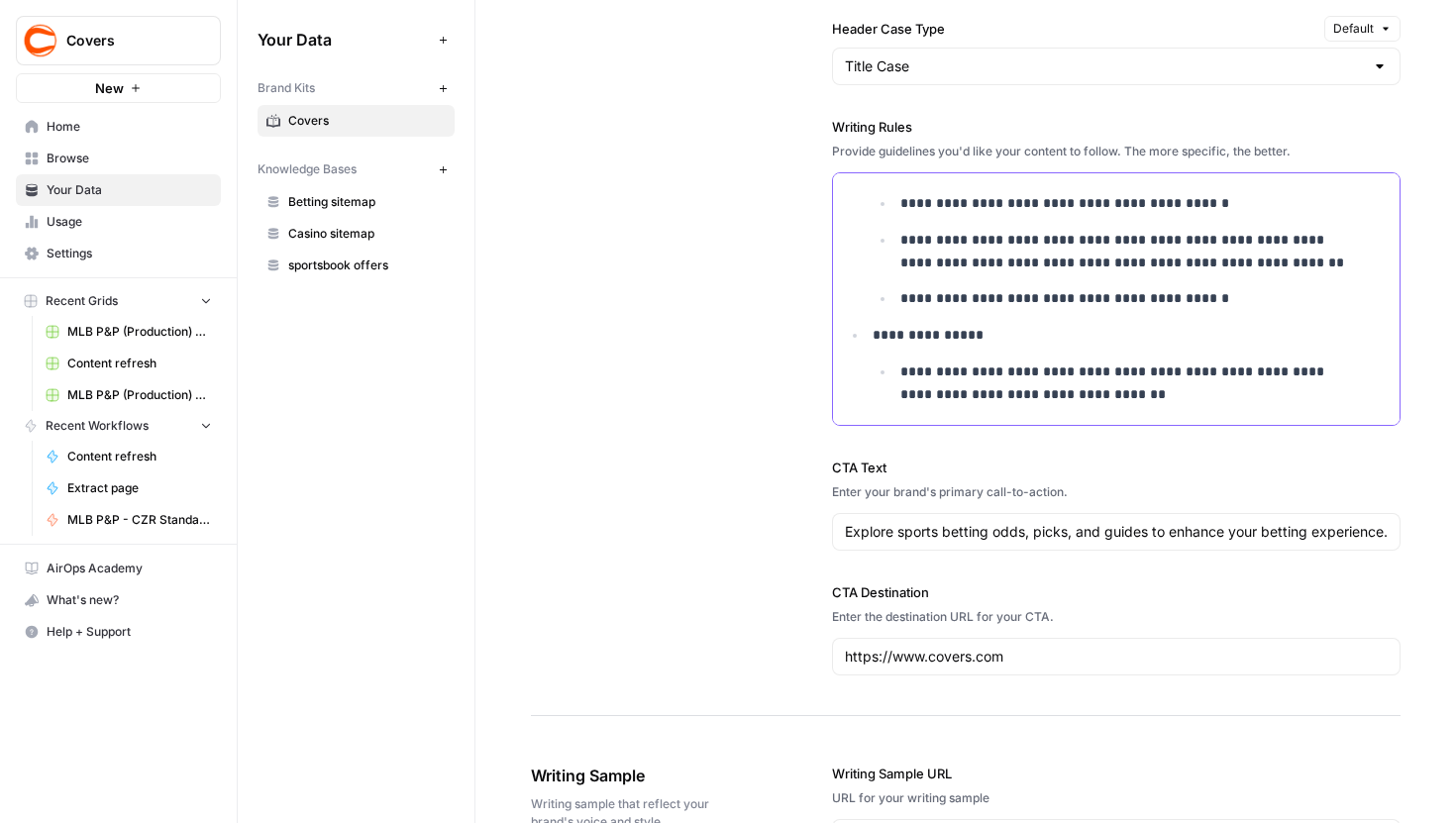 scroll, scrollTop: 1023, scrollLeft: 0, axis: vertical 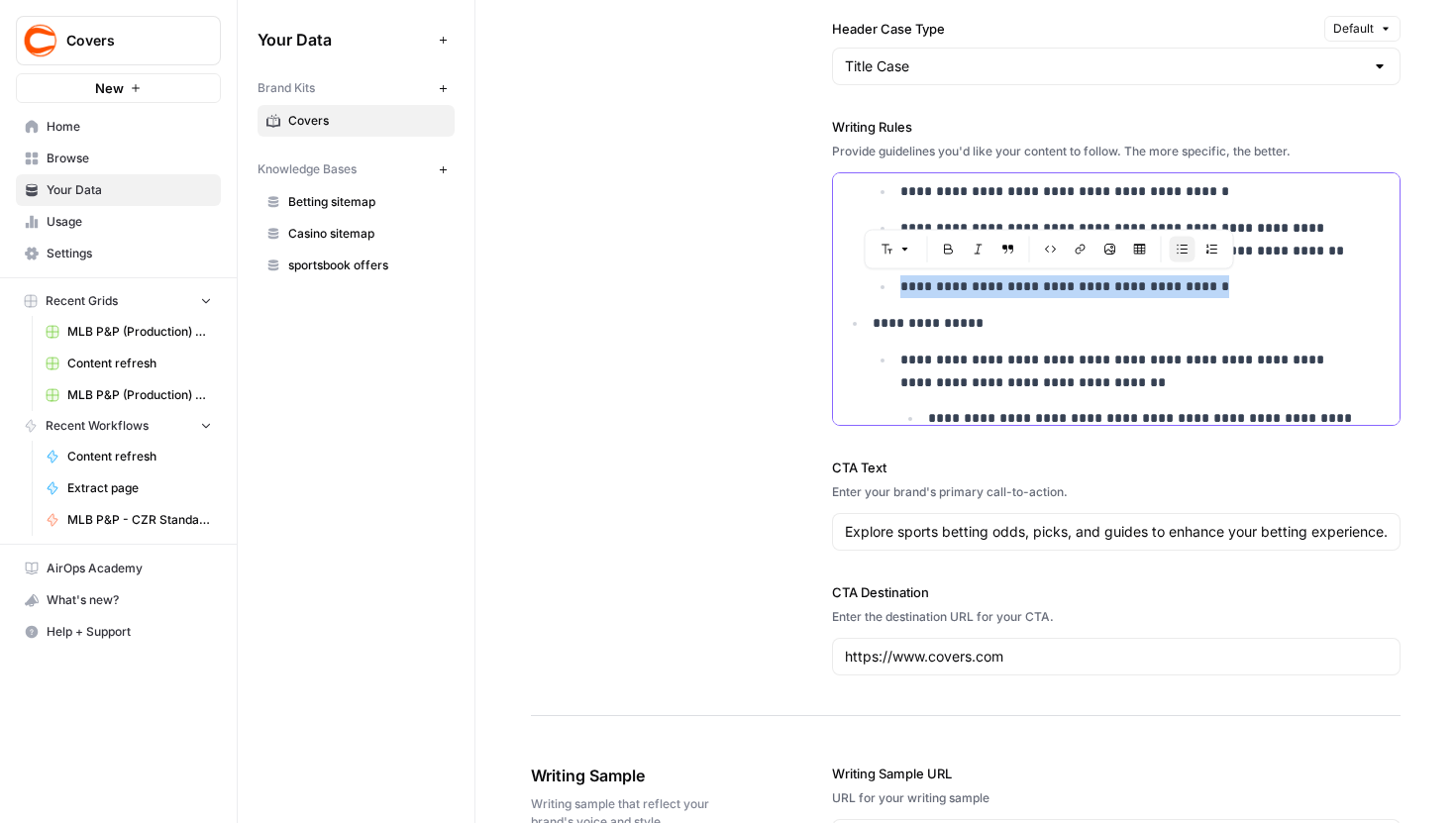 drag, startPoint x: 1213, startPoint y: 283, endPoint x: 874, endPoint y: 280, distance: 339.01327 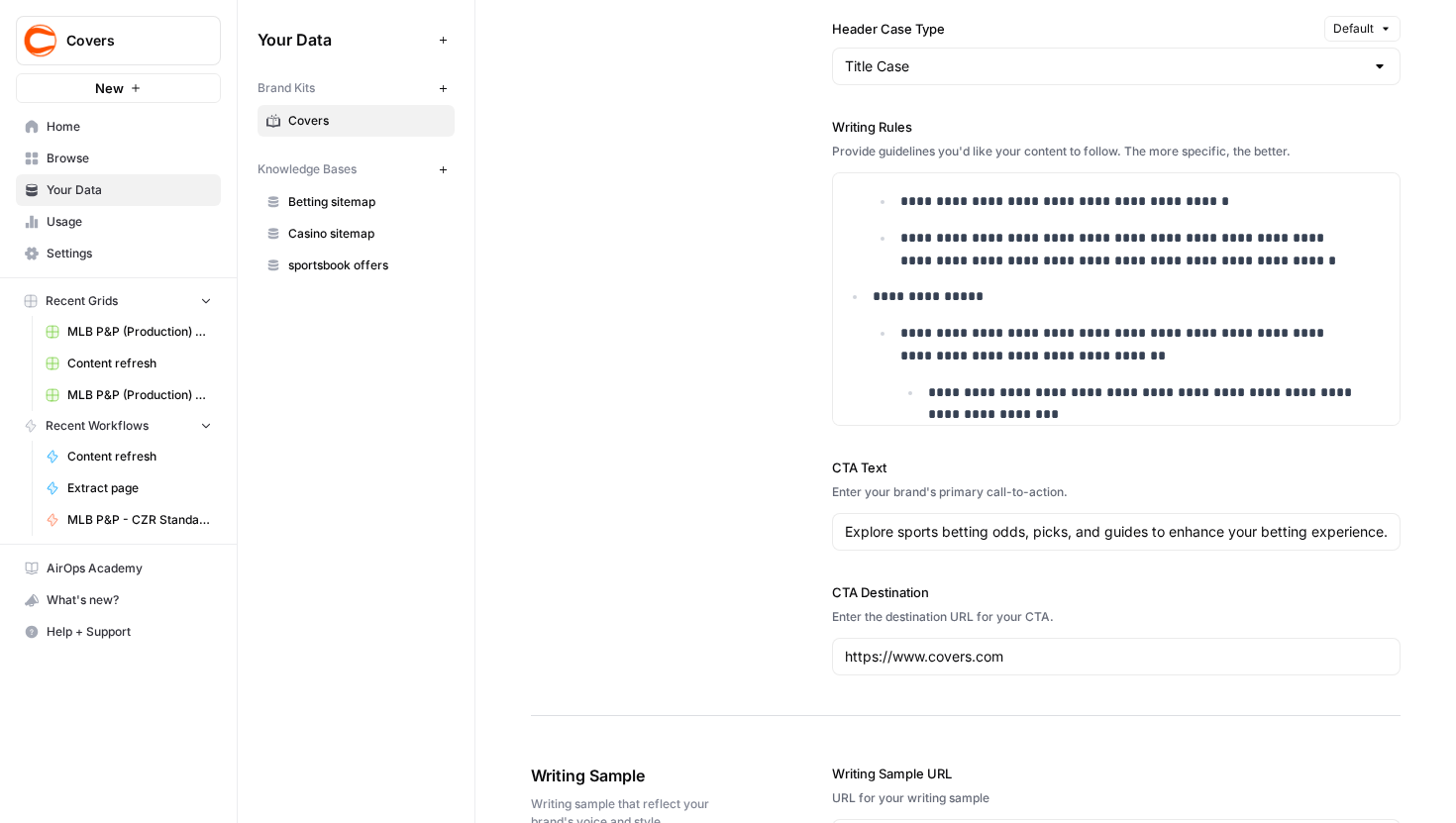scroll, scrollTop: 1014, scrollLeft: 0, axis: vertical 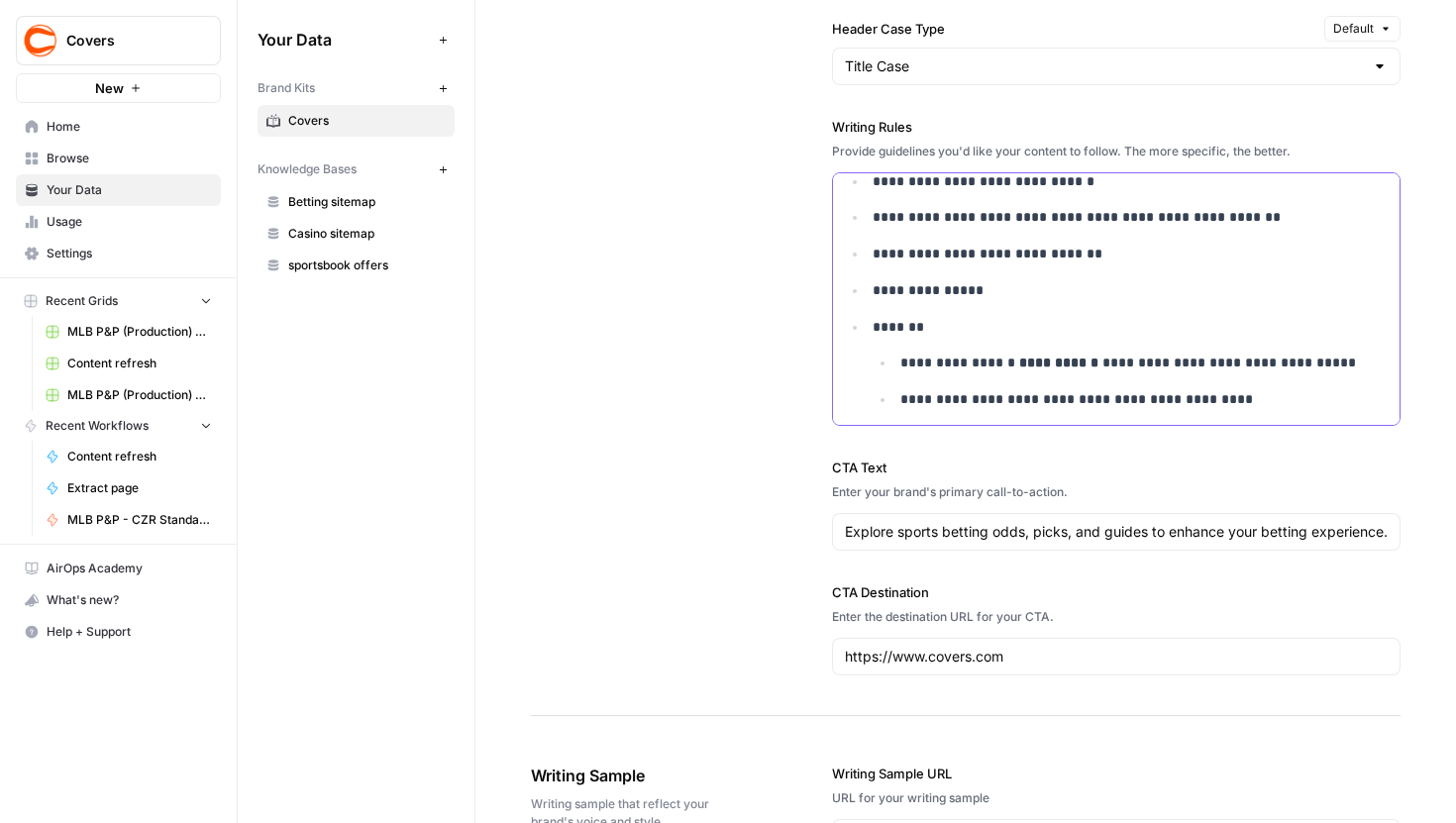 click on "**********" at bounding box center [1117, 254] 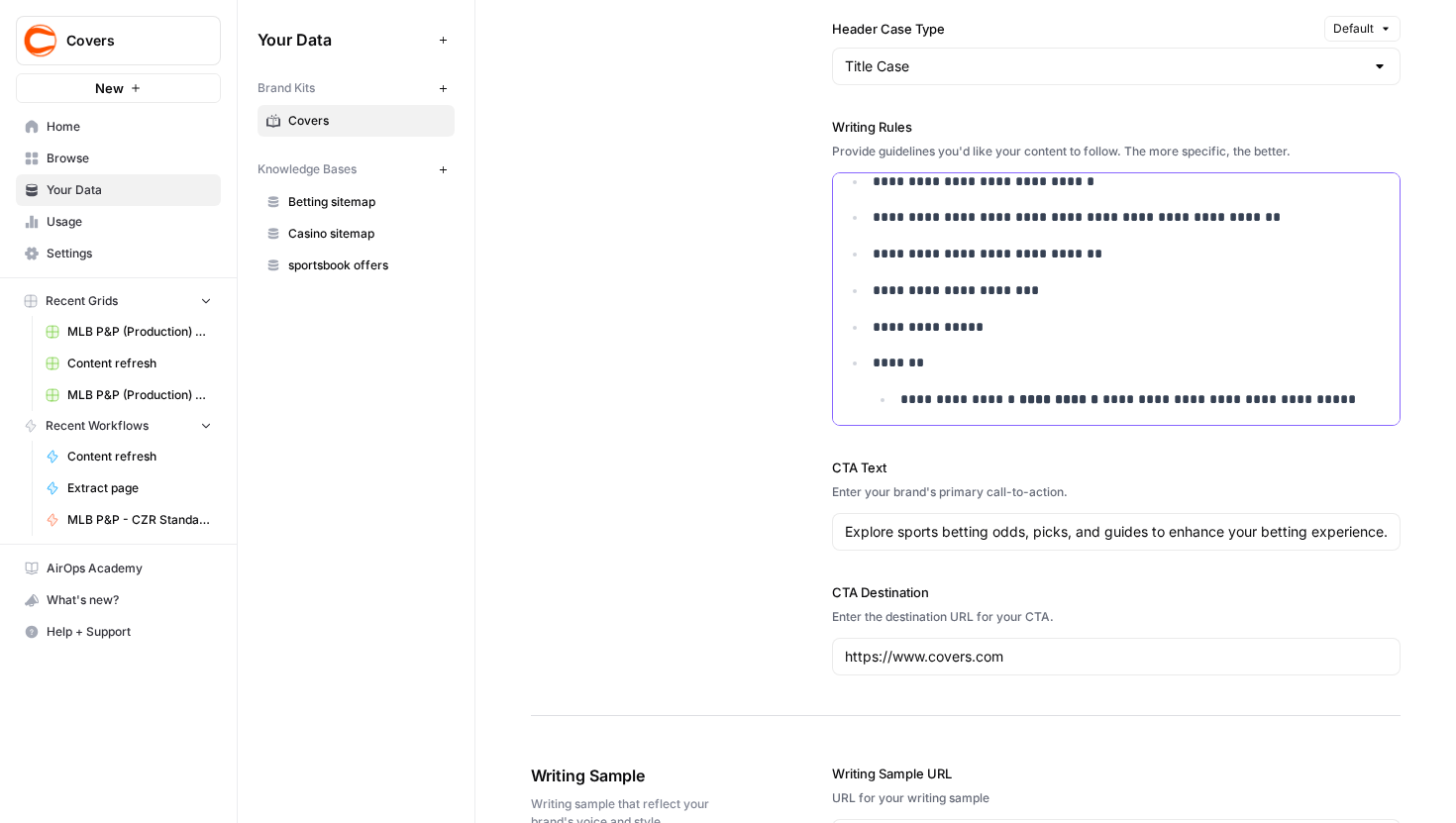 click on "**********" at bounding box center (1117, 290) 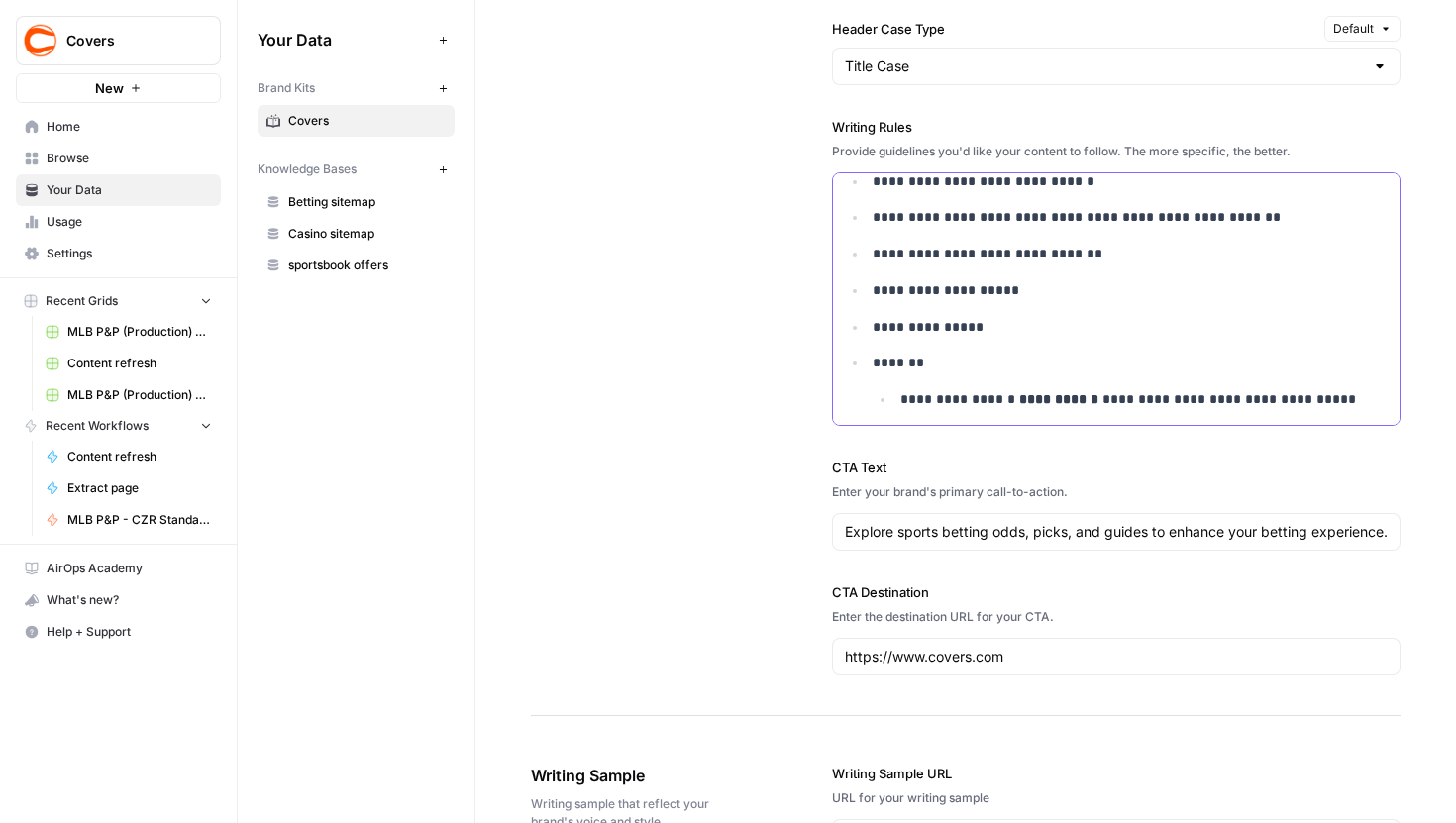 click on "**********" at bounding box center [1117, 327] 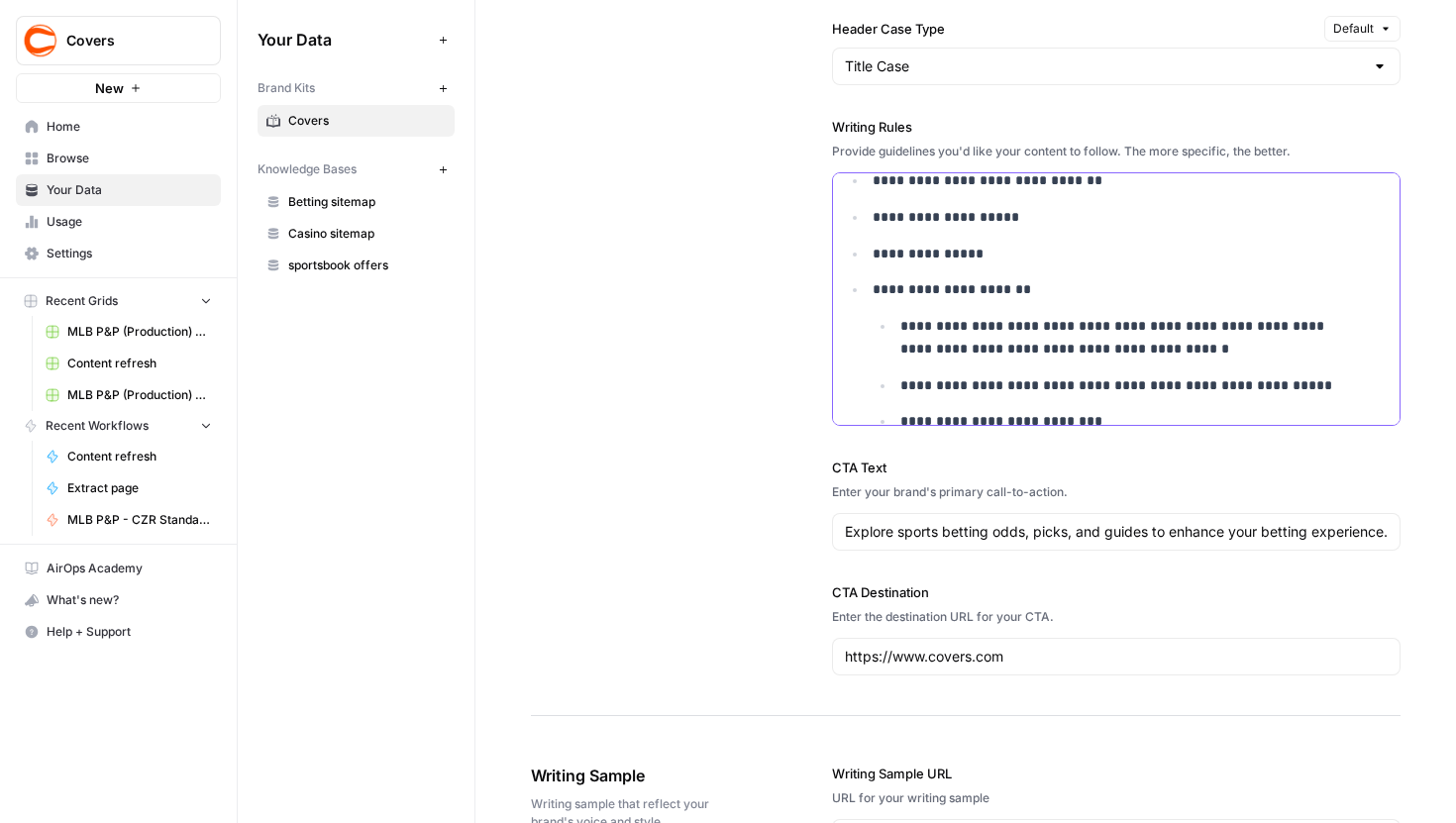 scroll, scrollTop: 638, scrollLeft: 0, axis: vertical 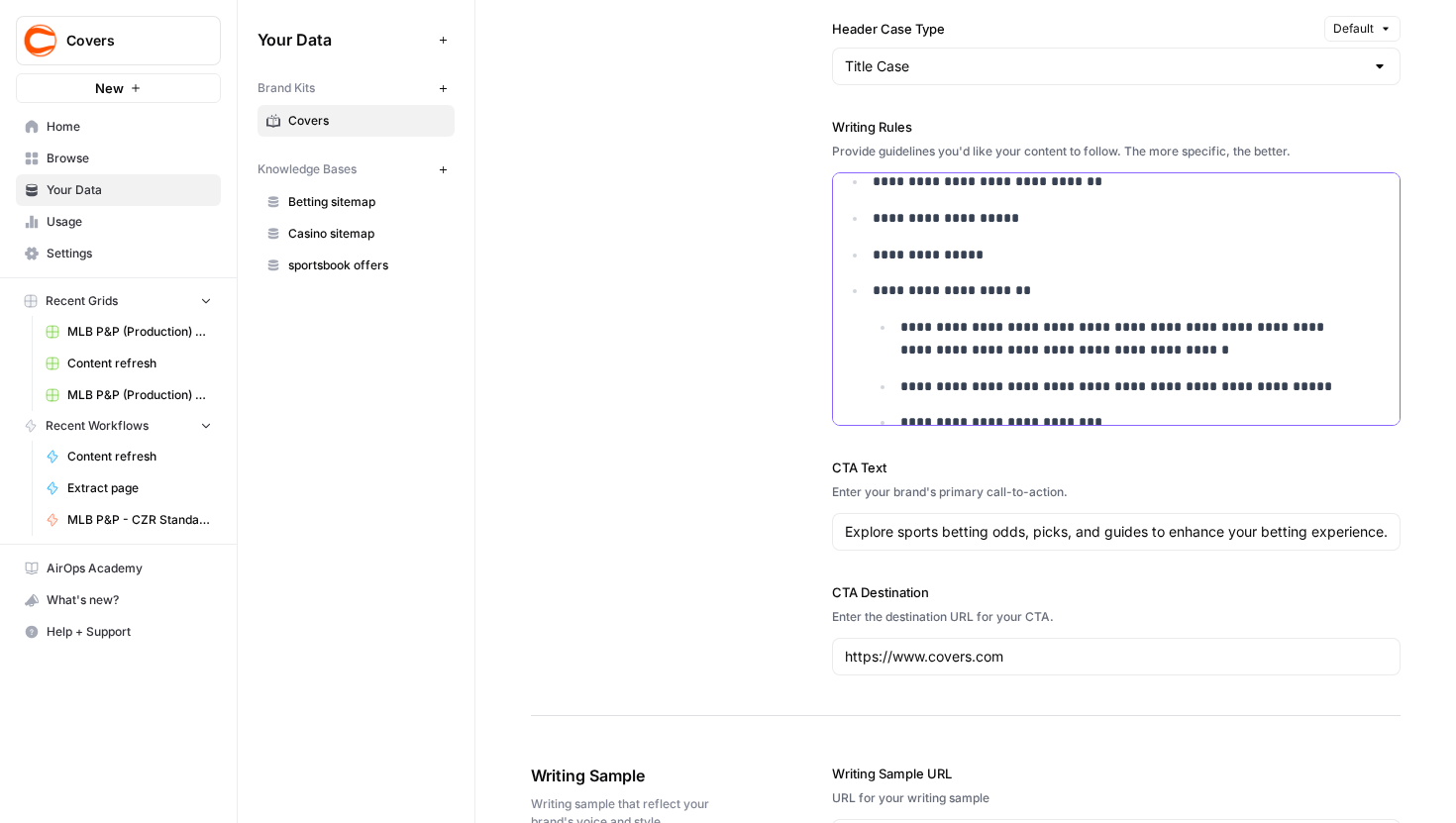 click on "**********" at bounding box center (1117, 255) 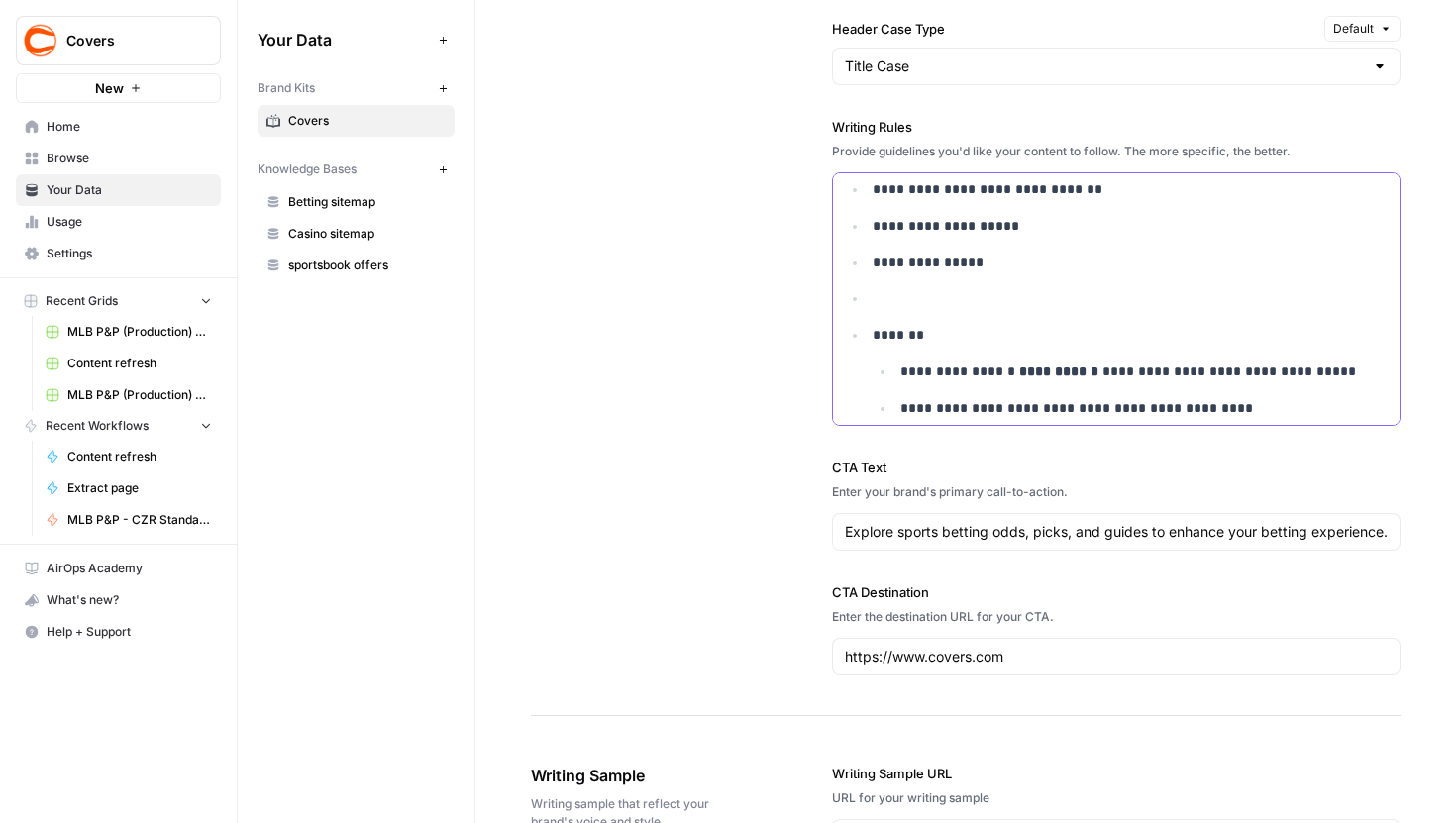 scroll, scrollTop: 615, scrollLeft: 0, axis: vertical 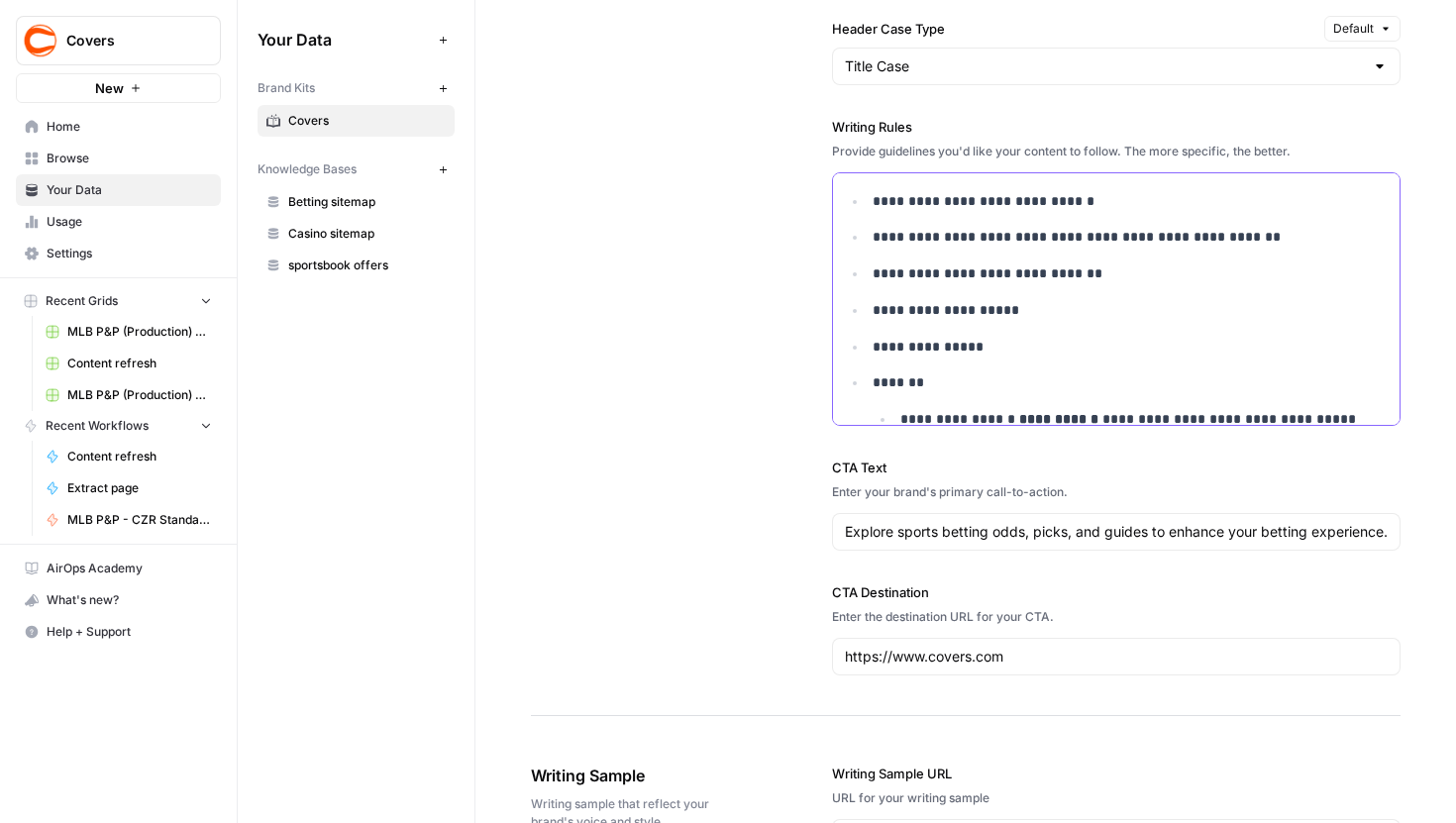 click on "**********" at bounding box center (1117, 347) 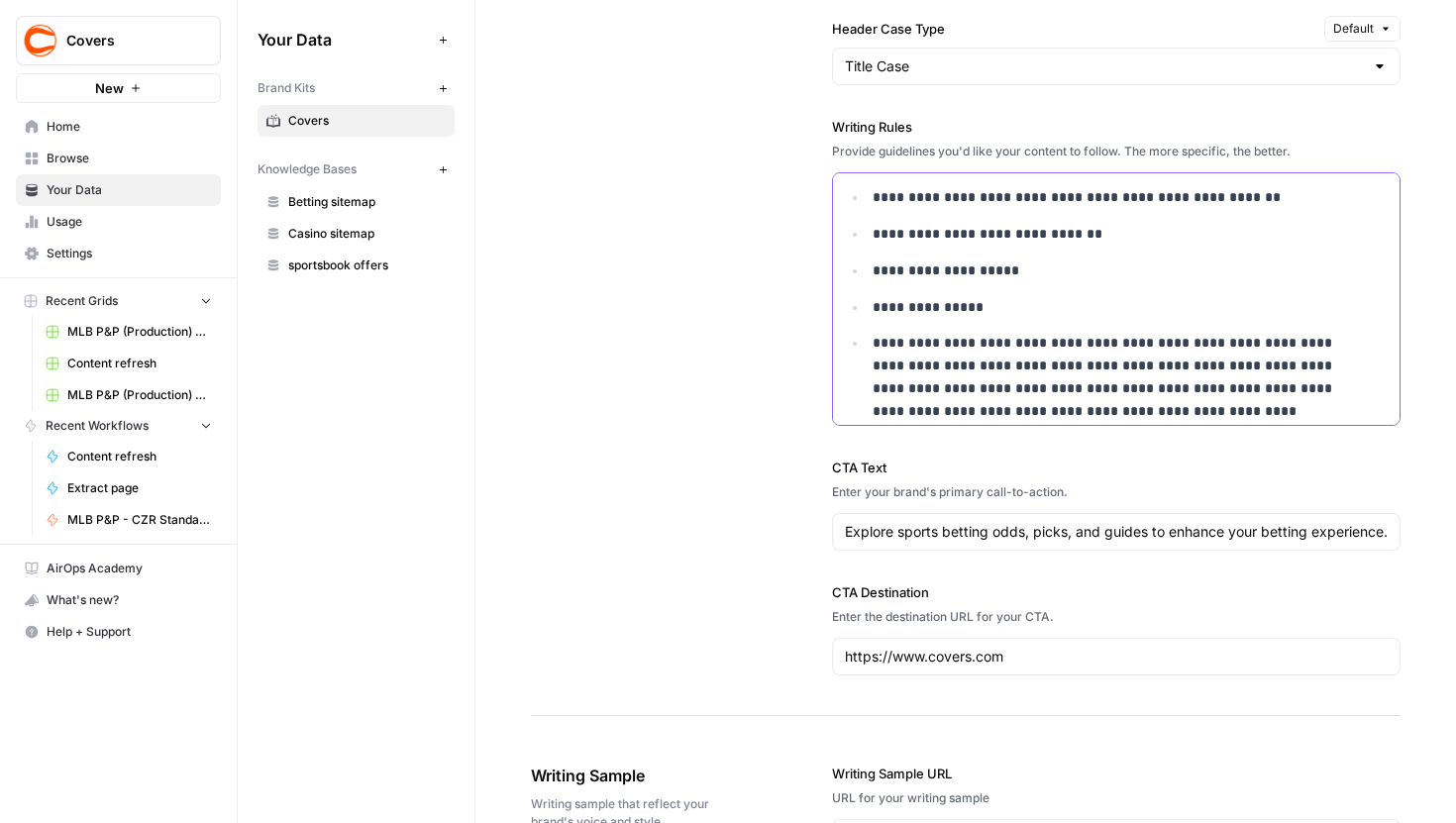 scroll, scrollTop: 594, scrollLeft: 0, axis: vertical 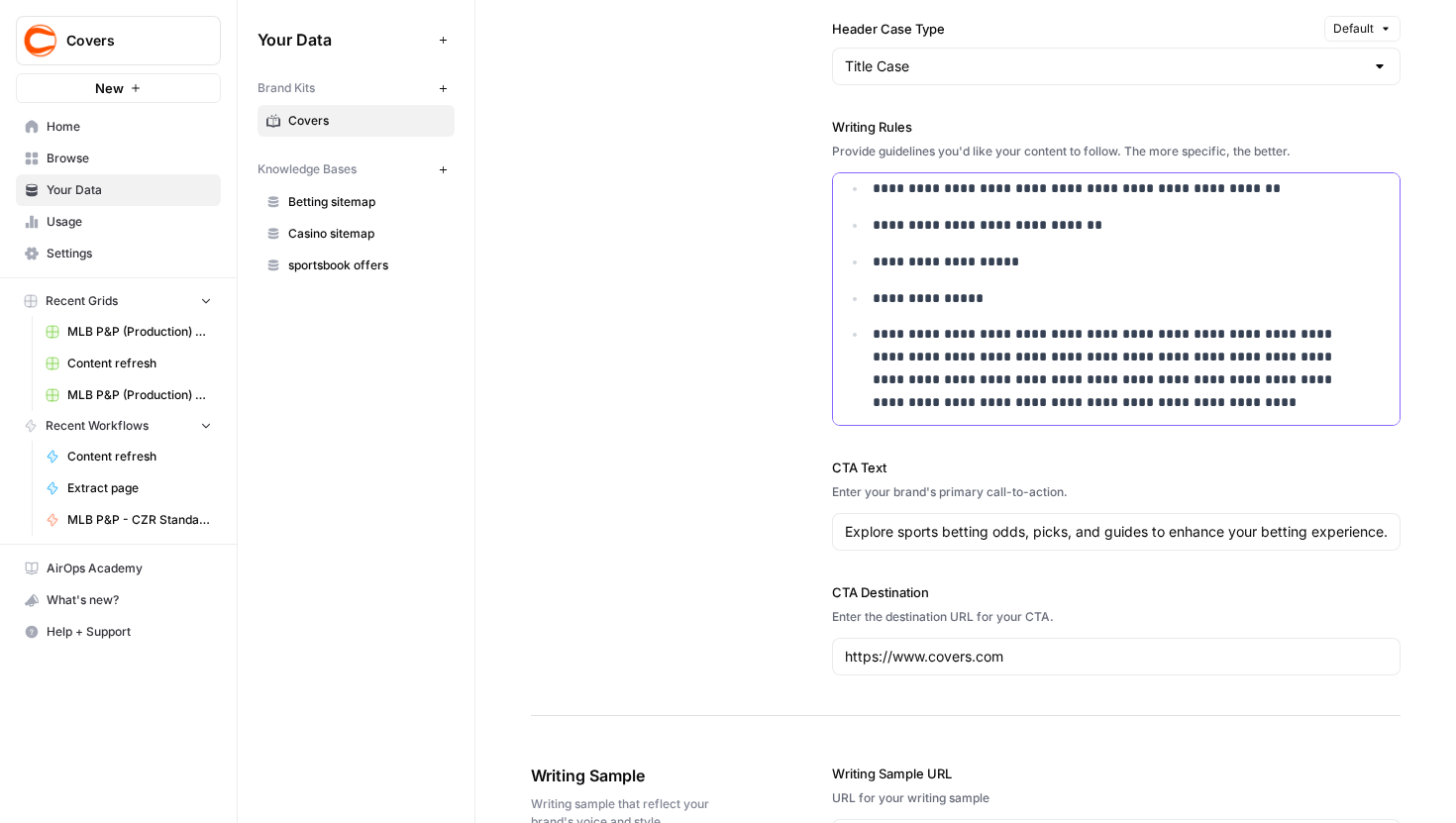 click on "**********" at bounding box center (1117, 367) 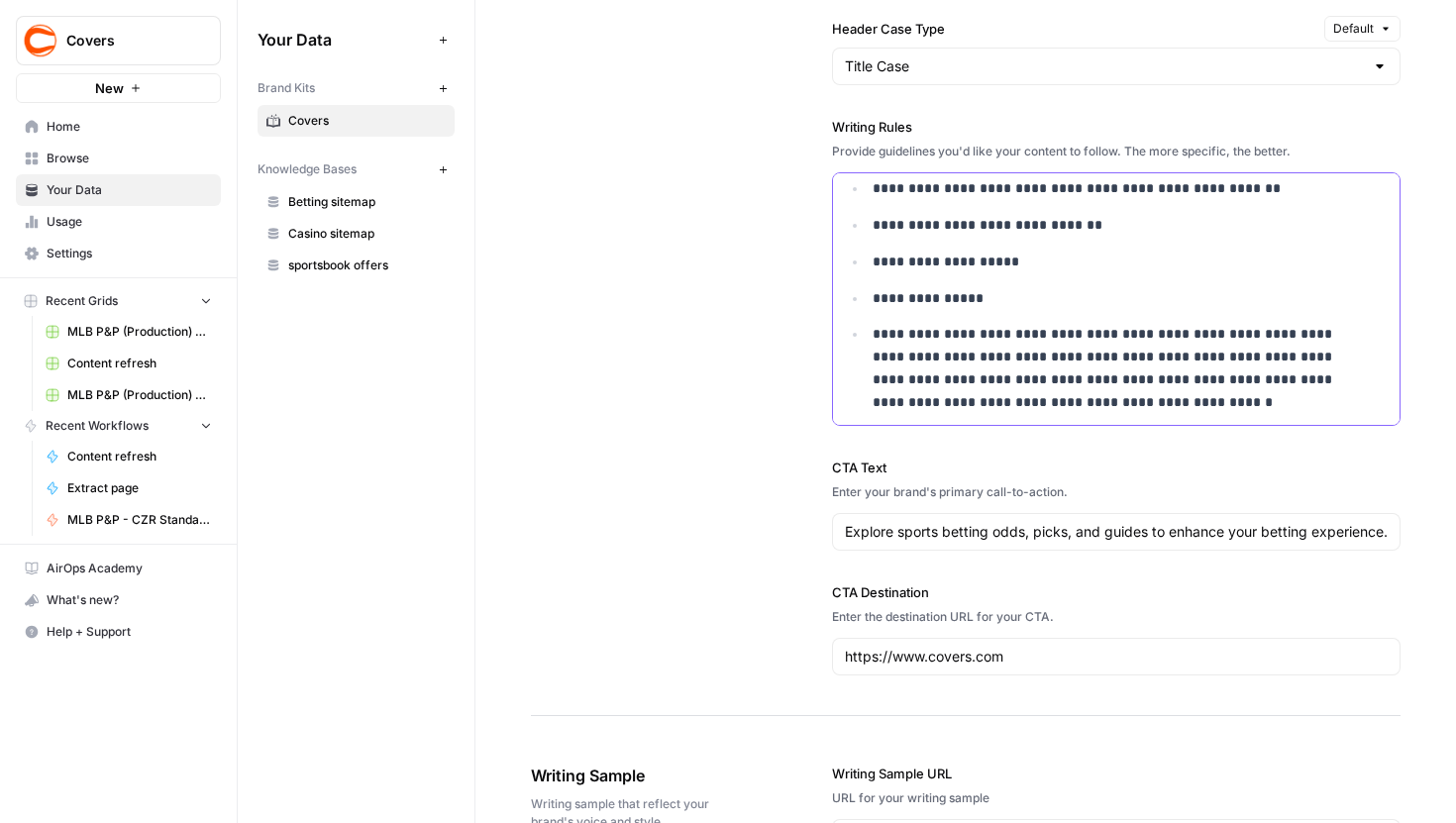 click on "**********" at bounding box center [1117, 367] 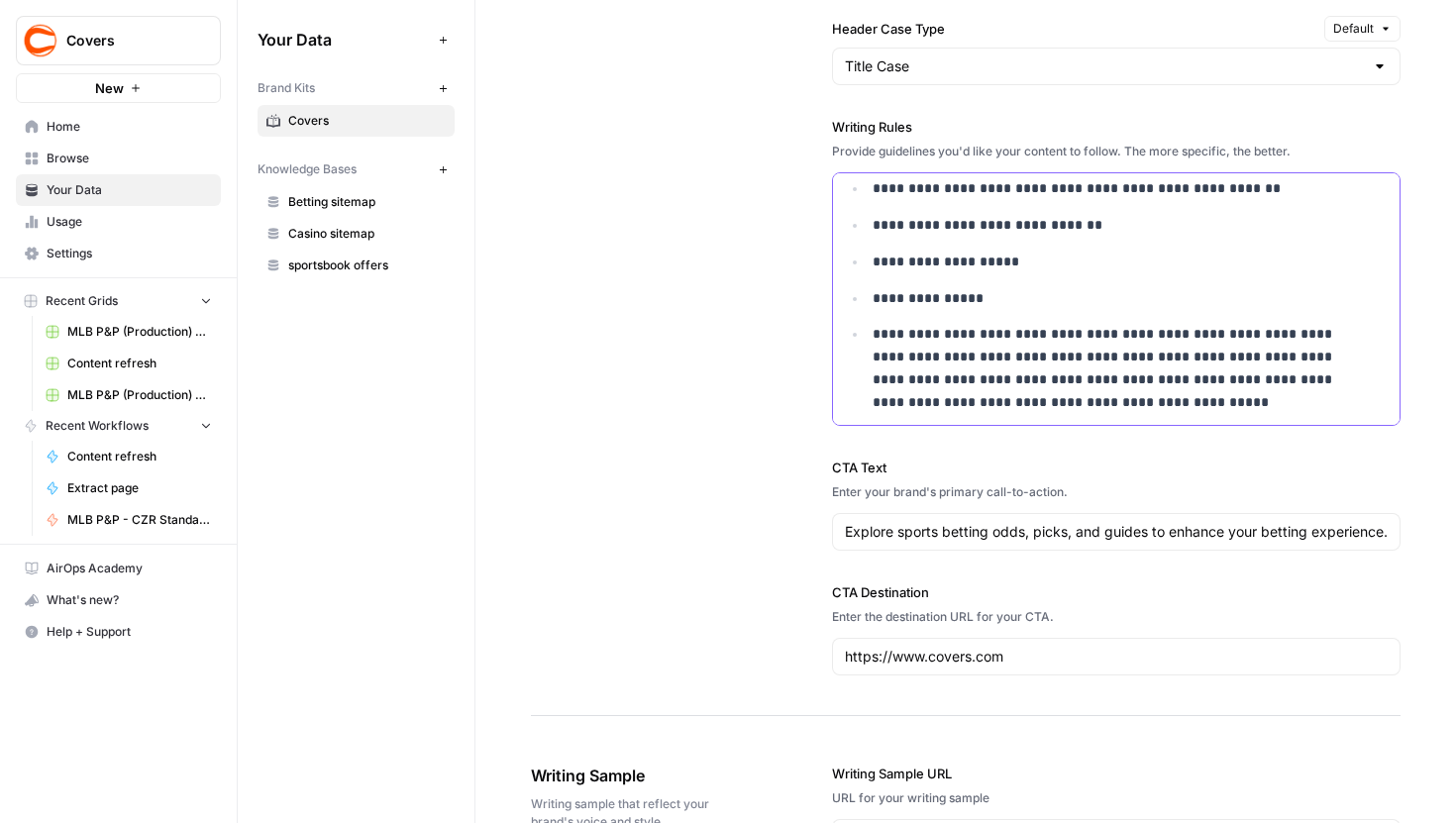 click on "**********" at bounding box center [1117, 367] 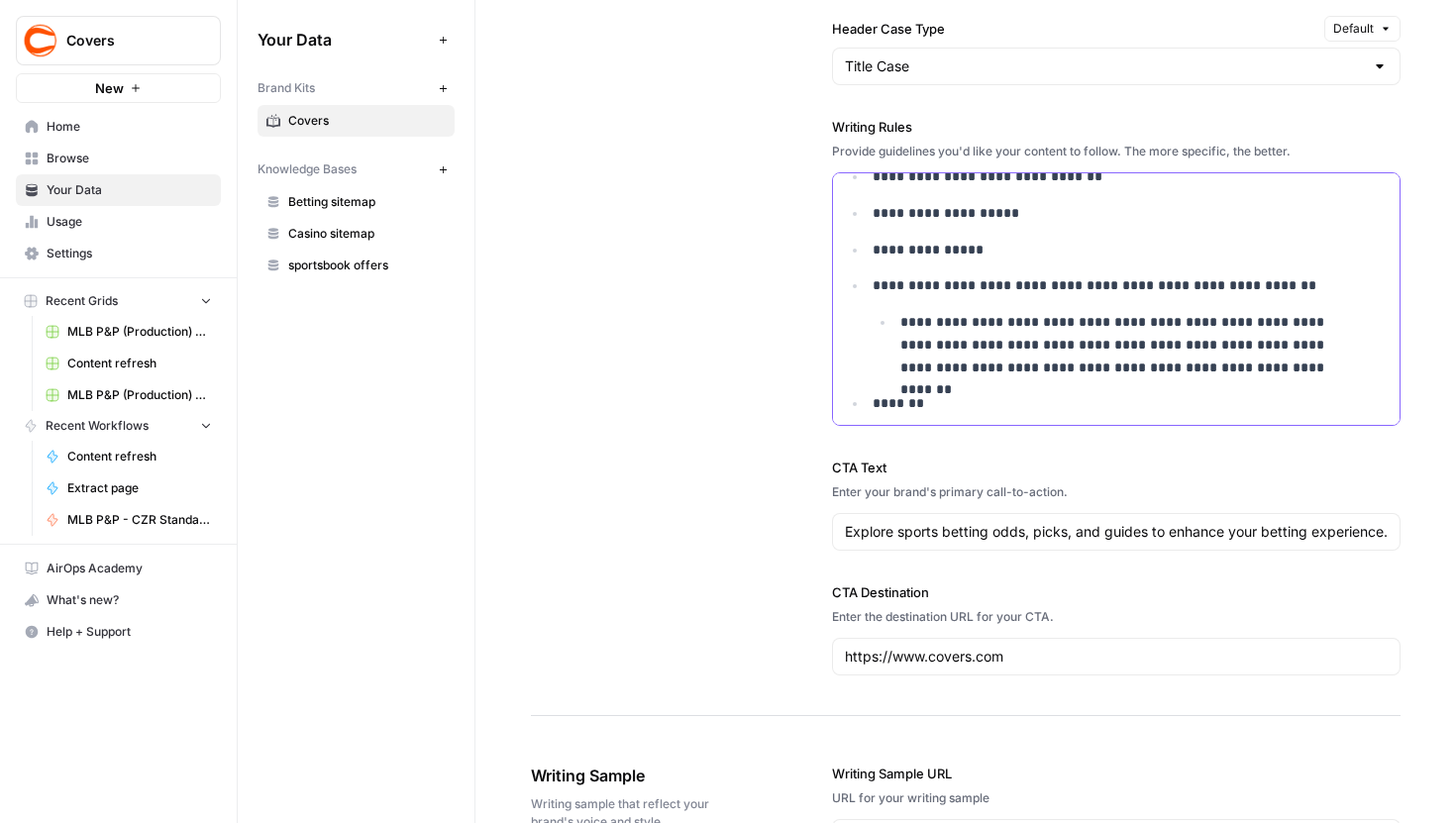 scroll, scrollTop: 653, scrollLeft: 0, axis: vertical 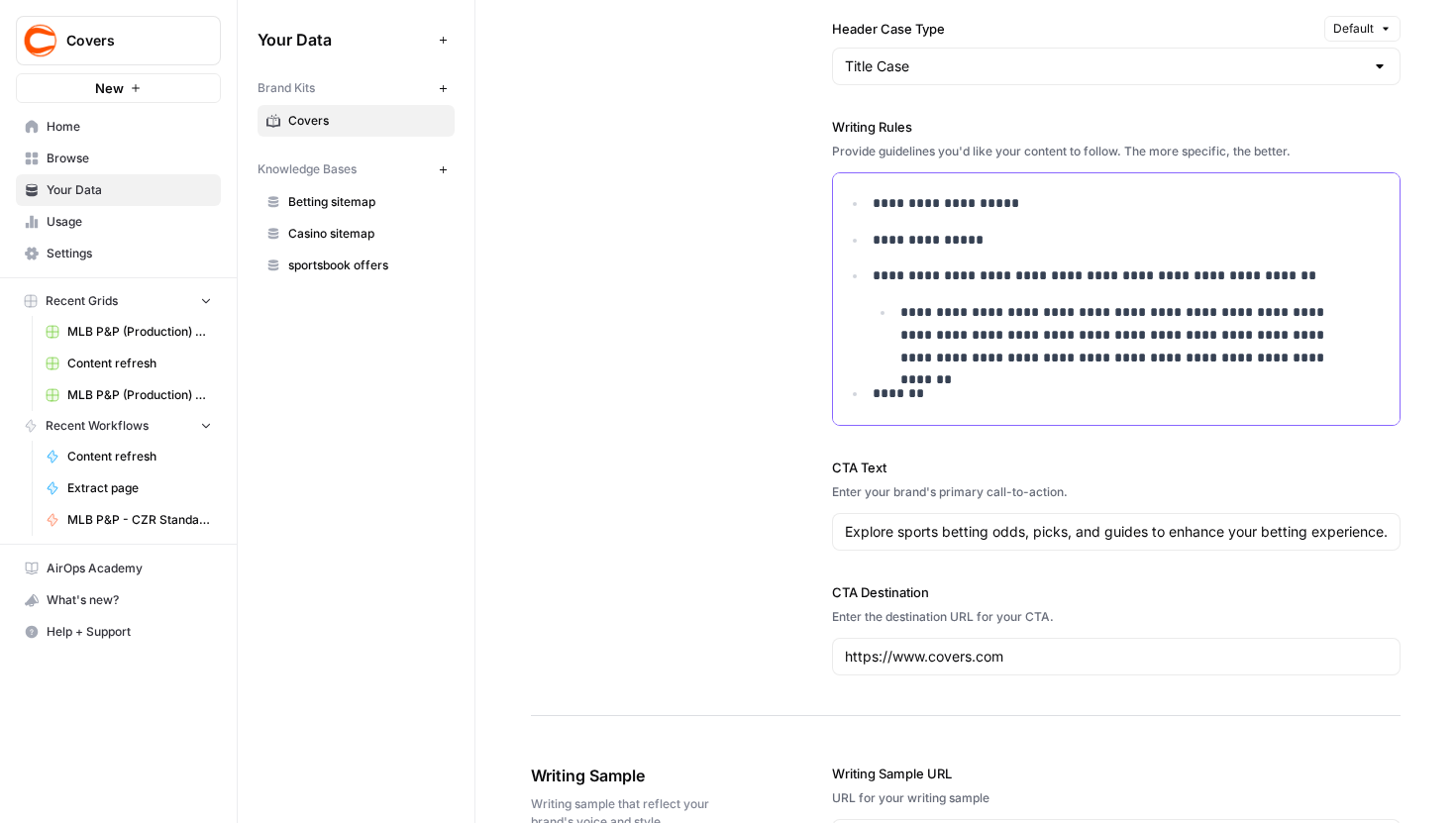 click on "**********" at bounding box center (1131, 335) 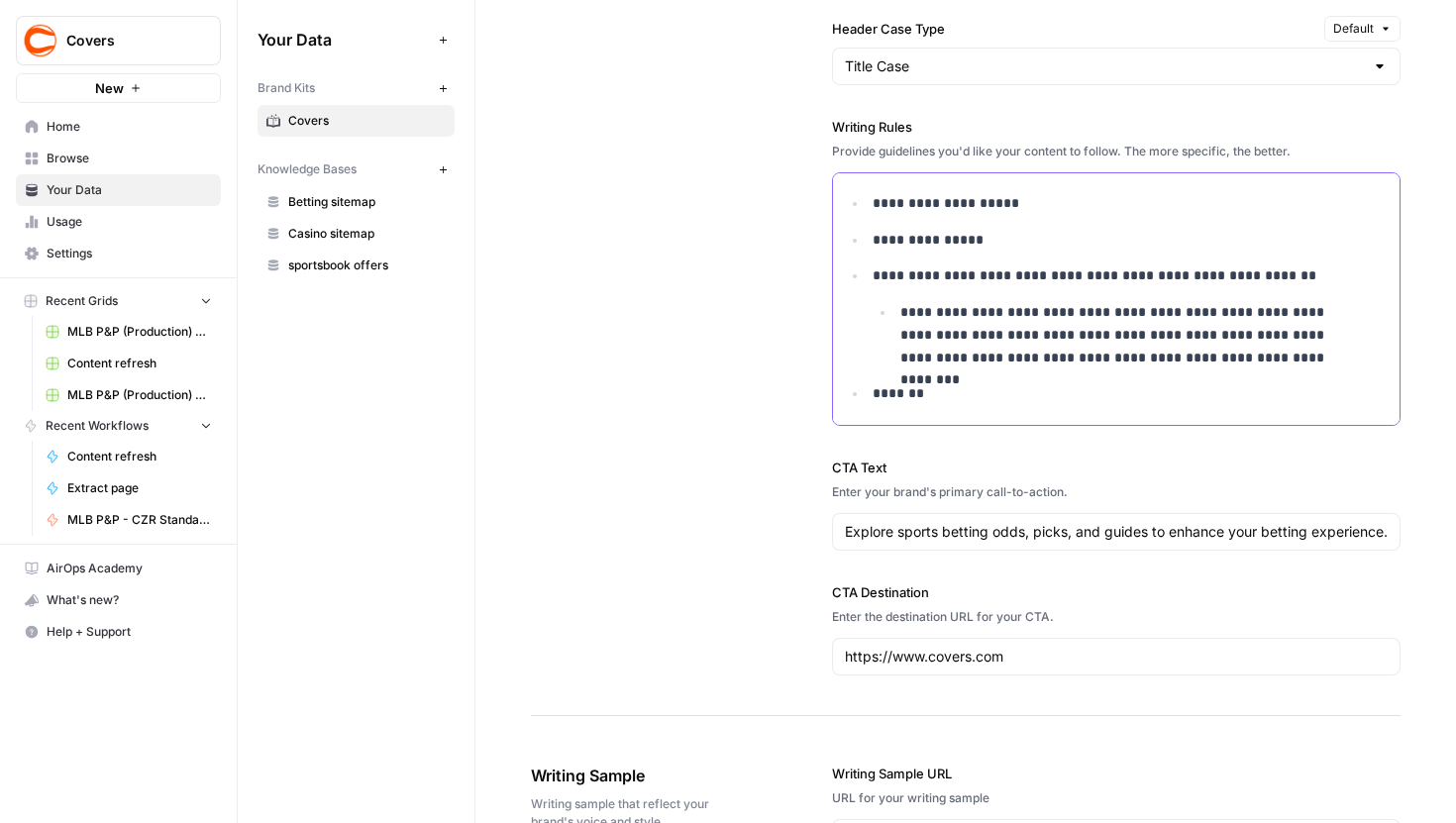 click on "**********" at bounding box center (1131, 335) 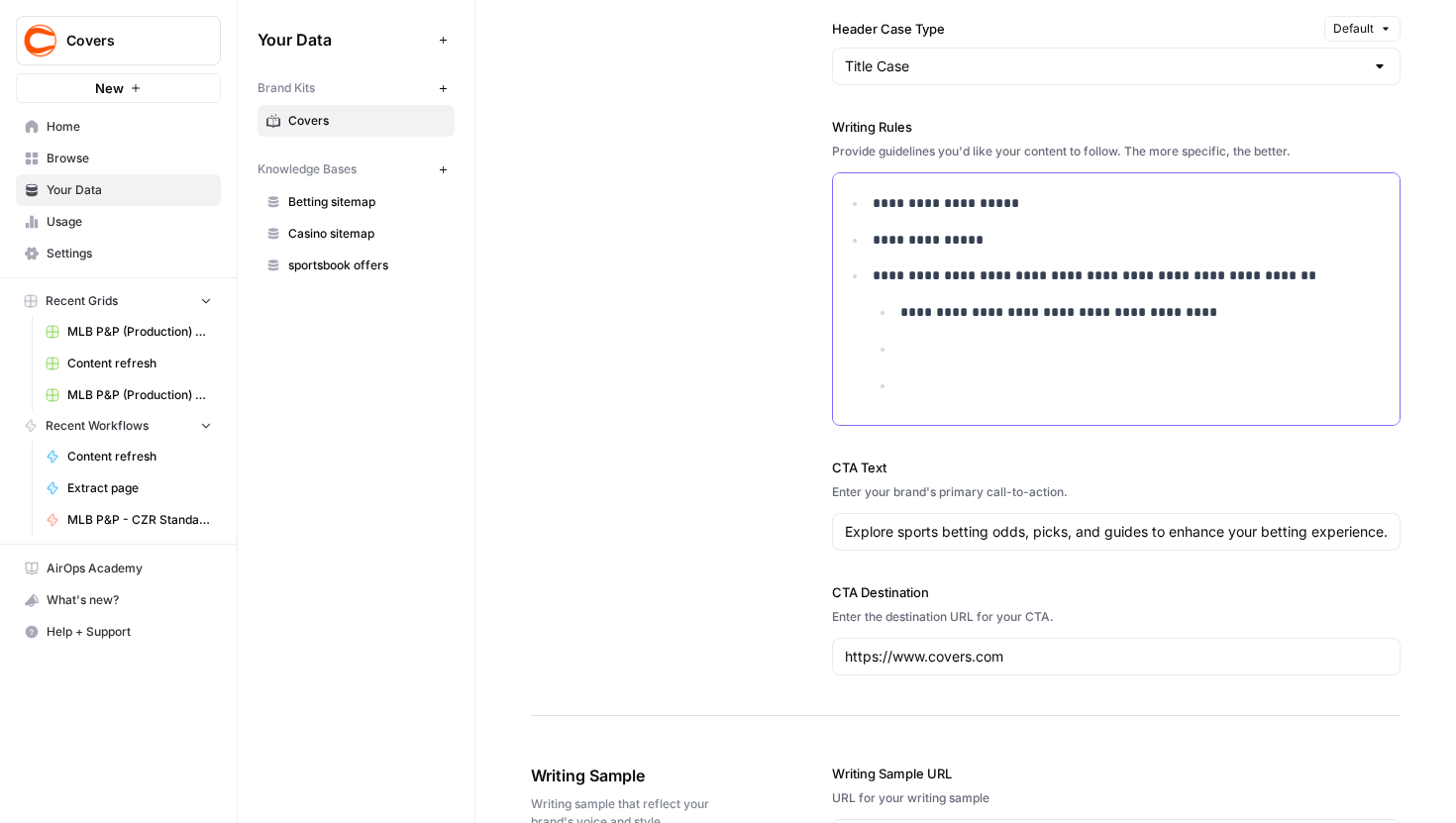 scroll, scrollTop: 664, scrollLeft: 0, axis: vertical 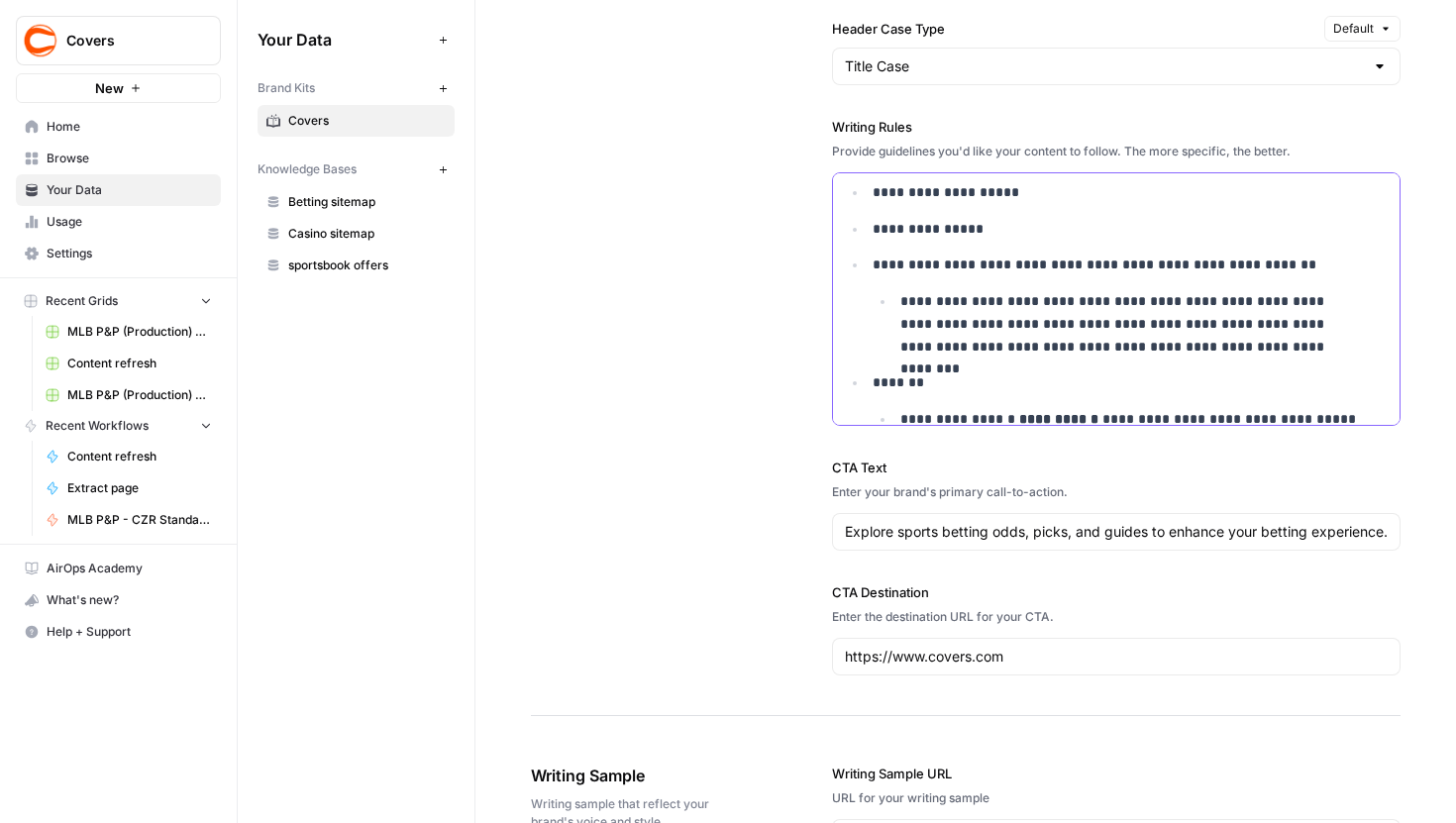 click on "**********" at bounding box center [1117, 264] 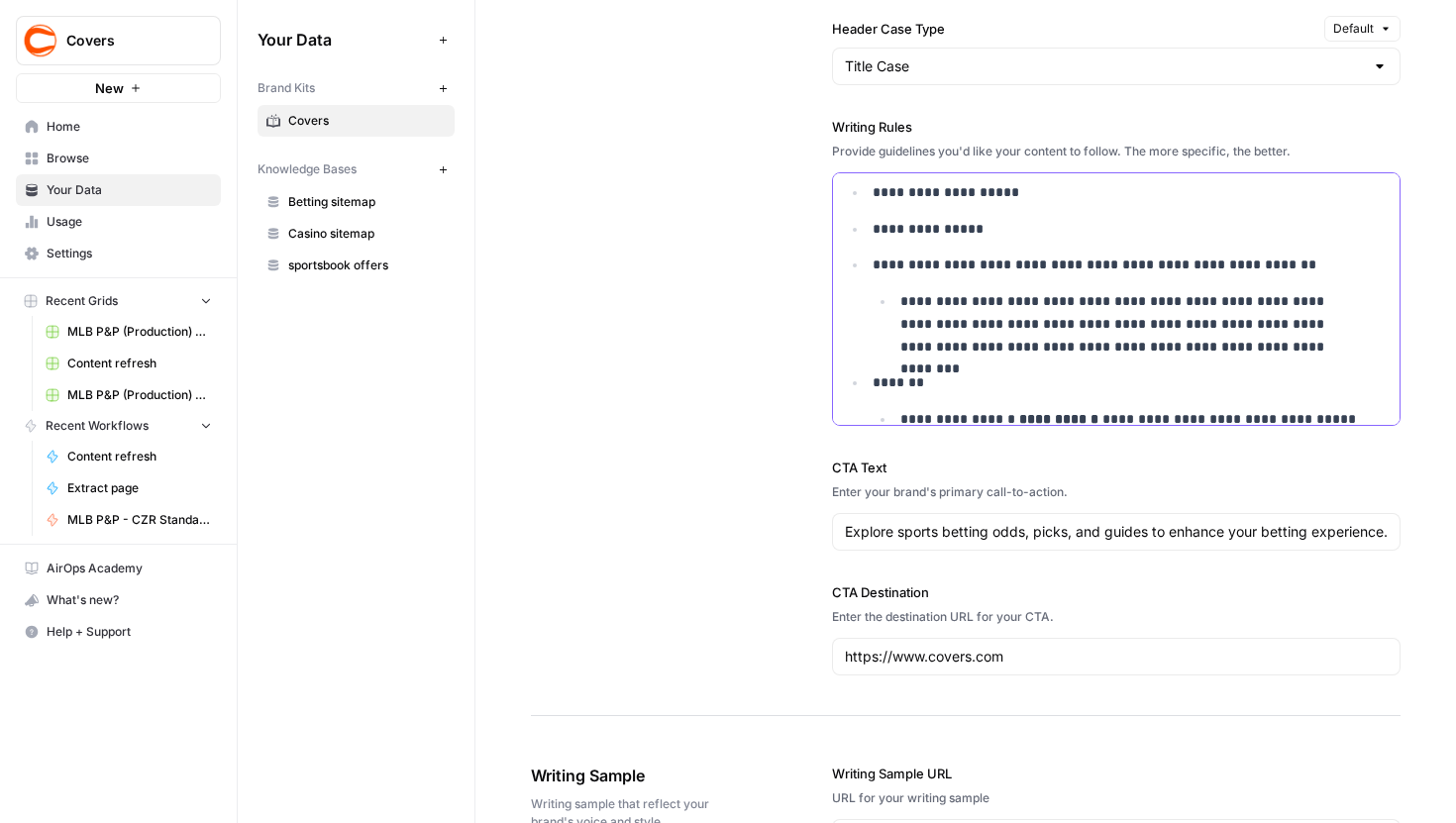 click on "**********" at bounding box center (1127, 573) 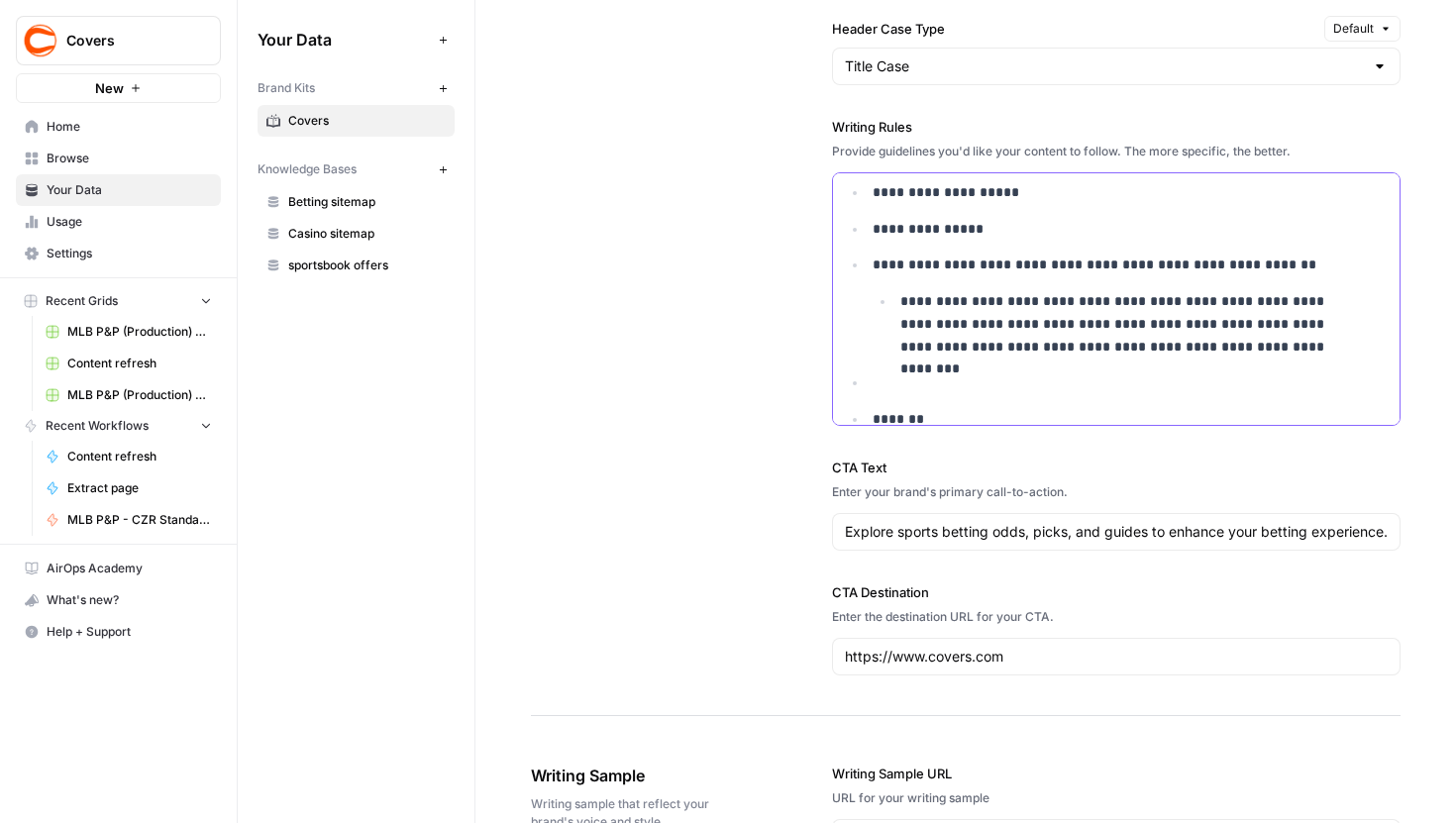 scroll, scrollTop: 672, scrollLeft: 0, axis: vertical 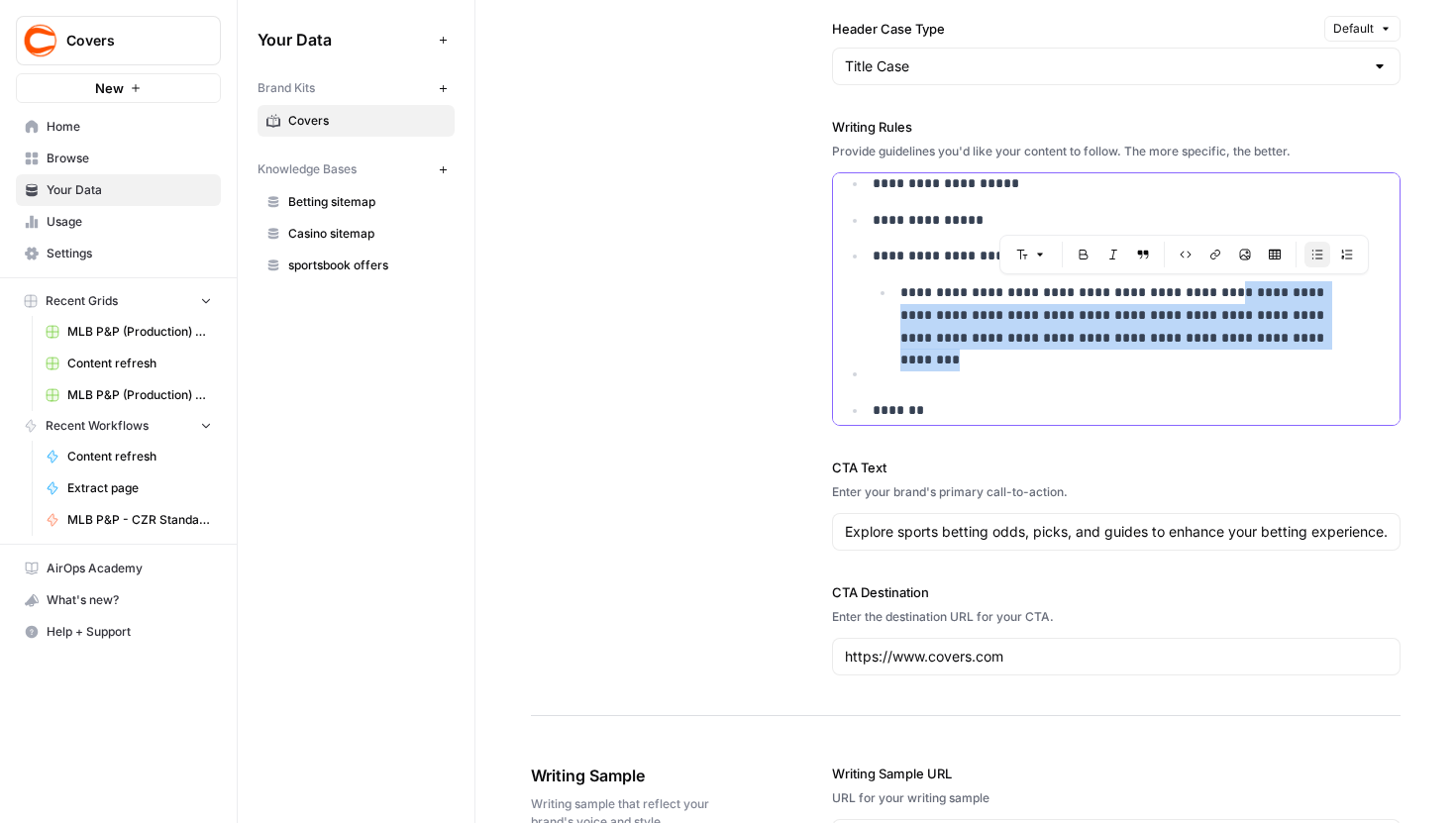 drag, startPoint x: 1266, startPoint y: 342, endPoint x: 1231, endPoint y: 293, distance: 60.216277 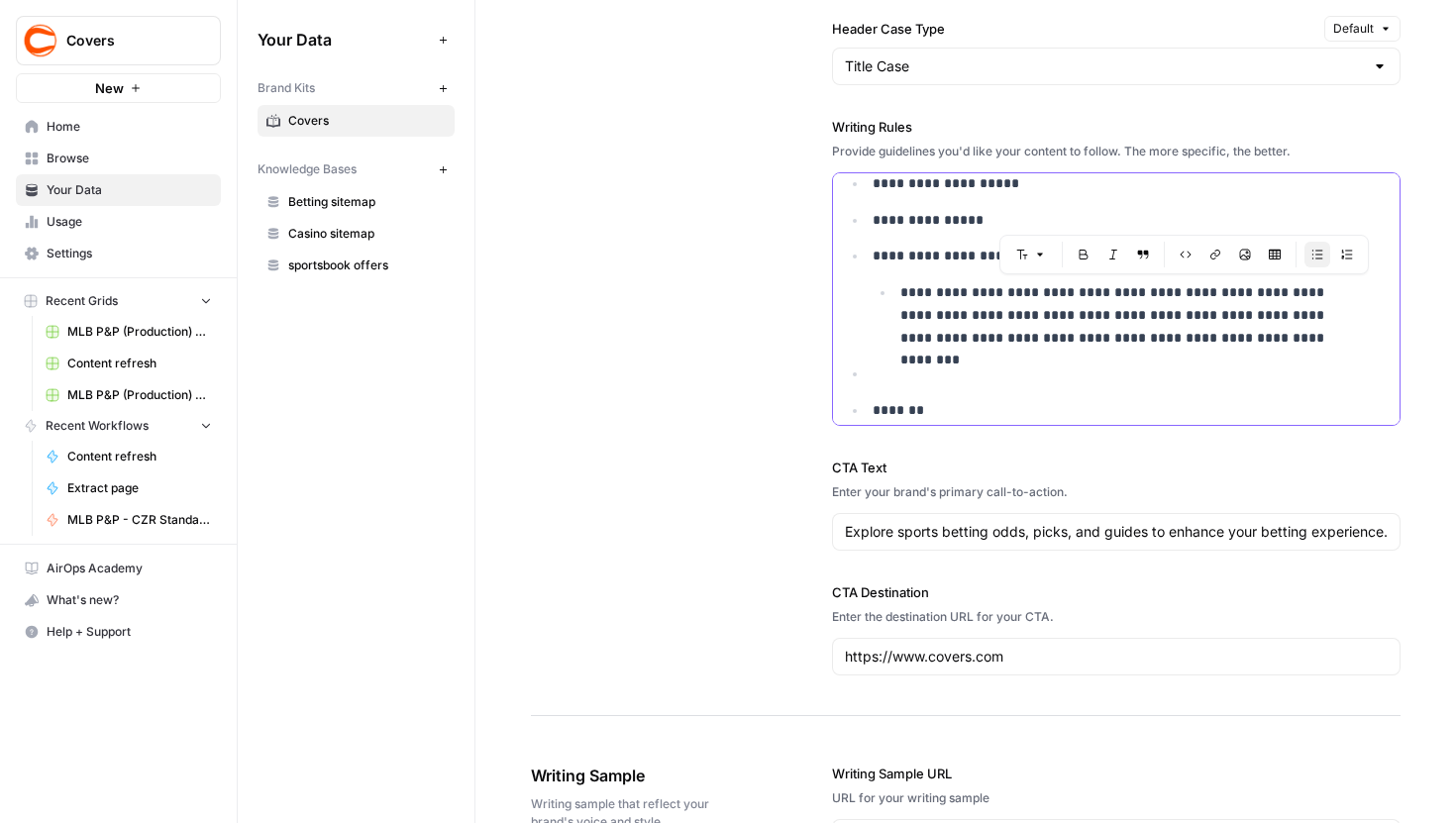 click on "**********" at bounding box center (1116, 576) 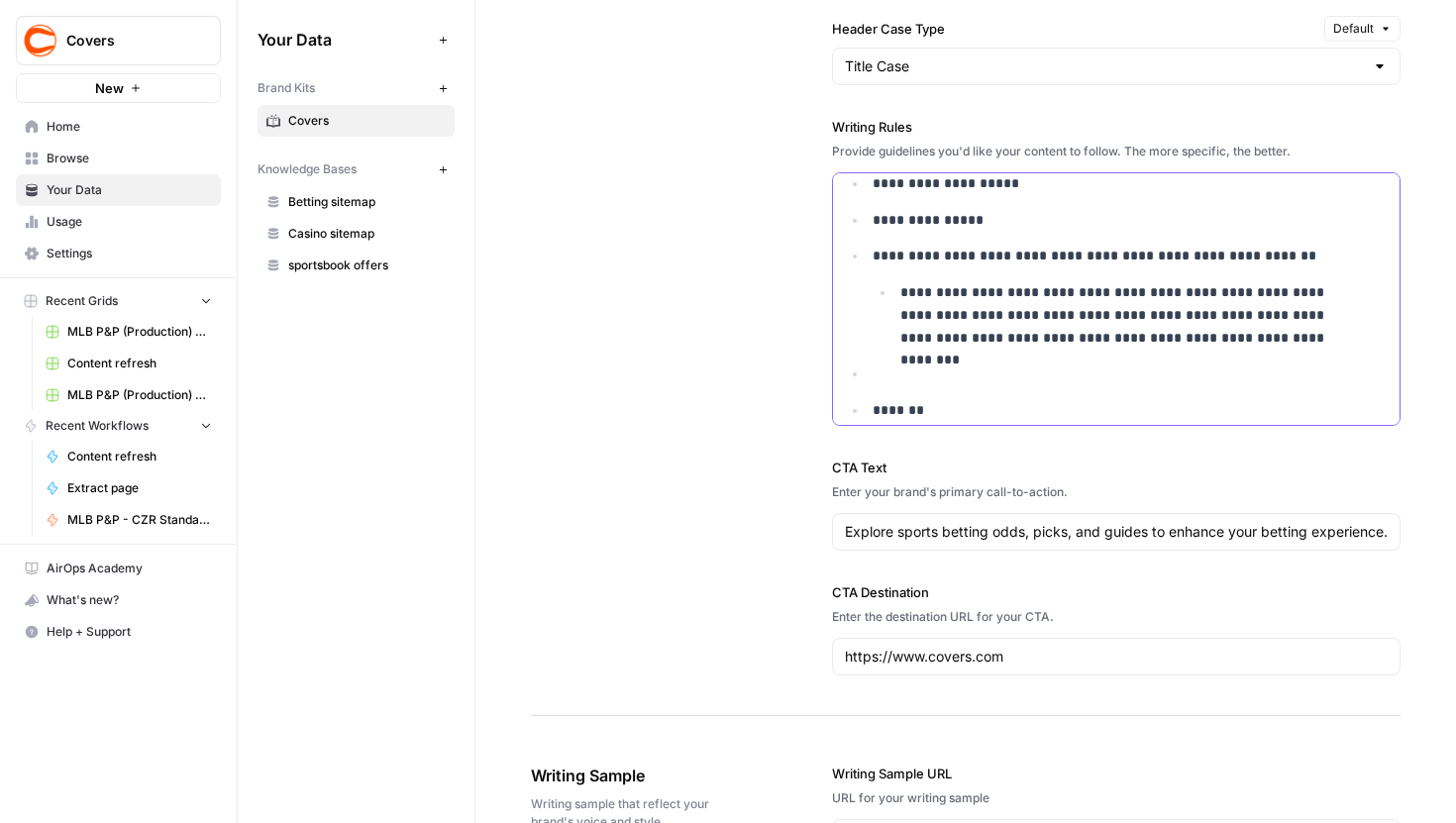 click at bounding box center [1117, 373] 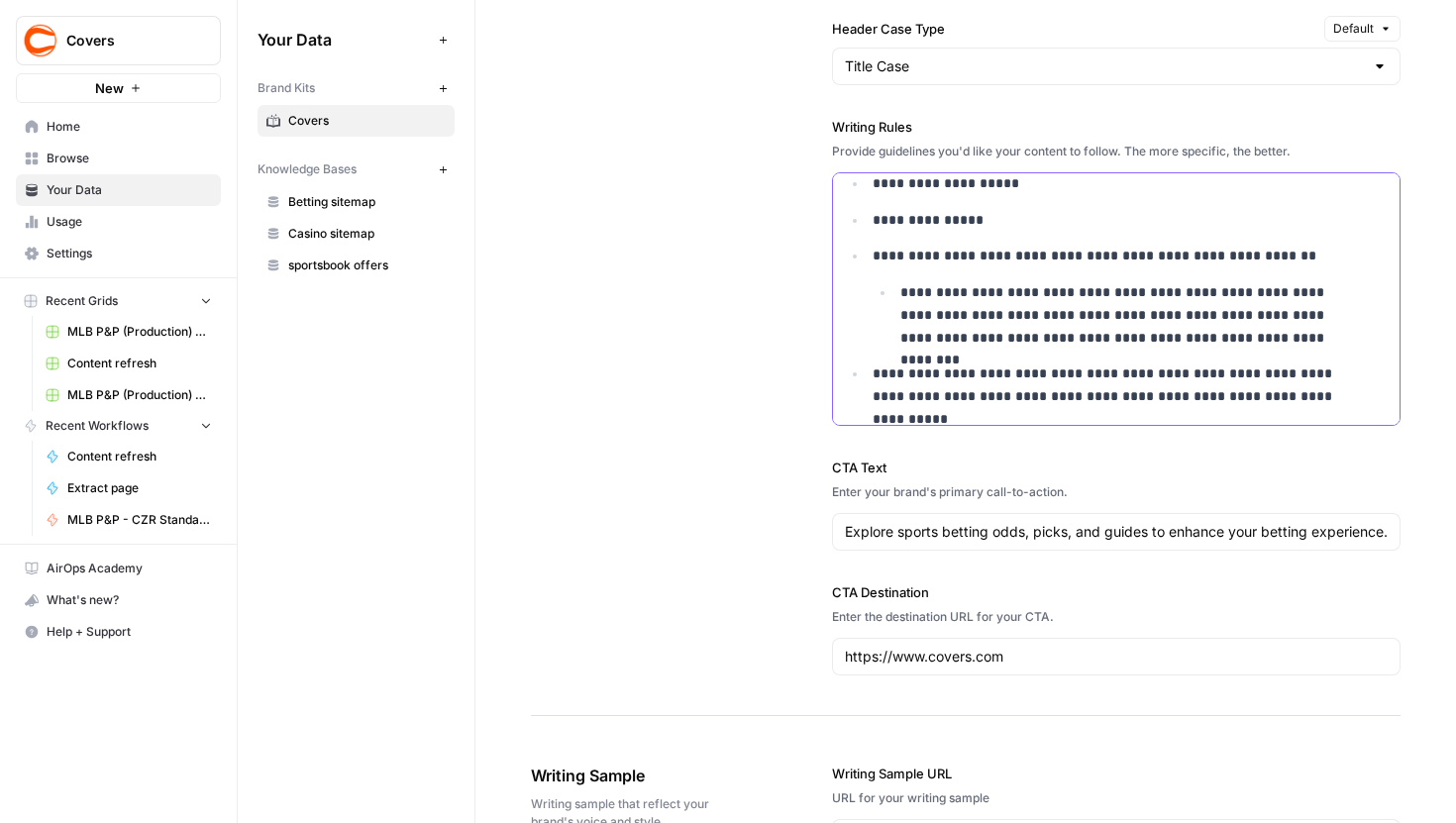 click on "**********" at bounding box center [1117, 385] 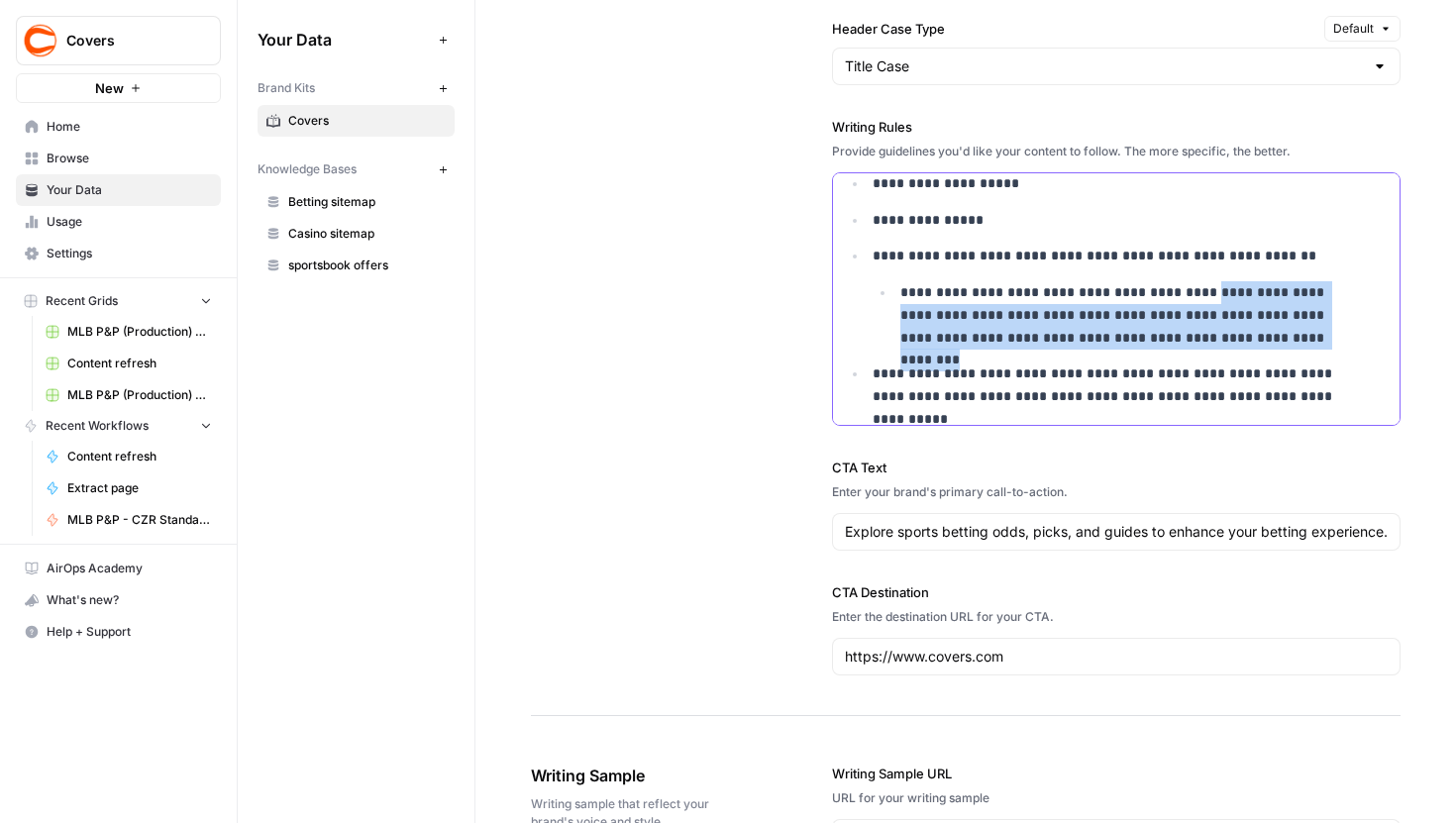 drag, startPoint x: 1269, startPoint y: 335, endPoint x: 1210, endPoint y: 297, distance: 70.178344 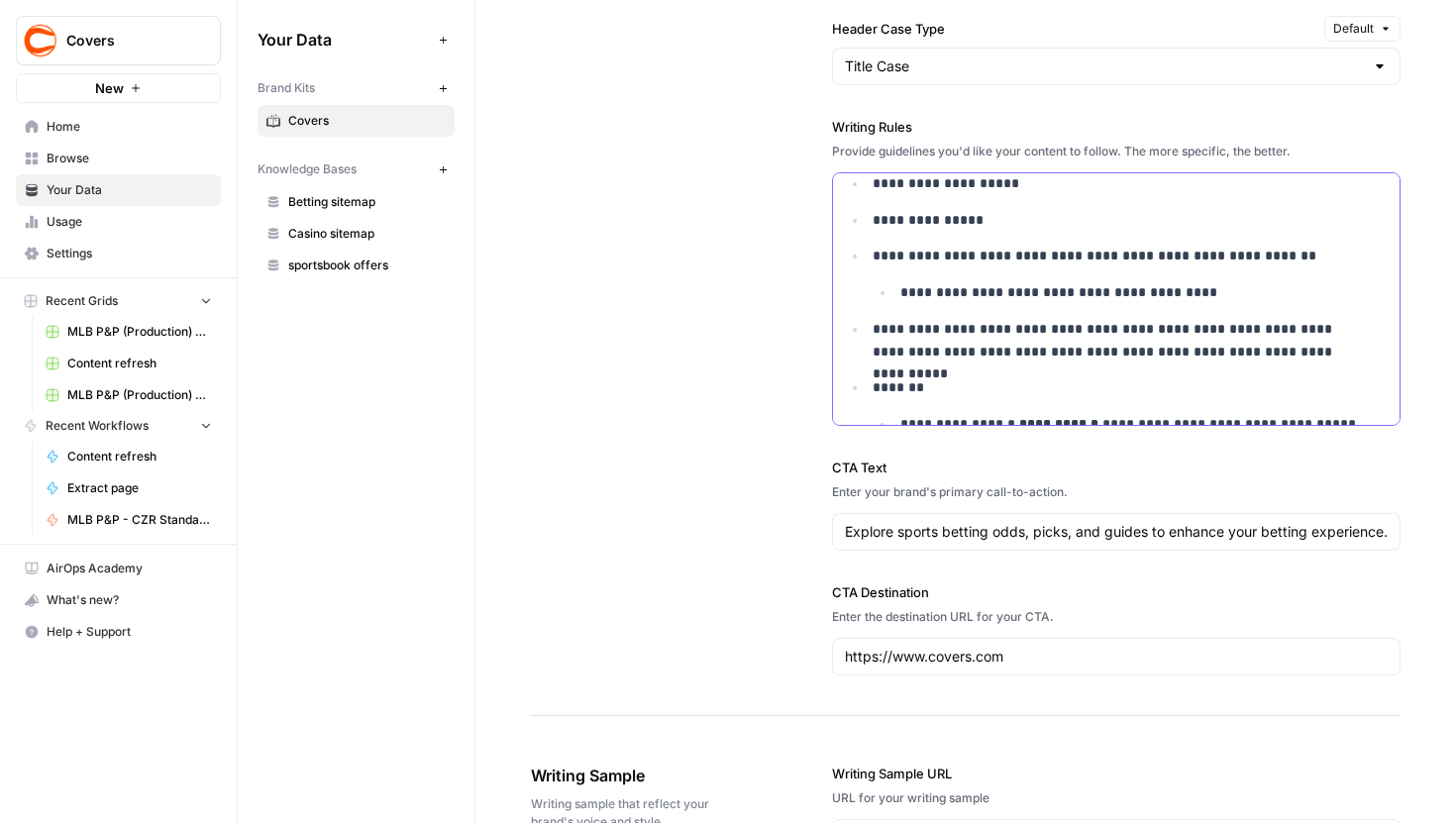 click on "**********" at bounding box center [1117, 341] 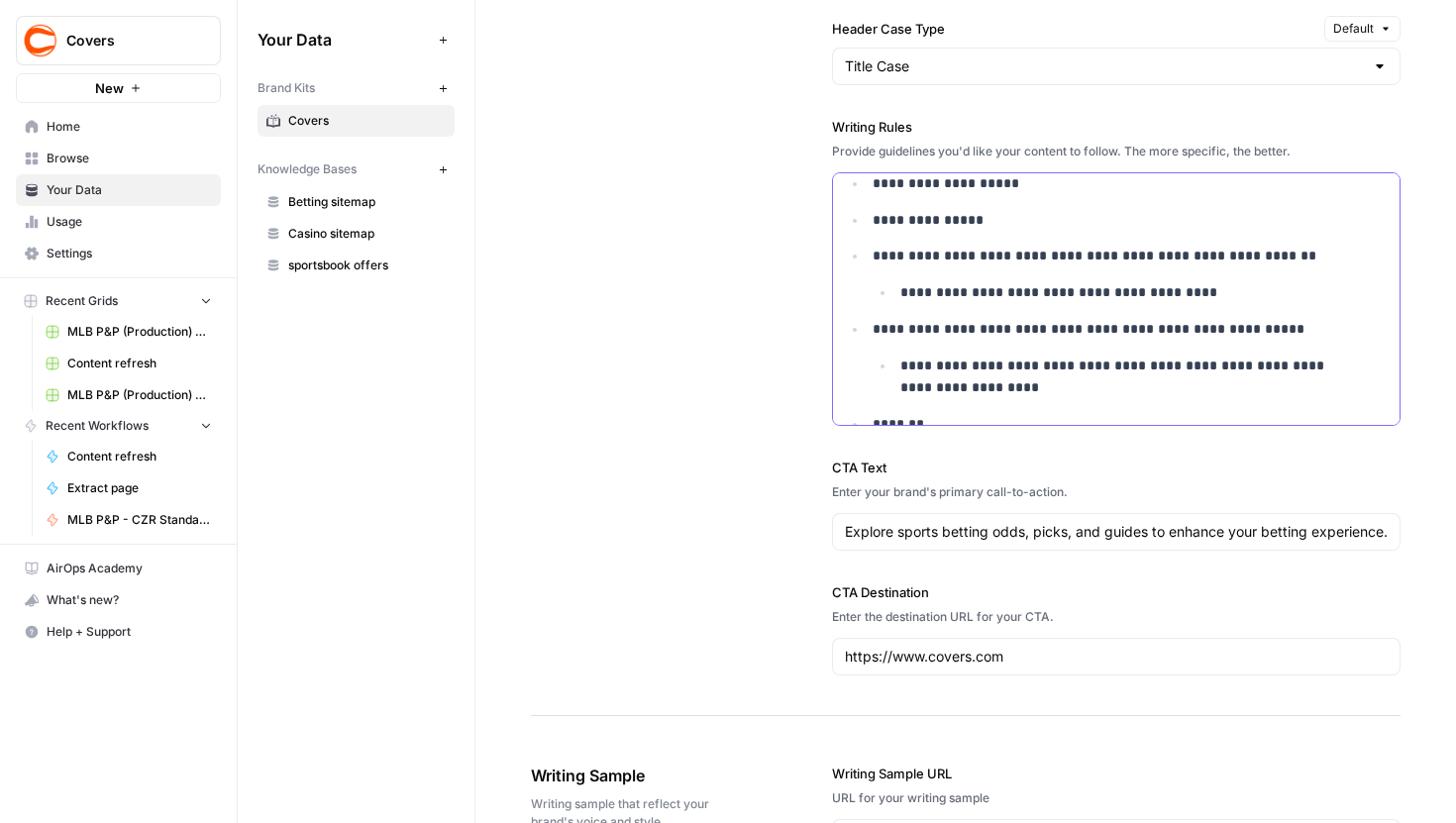 click on "**********" at bounding box center (1131, 377) 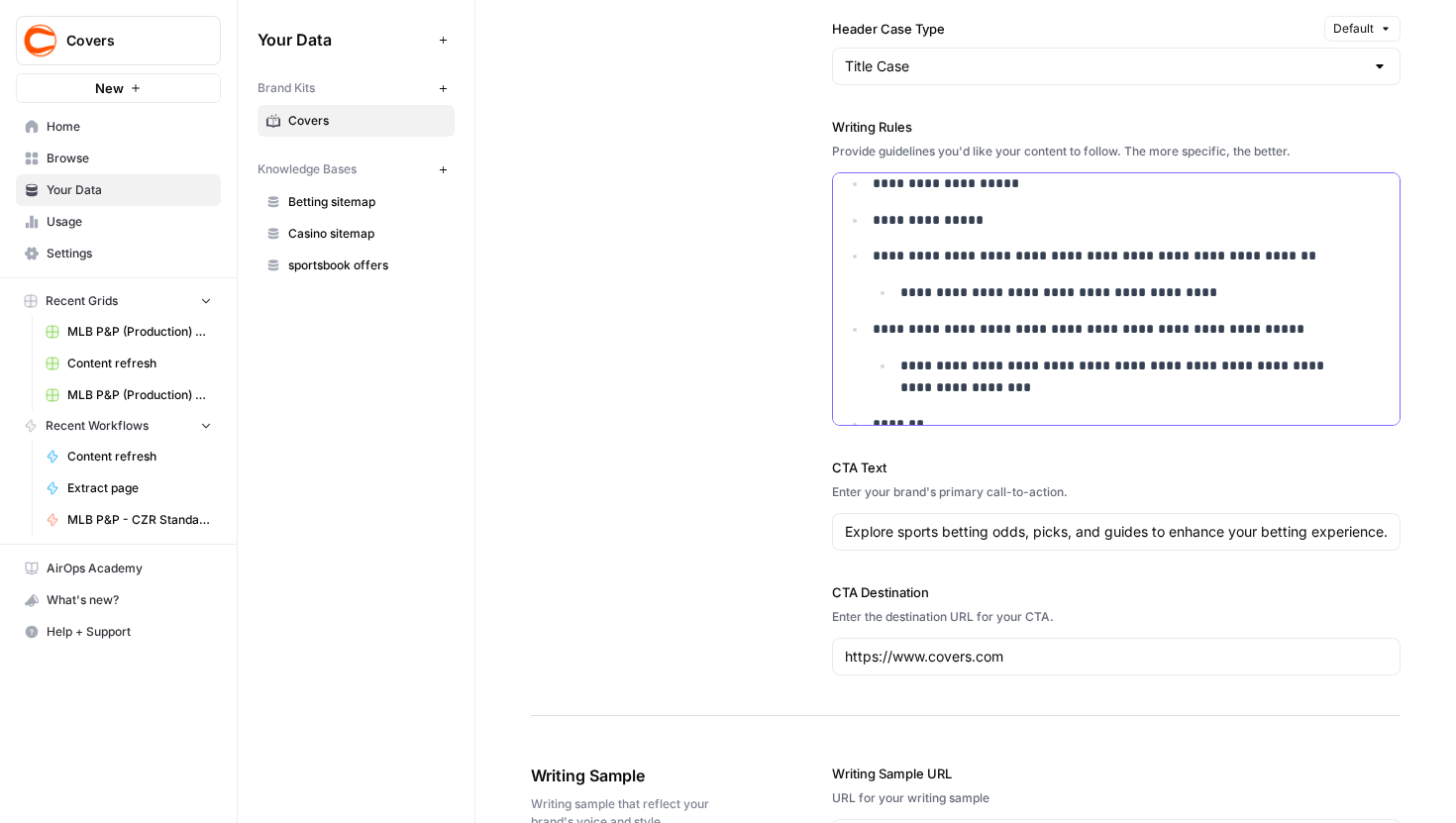 click on "**********" at bounding box center (1131, 377) 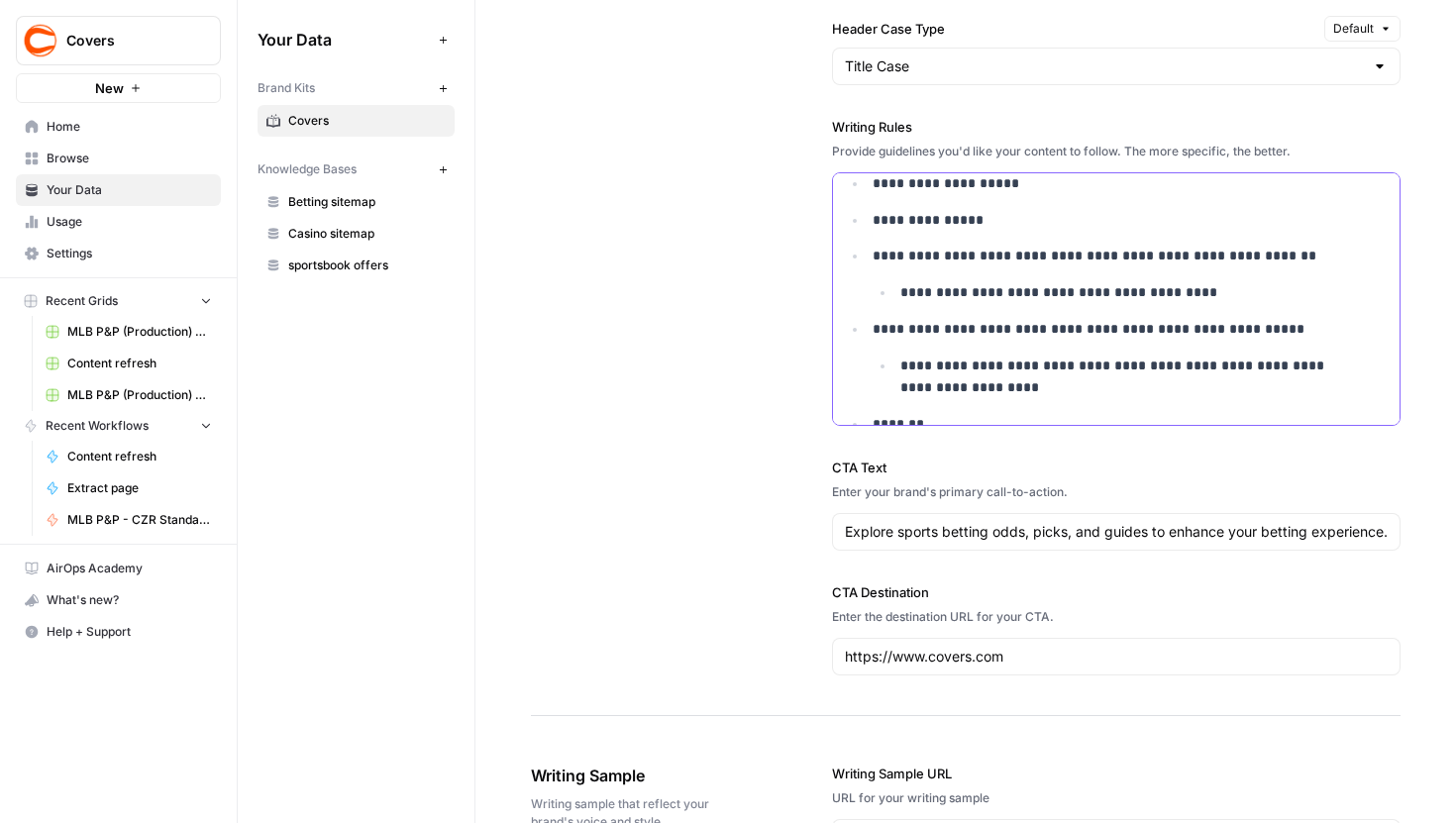 click on "**********" at bounding box center (1131, 292) 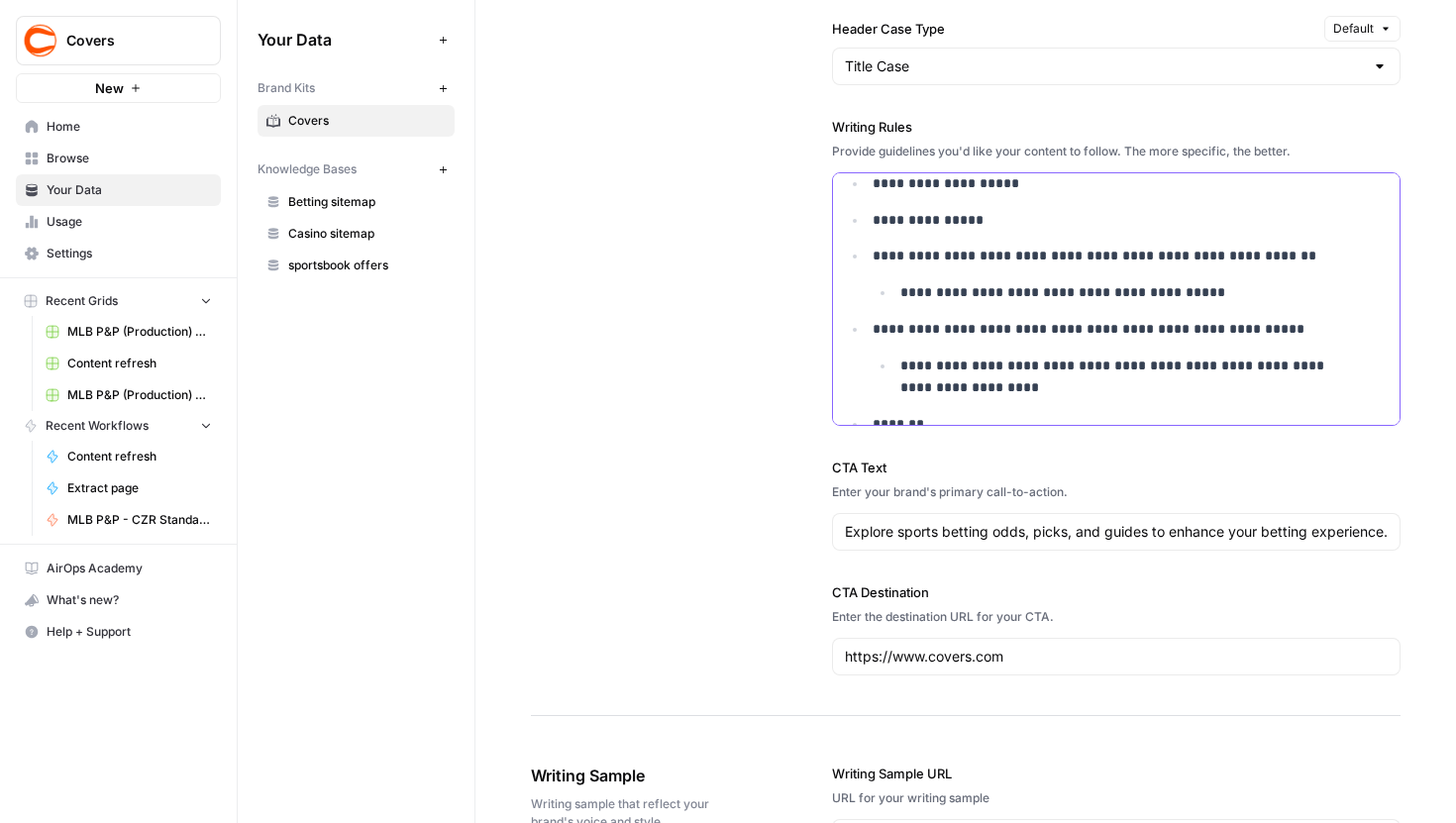 click on "**********" at bounding box center [1131, 377] 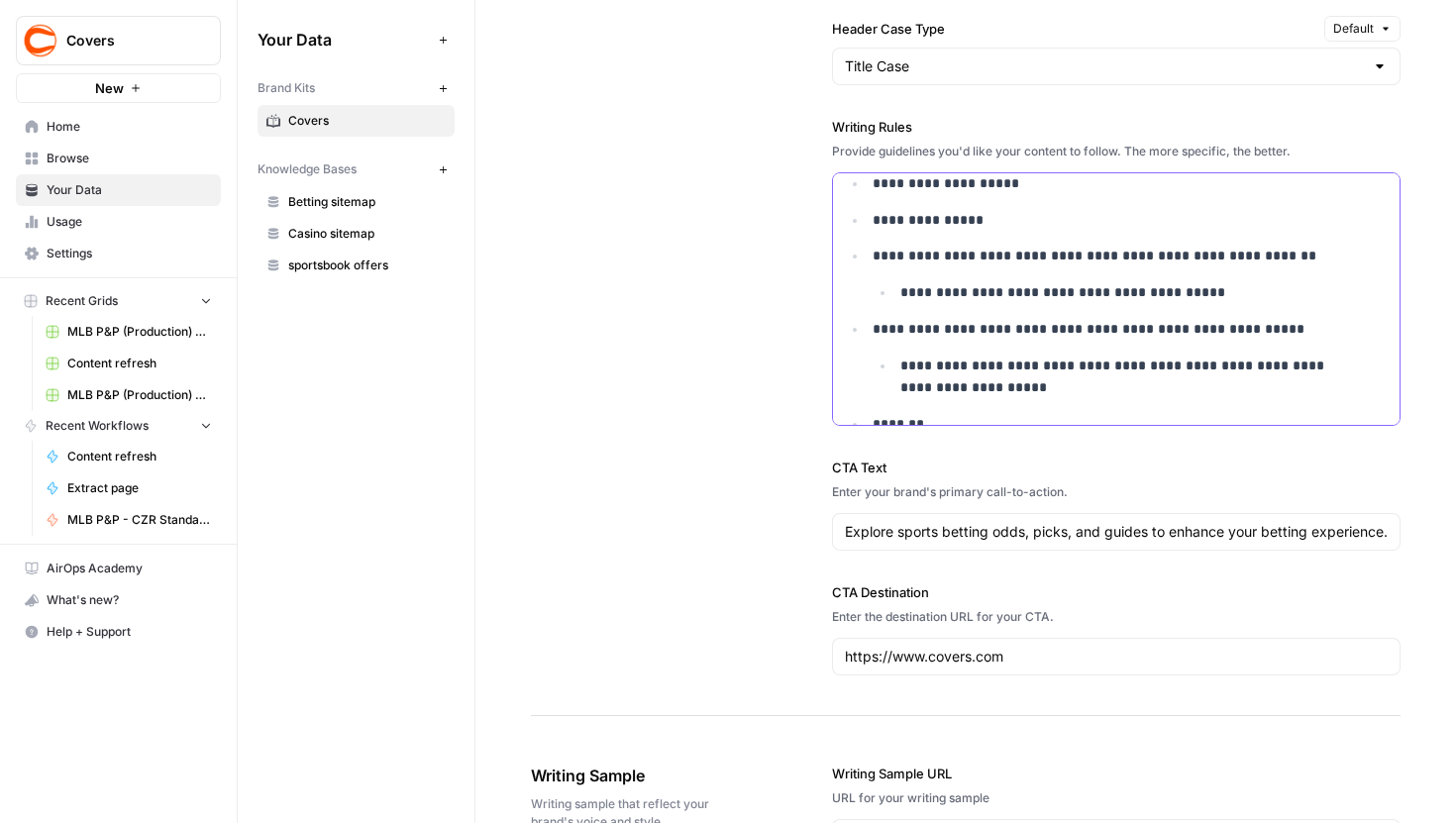 click on "**********" at bounding box center [1131, 377] 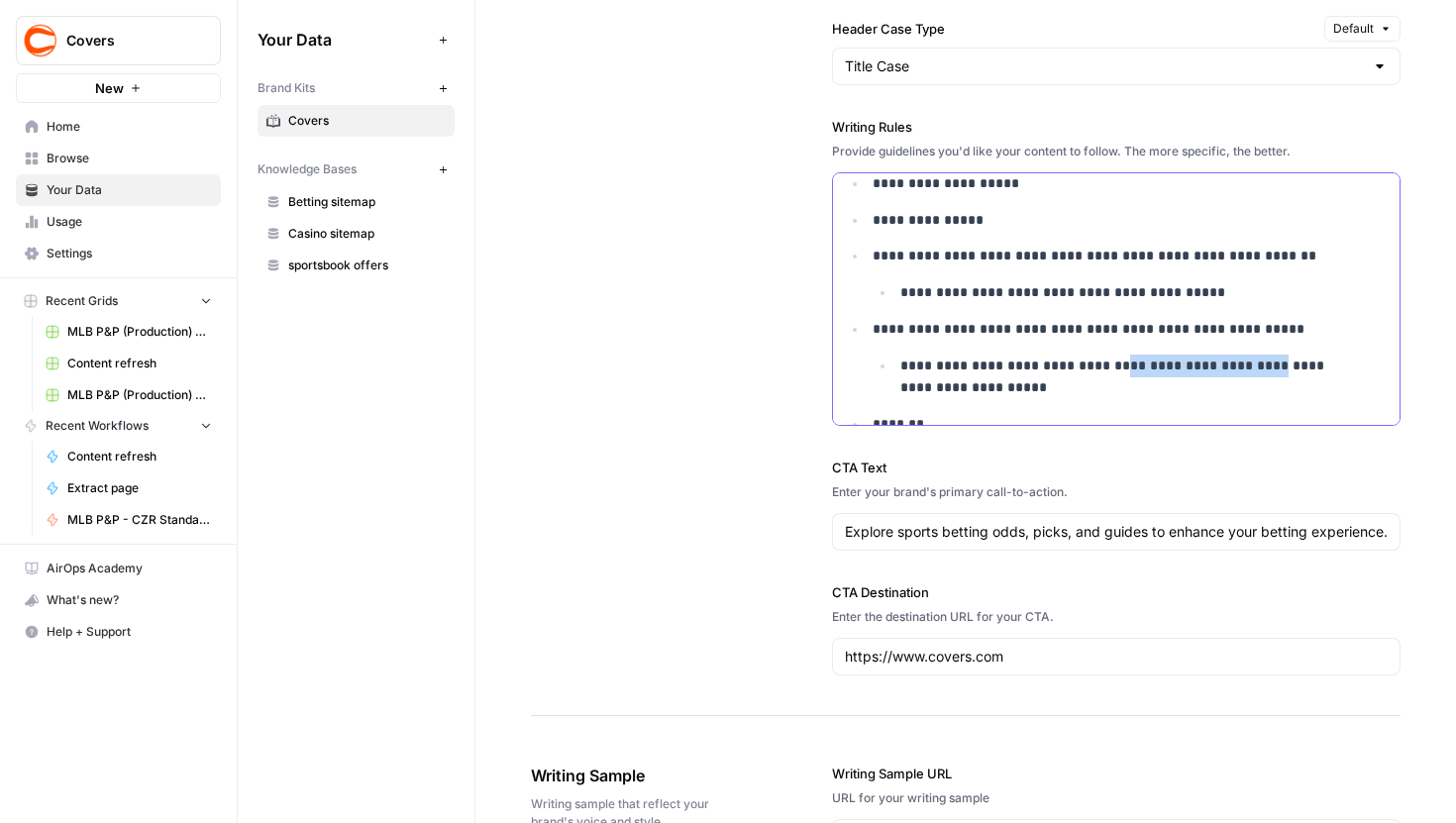 drag, startPoint x: 1080, startPoint y: 367, endPoint x: 1224, endPoint y: 368, distance: 144.00347 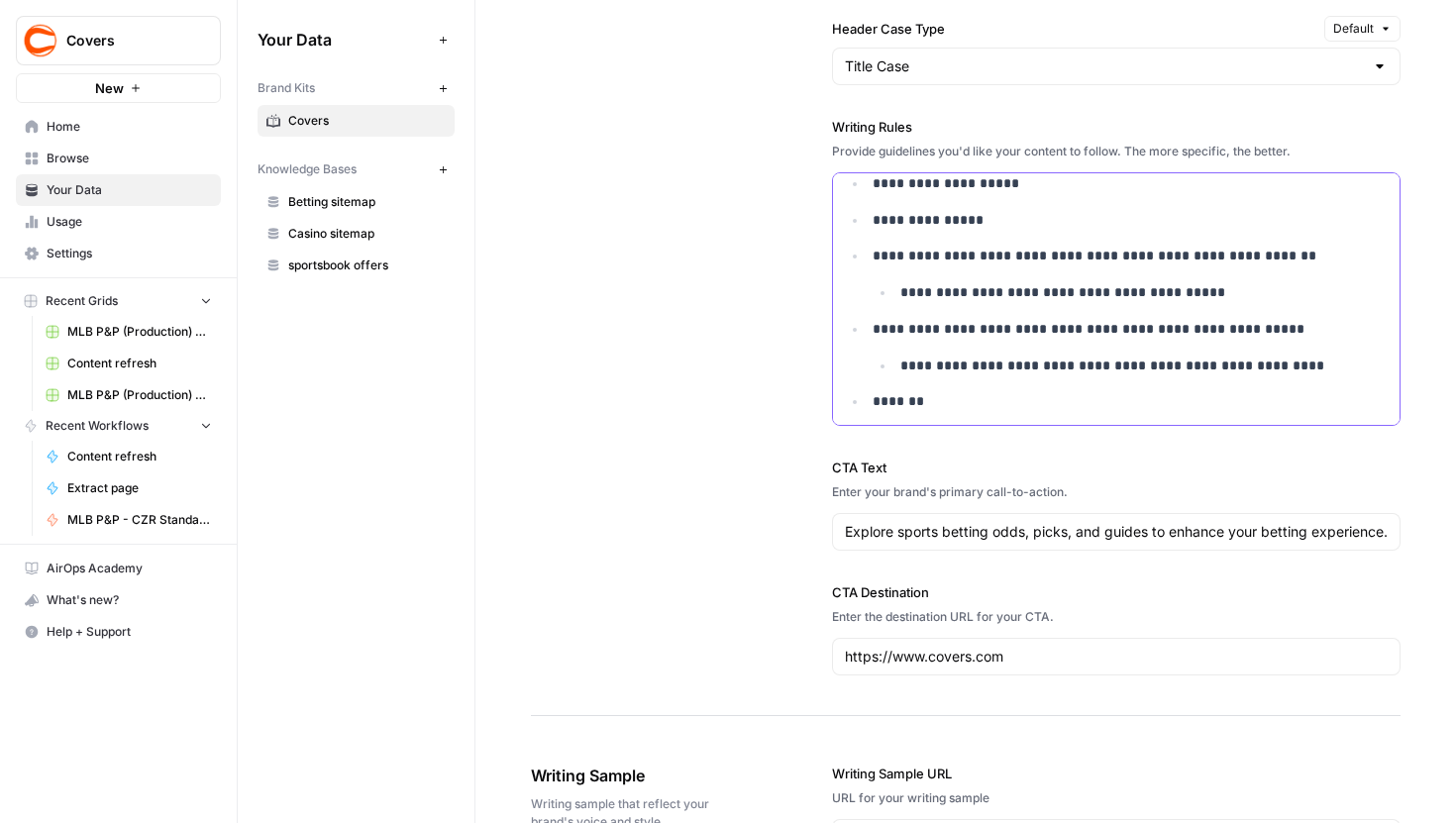click on "**********" at bounding box center (1131, 365) 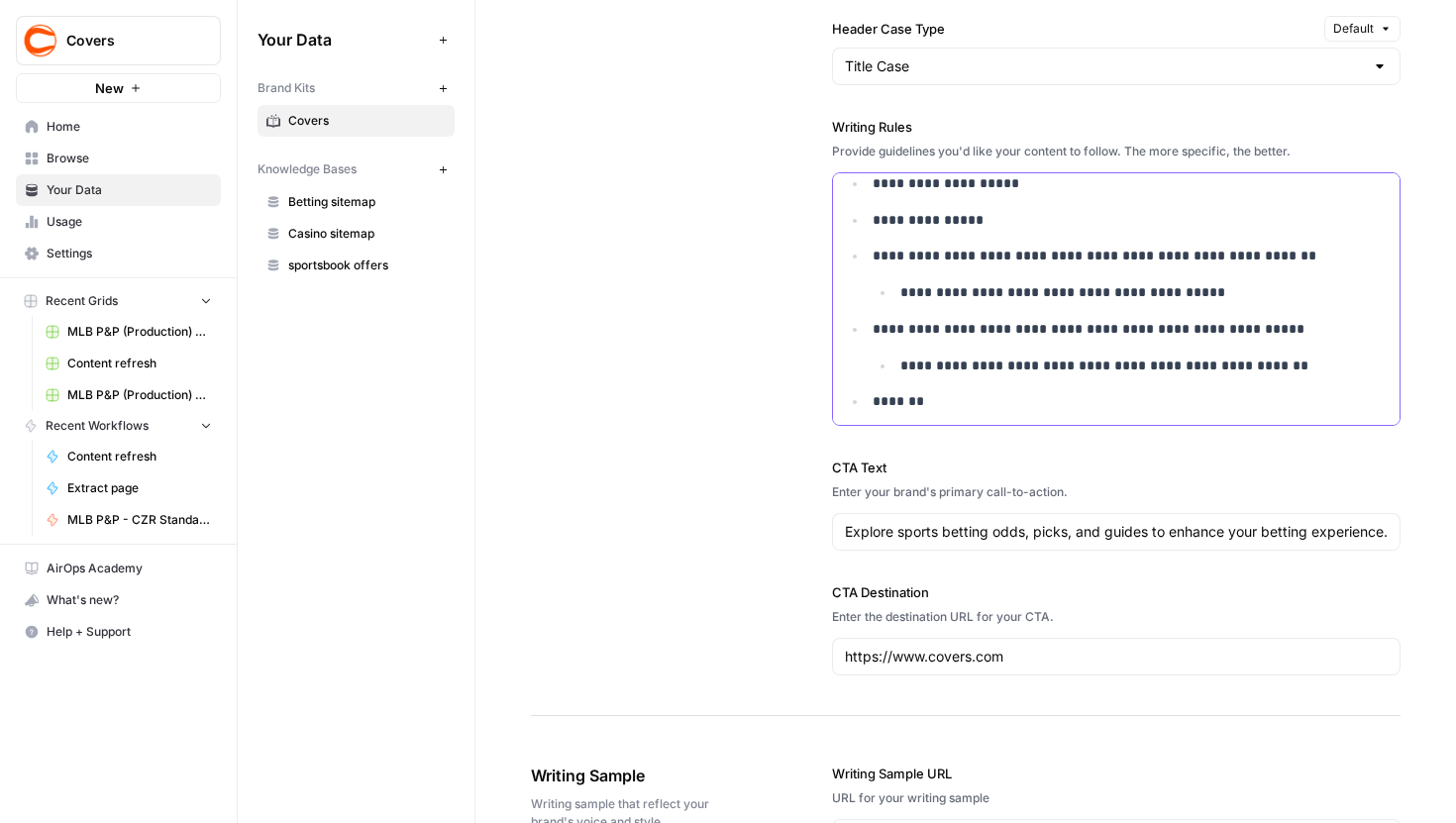 click on "**********" at bounding box center [1131, 365] 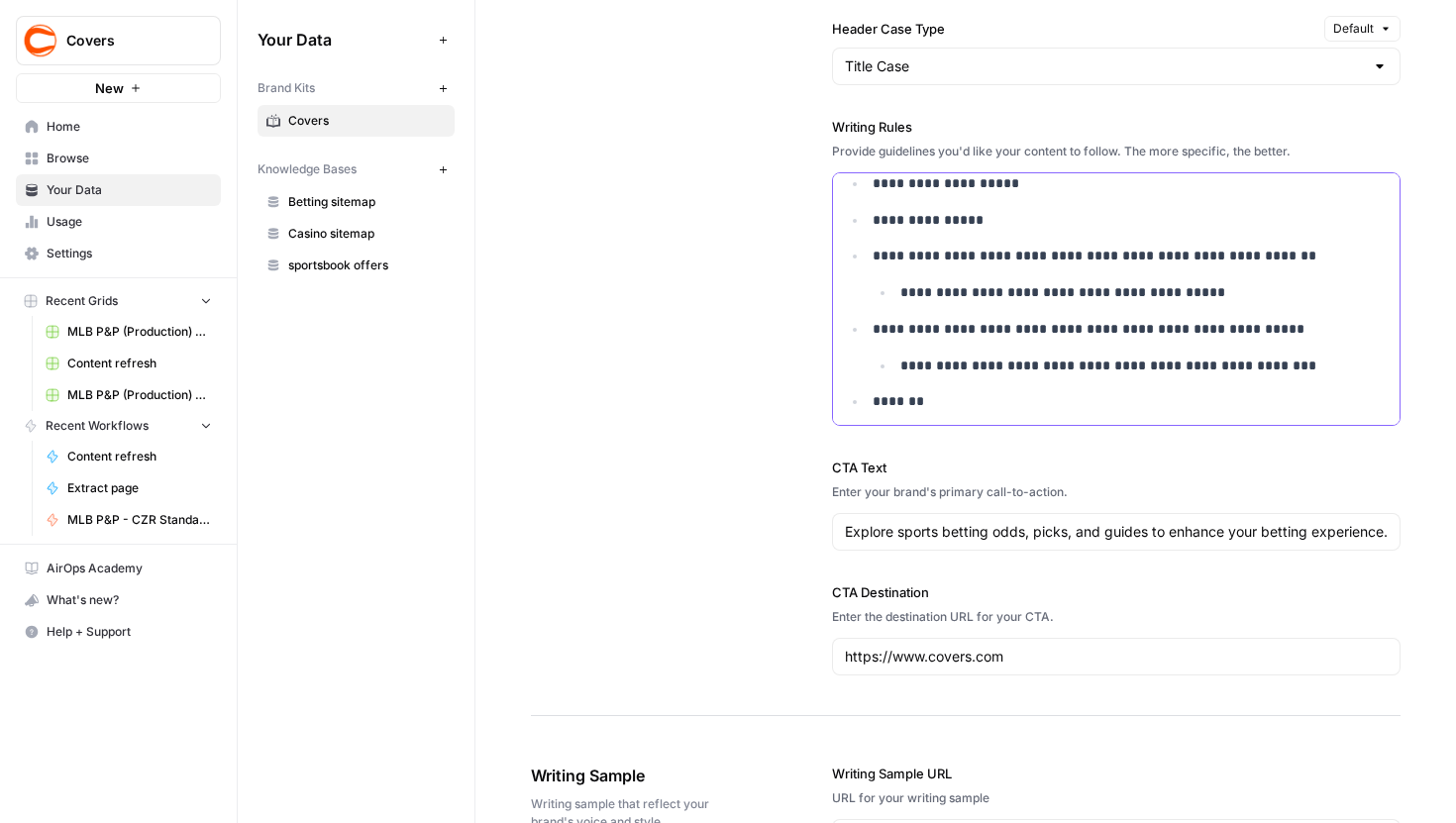 click on "**********" at bounding box center [1131, 365] 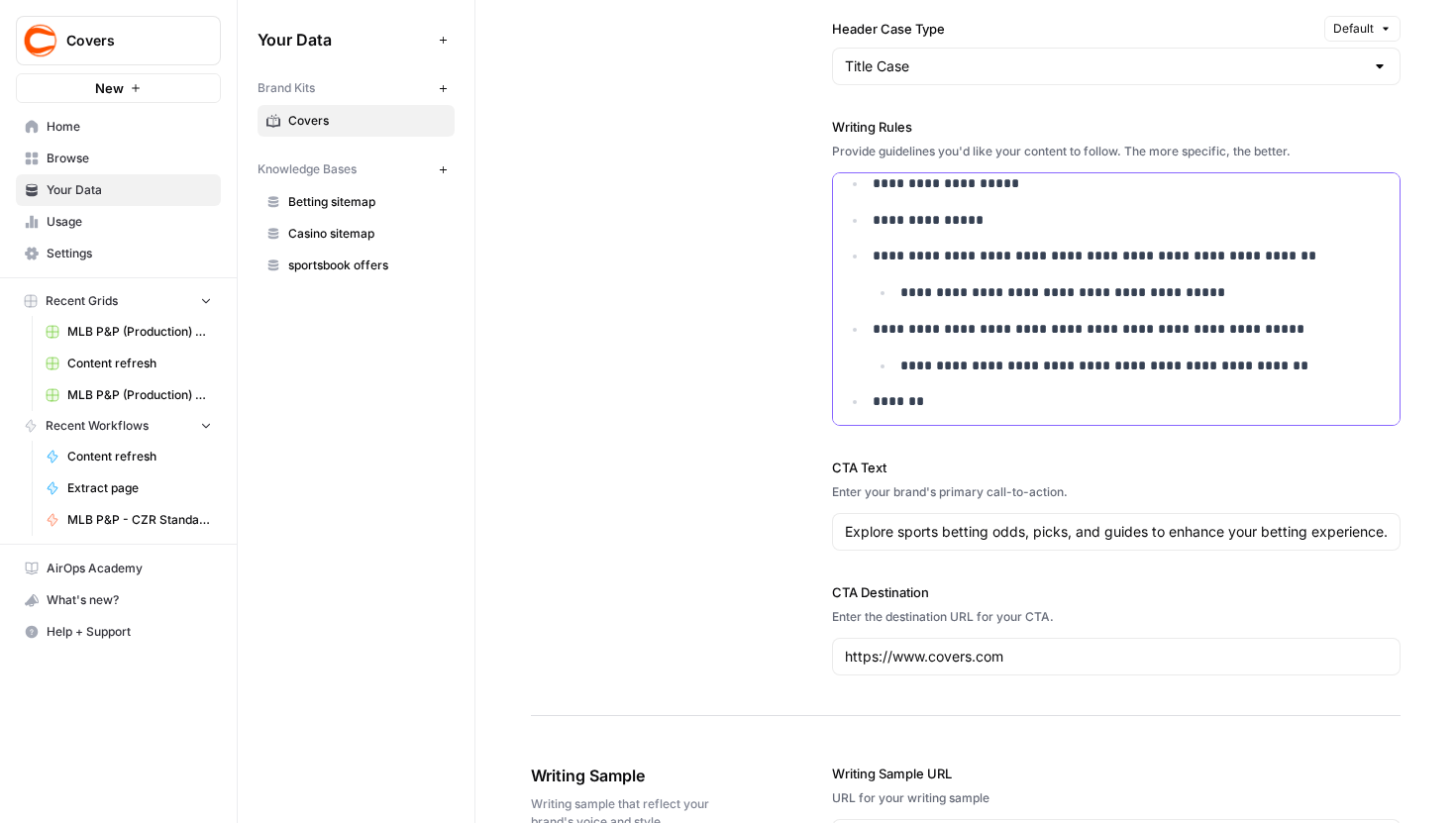 click on "**********" at bounding box center [1116, 571] 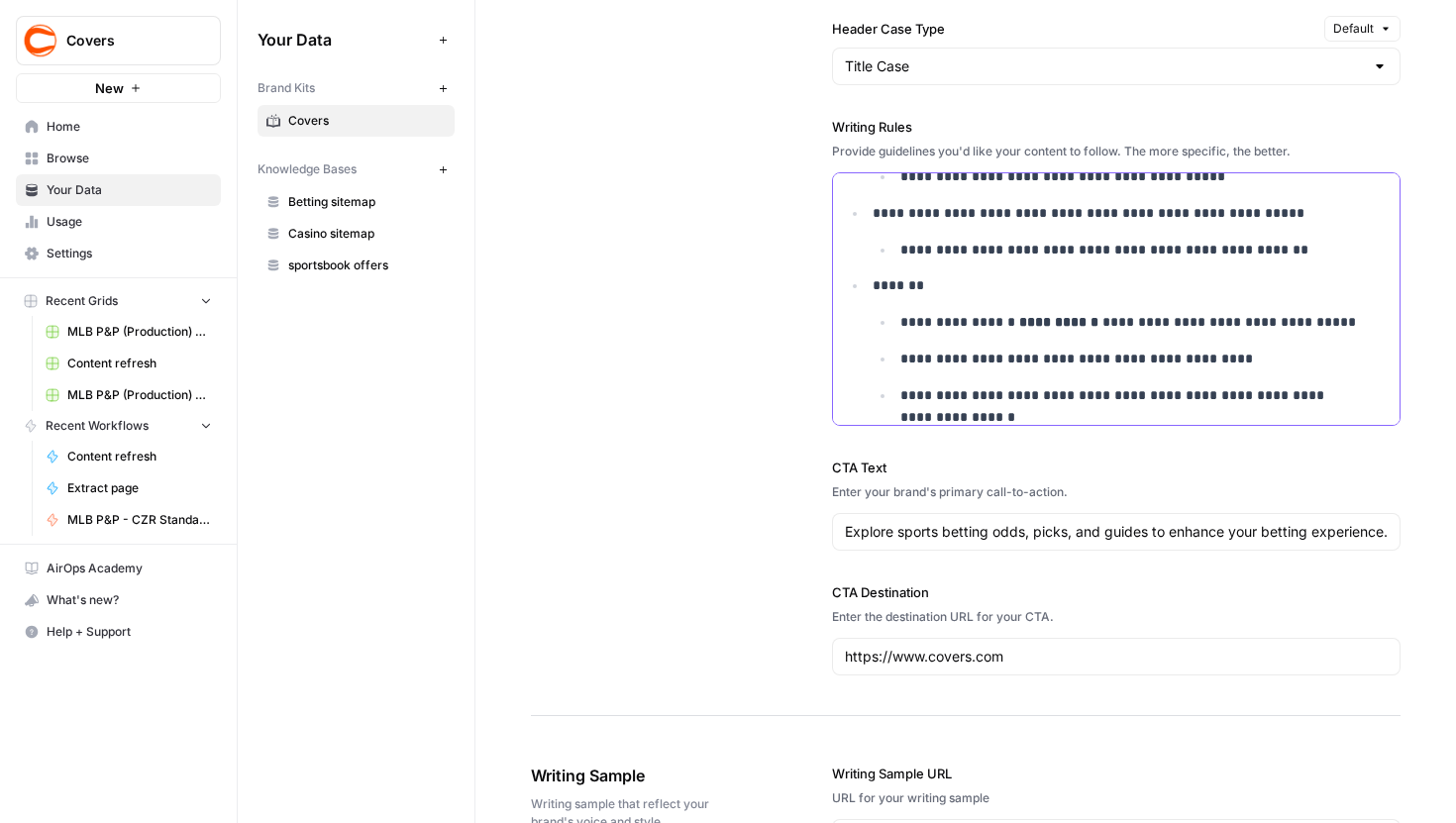 scroll, scrollTop: 796, scrollLeft: 0, axis: vertical 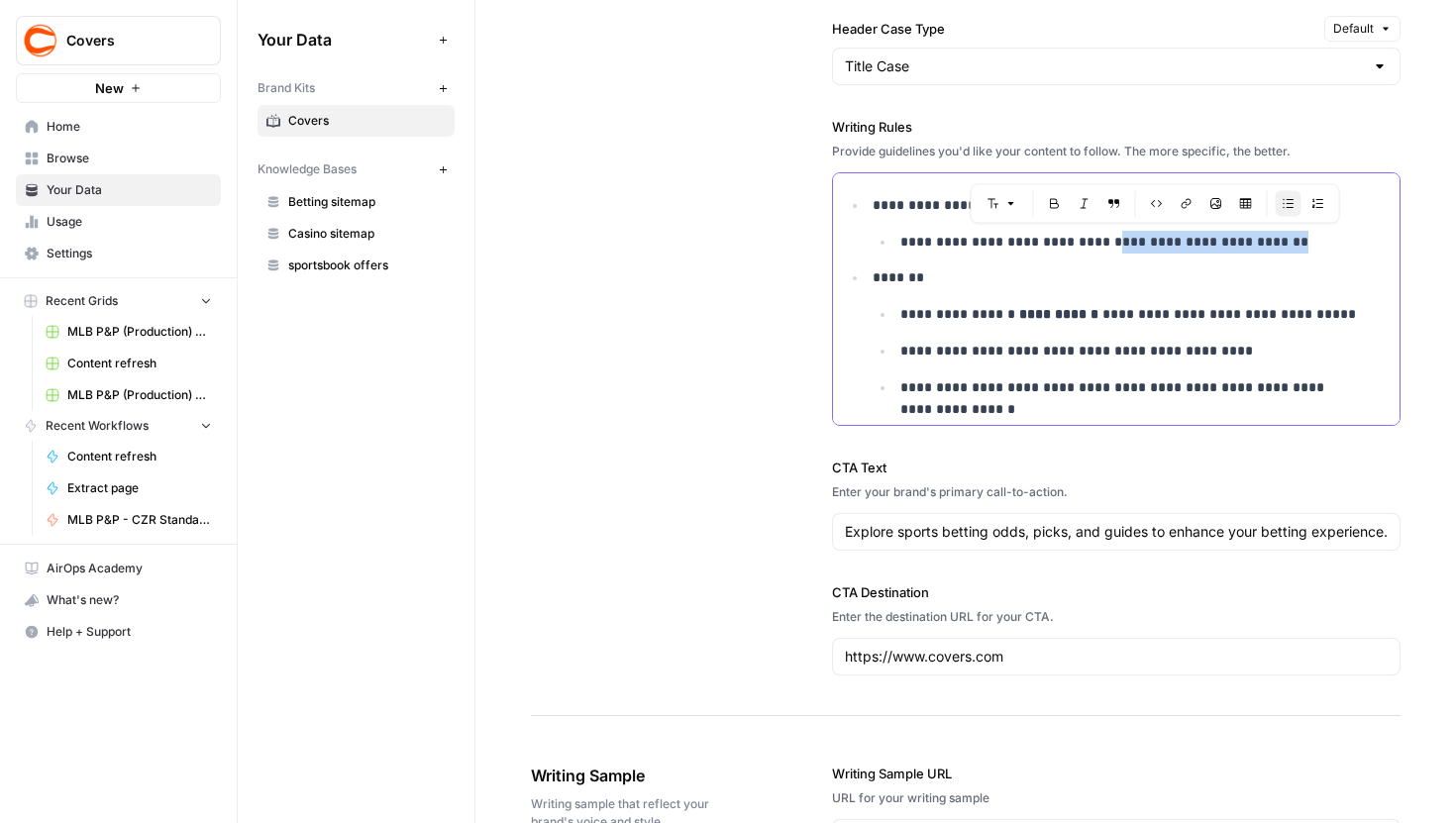 drag, startPoint x: 1239, startPoint y: 245, endPoint x: 1080, endPoint y: 241, distance: 159.05031 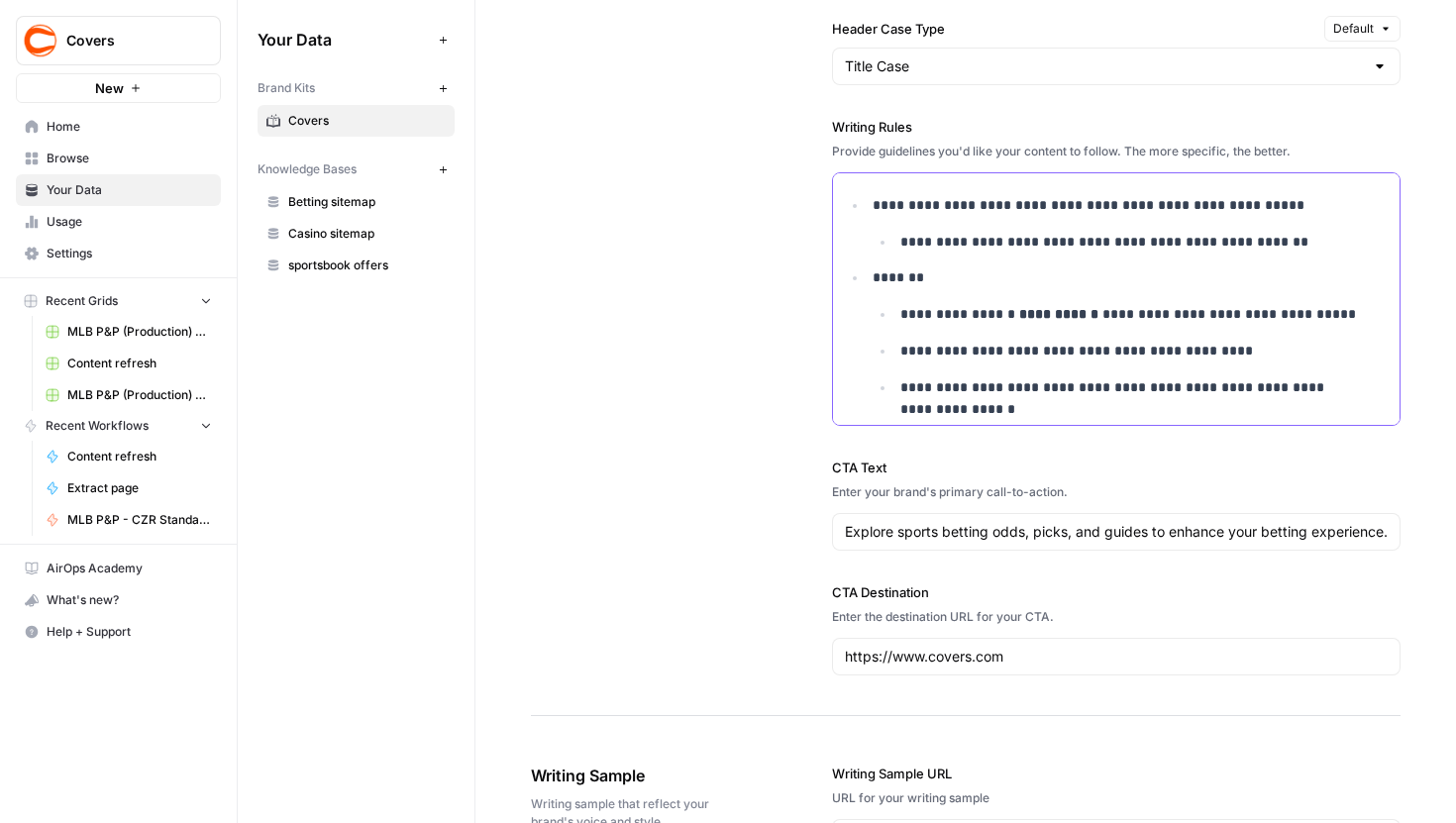 click on "**********" at bounding box center [1131, 242] 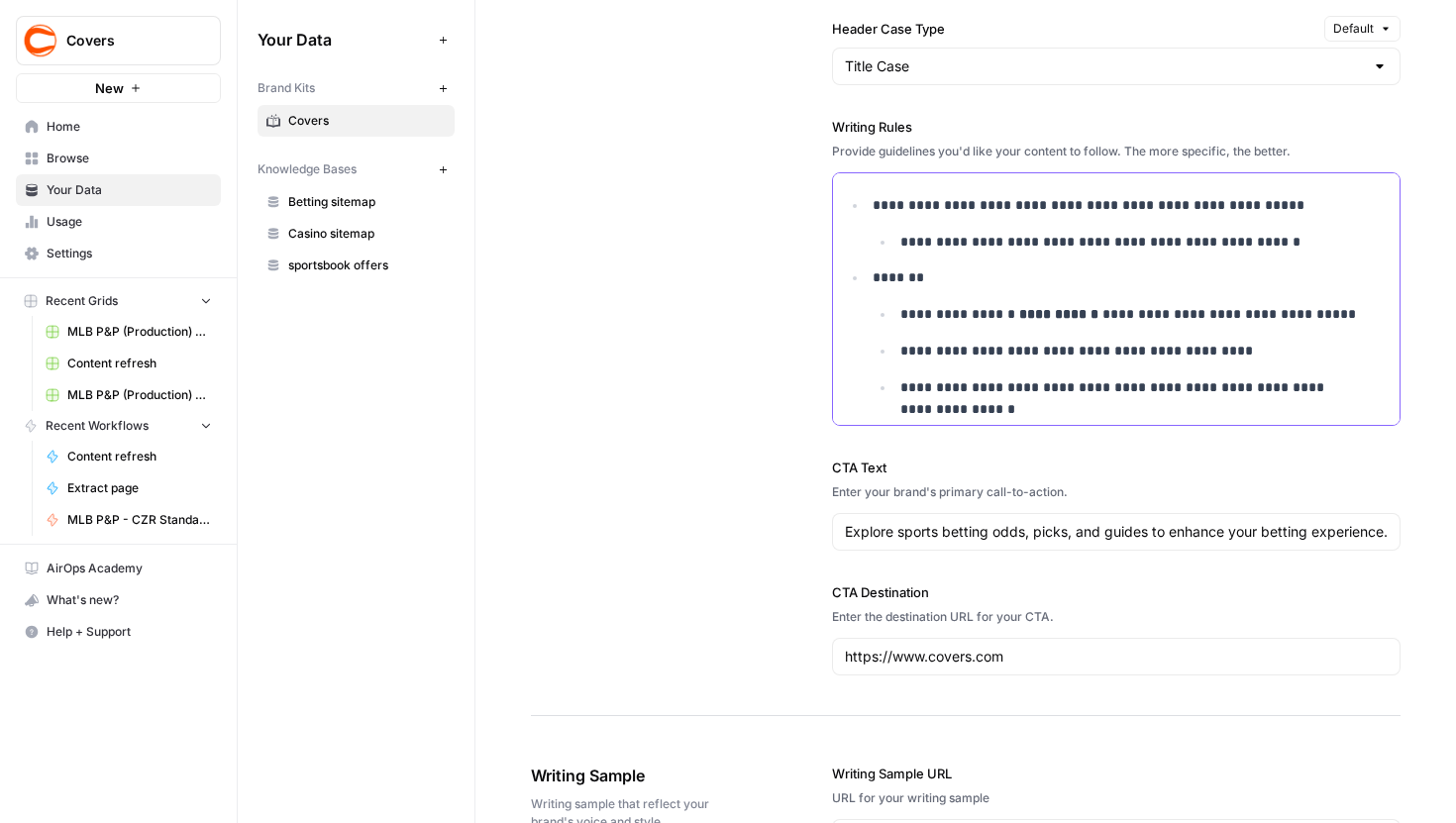 click on "**********" at bounding box center (1131, 242) 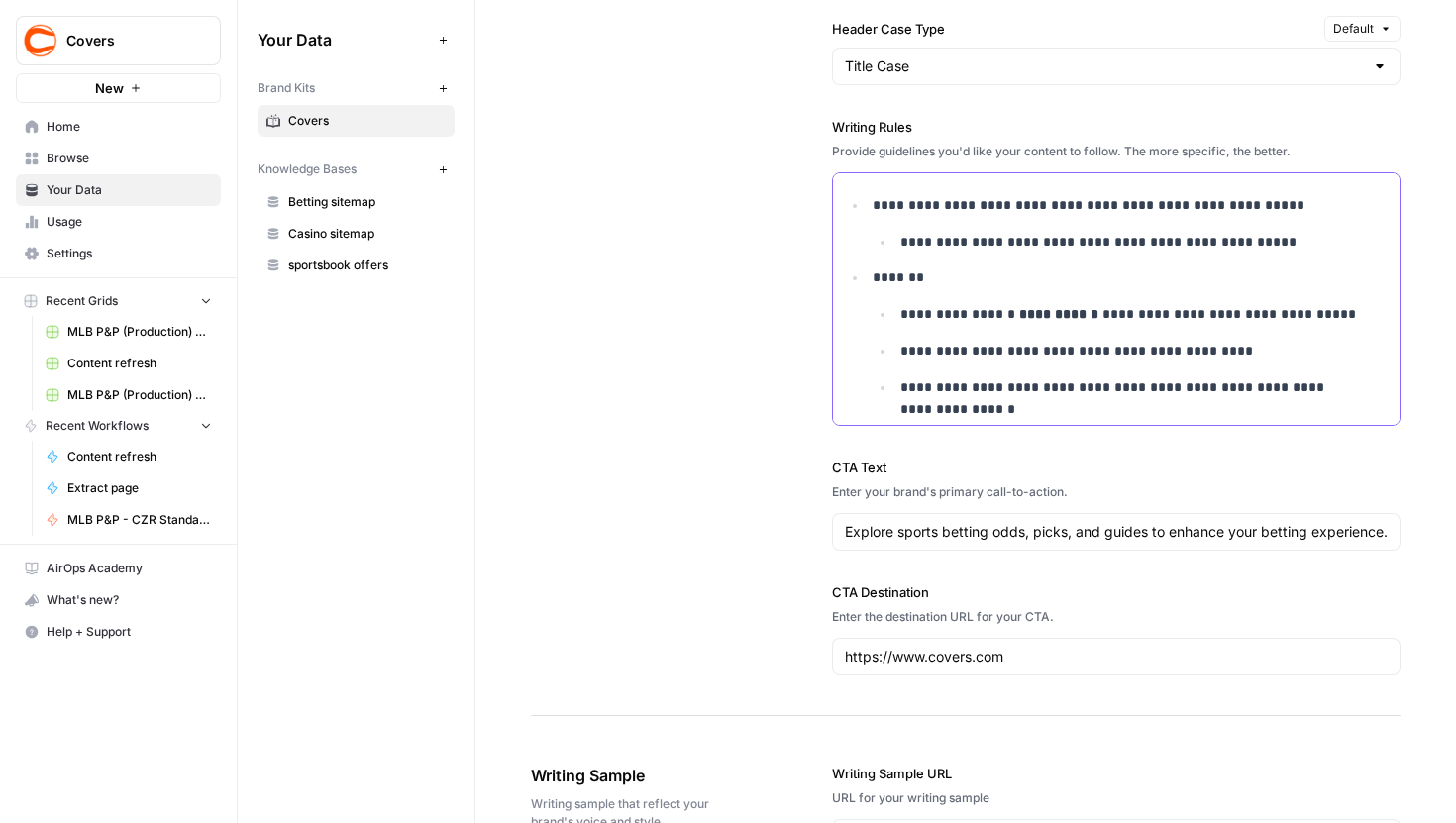 click on "**********" at bounding box center [1131, 242] 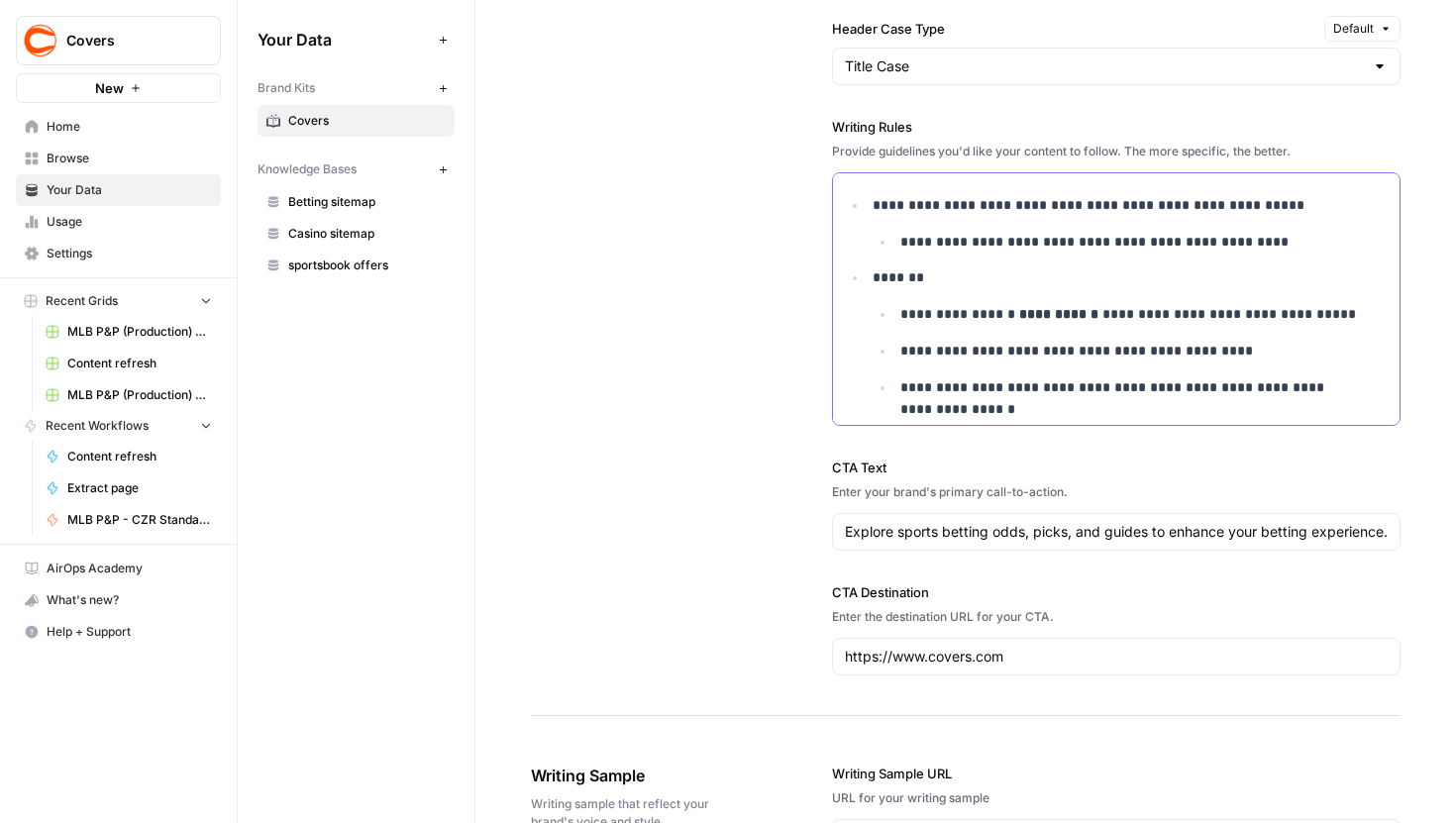 click on "**********" at bounding box center (1131, 242) 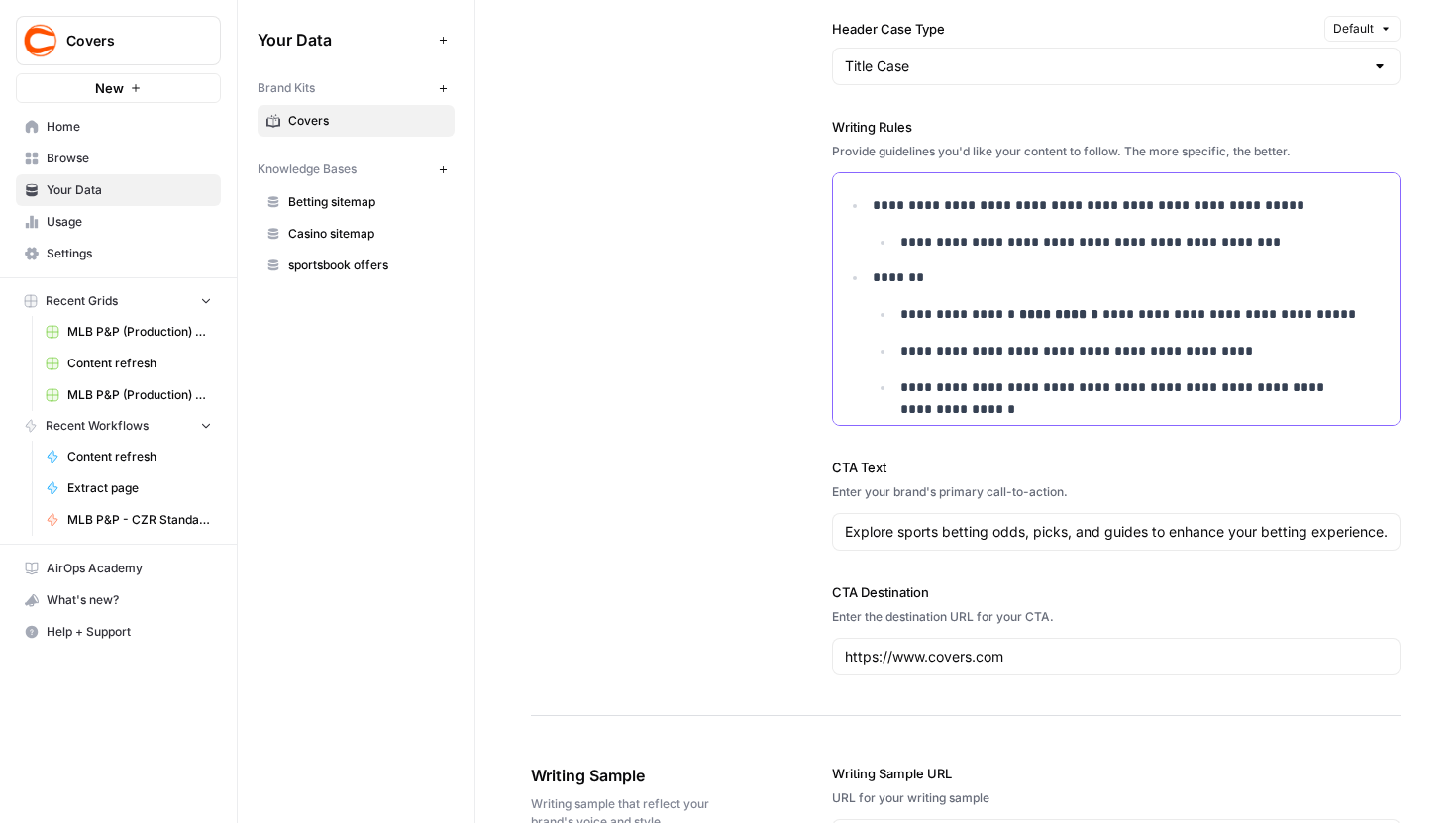 click on "*******" at bounding box center (1117, 277) 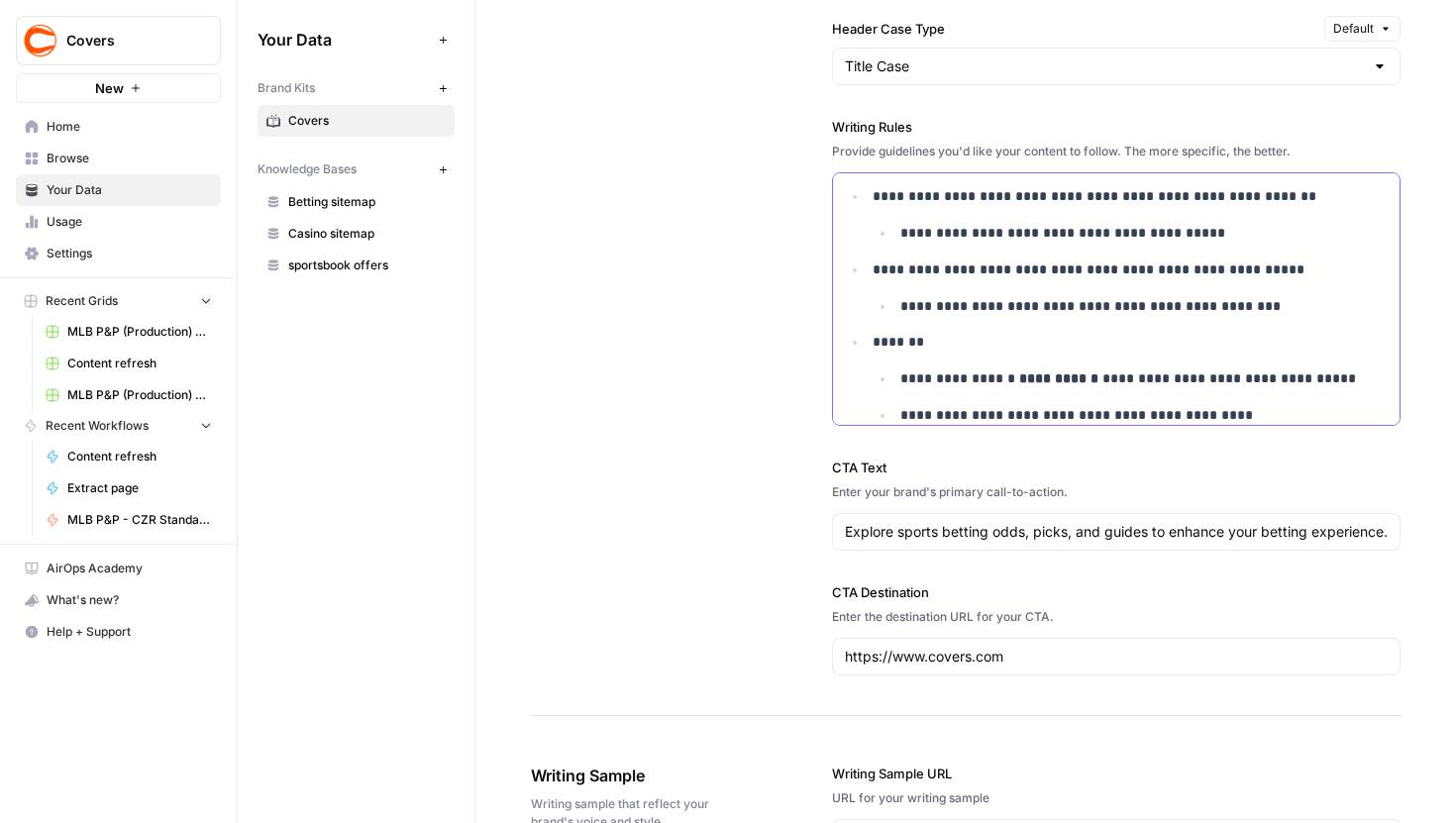 scroll, scrollTop: 725, scrollLeft: 0, axis: vertical 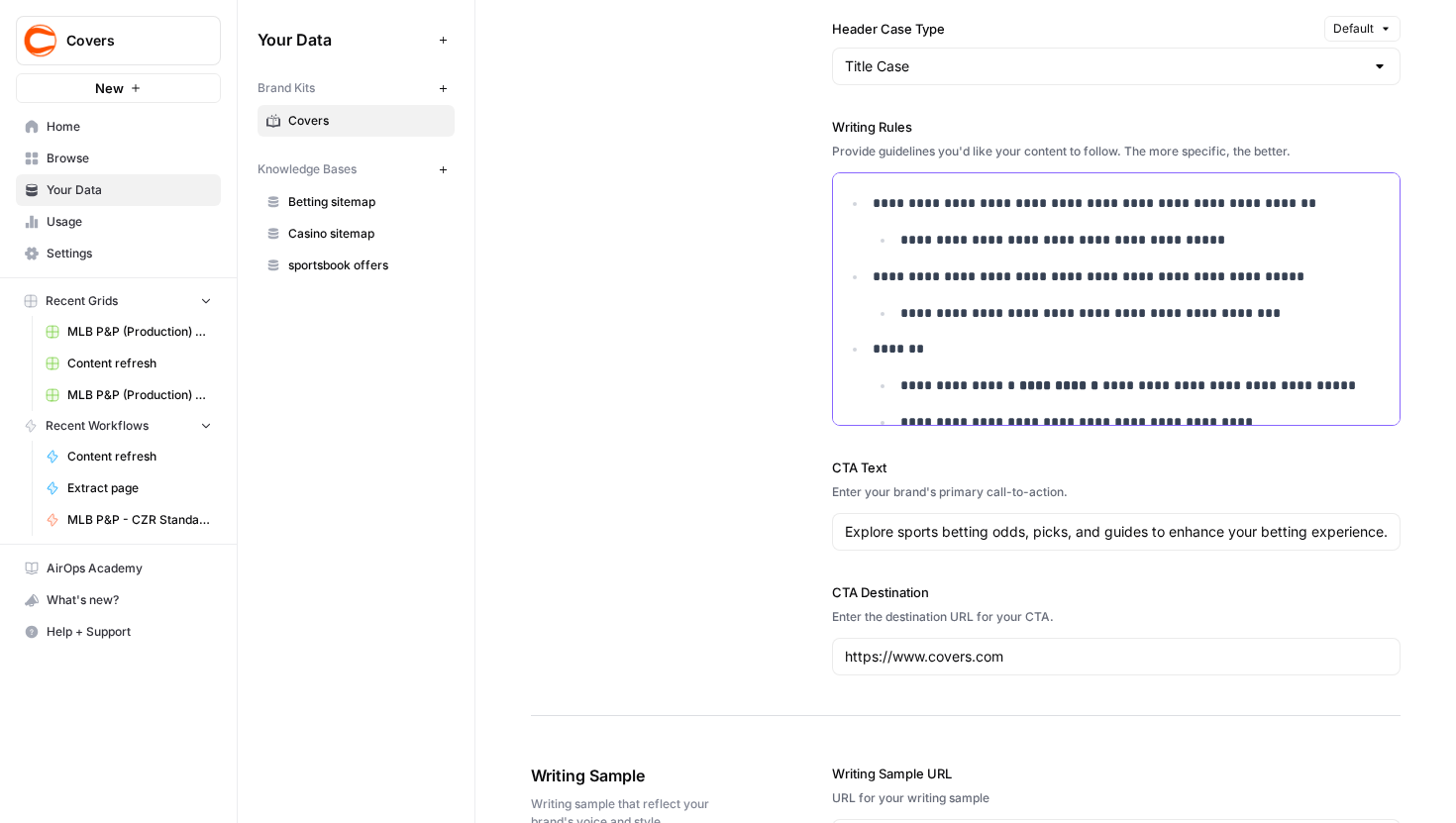 click on "**********" at bounding box center (1131, 313) 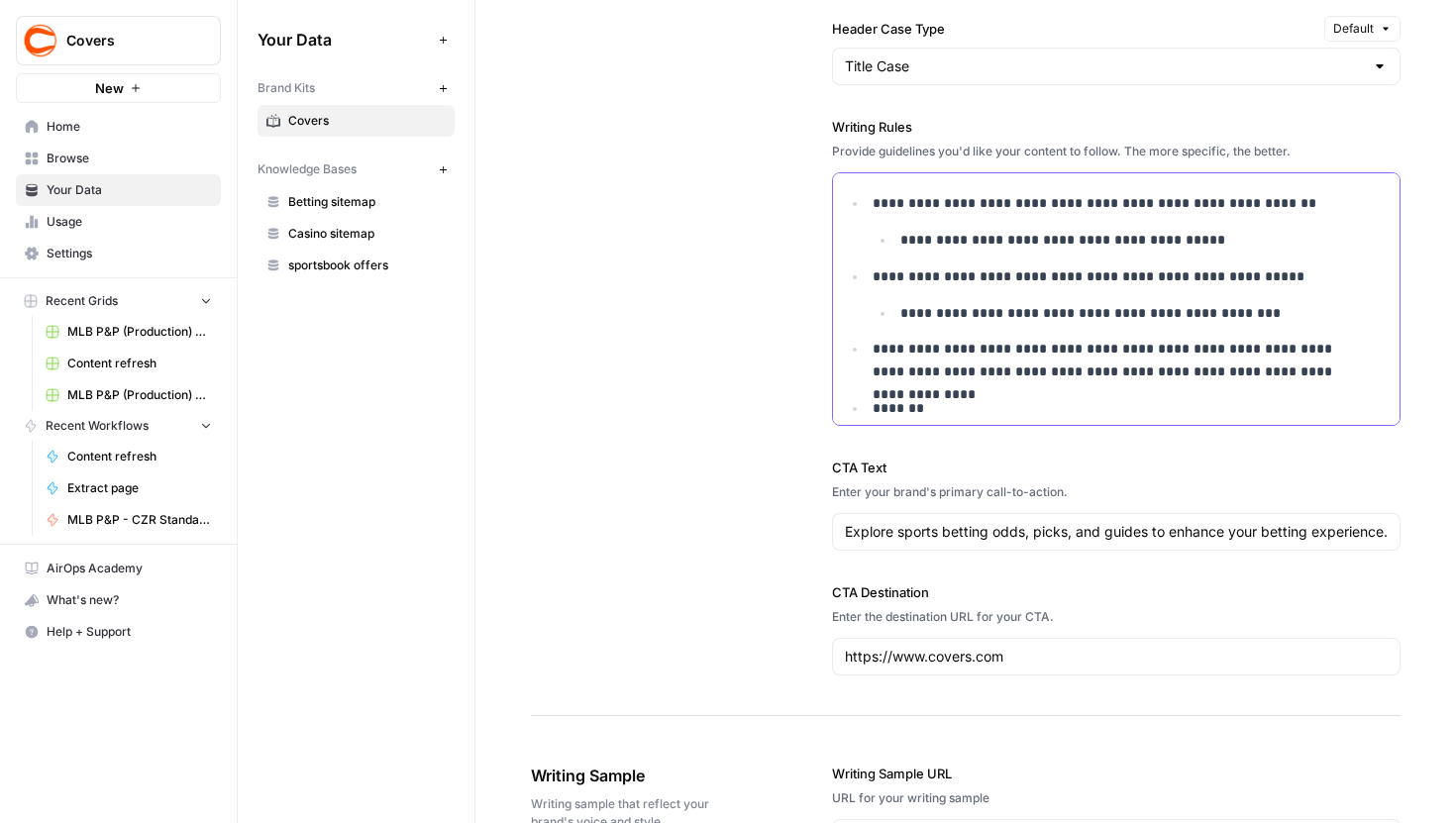 click on "**********" at bounding box center [1117, 360] 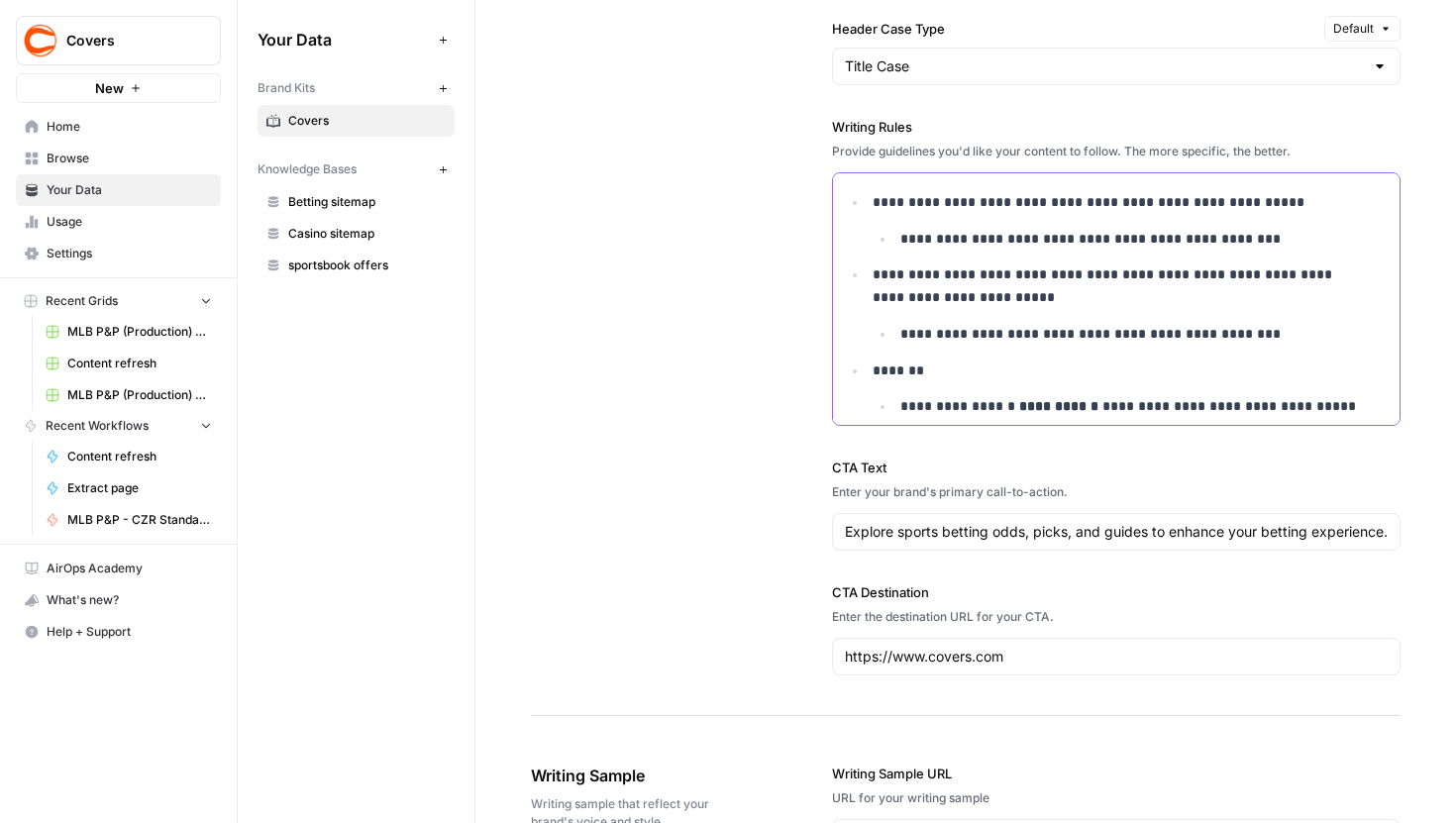 scroll, scrollTop: 822, scrollLeft: 0, axis: vertical 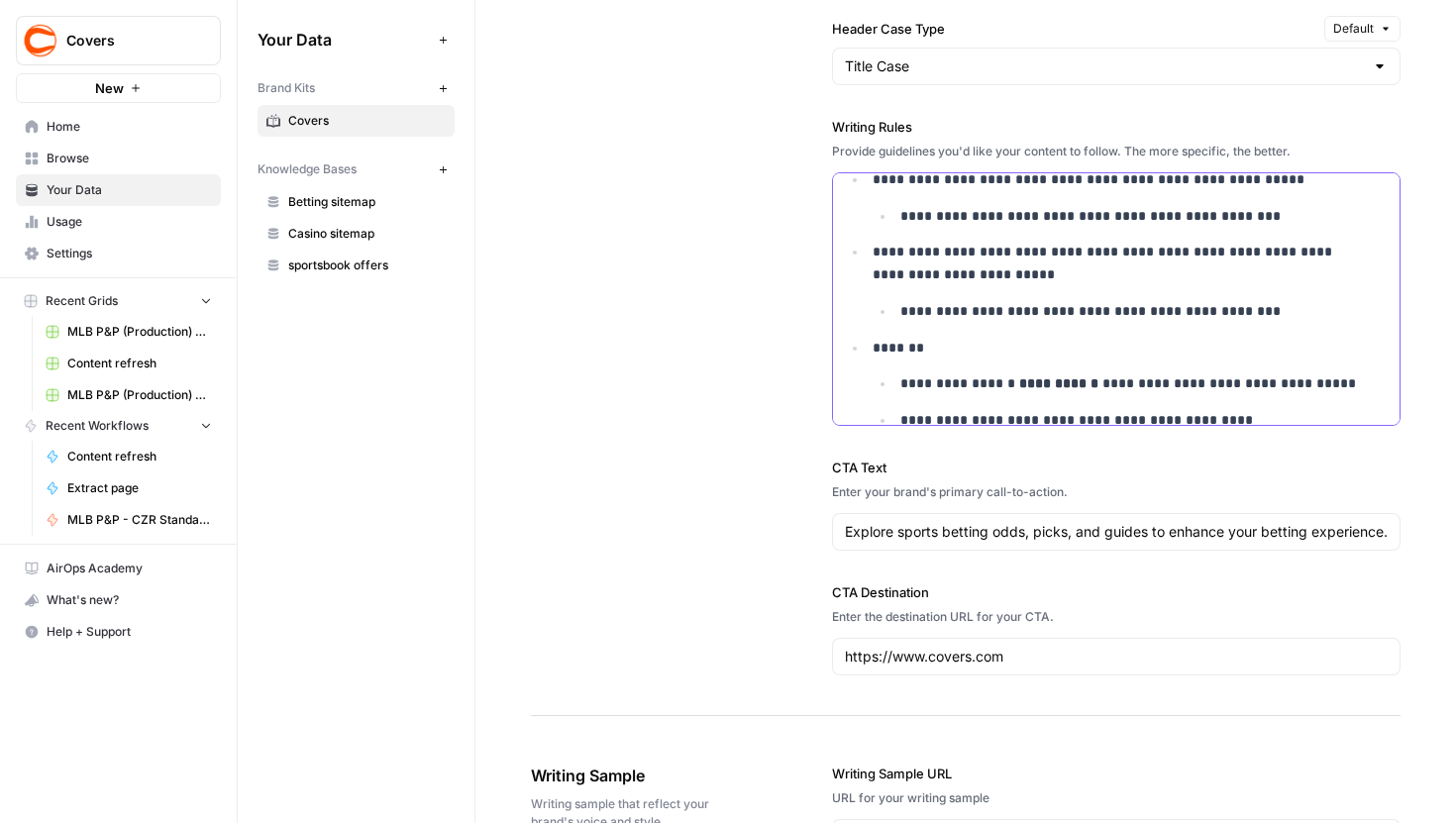 click on "**********" at bounding box center (1131, 311) 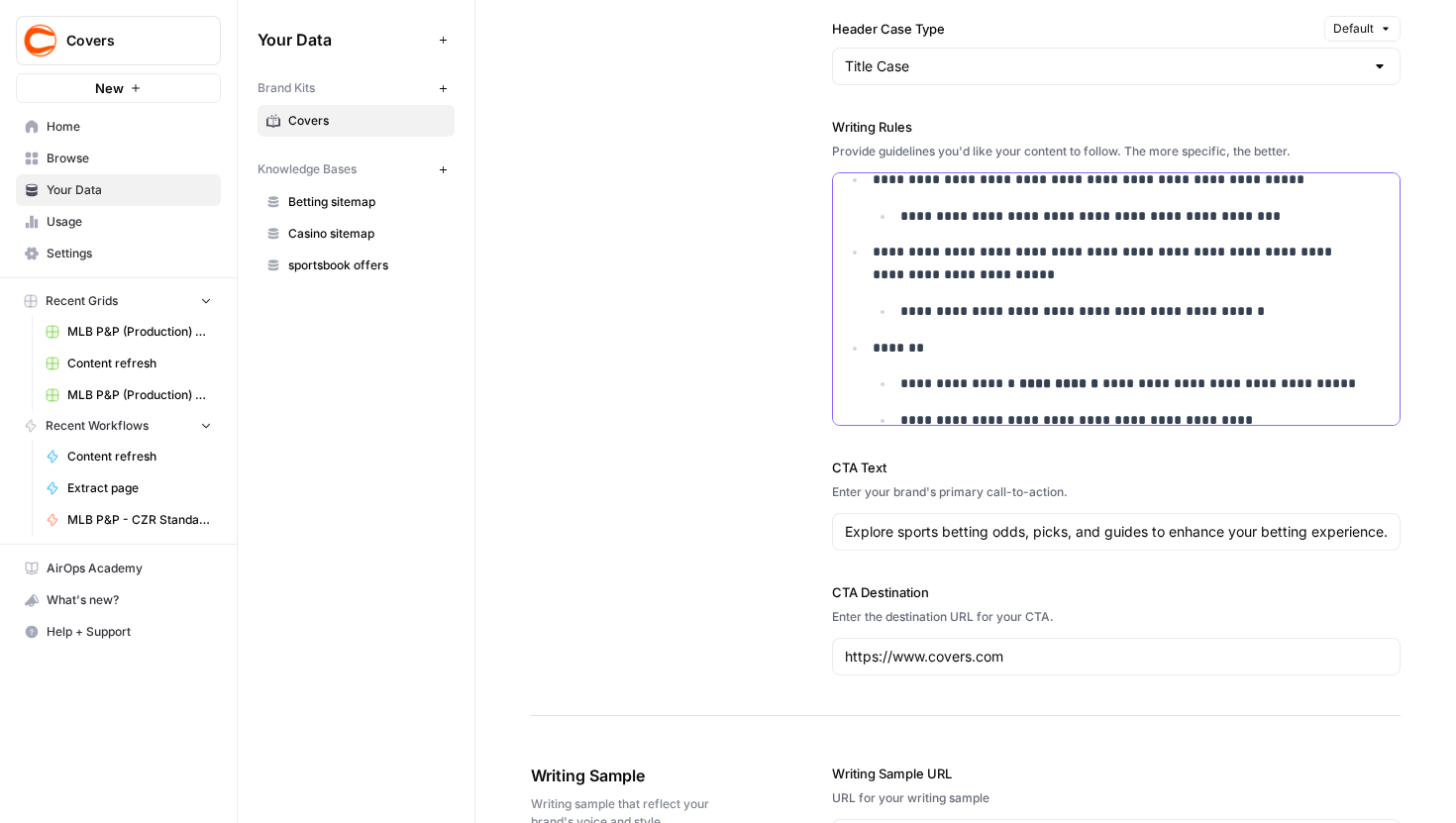 click on "**********" at bounding box center (1127, 539) 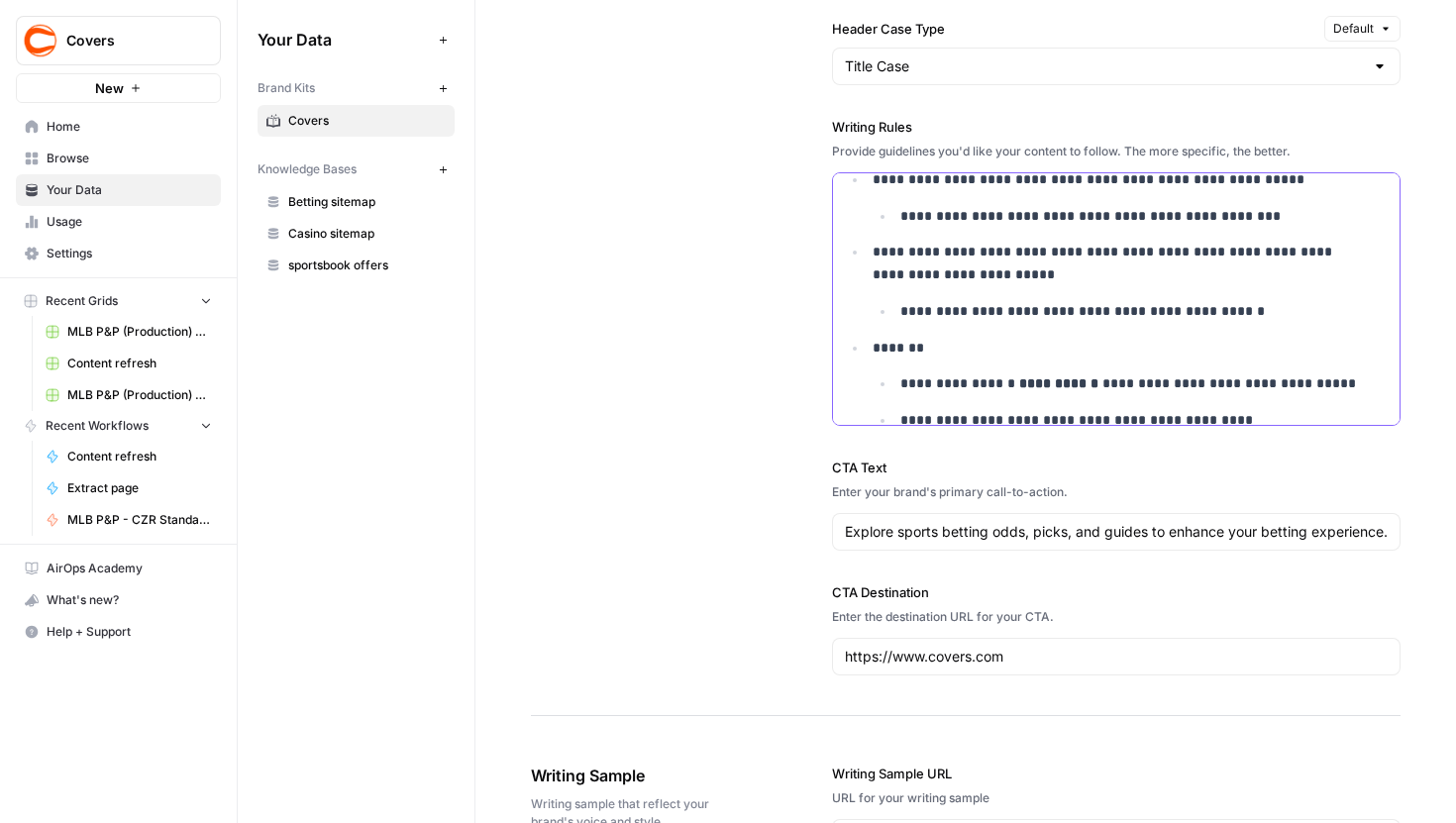 scroll, scrollTop: 2114, scrollLeft: 0, axis: vertical 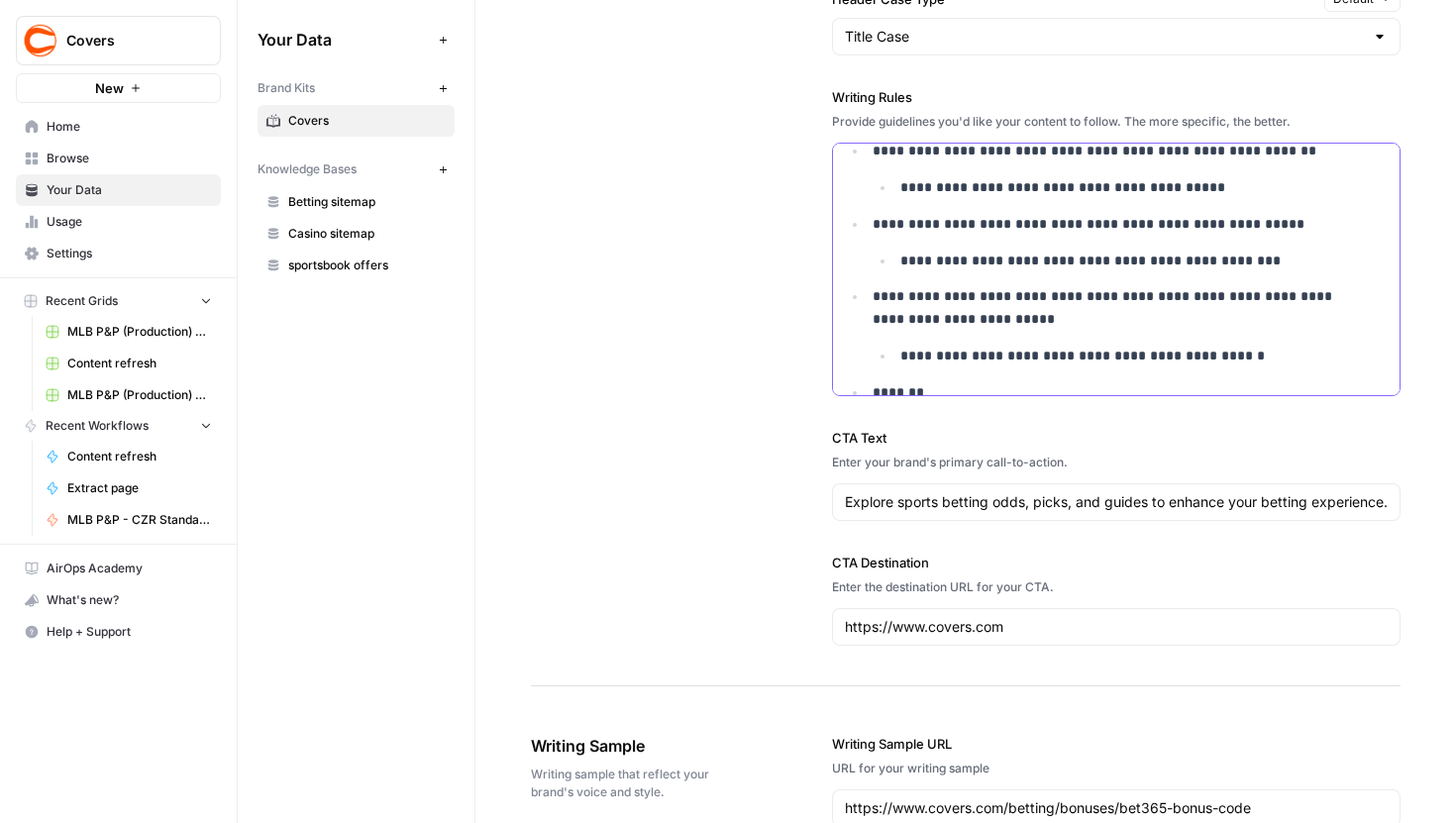 click on "**********" at bounding box center [1131, 356] 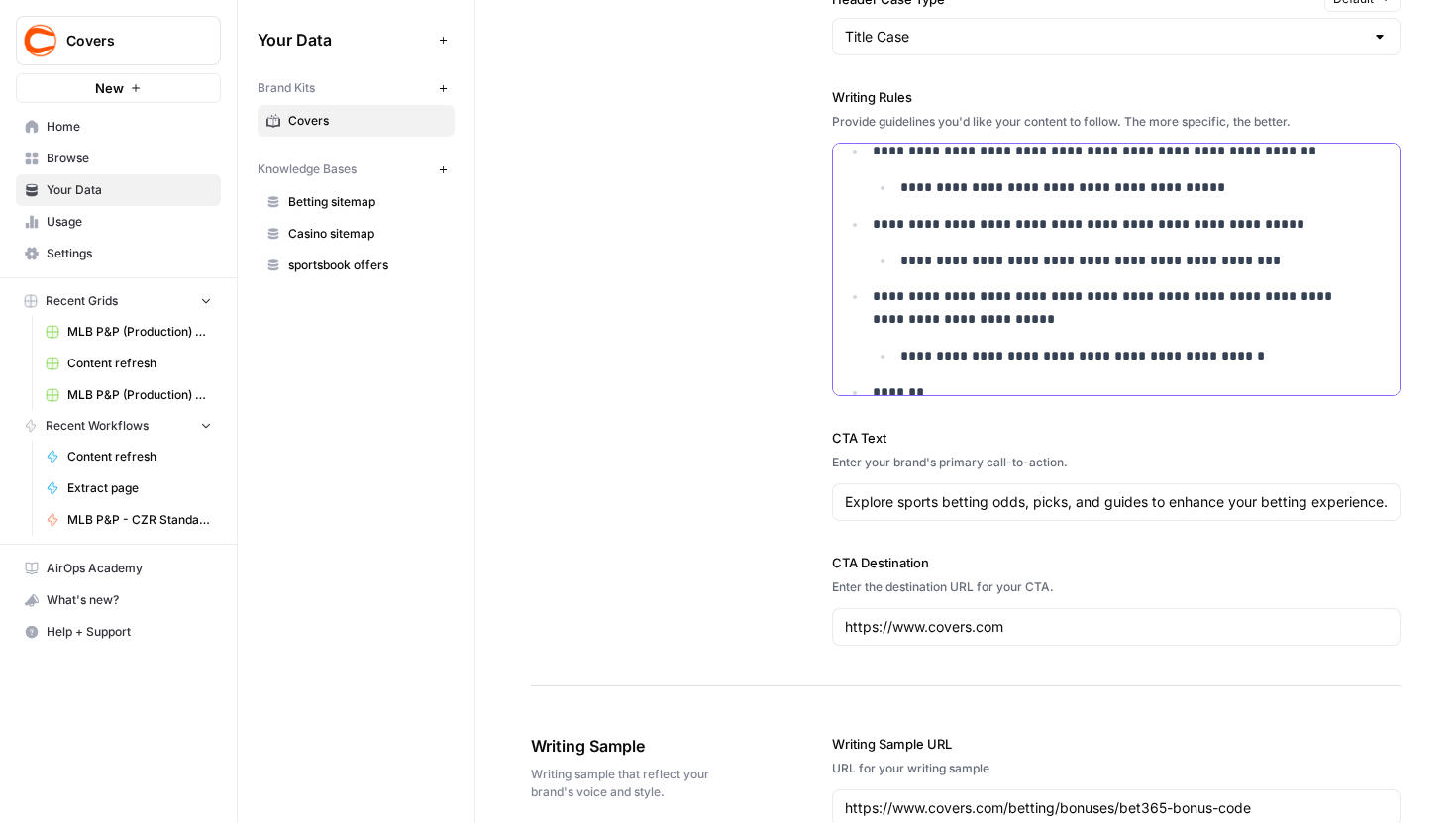 click on "**********" at bounding box center (1131, 356) 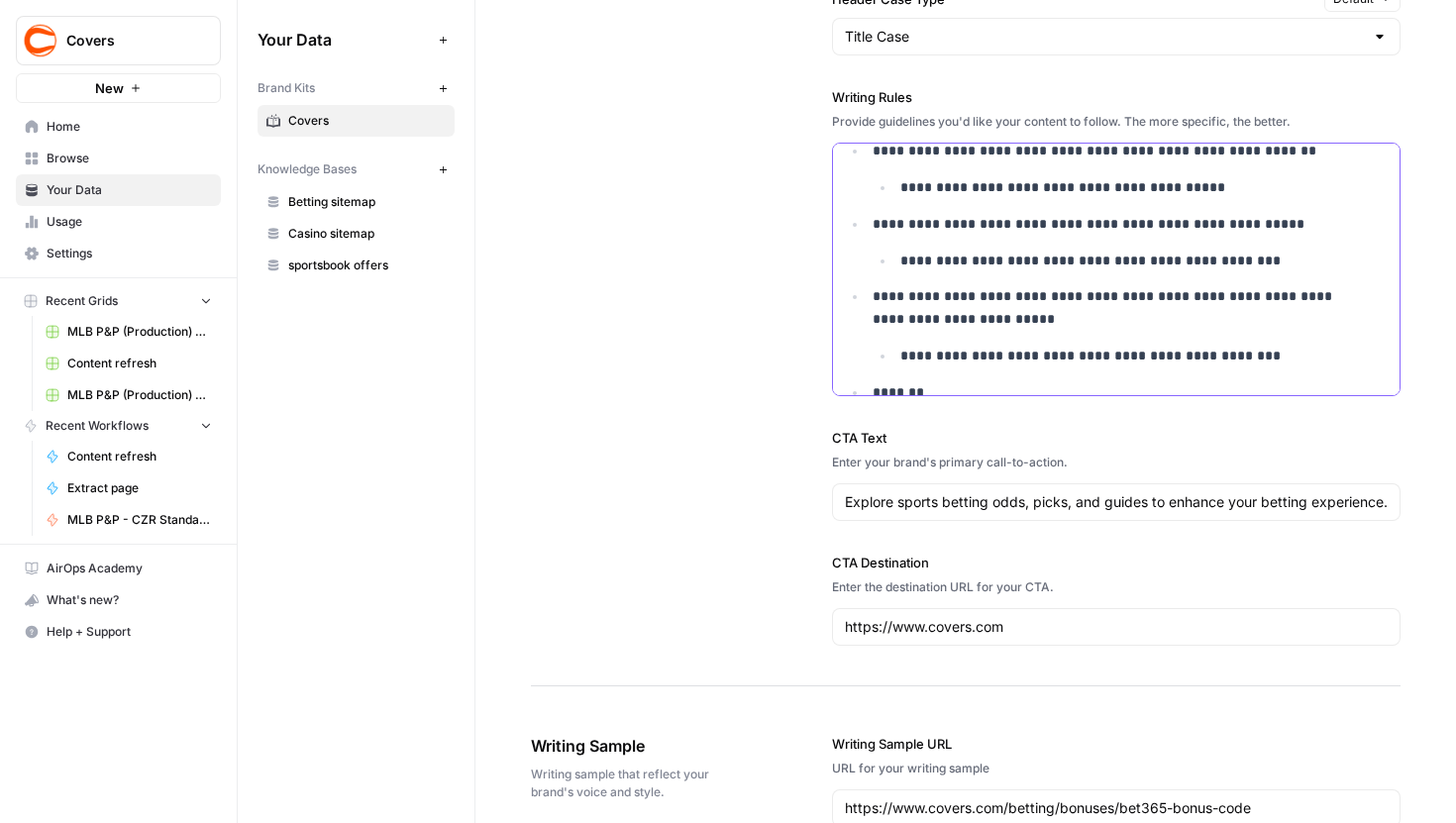 click on "**********" at bounding box center (1131, 356) 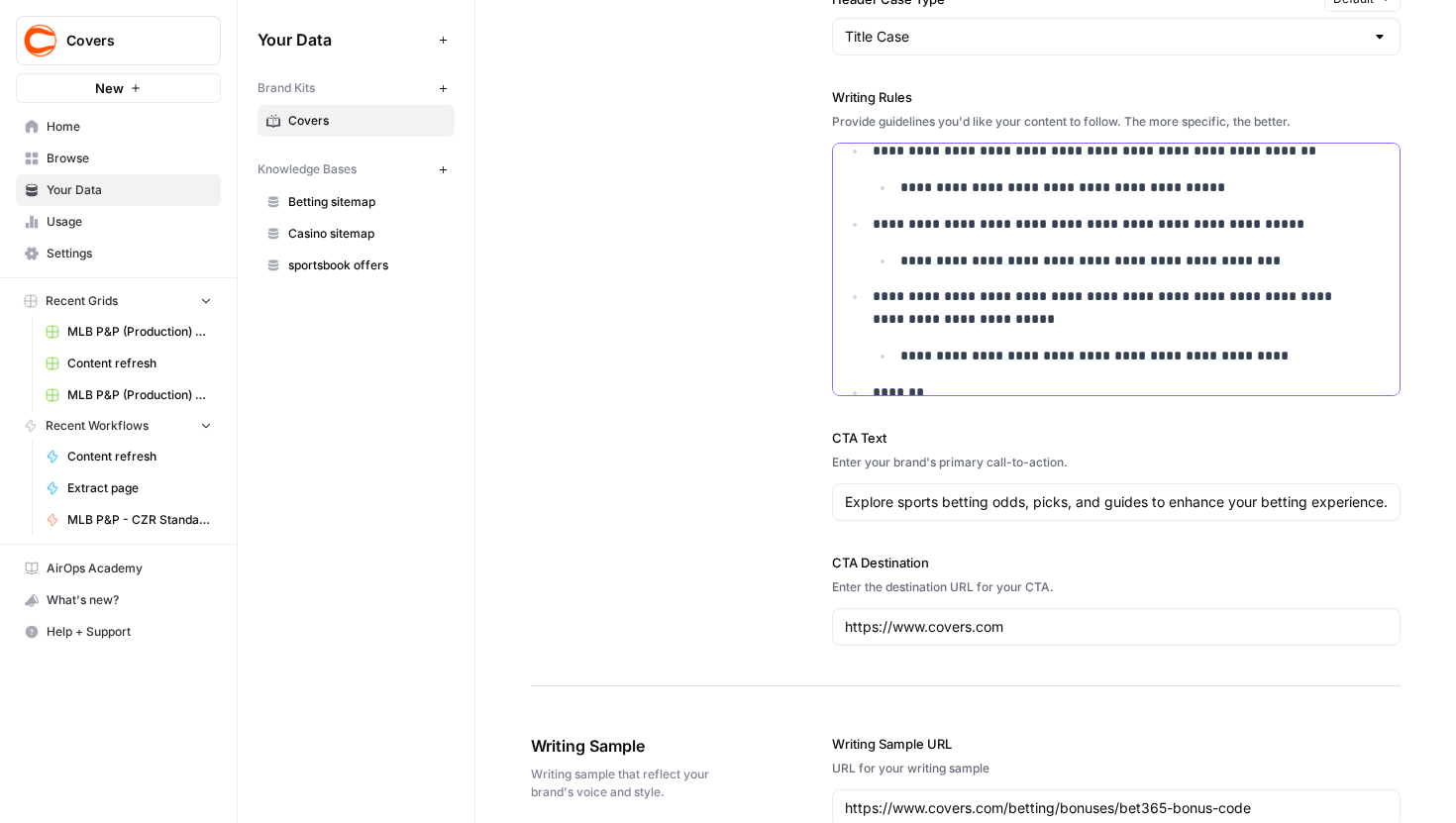 click on "**********" at bounding box center [1131, 356] 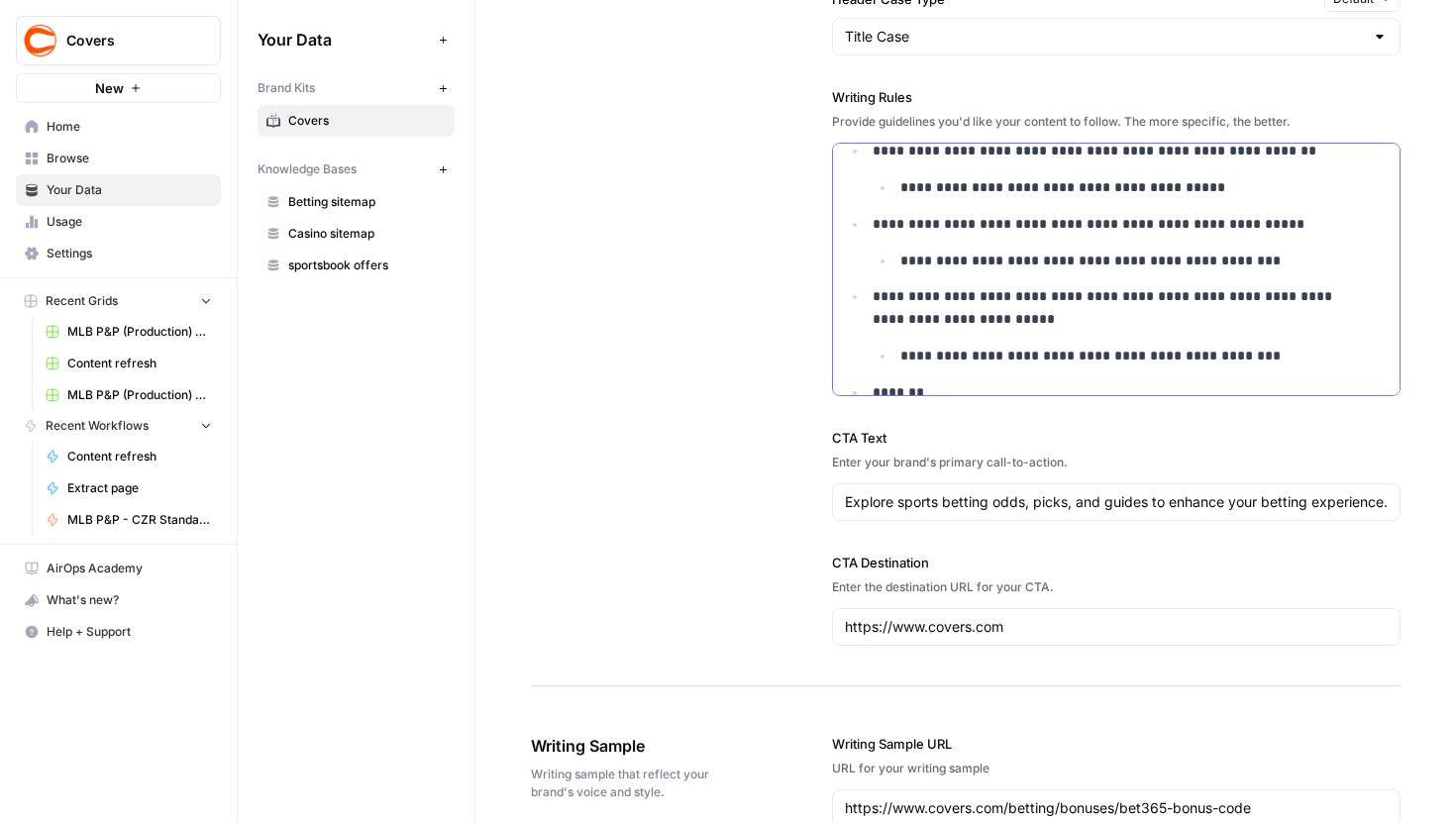 click on "**********" at bounding box center (1131, 260) 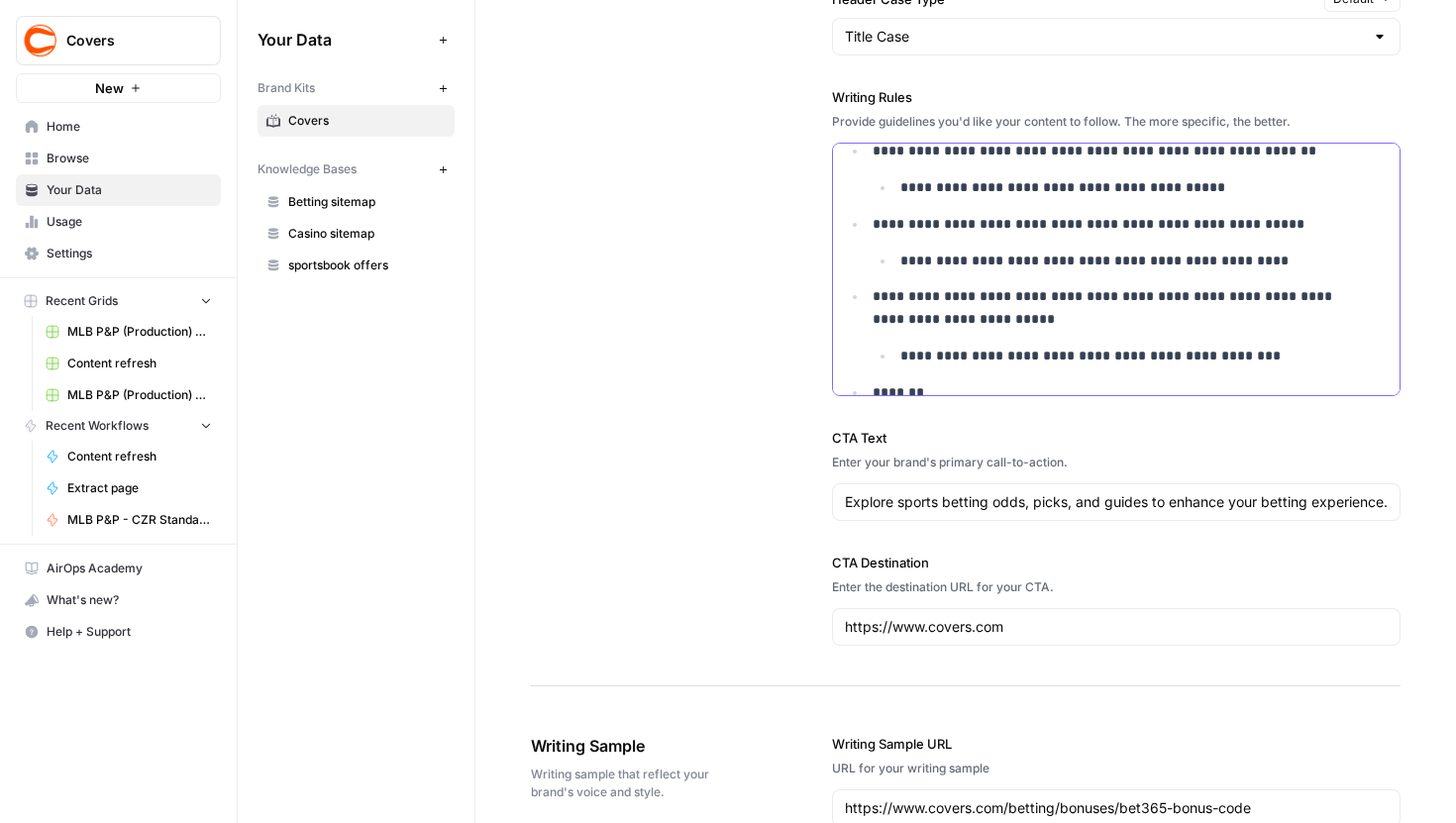 click on "**********" at bounding box center [1131, 260] 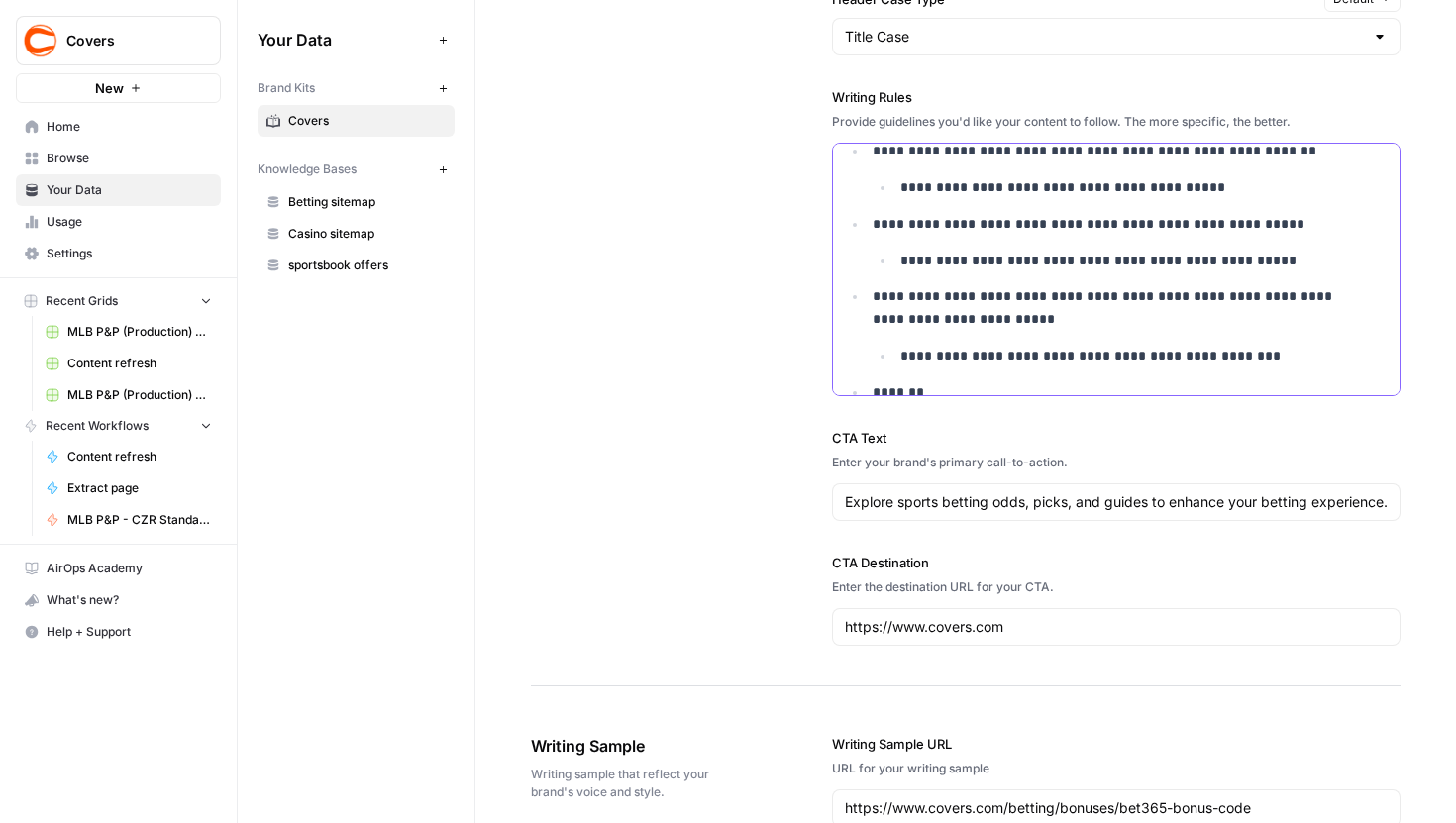 click on "**********" at bounding box center [1131, 260] 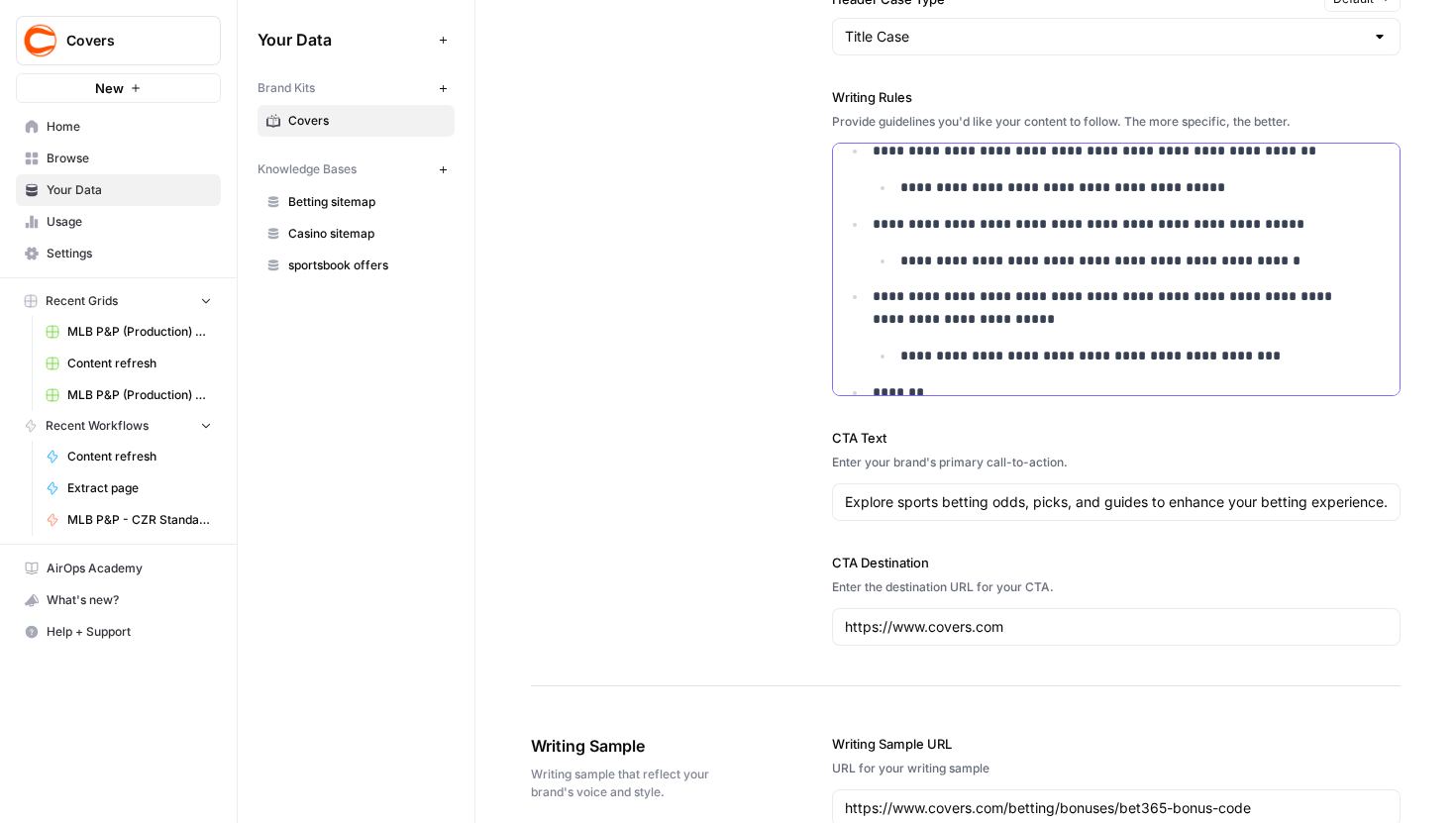click on "**********" at bounding box center [1131, 260] 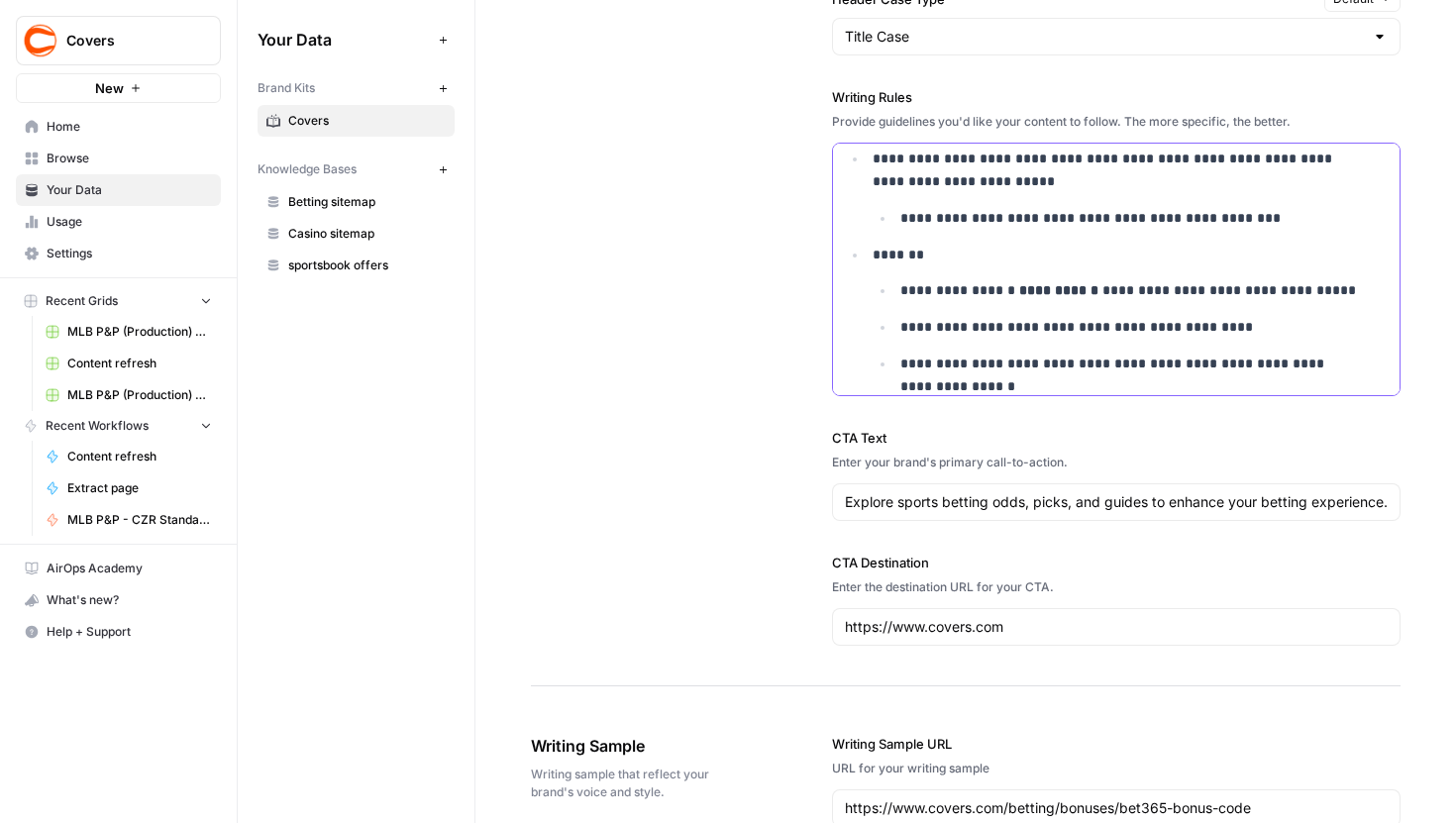 scroll, scrollTop: 872, scrollLeft: 0, axis: vertical 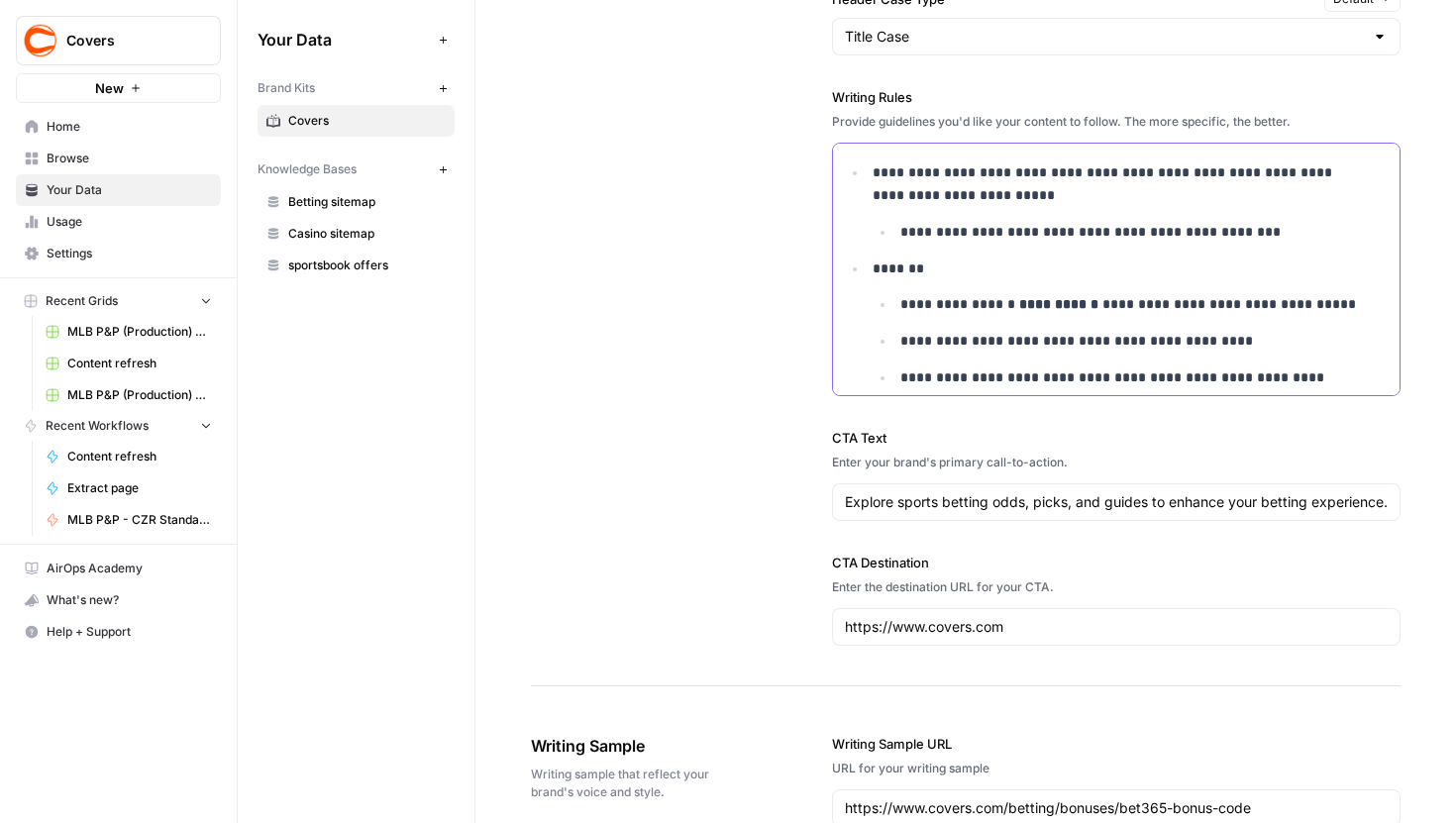 click on "**********" at bounding box center (1131, 232) 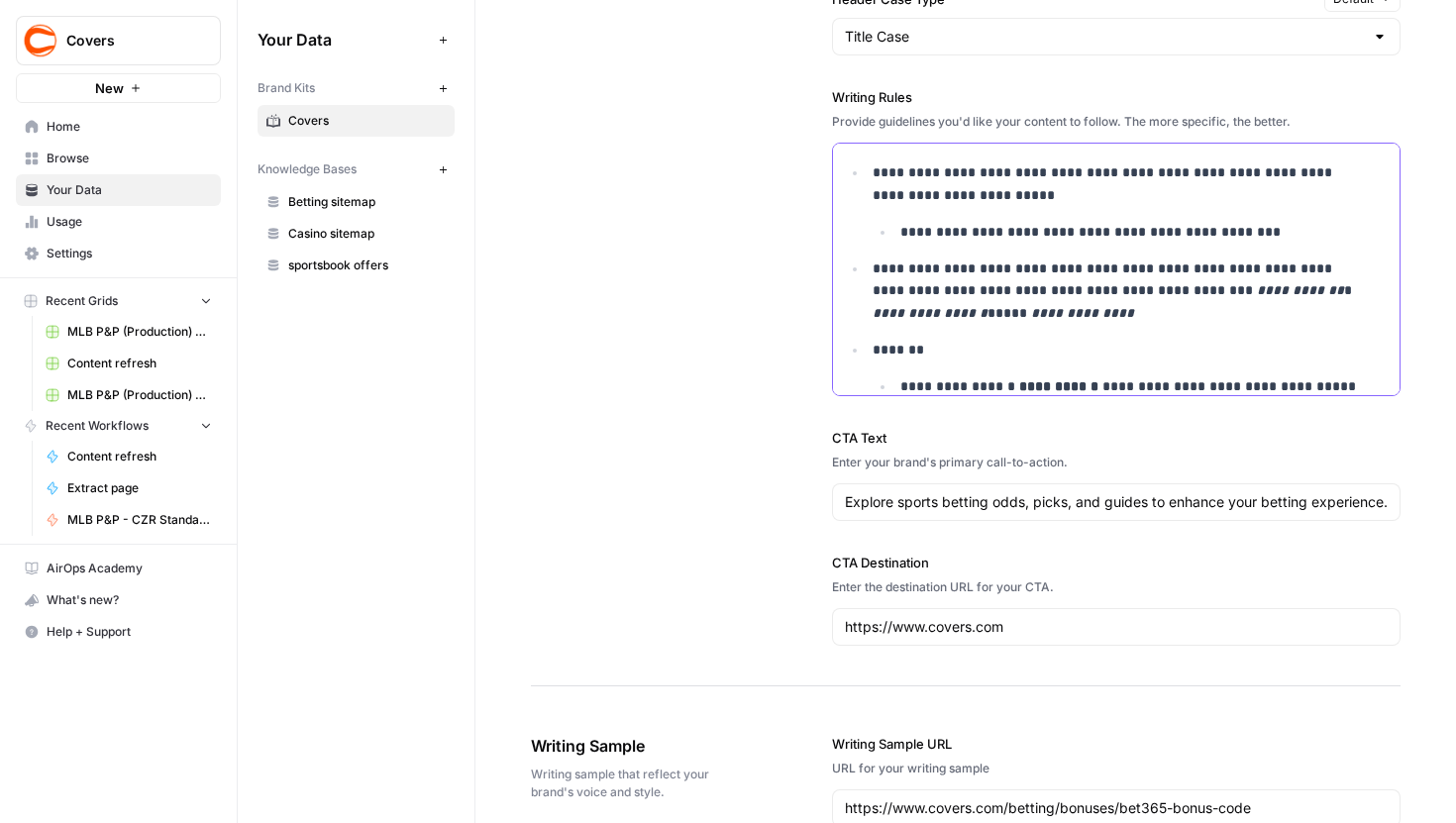 click on "**********" at bounding box center [1117, 291] 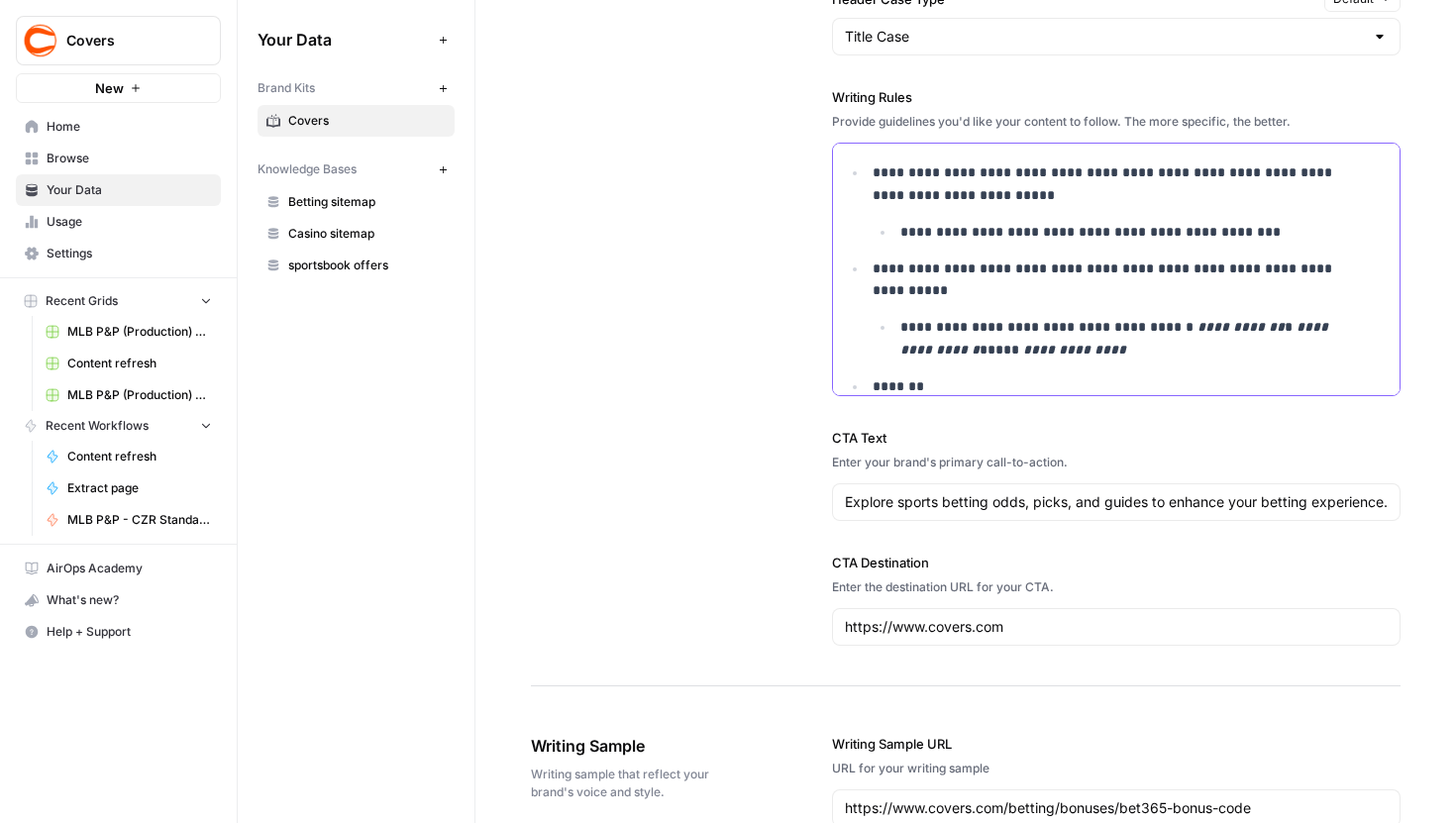 click on "**********" at bounding box center [1131, 339] 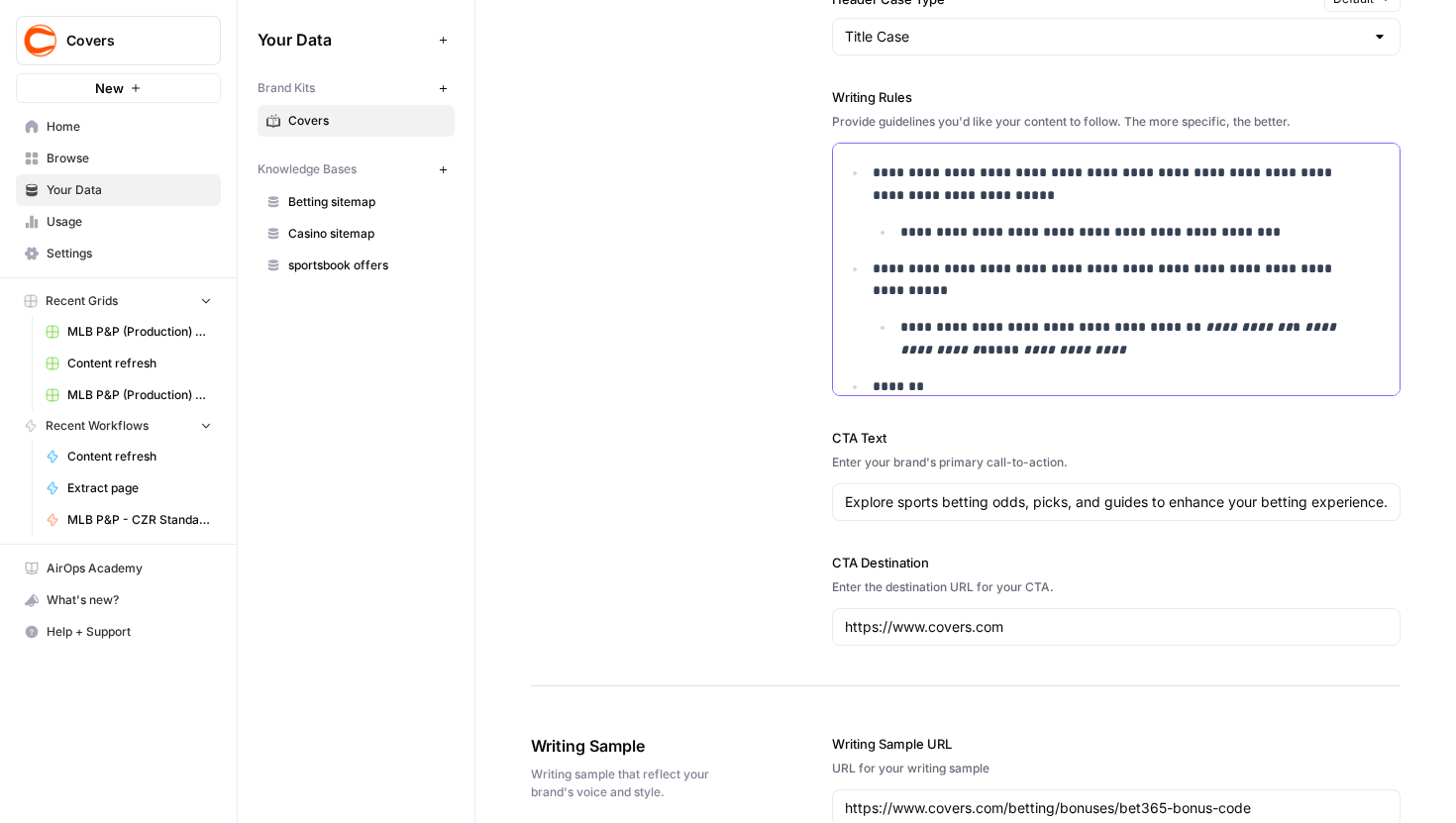 click on "**********" at bounding box center (1131, 339) 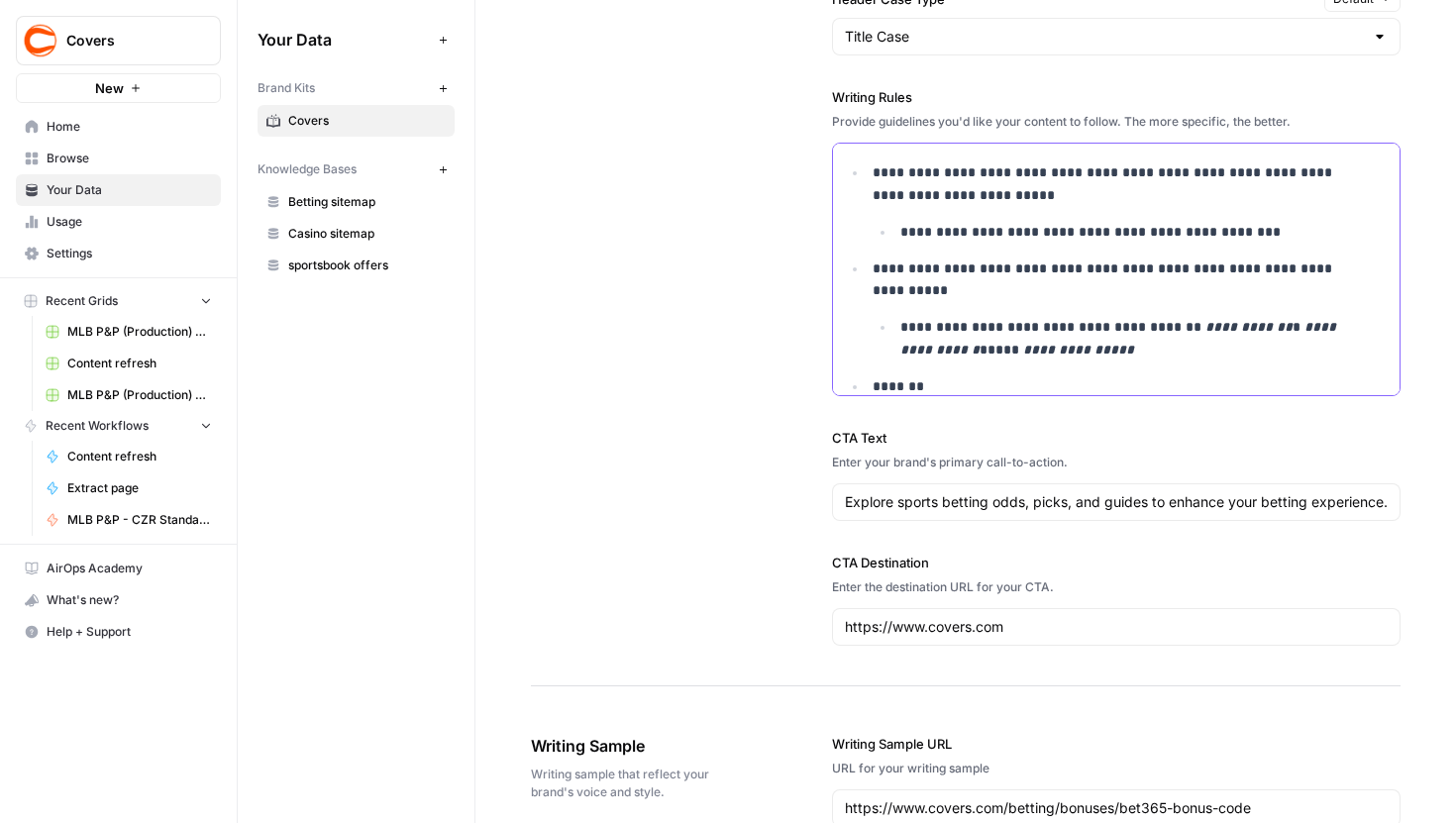 click on "**********" at bounding box center (1131, 339) 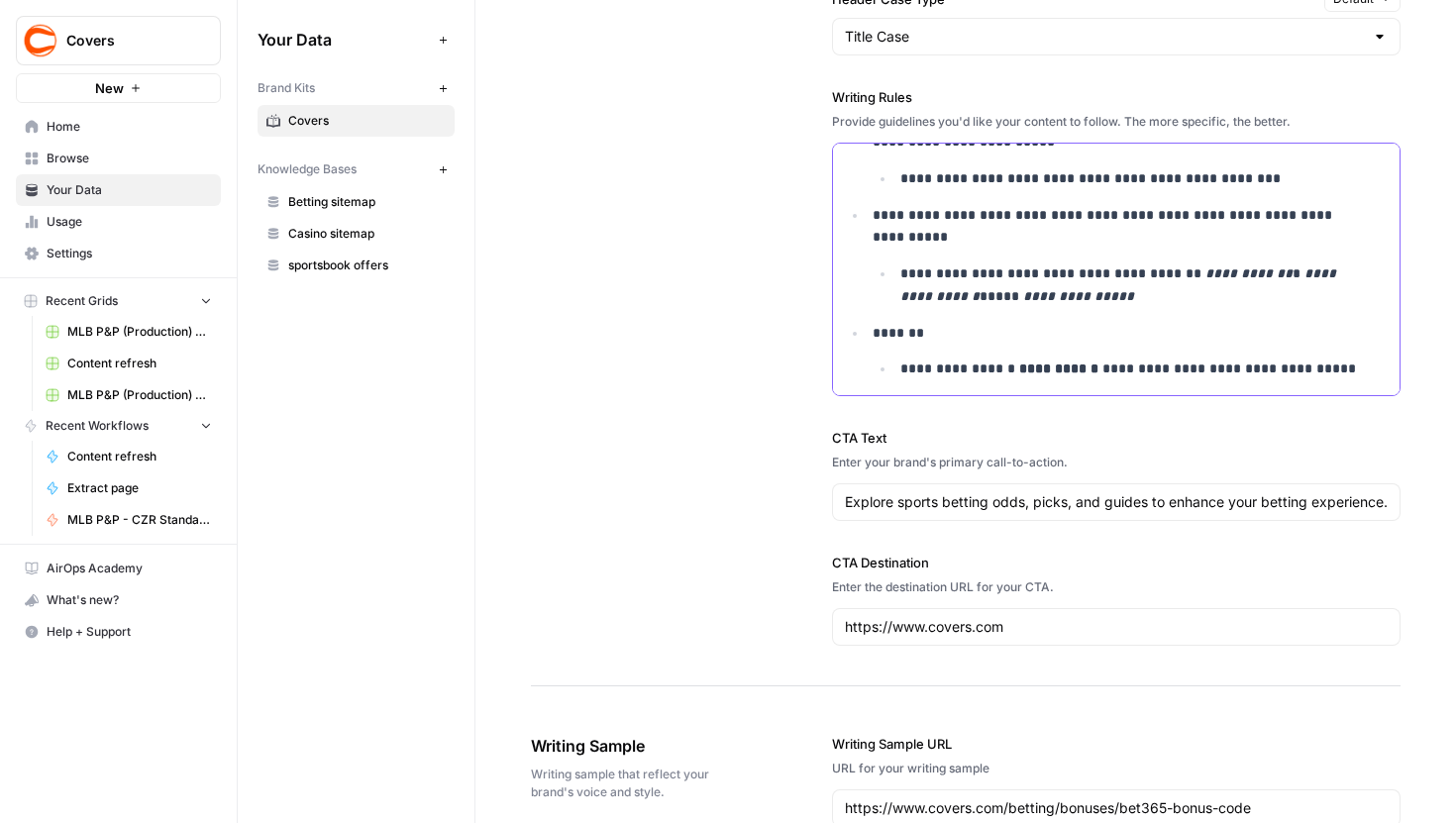 scroll, scrollTop: 934, scrollLeft: 0, axis: vertical 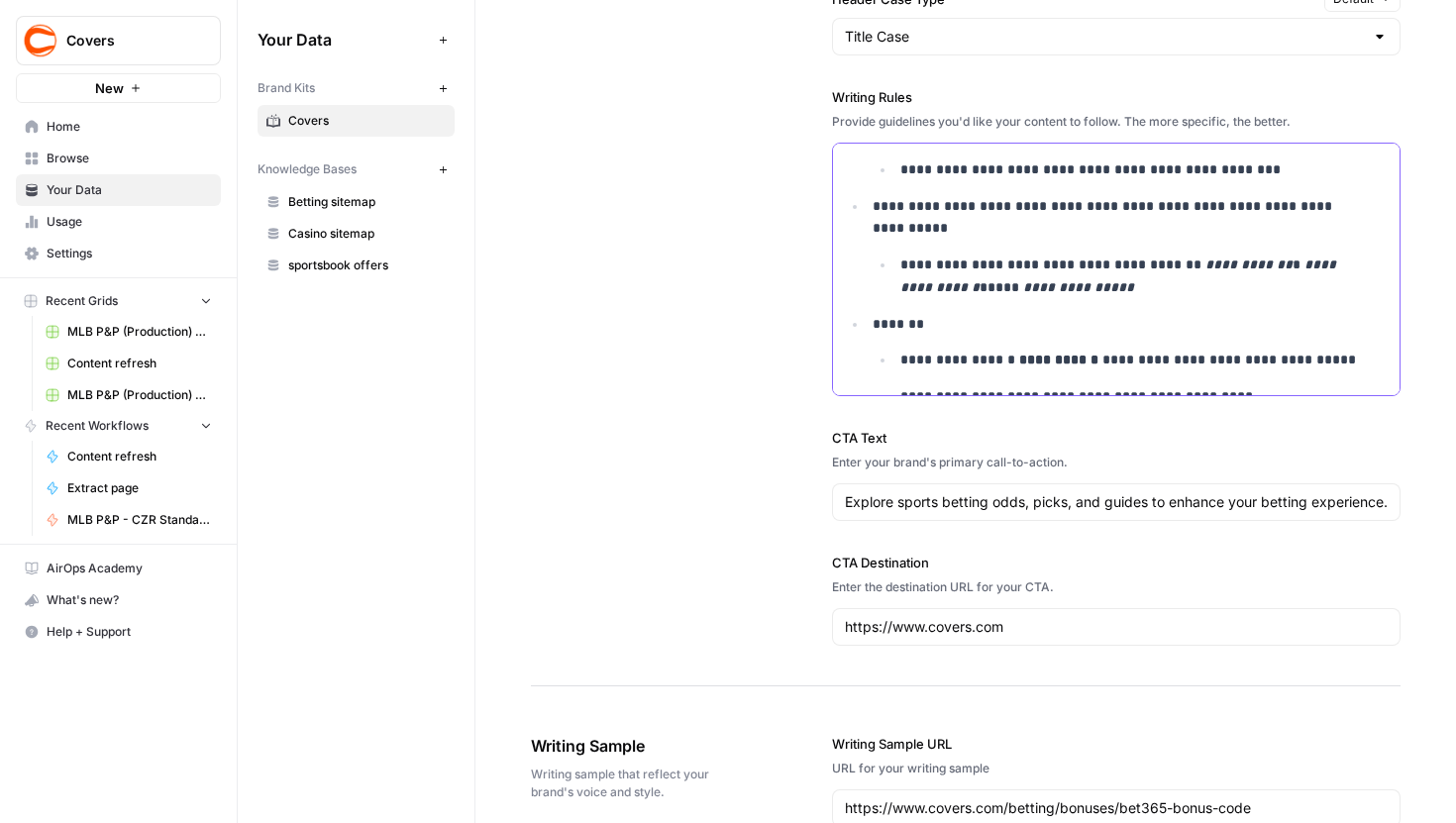 click on "**********" at bounding box center (1117, 218) 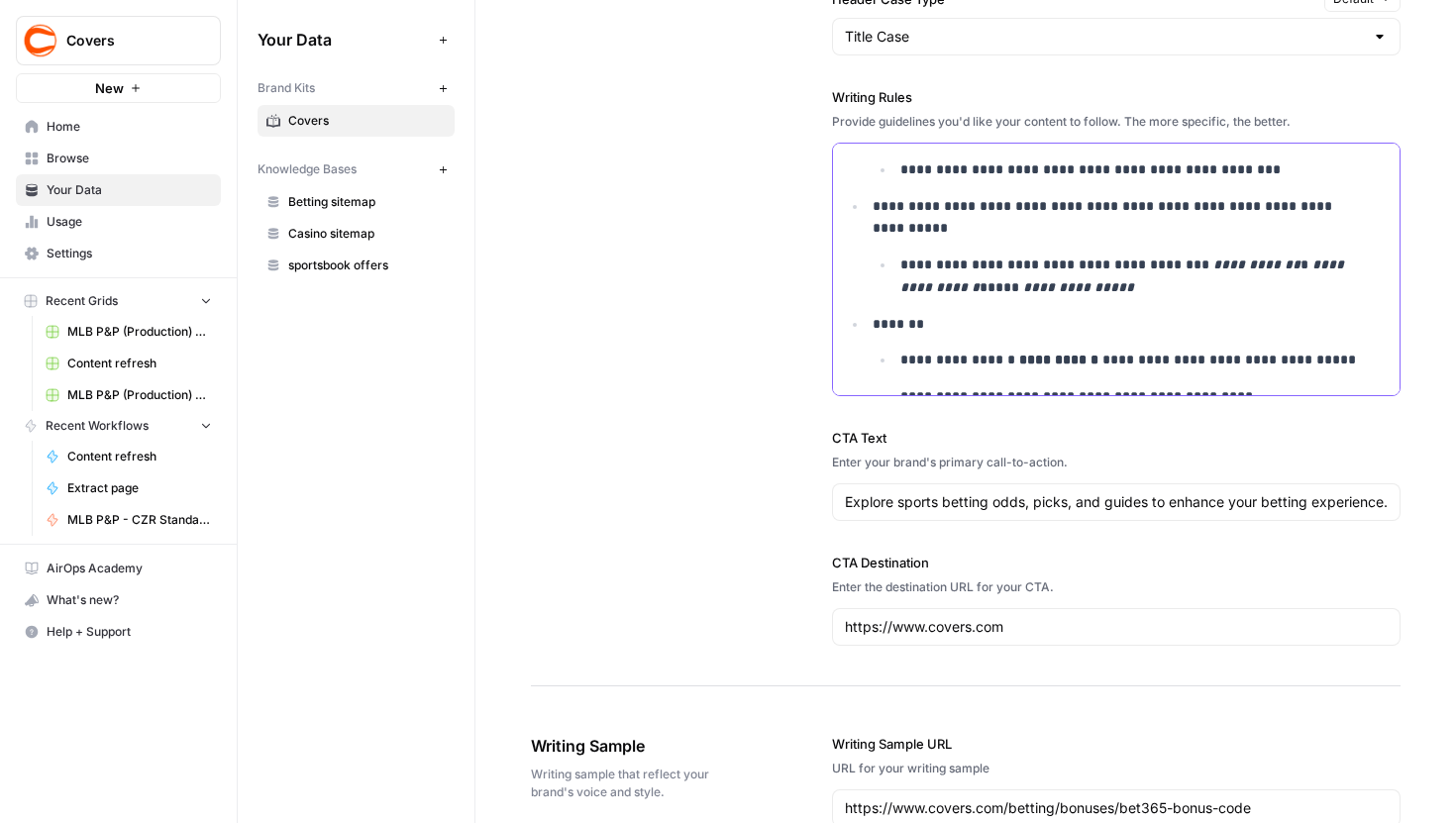 click on "**********" at bounding box center [1117, 218] 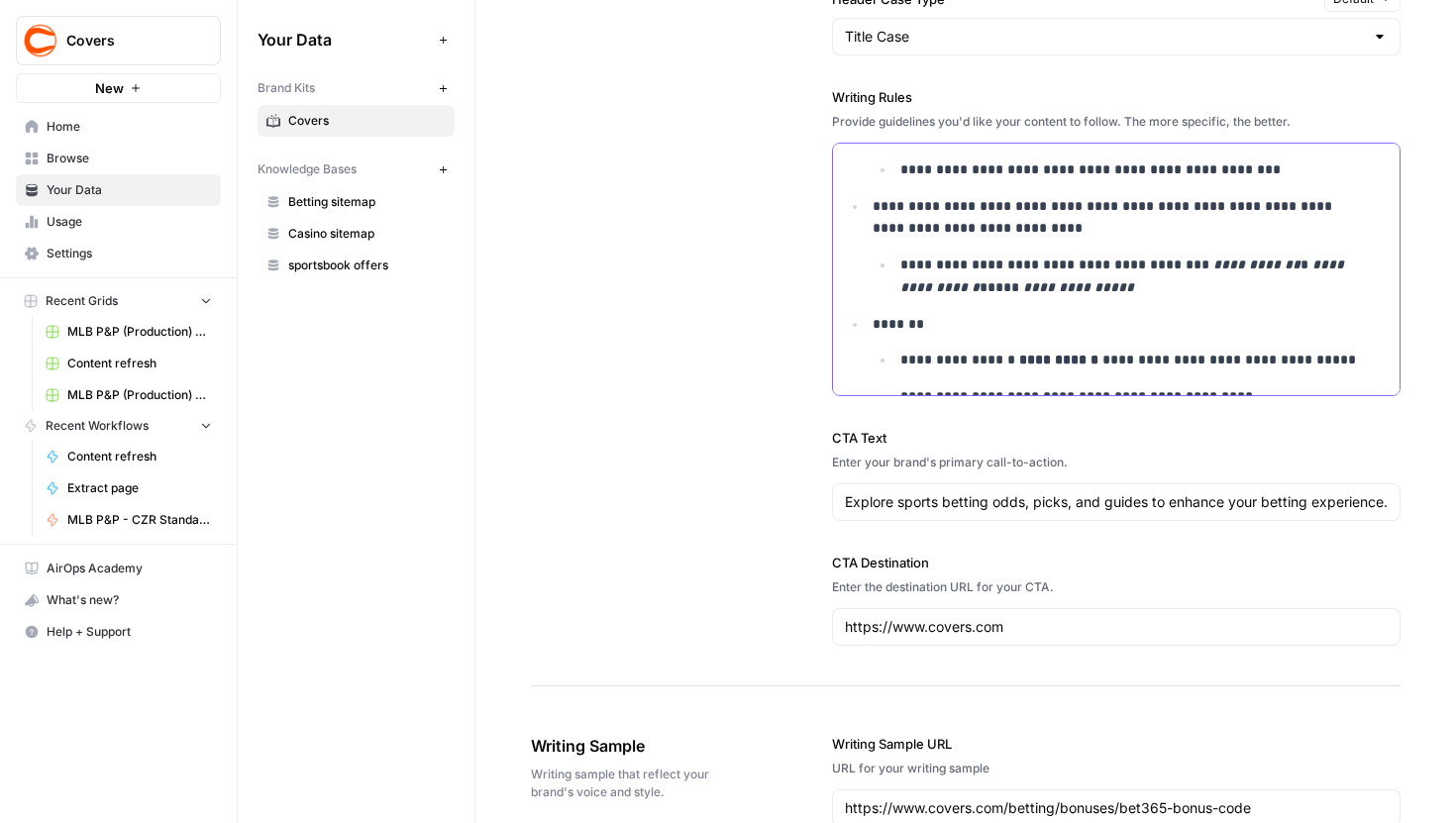 click on "**********" at bounding box center (1131, 276) 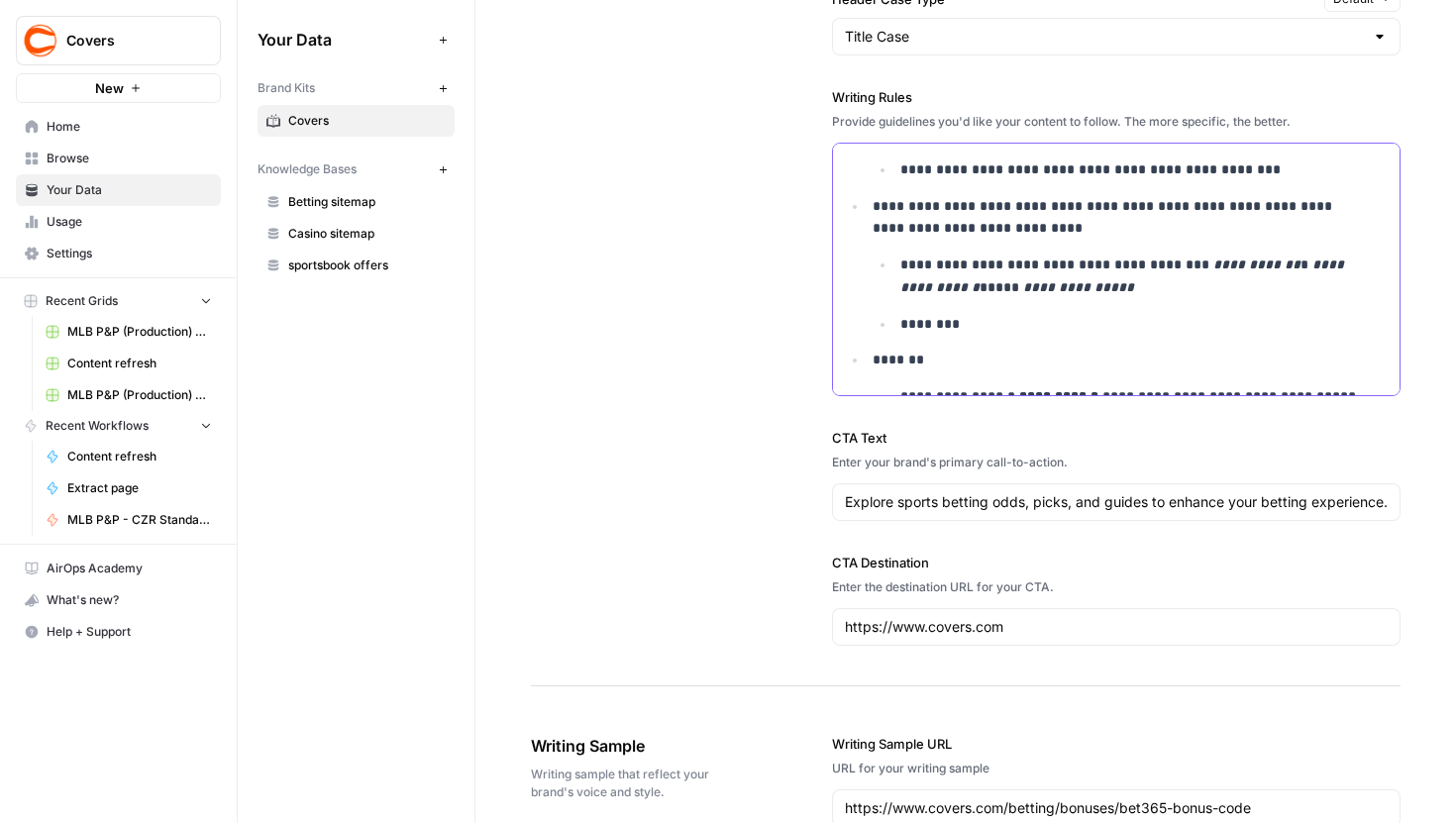 click on "********" at bounding box center [1131, 324] 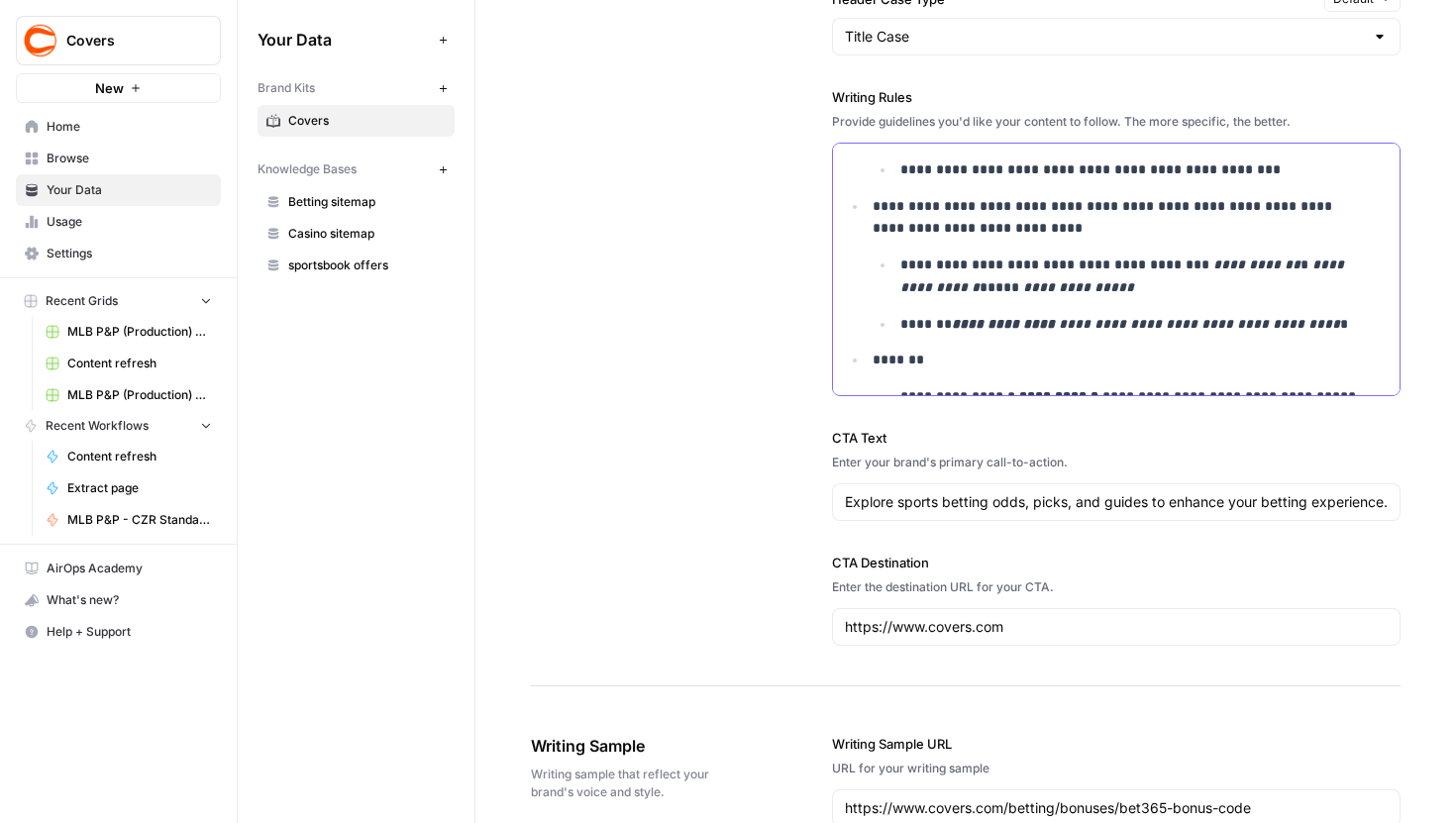 click on "**********" at bounding box center [1131, 324] 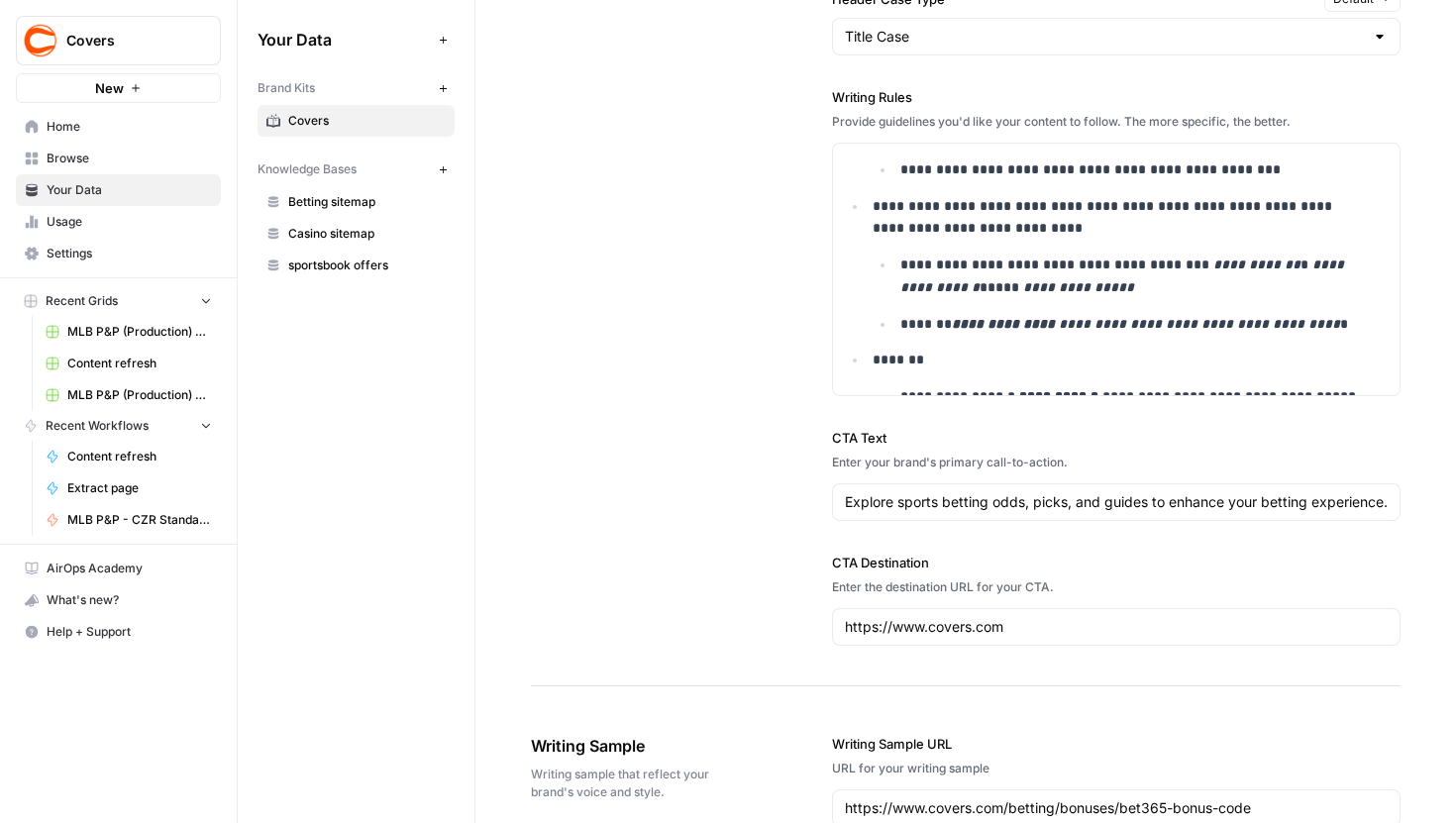 scroll, scrollTop: 2137, scrollLeft: 0, axis: vertical 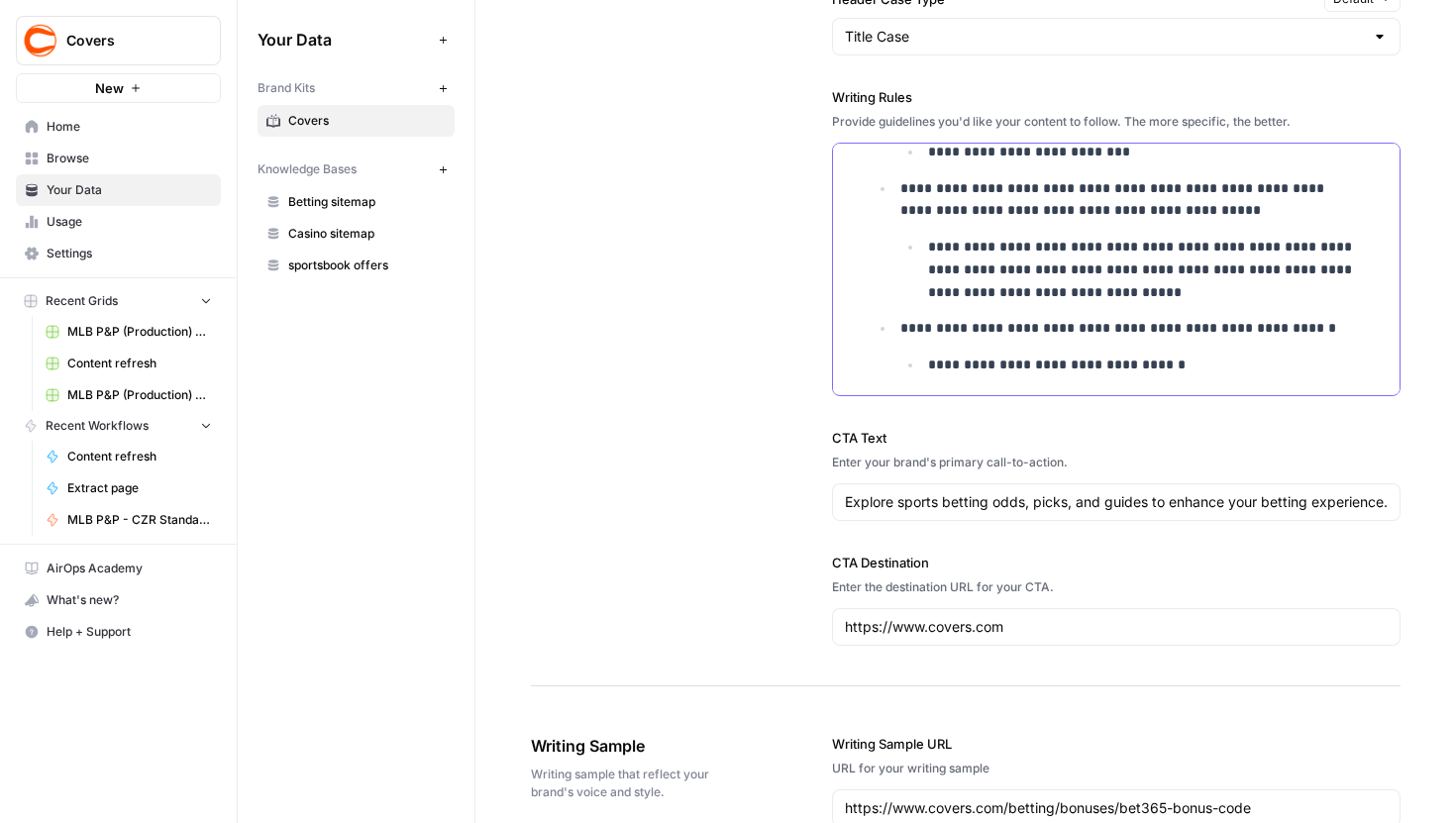 click on "**********" at bounding box center (1145, 364) 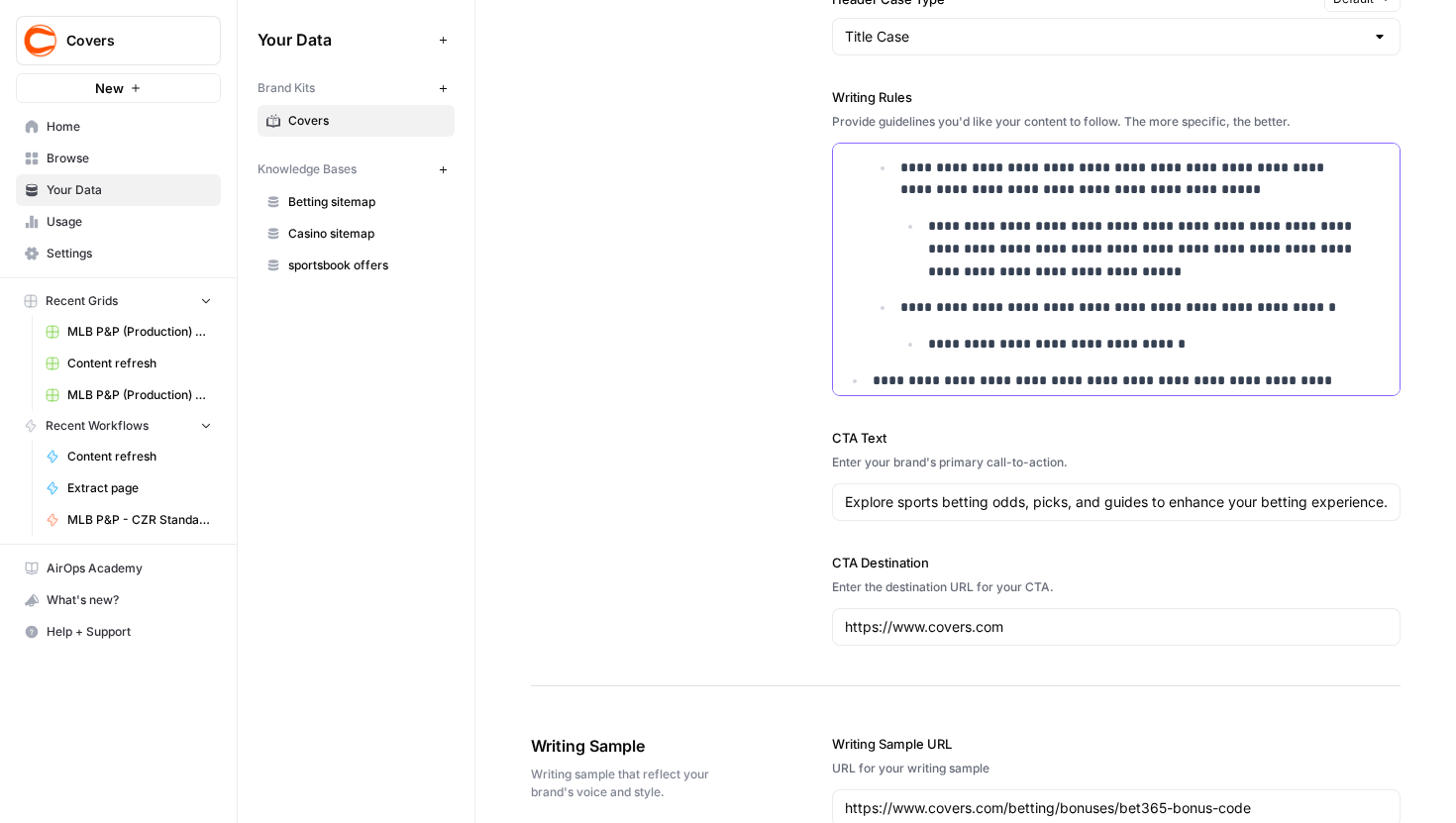 scroll, scrollTop: 2230, scrollLeft: 0, axis: vertical 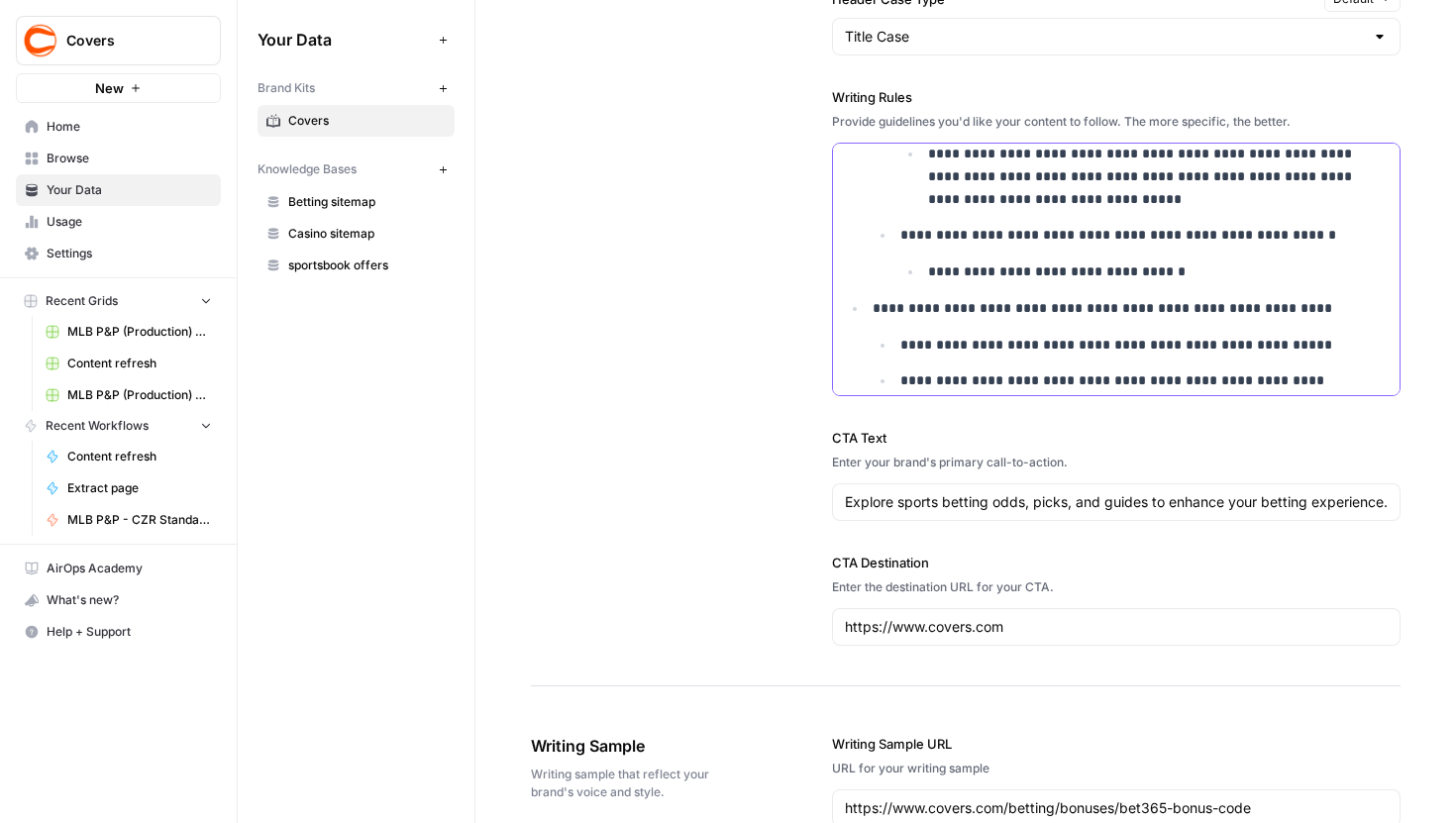 click on "**********" at bounding box center (1117, 308) 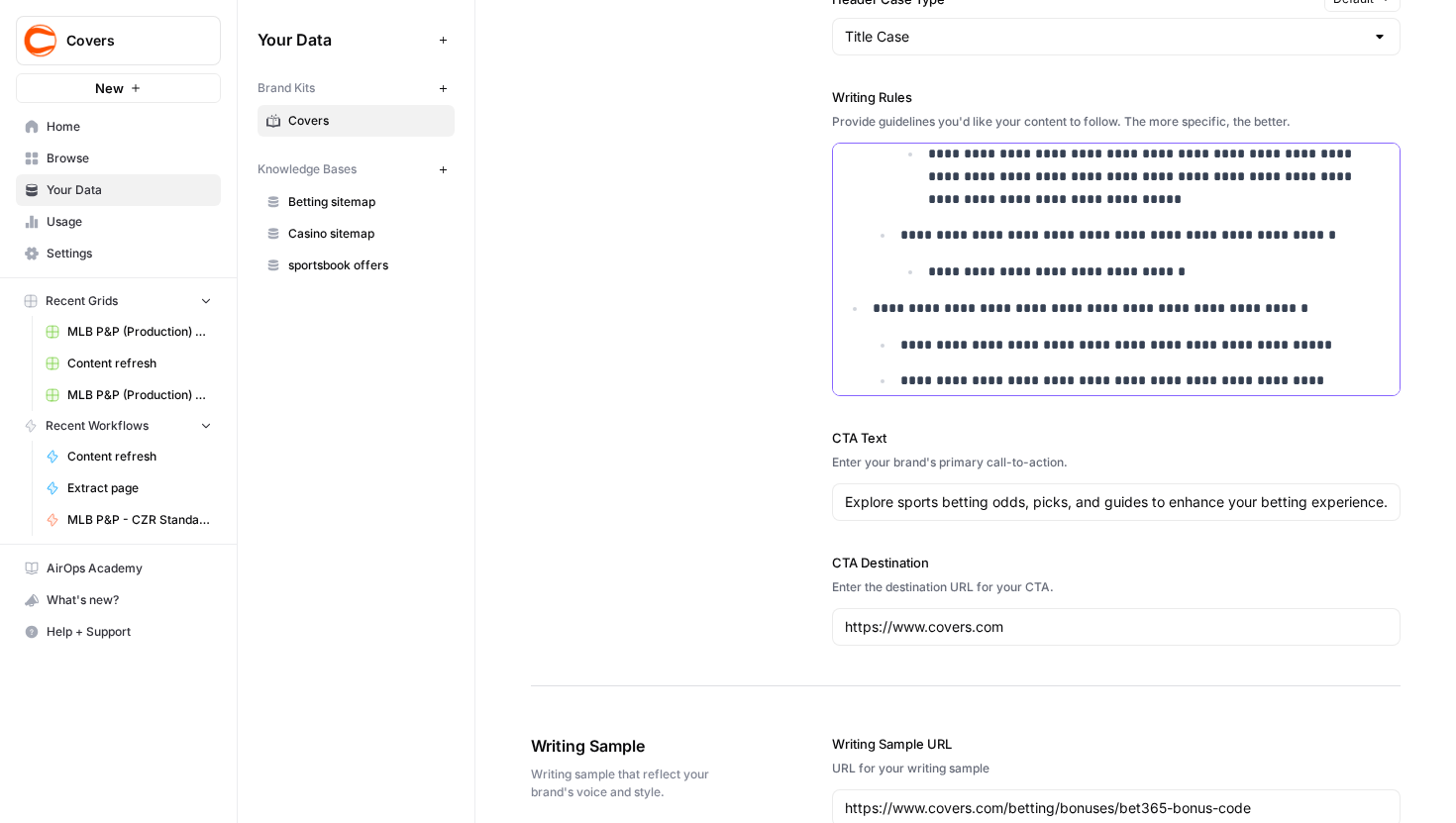 click on "**********" at bounding box center [1117, 308] 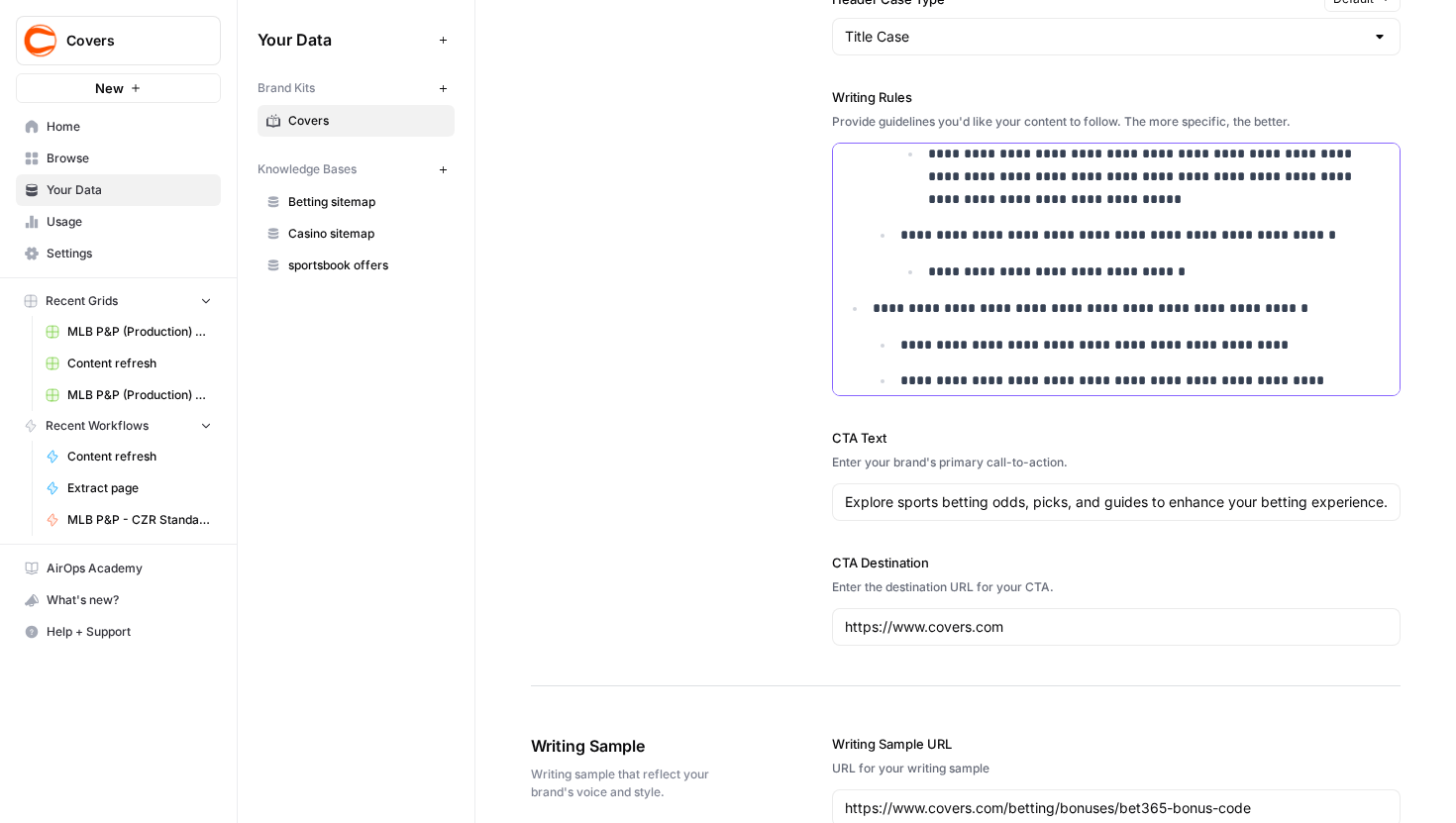 scroll, scrollTop: 2246, scrollLeft: 0, axis: vertical 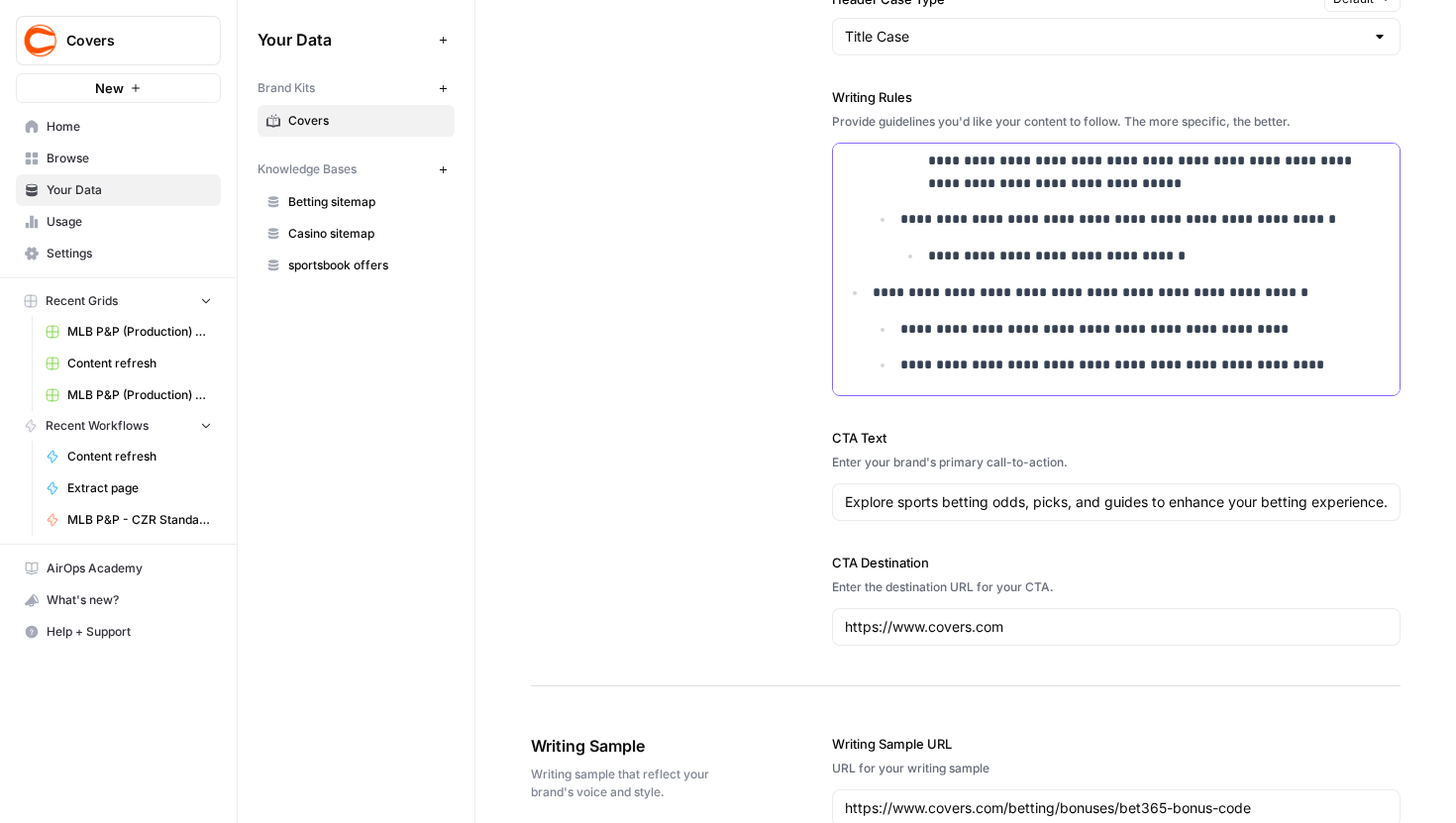 click on "**********" at bounding box center (1131, 364) 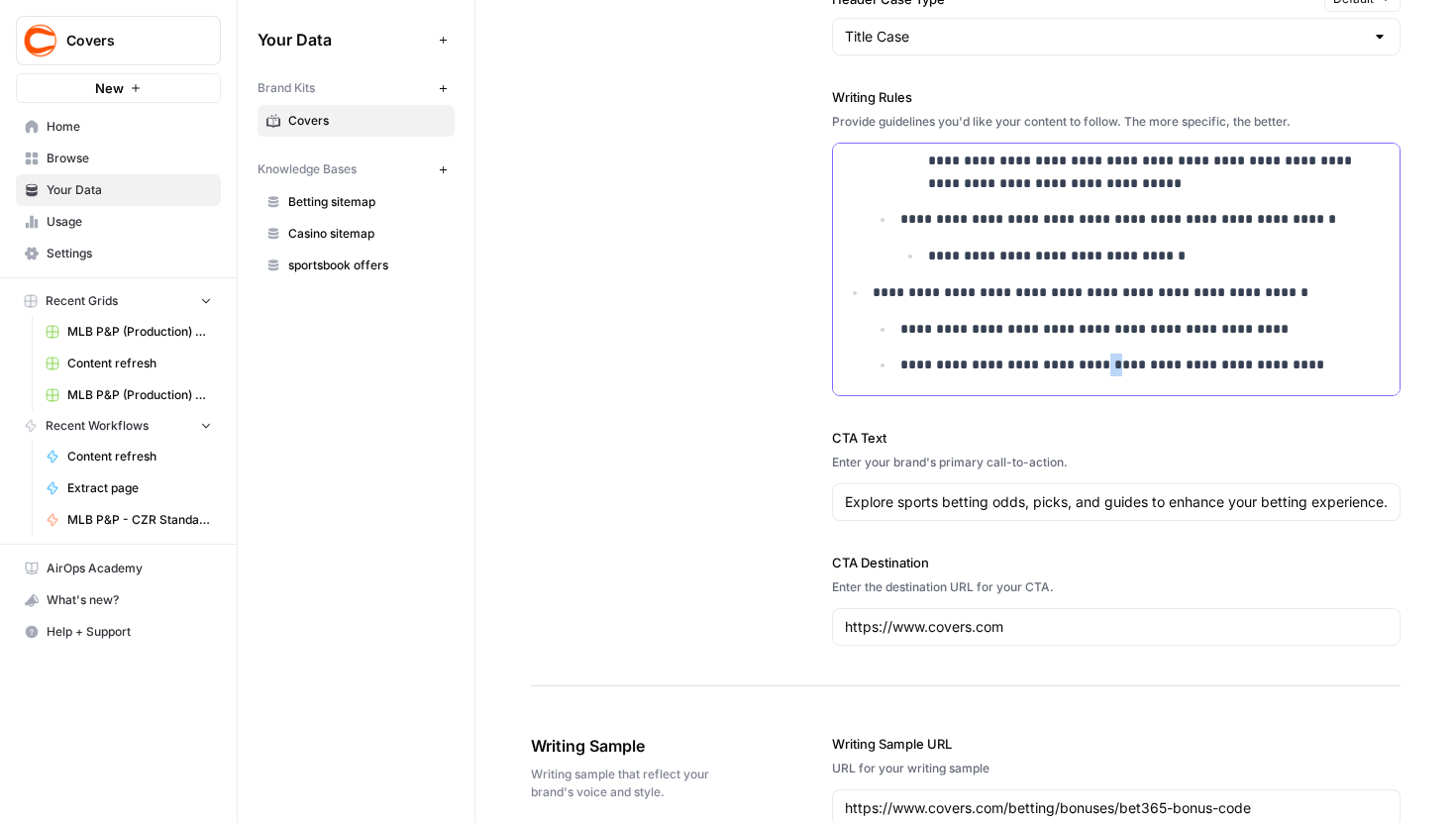 click on "**********" at bounding box center [1131, 364] 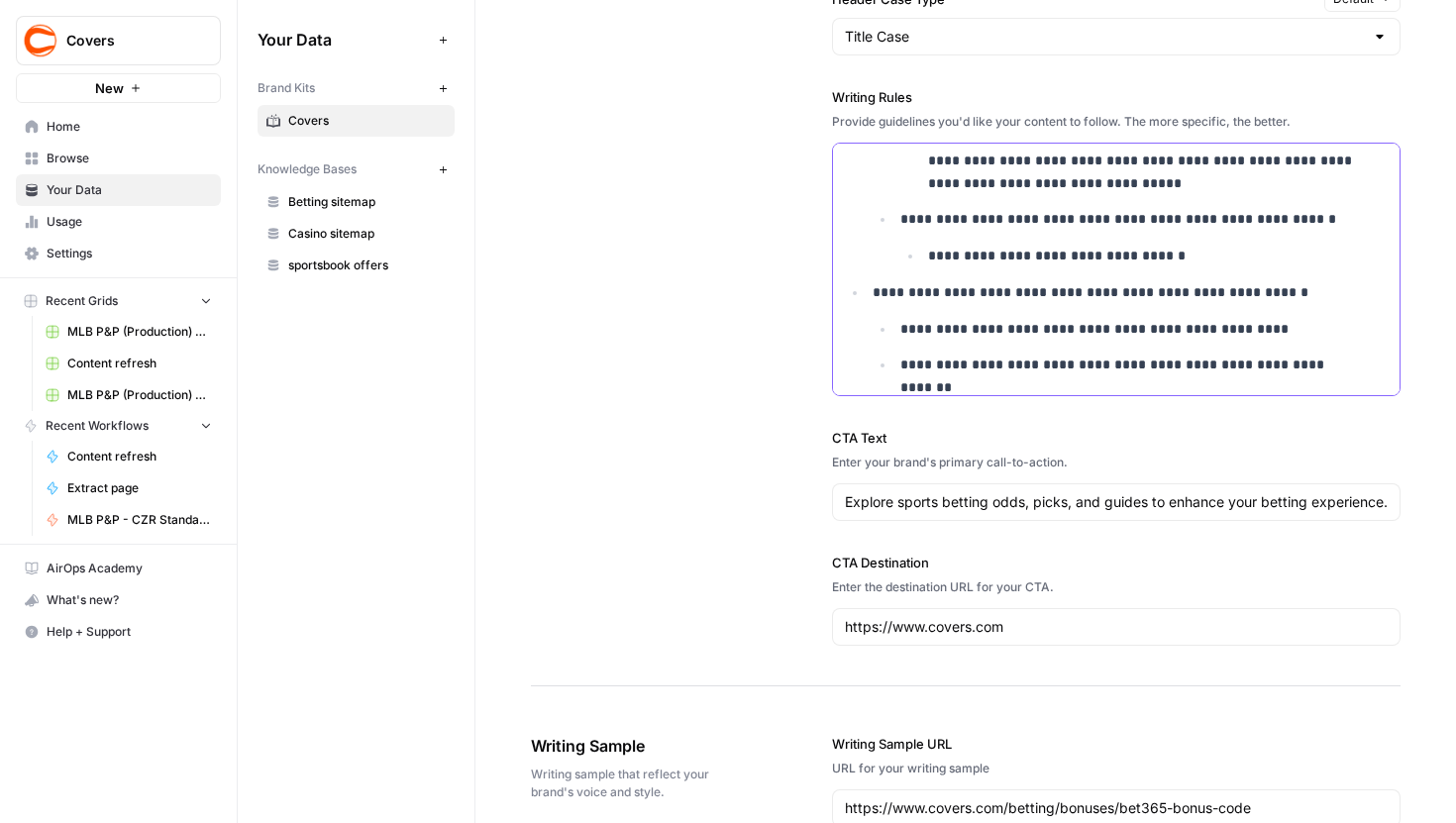 click on "**********" at bounding box center (1131, 364) 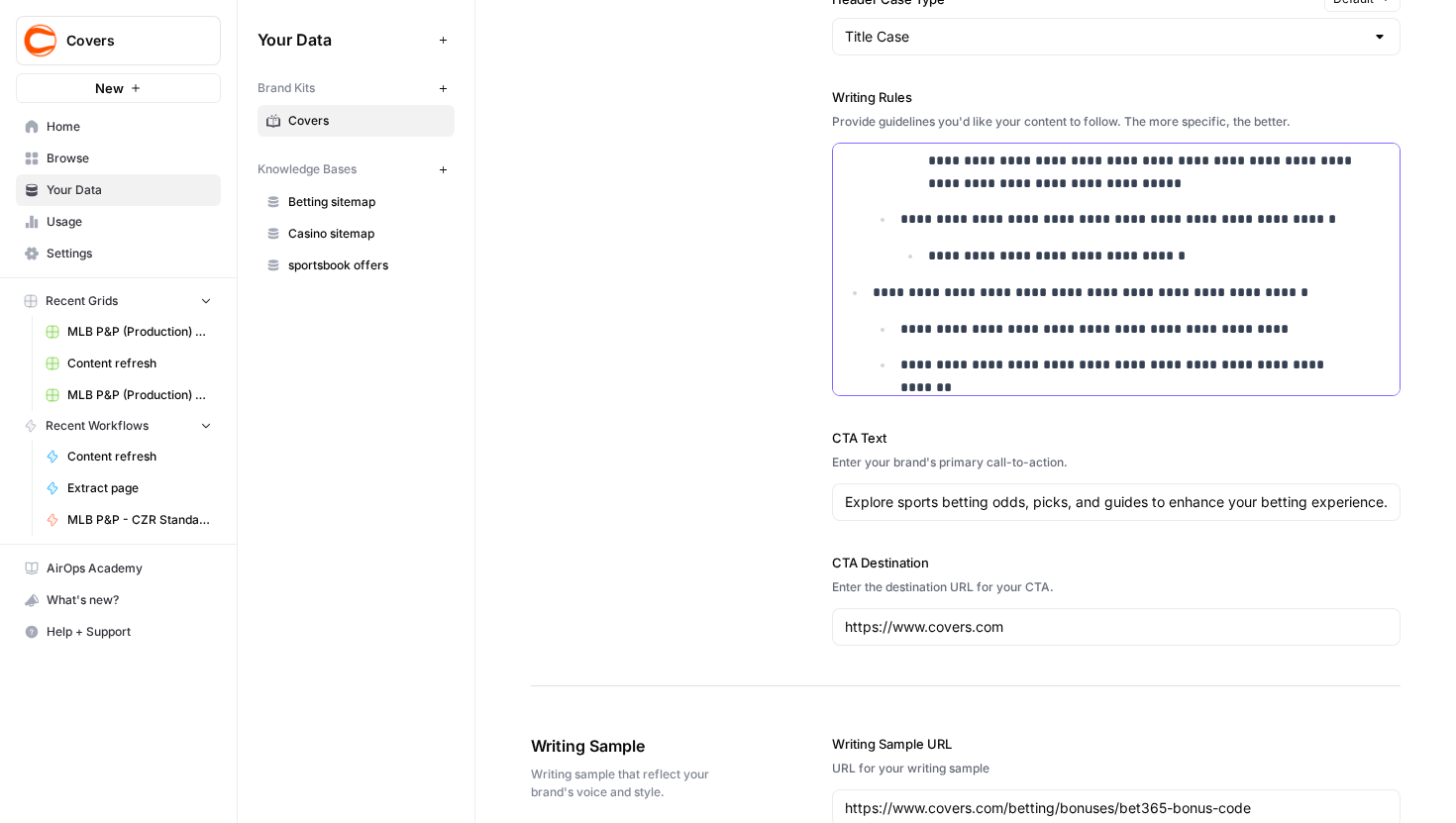 click on "**********" at bounding box center (1131, 364) 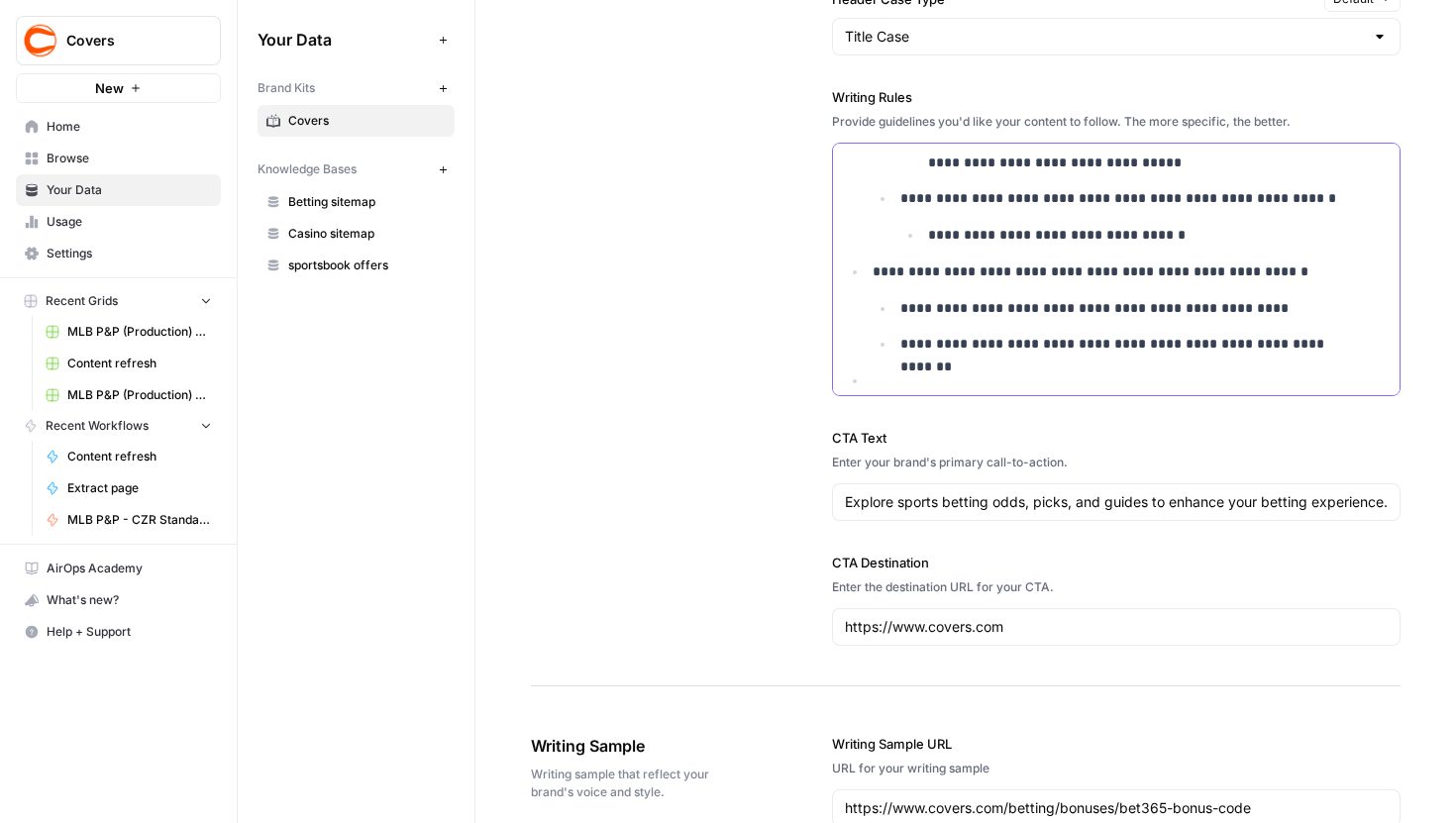 scroll, scrollTop: 2357, scrollLeft: 0, axis: vertical 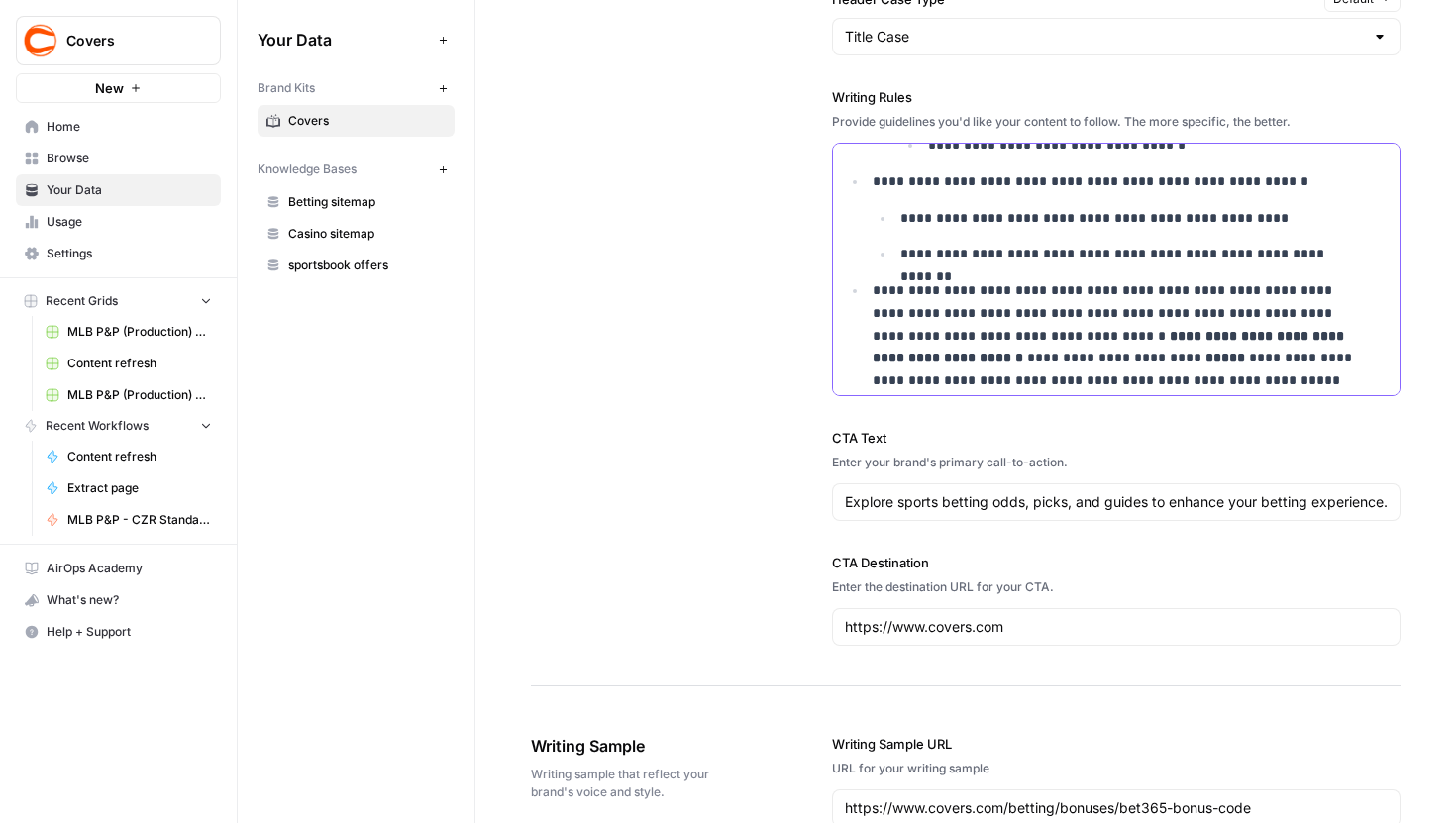 click on "**********" at bounding box center [1117, 336] 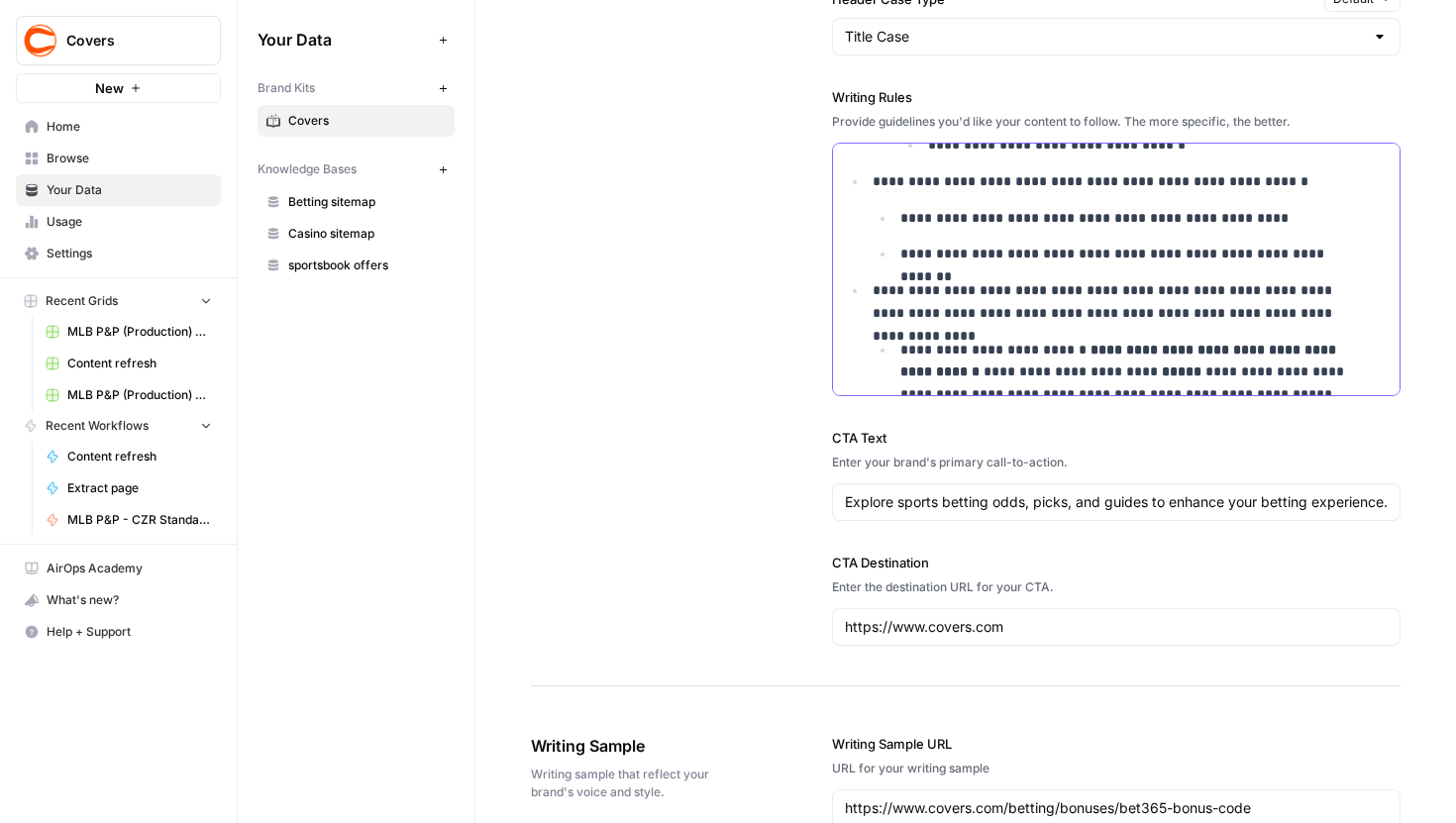 scroll, scrollTop: 2387, scrollLeft: 0, axis: vertical 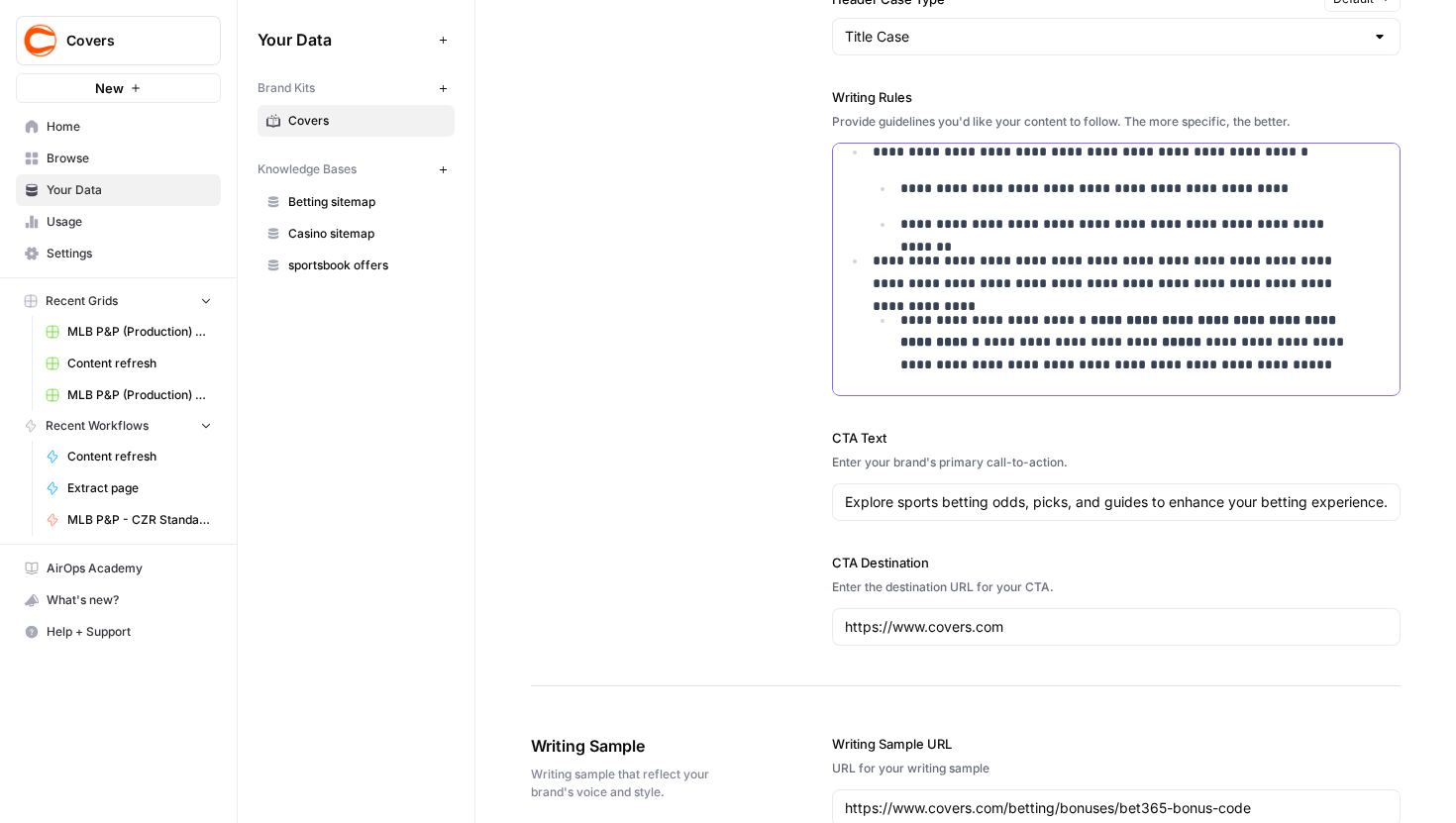 click on "**********" at bounding box center (1131, 343) 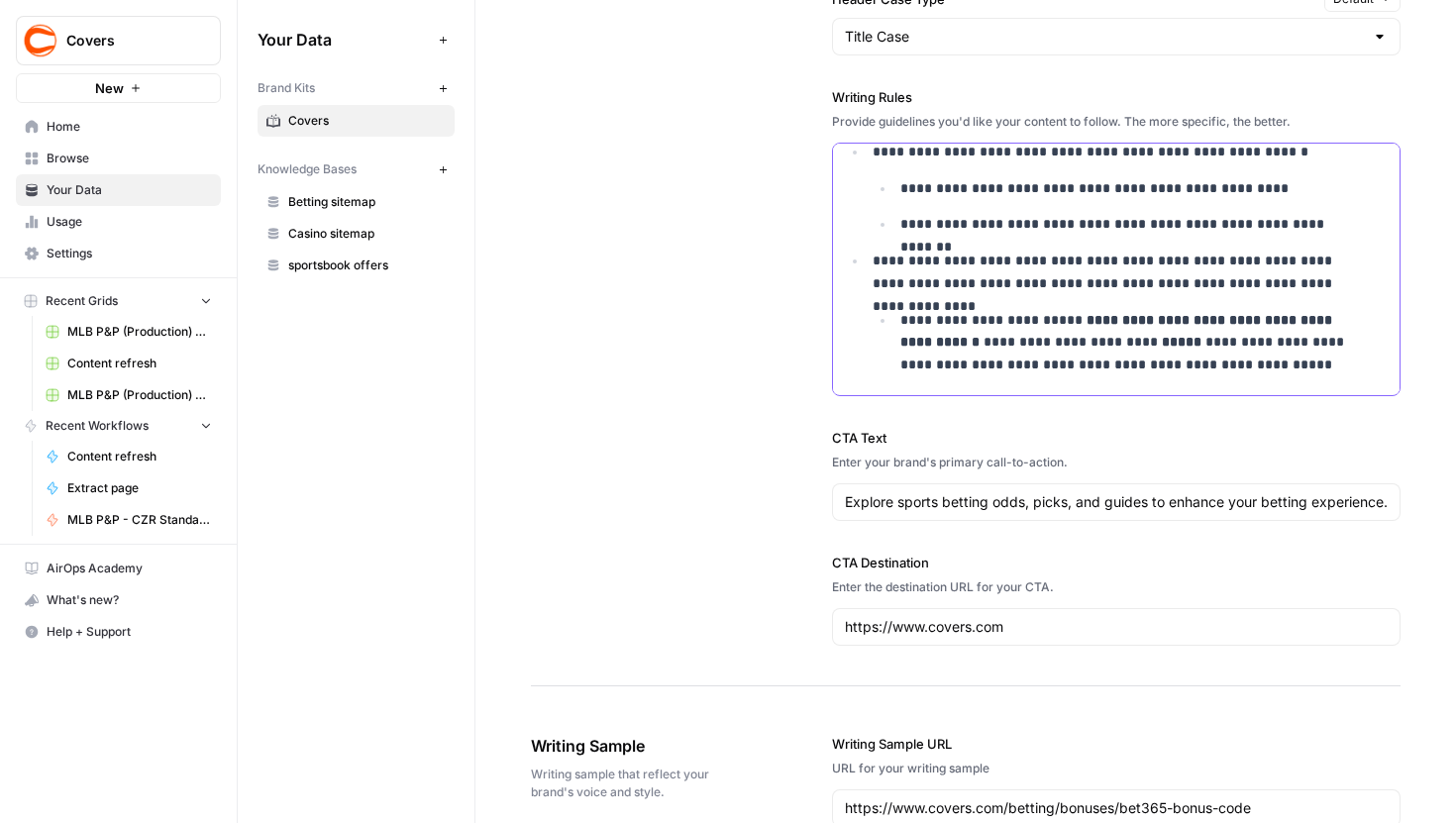 click on "**********" at bounding box center (1118, 331) 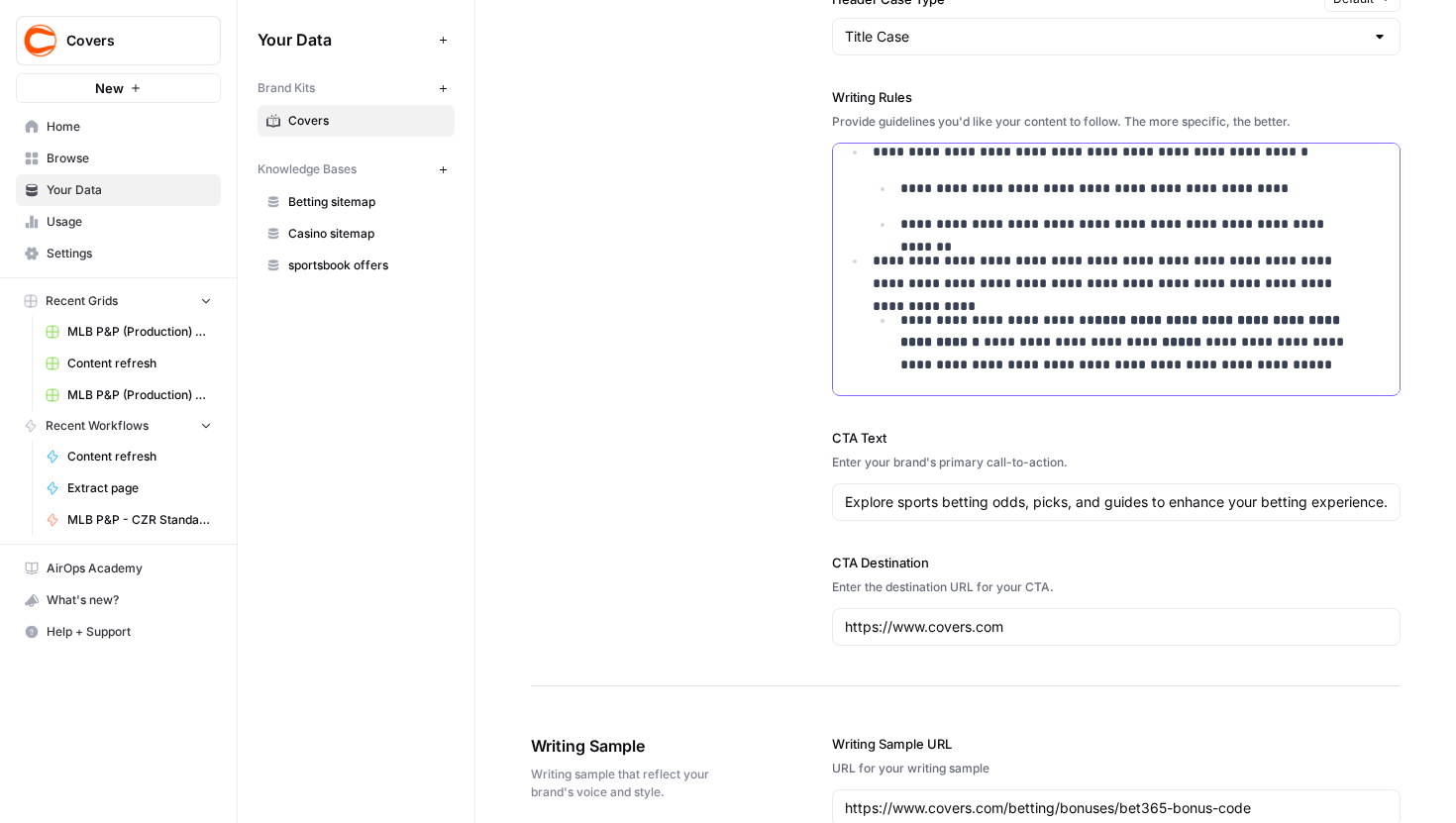 click on "**********" at bounding box center (1131, 343) 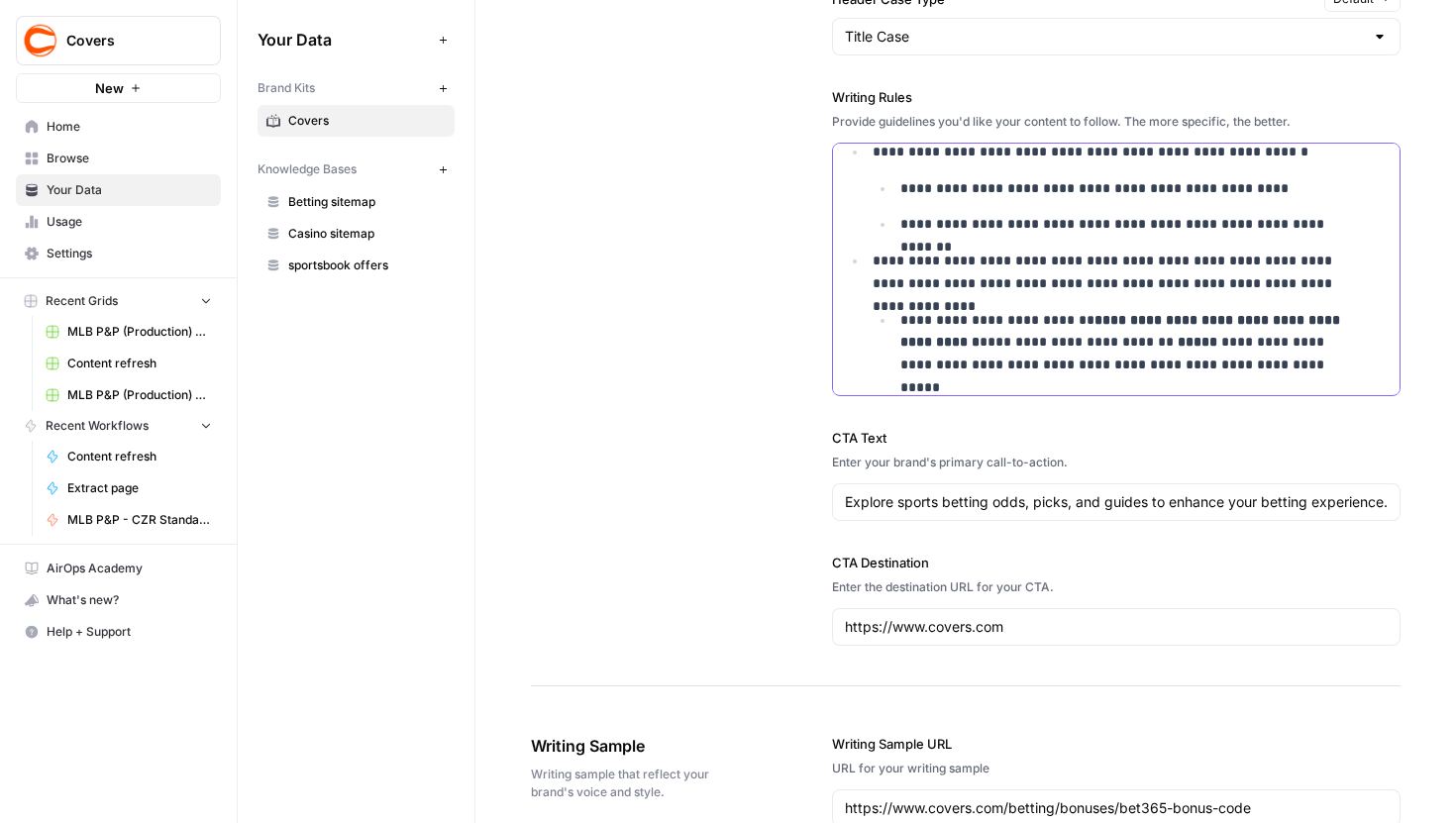 scroll, scrollTop: 2341, scrollLeft: 0, axis: vertical 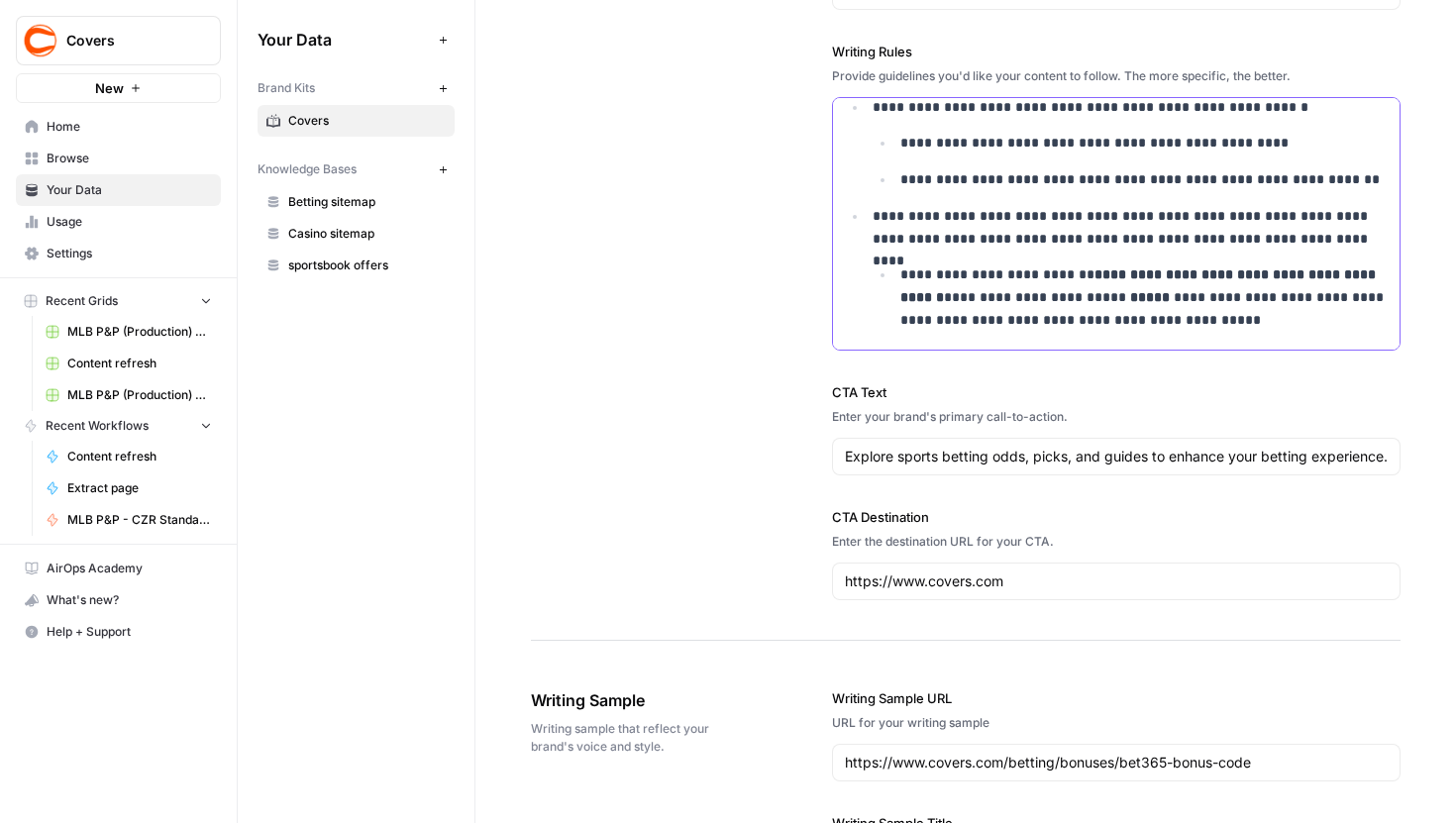 click on "*****" at bounding box center (1152, 297) 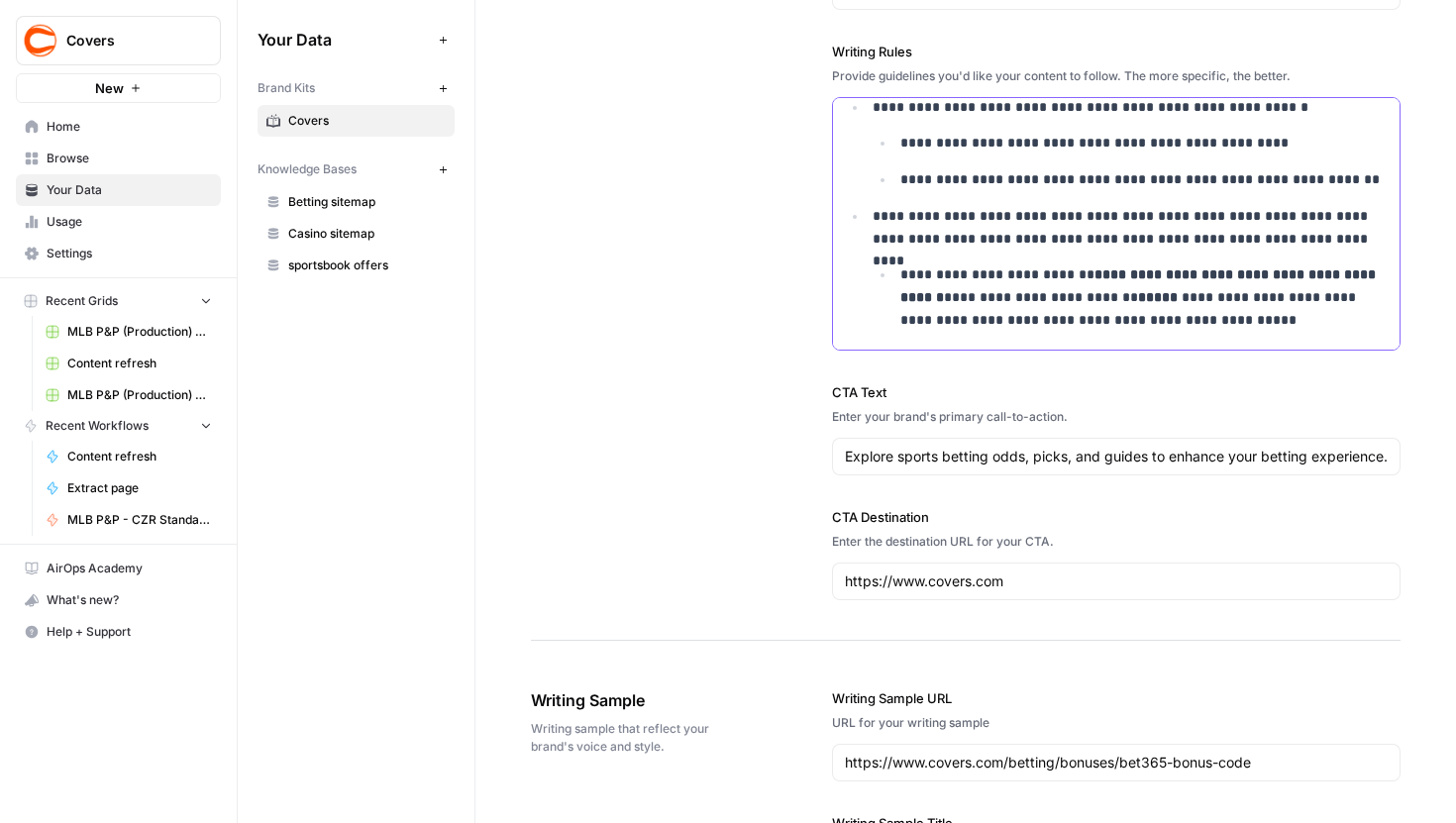 click on "*****" at bounding box center [1160, 297] 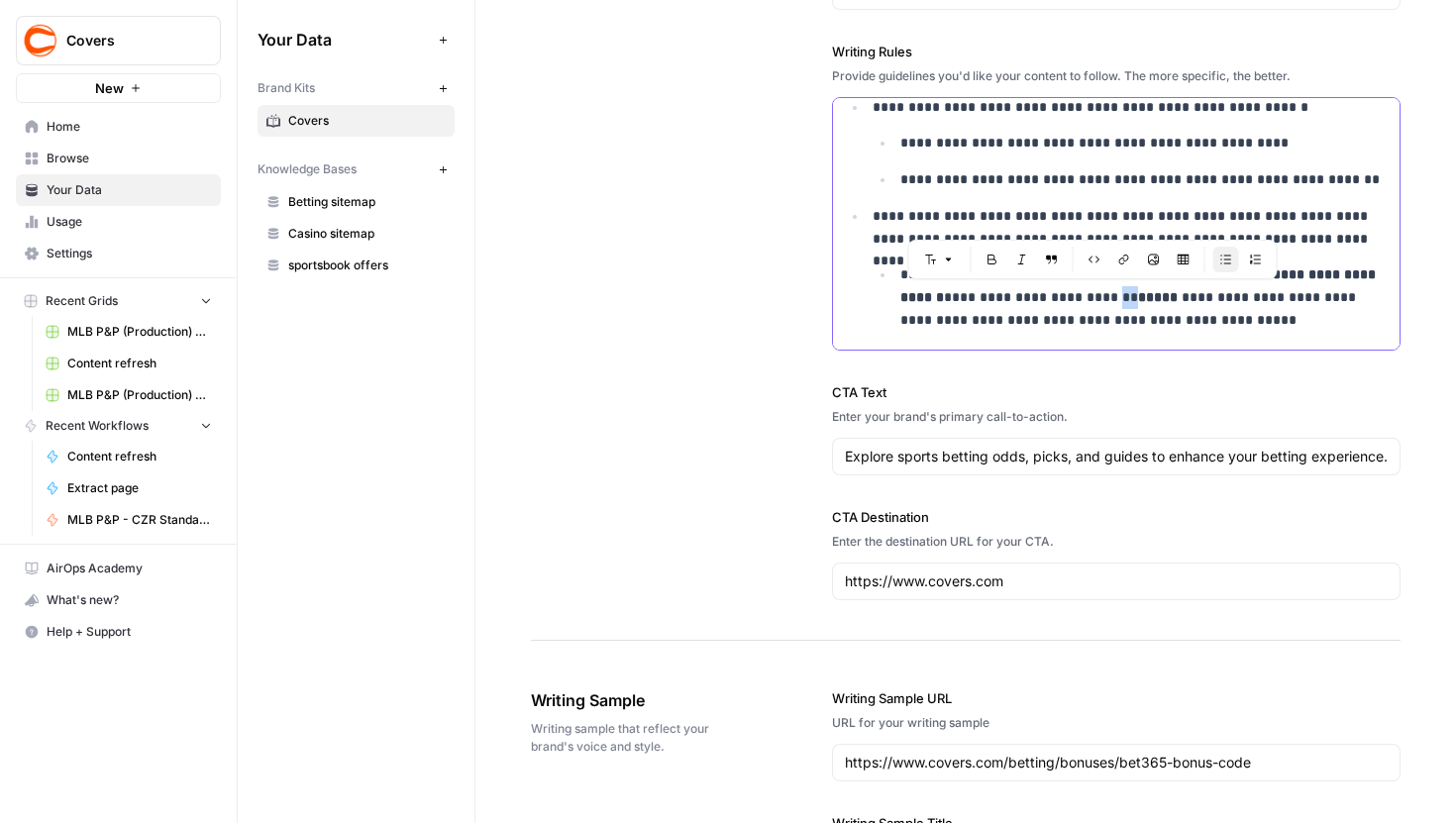 click on "**********" at bounding box center (1144, 297) 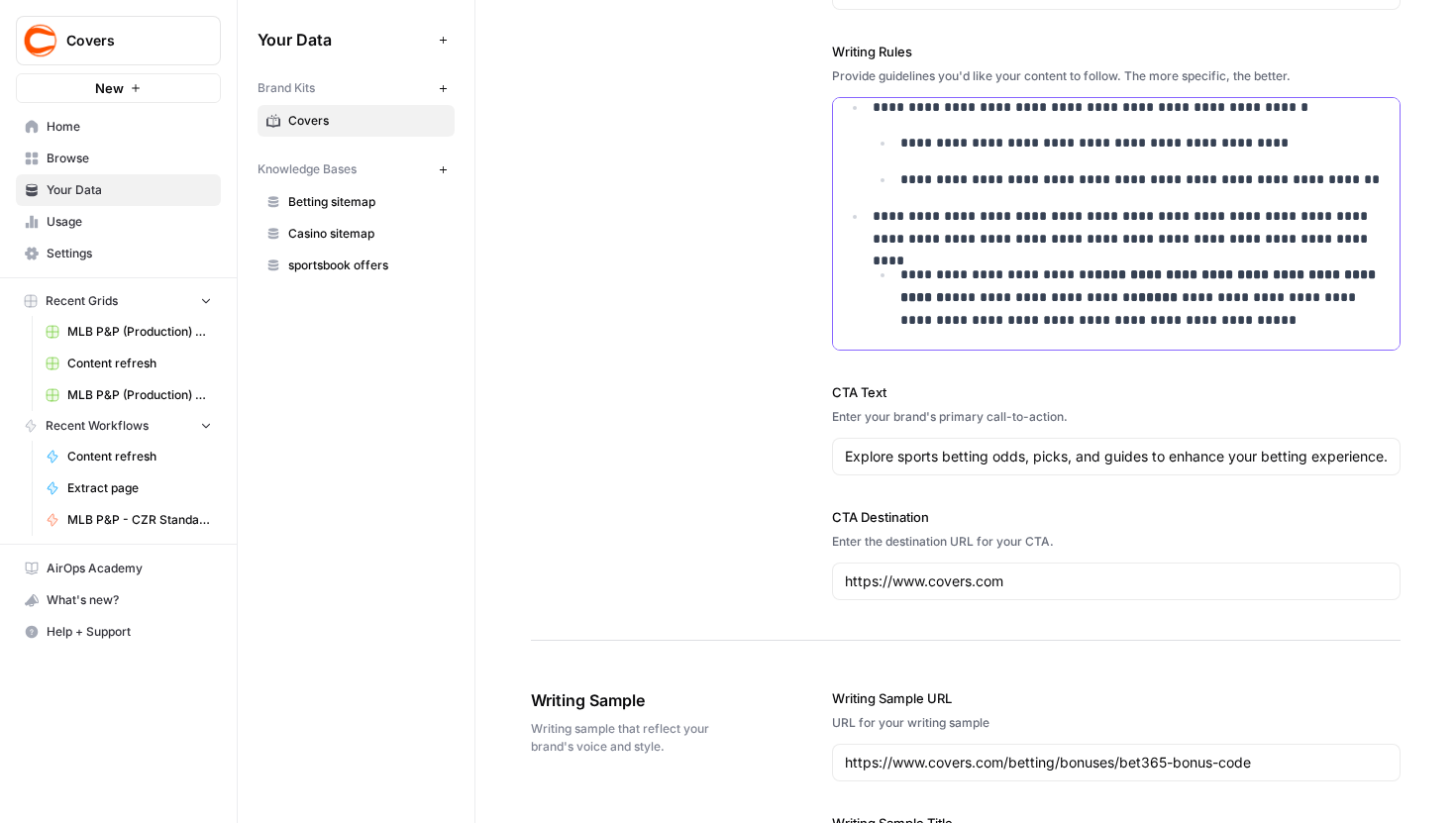 click on "**********" at bounding box center (1144, 297) 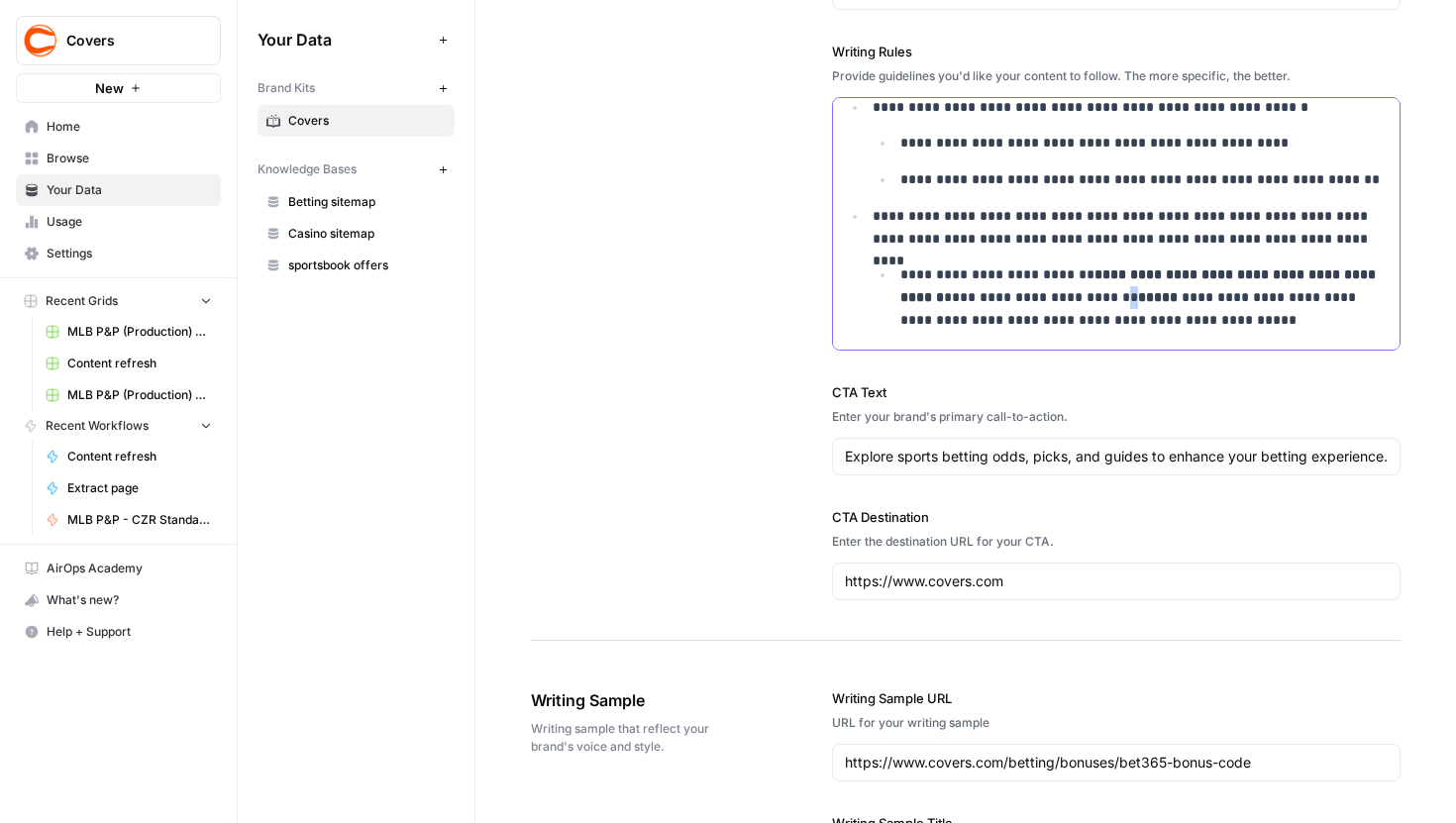 click on "**********" at bounding box center (1144, 297) 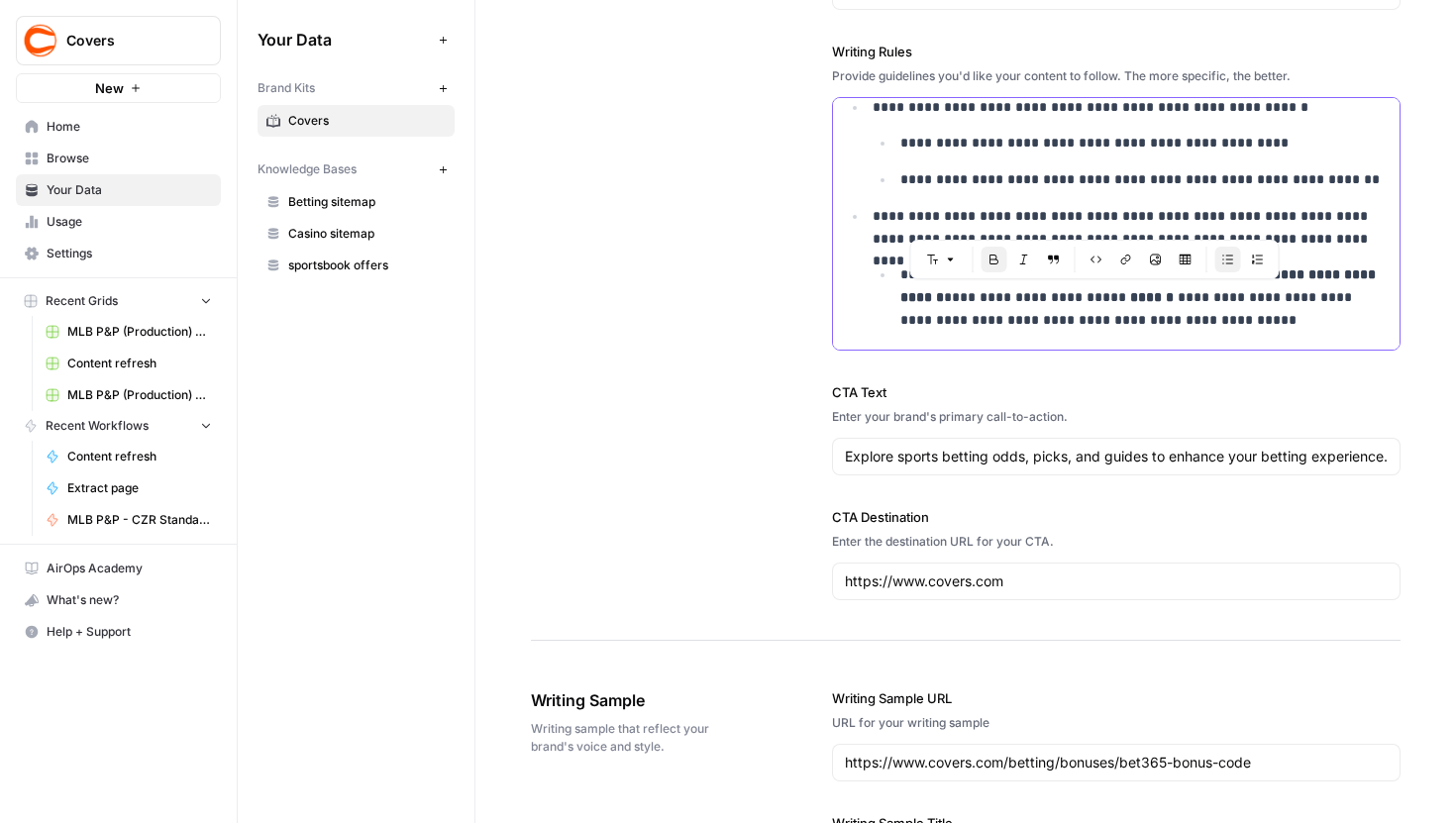 click on "**********" at bounding box center (1144, 297) 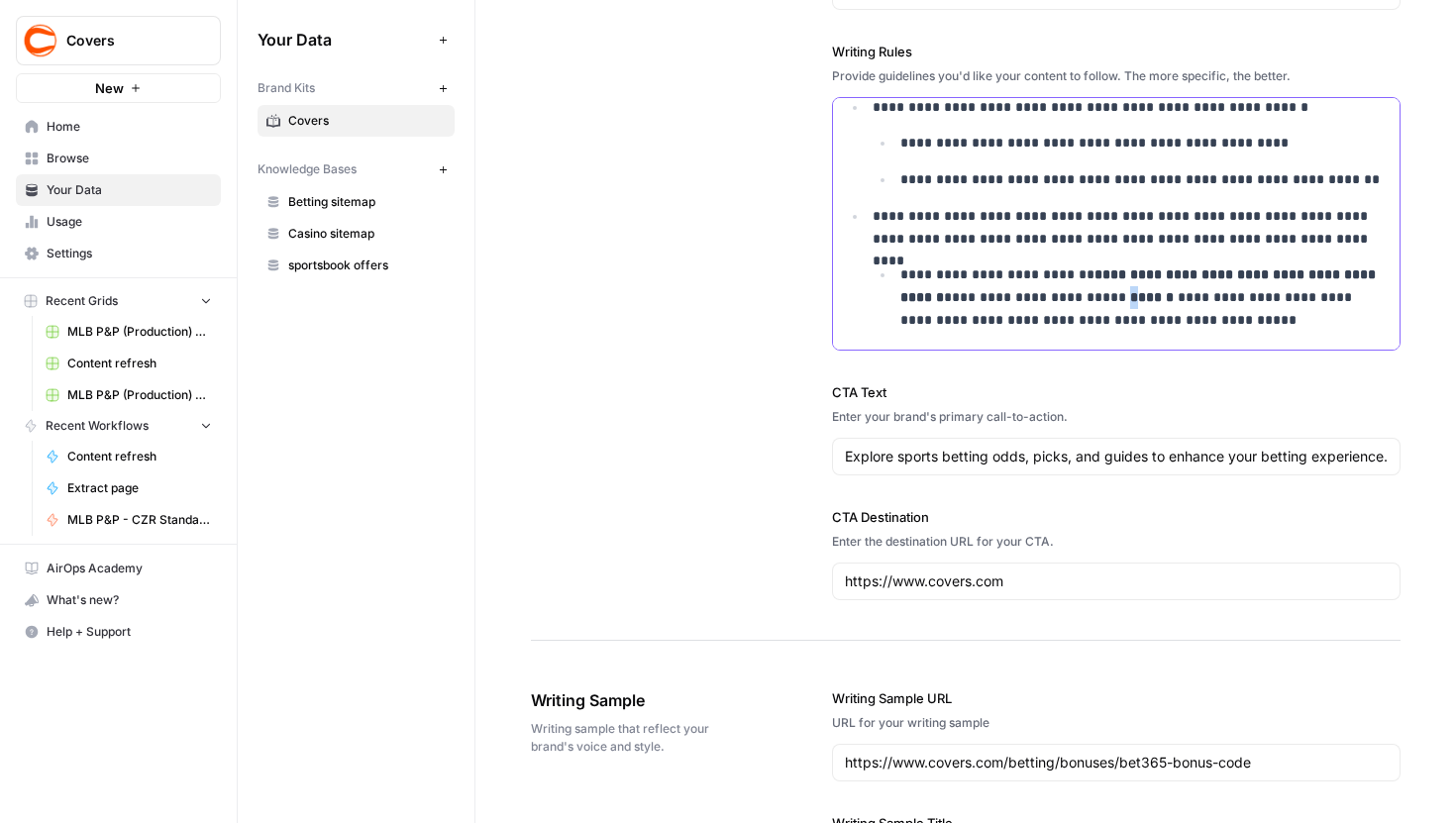 click on "******" at bounding box center (1154, 297) 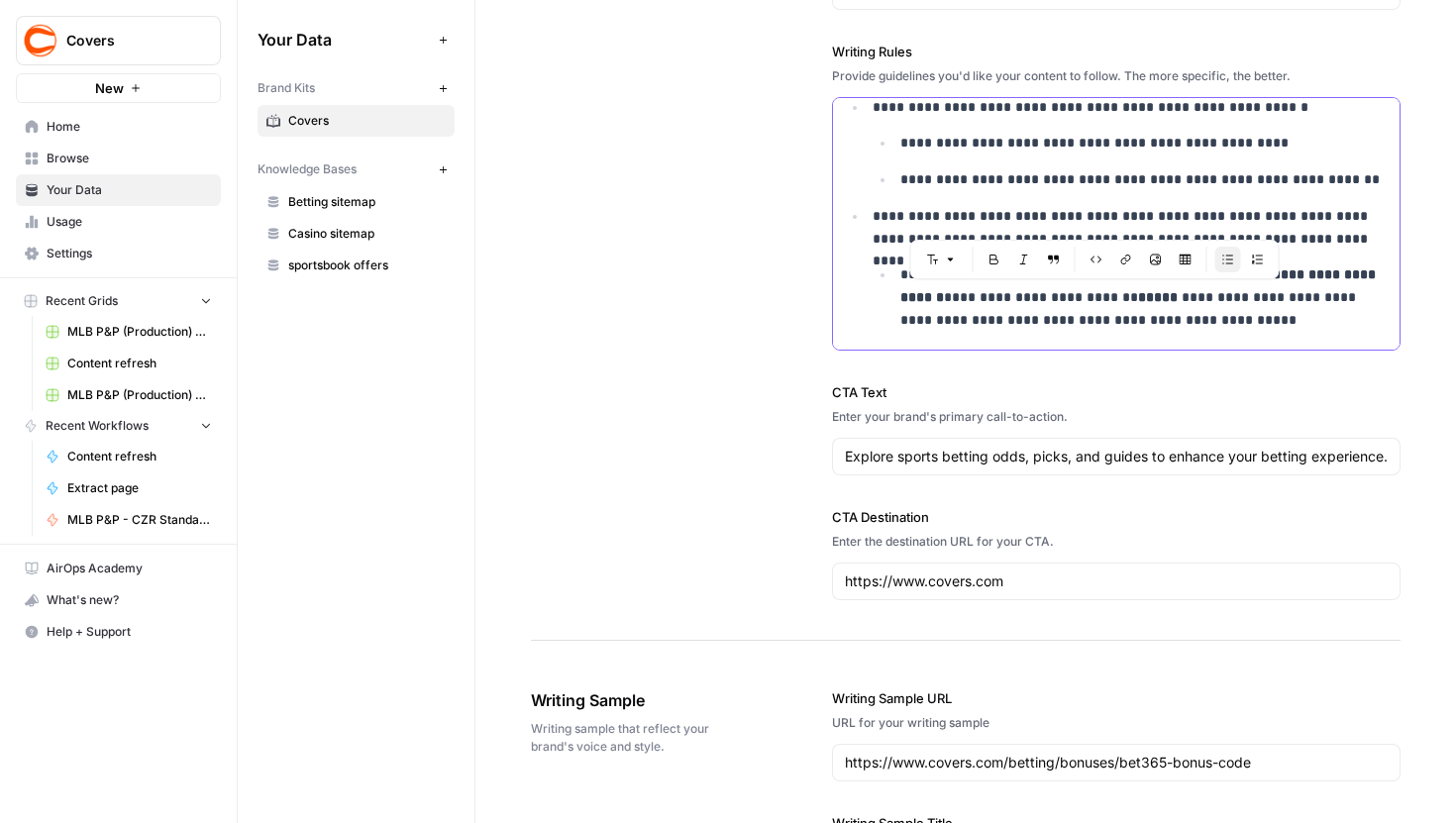 click on "*****" at bounding box center [1160, 297] 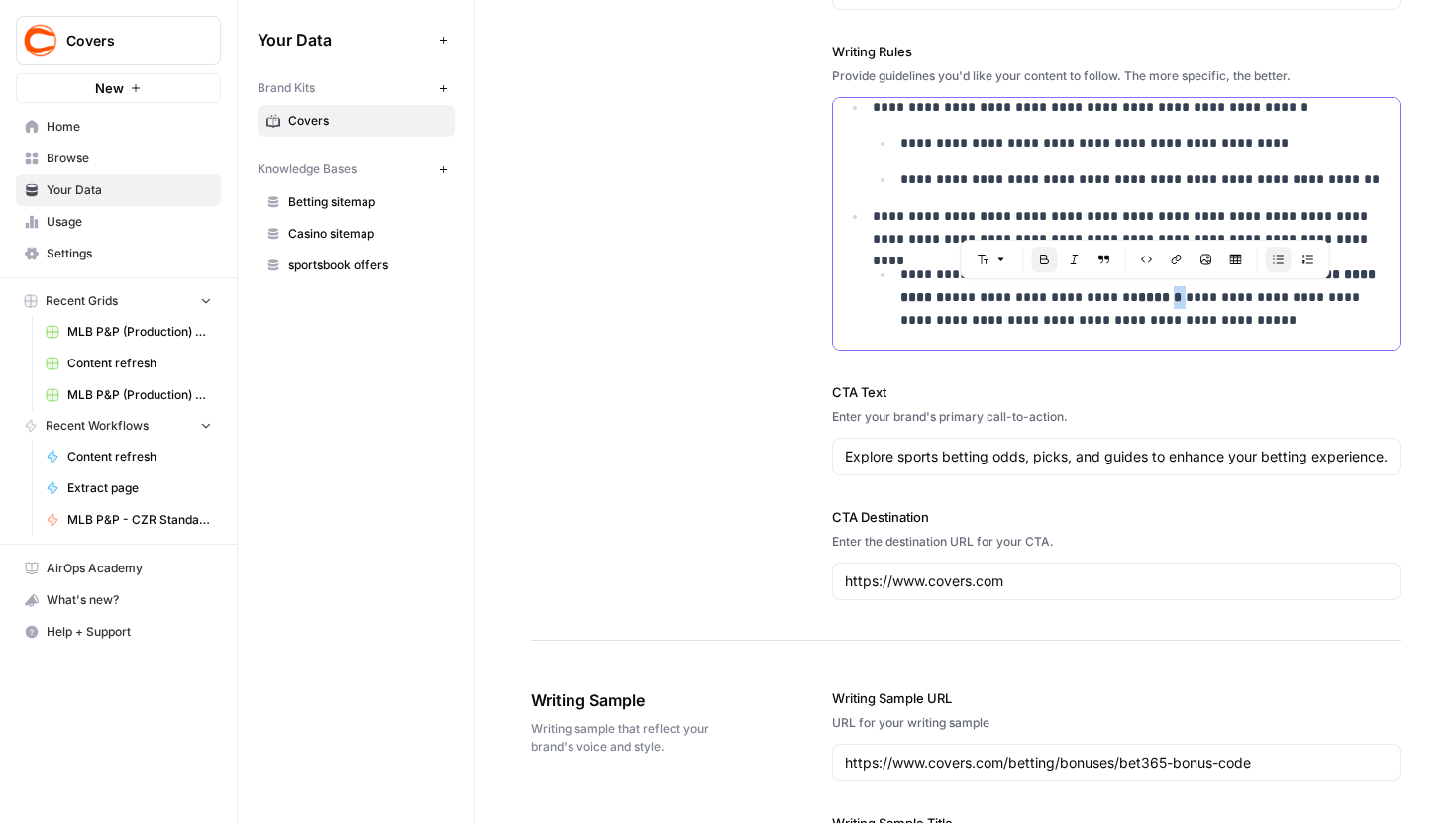 click on "**********" at bounding box center [1144, 297] 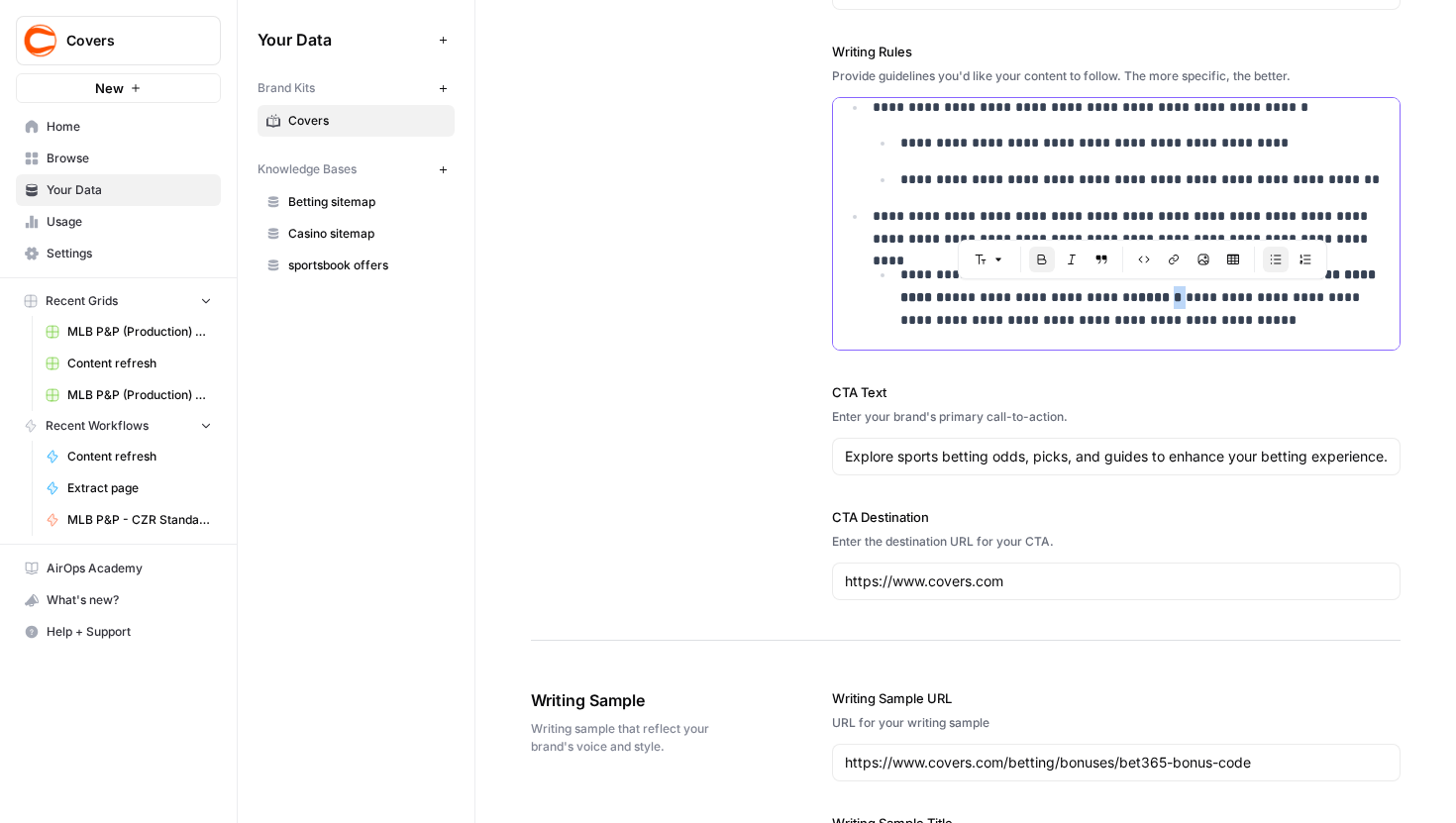click 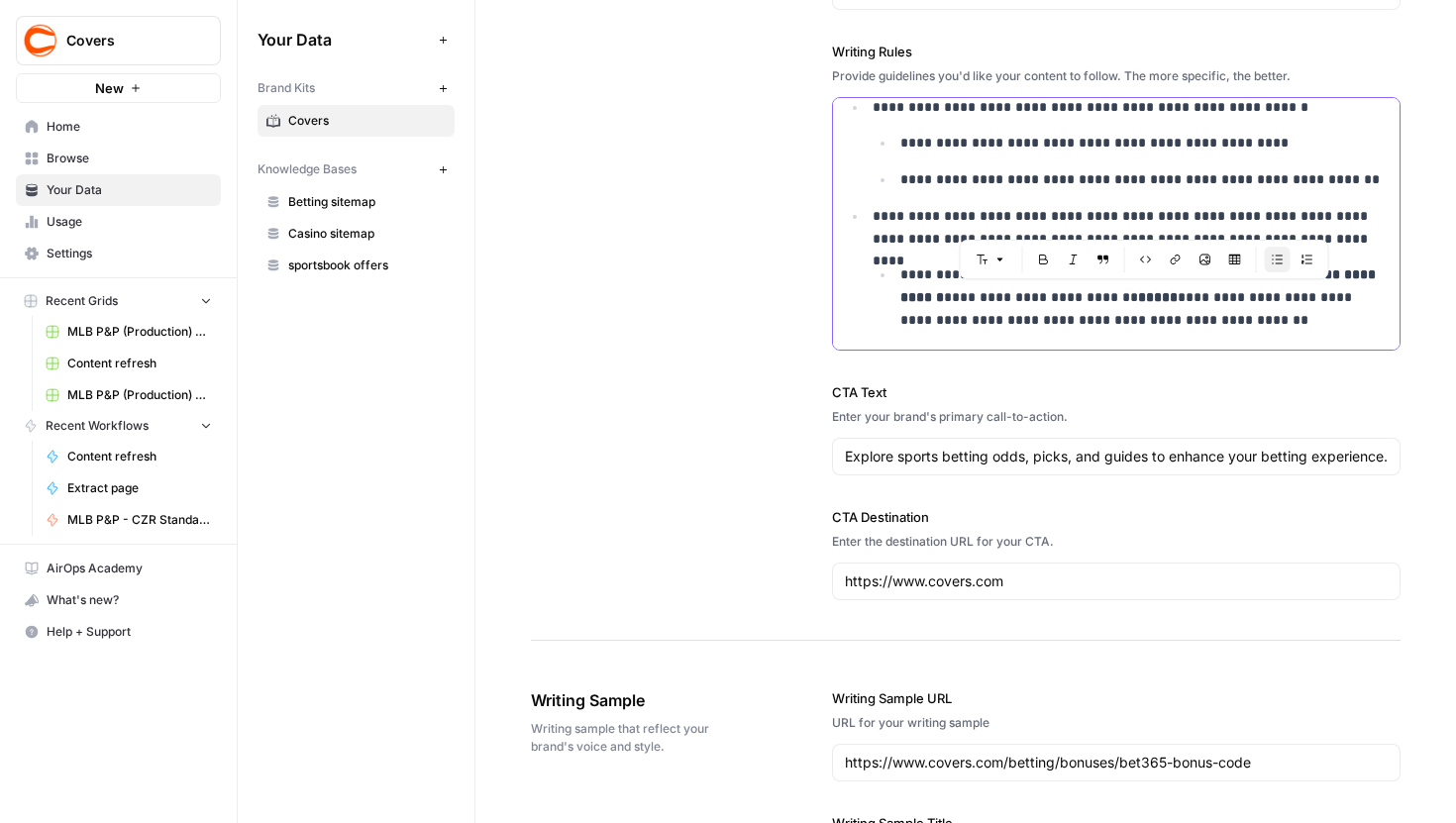 click on "**********" at bounding box center [1144, 297] 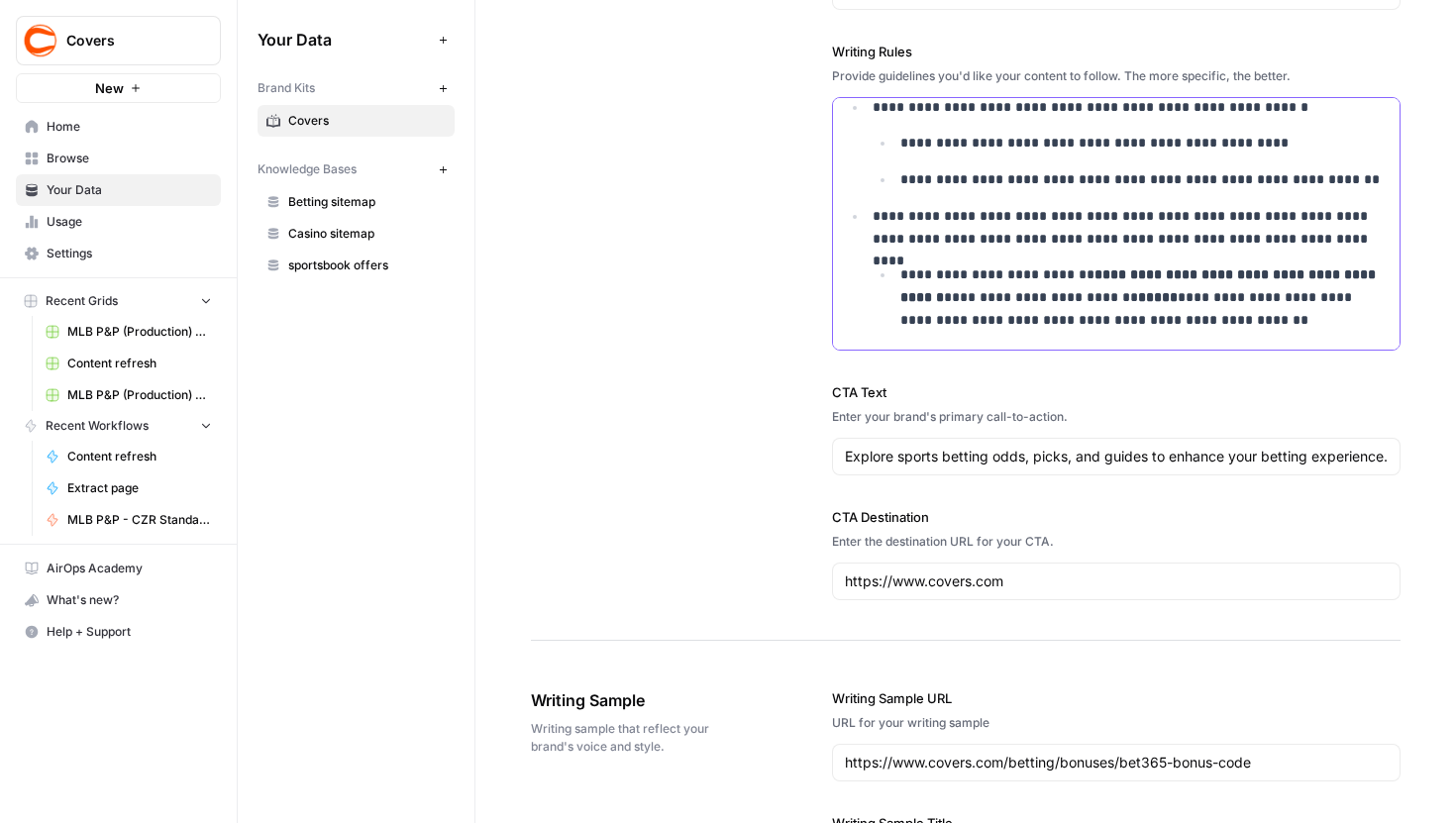 scroll, scrollTop: 2341, scrollLeft: 0, axis: vertical 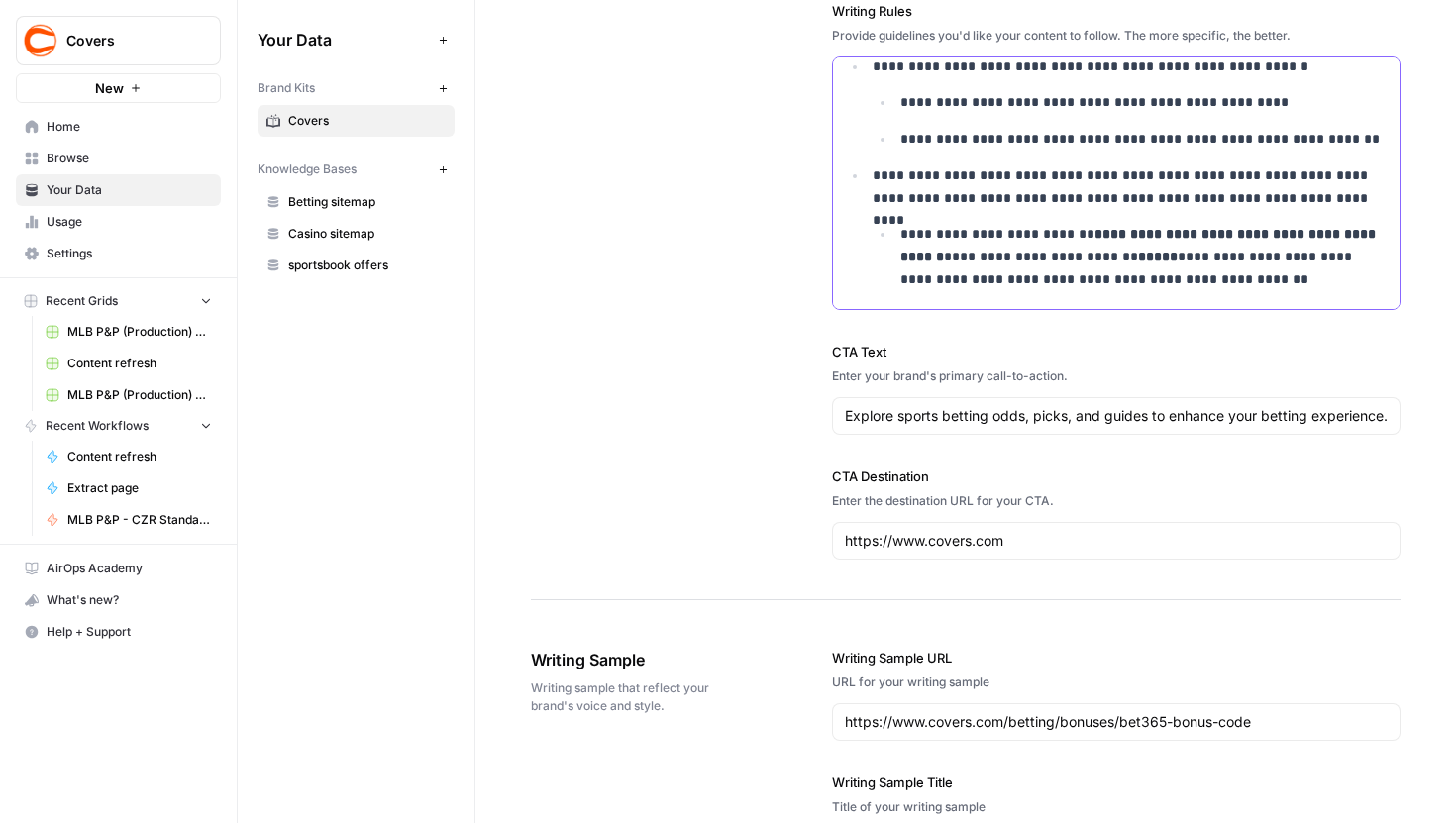 click on "**********" at bounding box center (1144, 257) 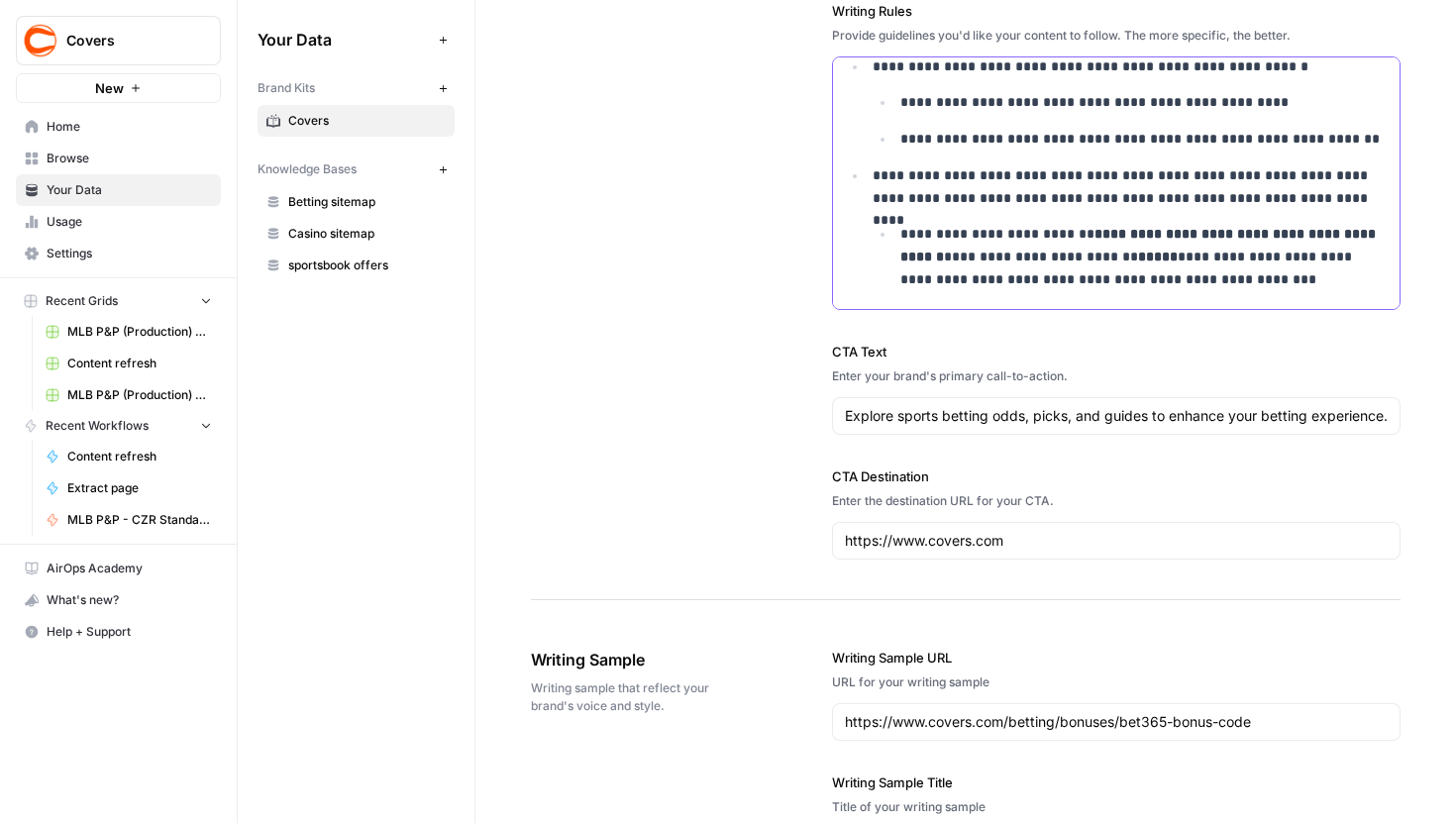 click on "**********" at bounding box center (1144, 257) 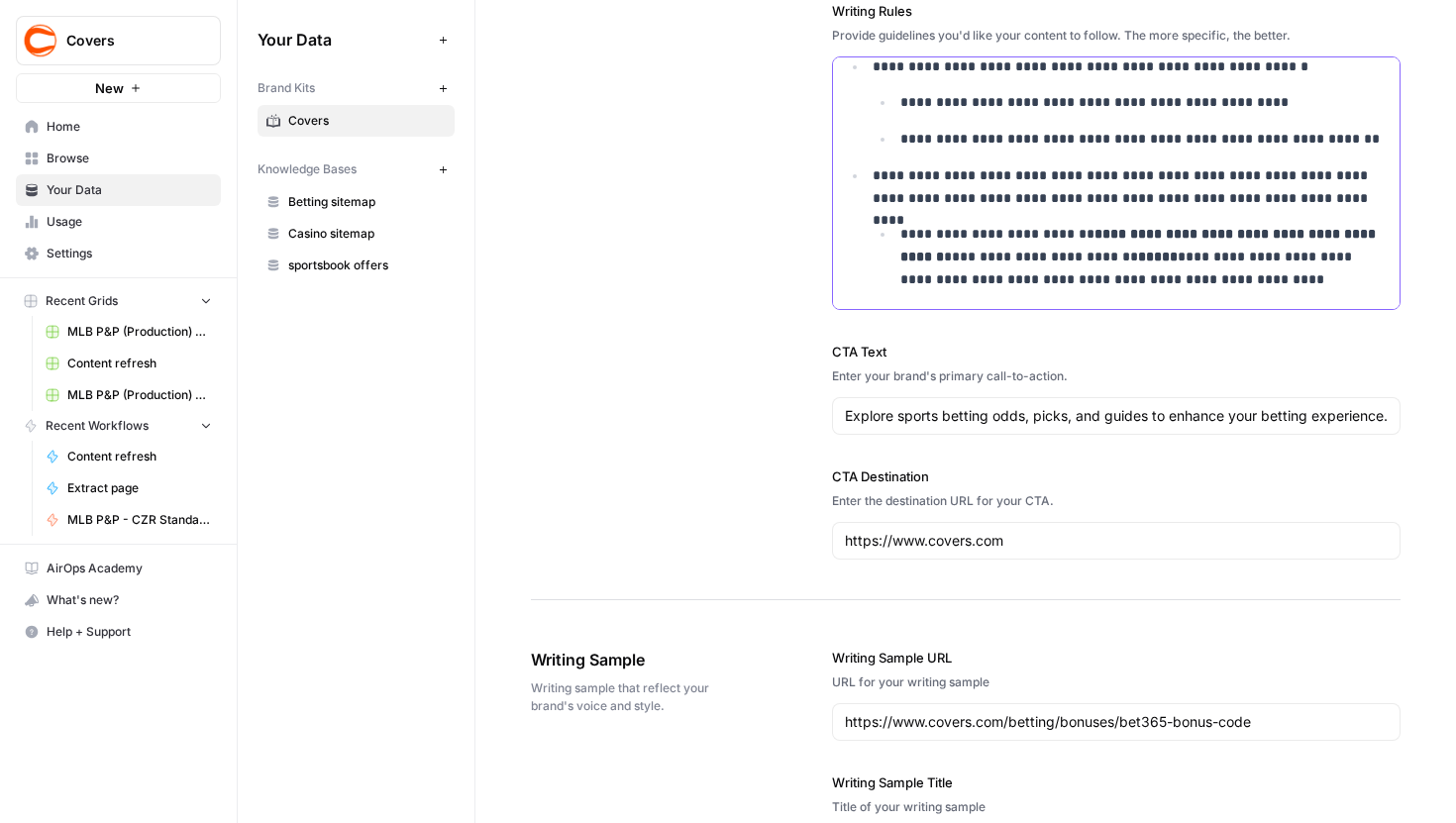 click on "**********" at bounding box center (1144, 257) 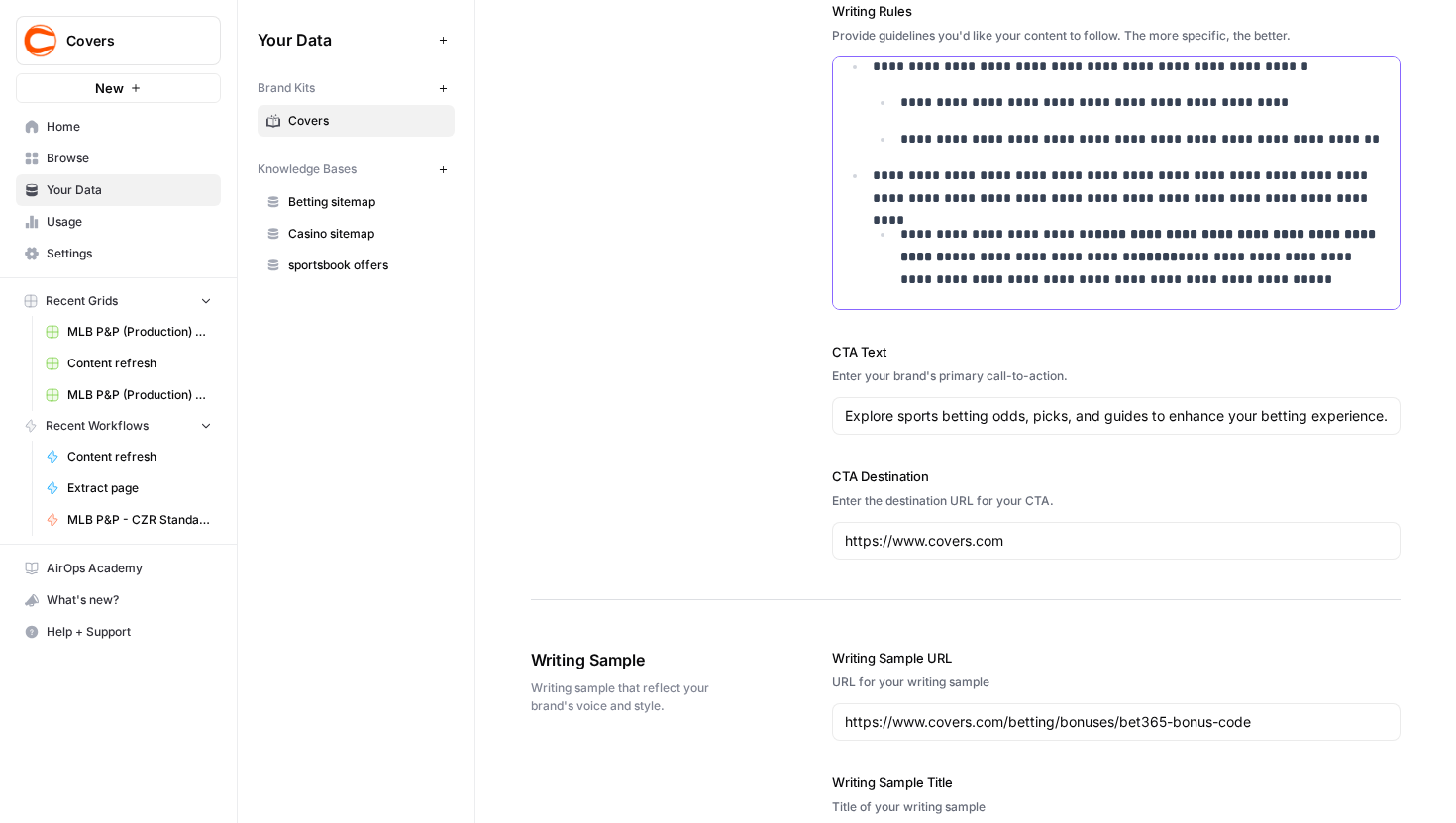 click on "**********" at bounding box center [1144, 257] 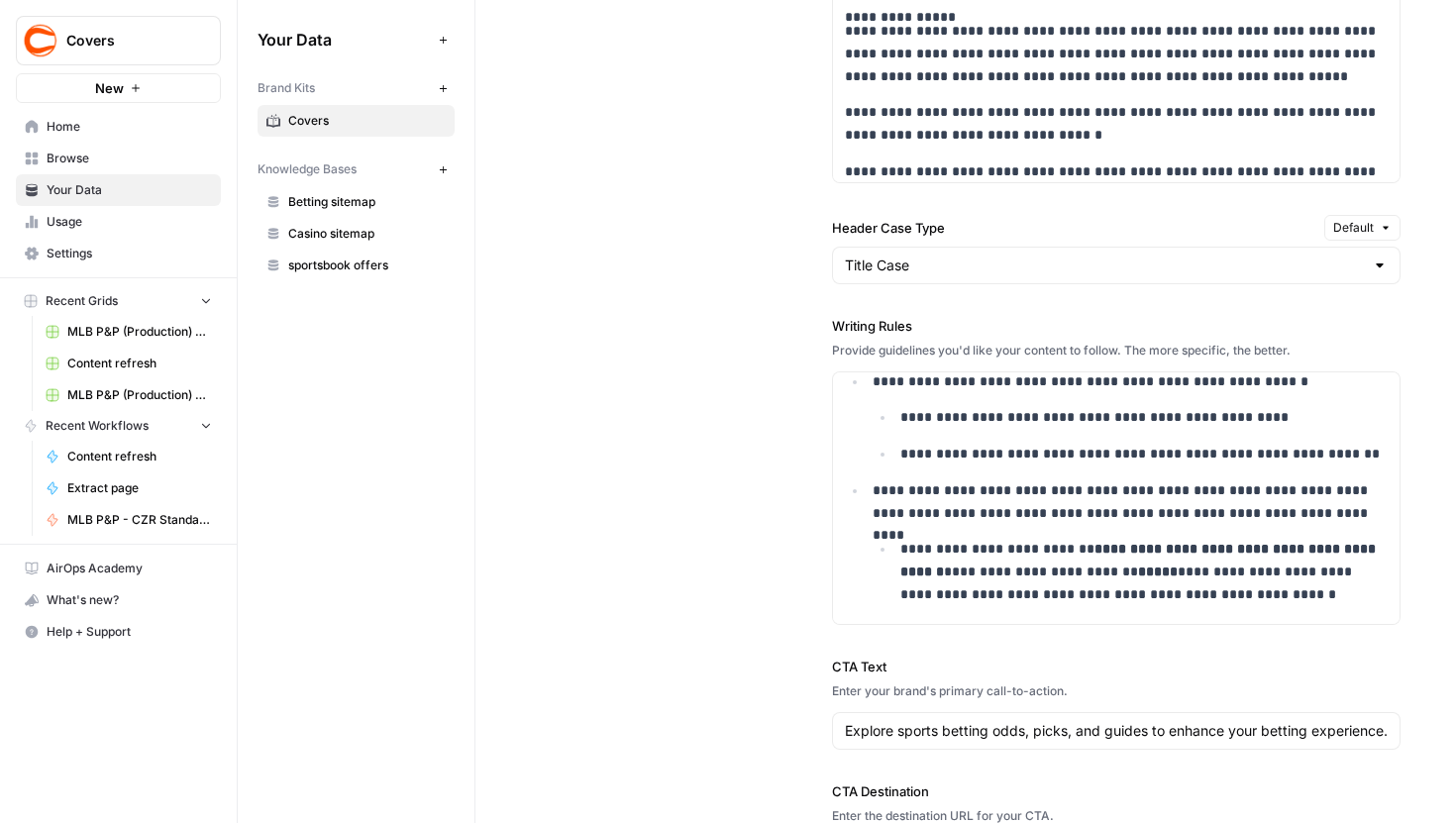 scroll, scrollTop: 2040, scrollLeft: 0, axis: vertical 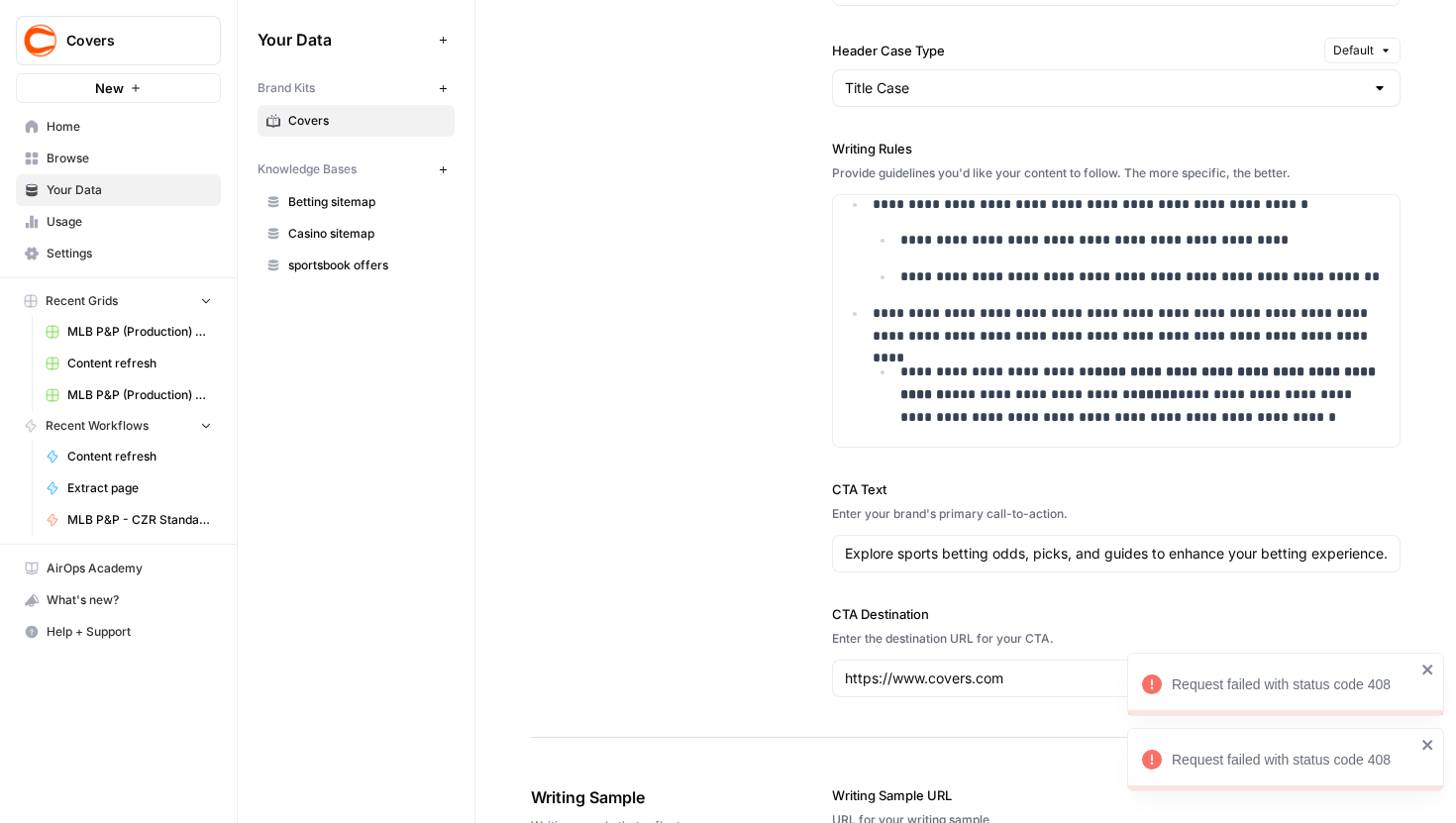 click 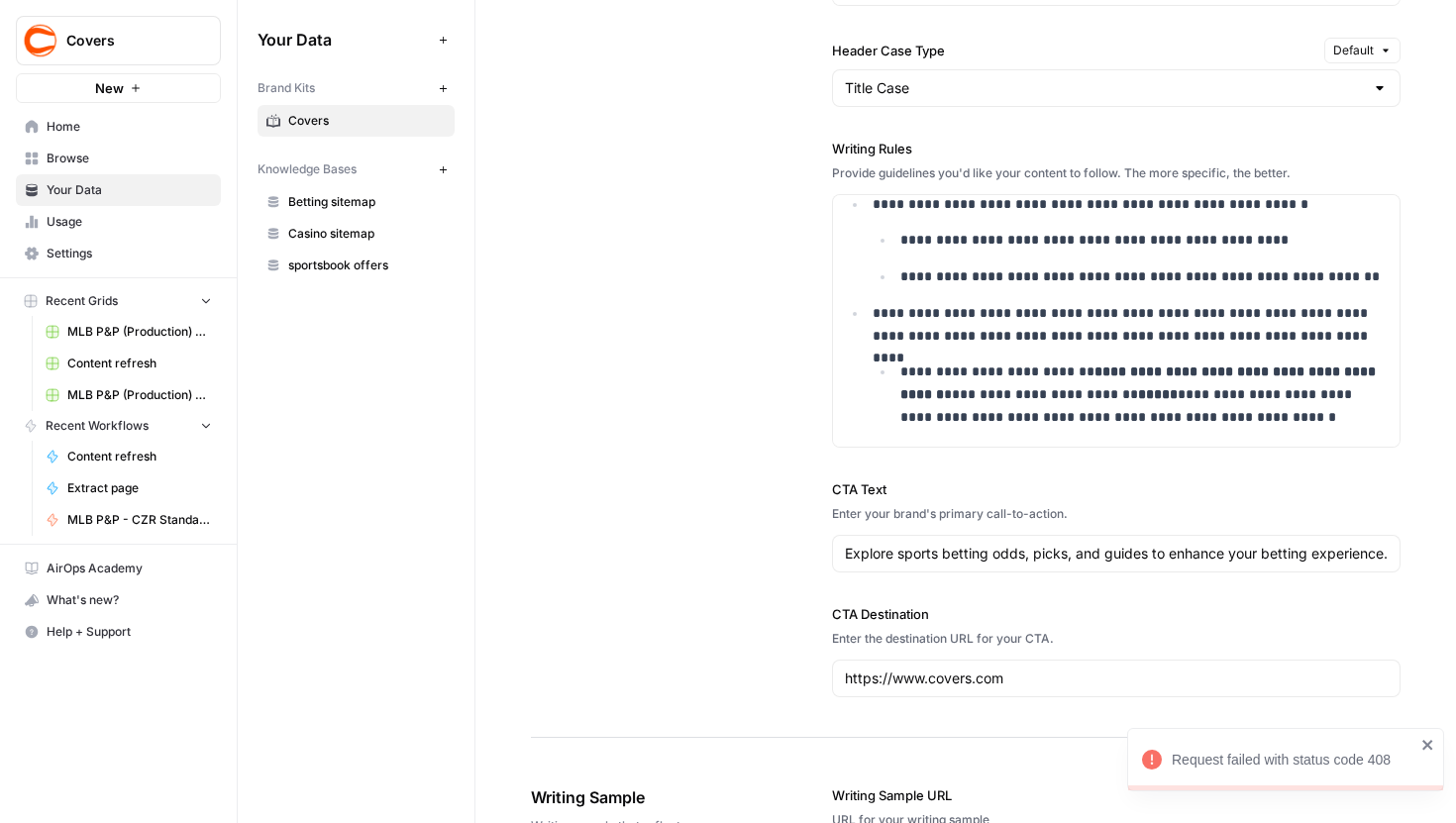 click on "Request failed with status code 408" at bounding box center (1286, 760) 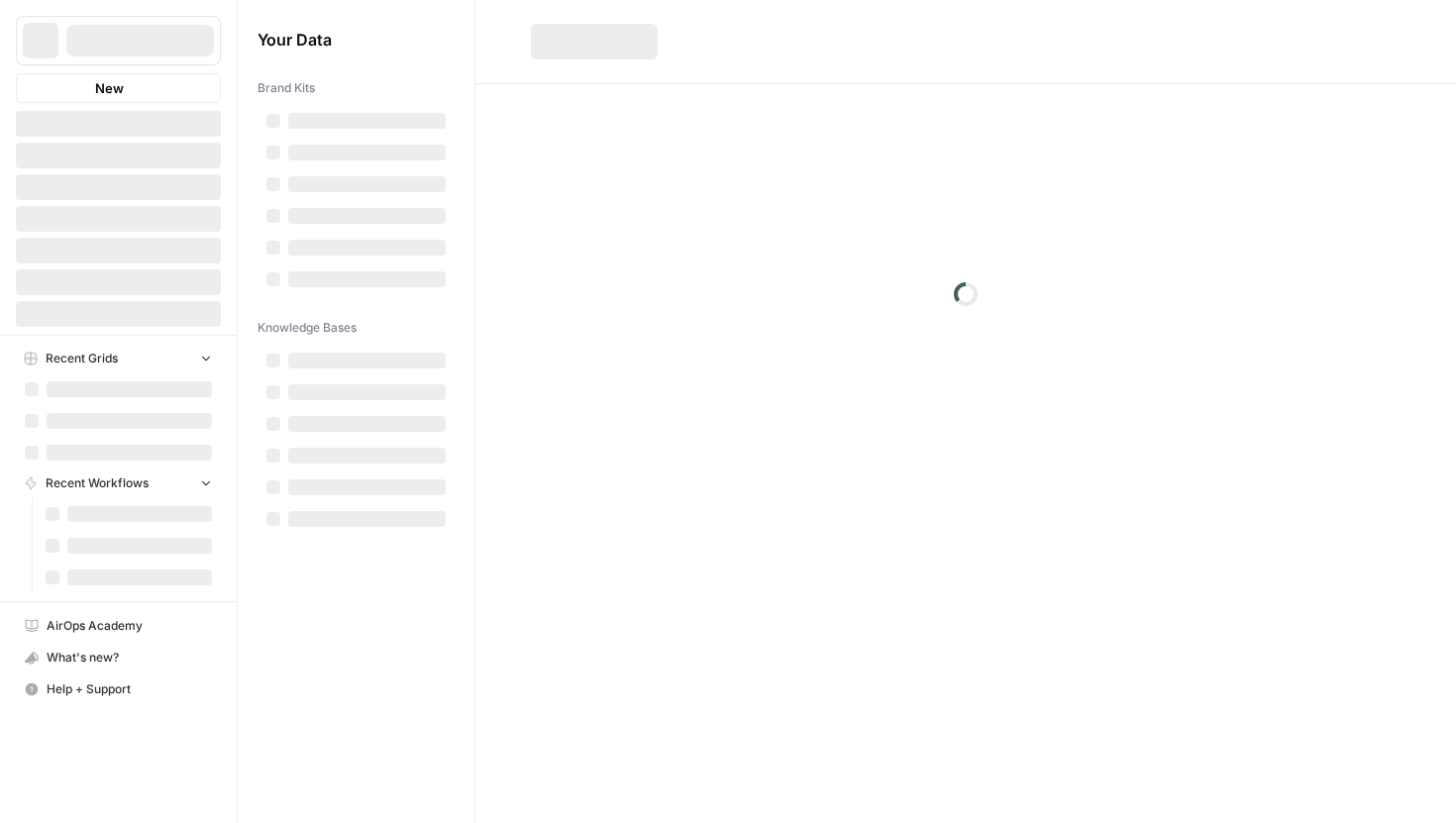 scroll, scrollTop: 0, scrollLeft: 0, axis: both 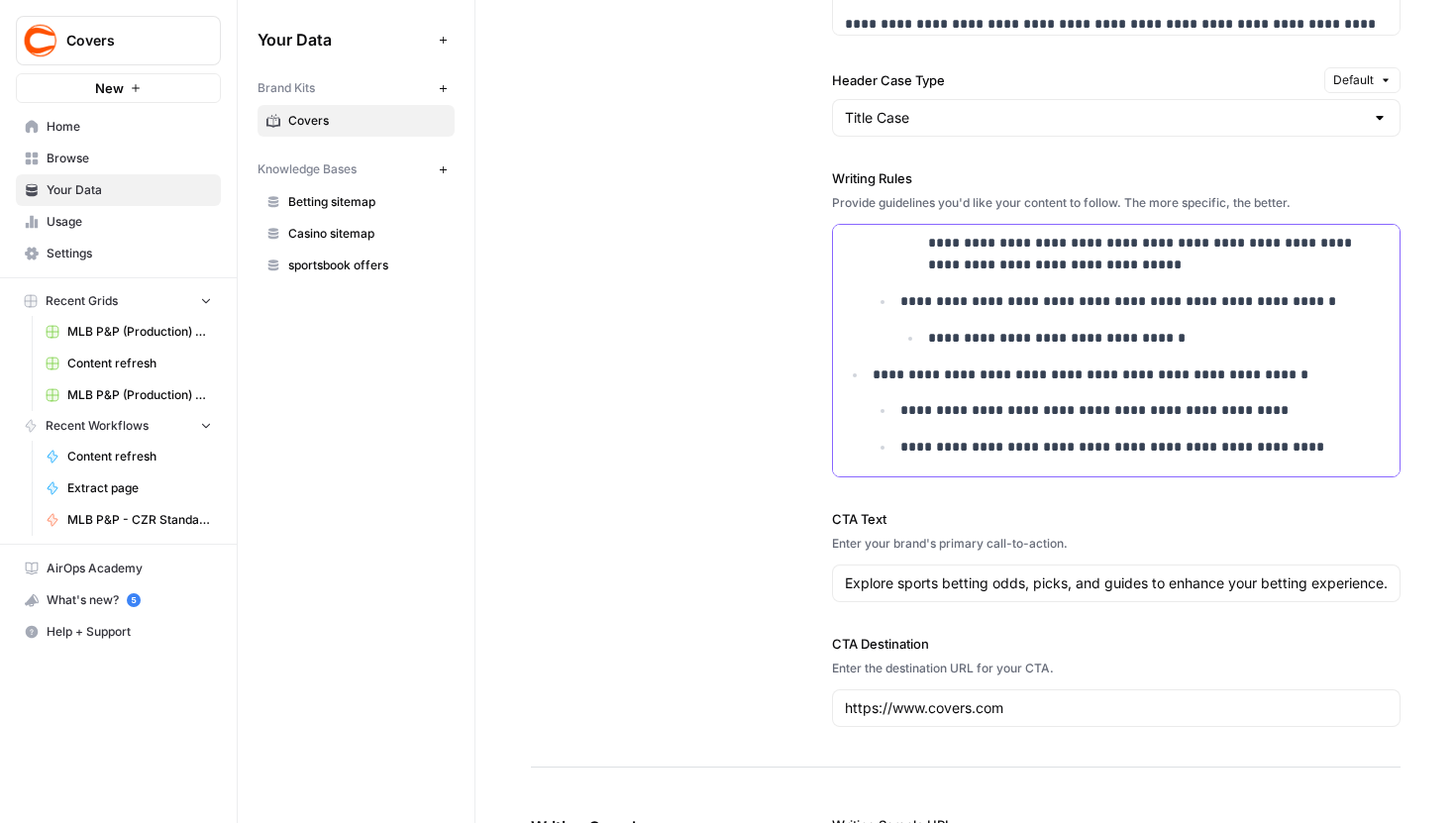 click on "**********" at bounding box center [1144, 447] 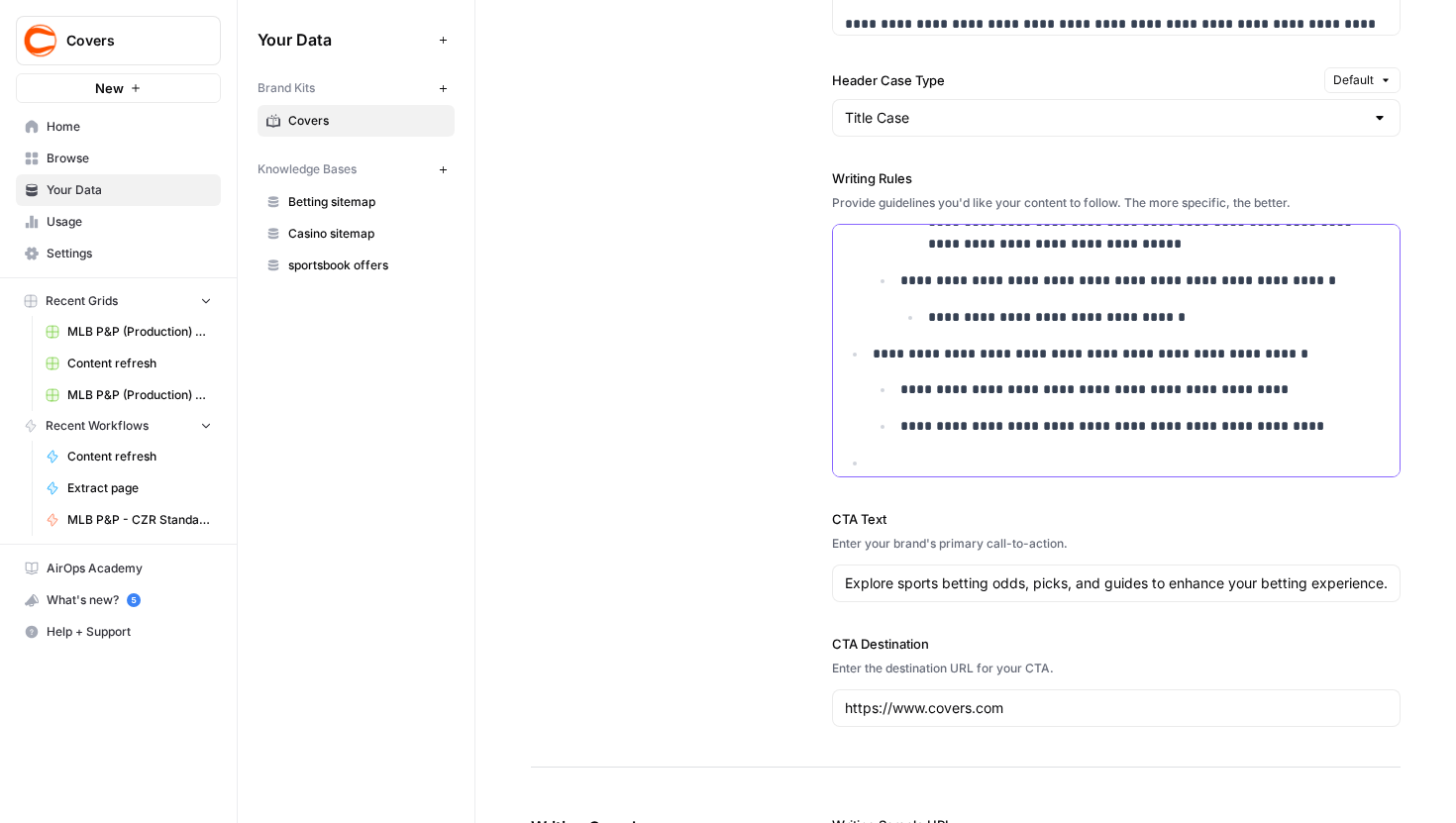 paste 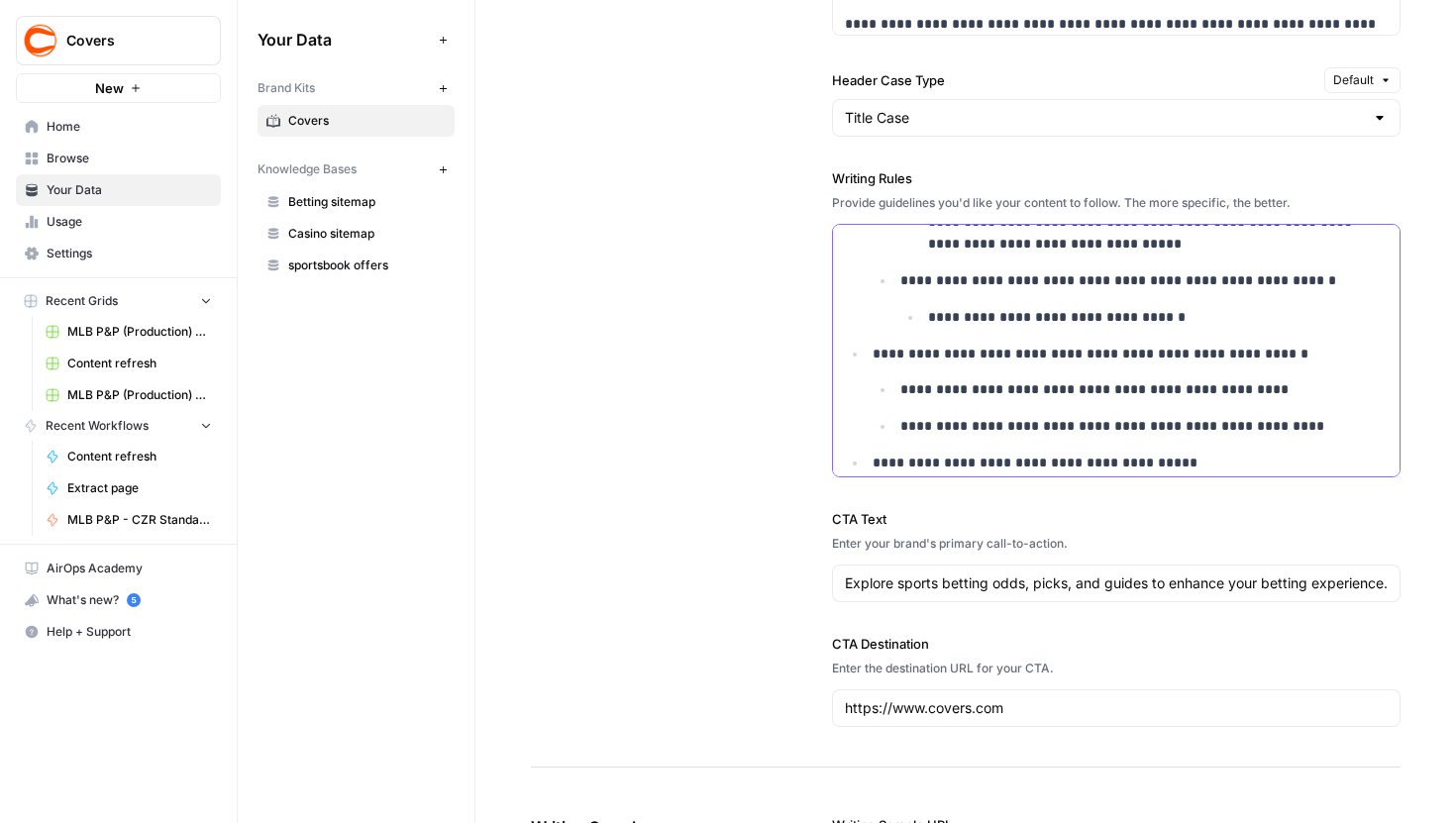 click on "**********" at bounding box center [1130, 463] 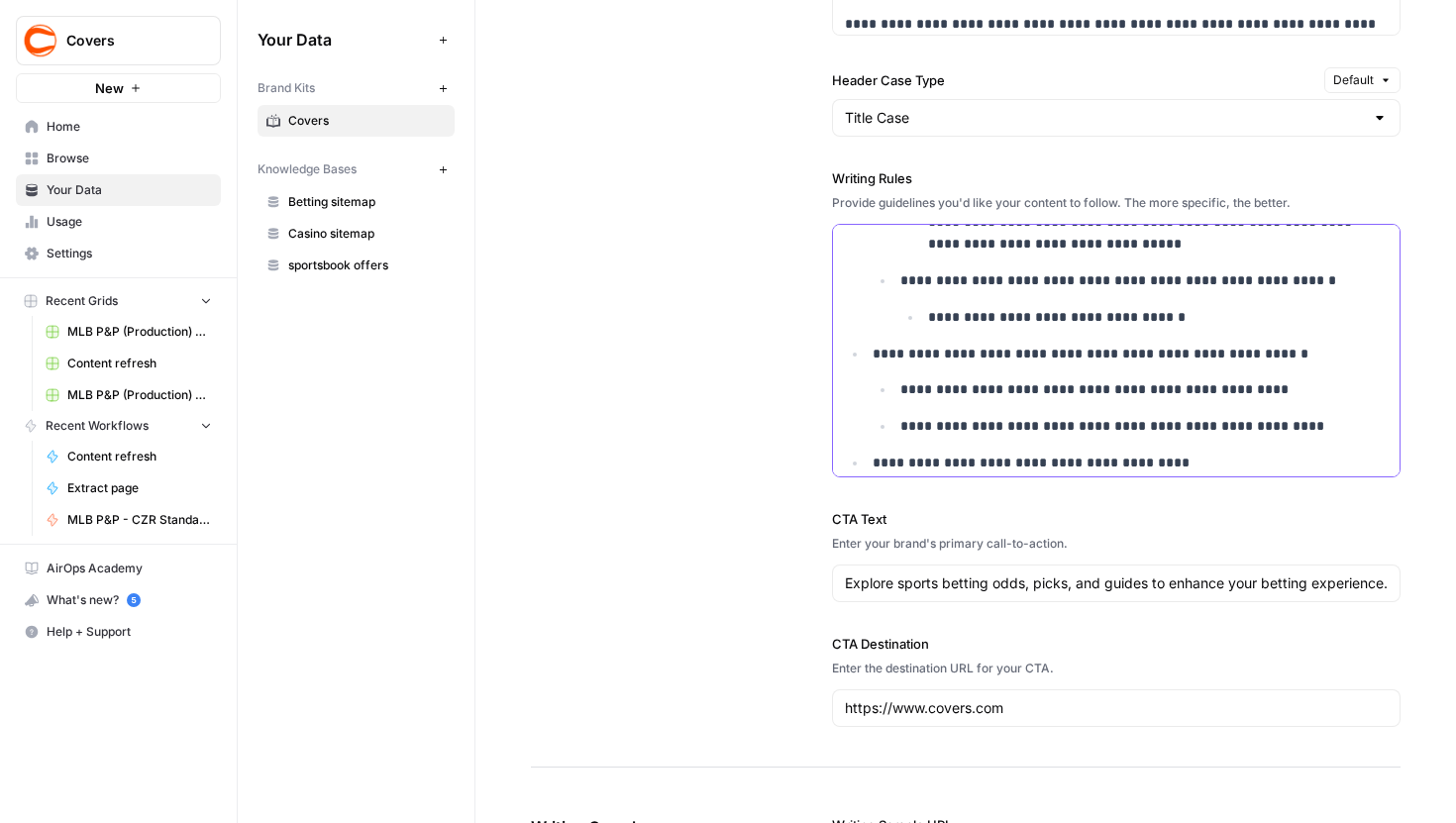 scroll, scrollTop: 2258, scrollLeft: 0, axis: vertical 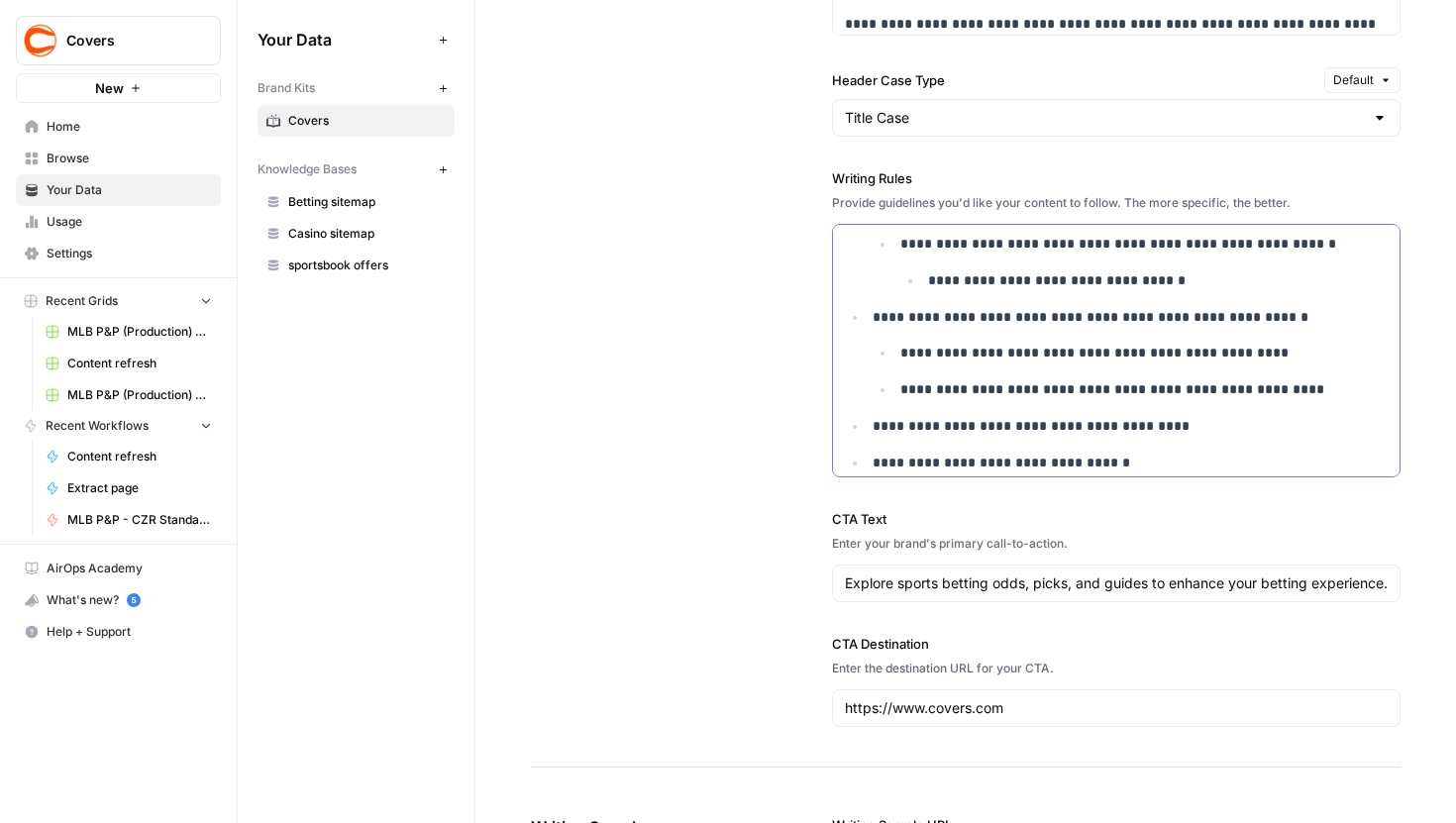 click on "**********" at bounding box center (1130, 463) 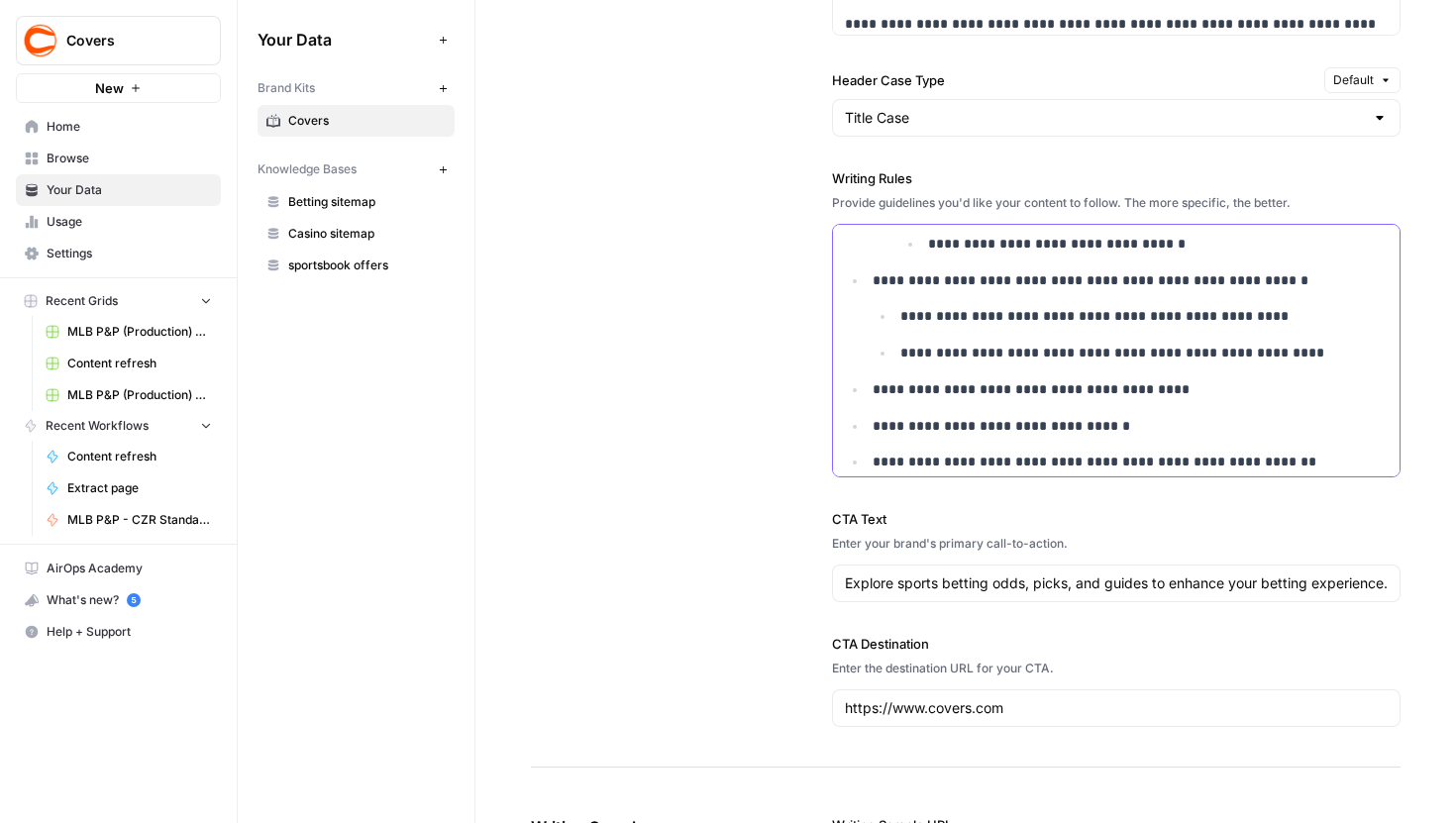 click on "**********" at bounding box center (1130, 462) 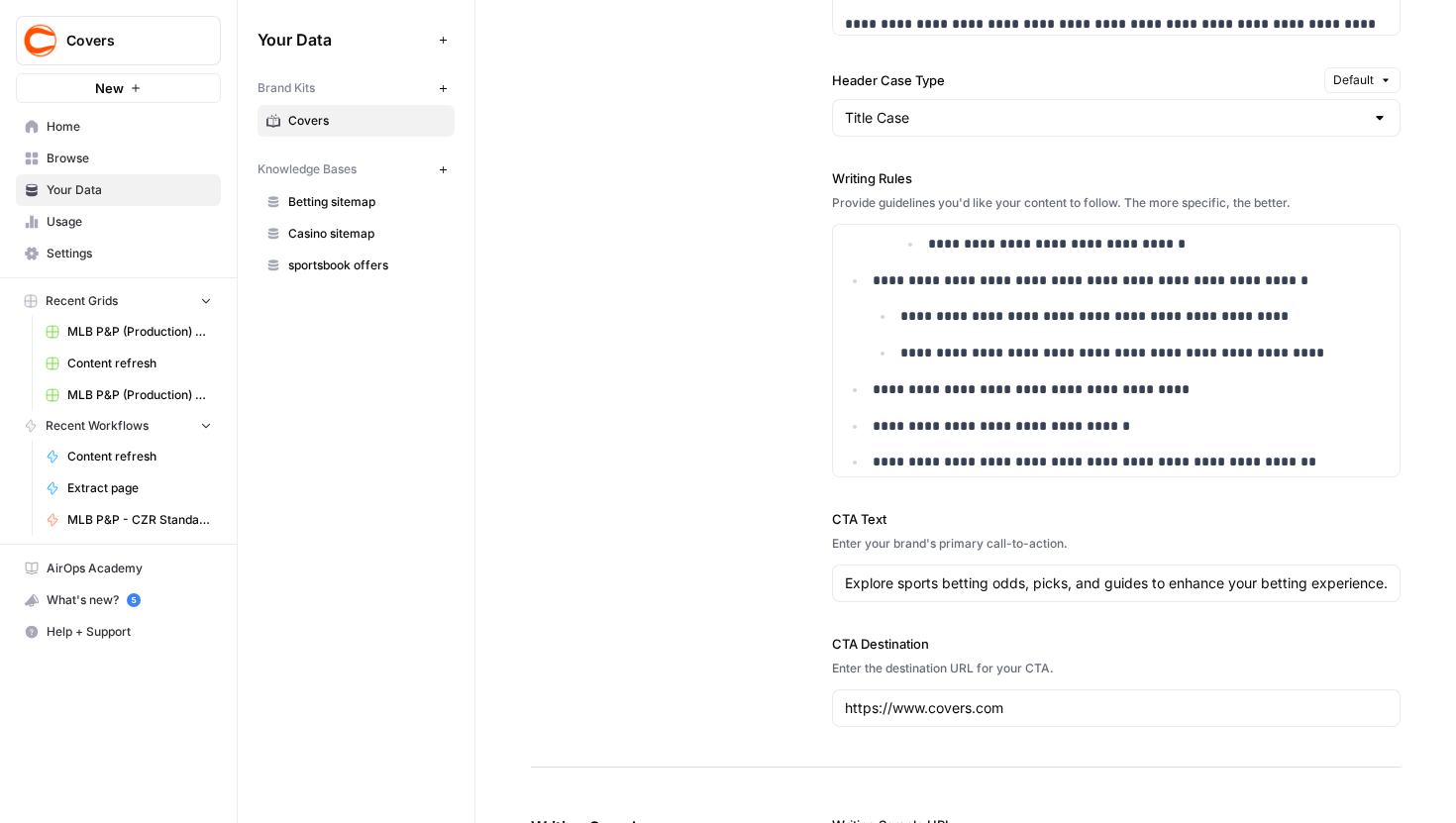 scroll, scrollTop: 2307, scrollLeft: 0, axis: vertical 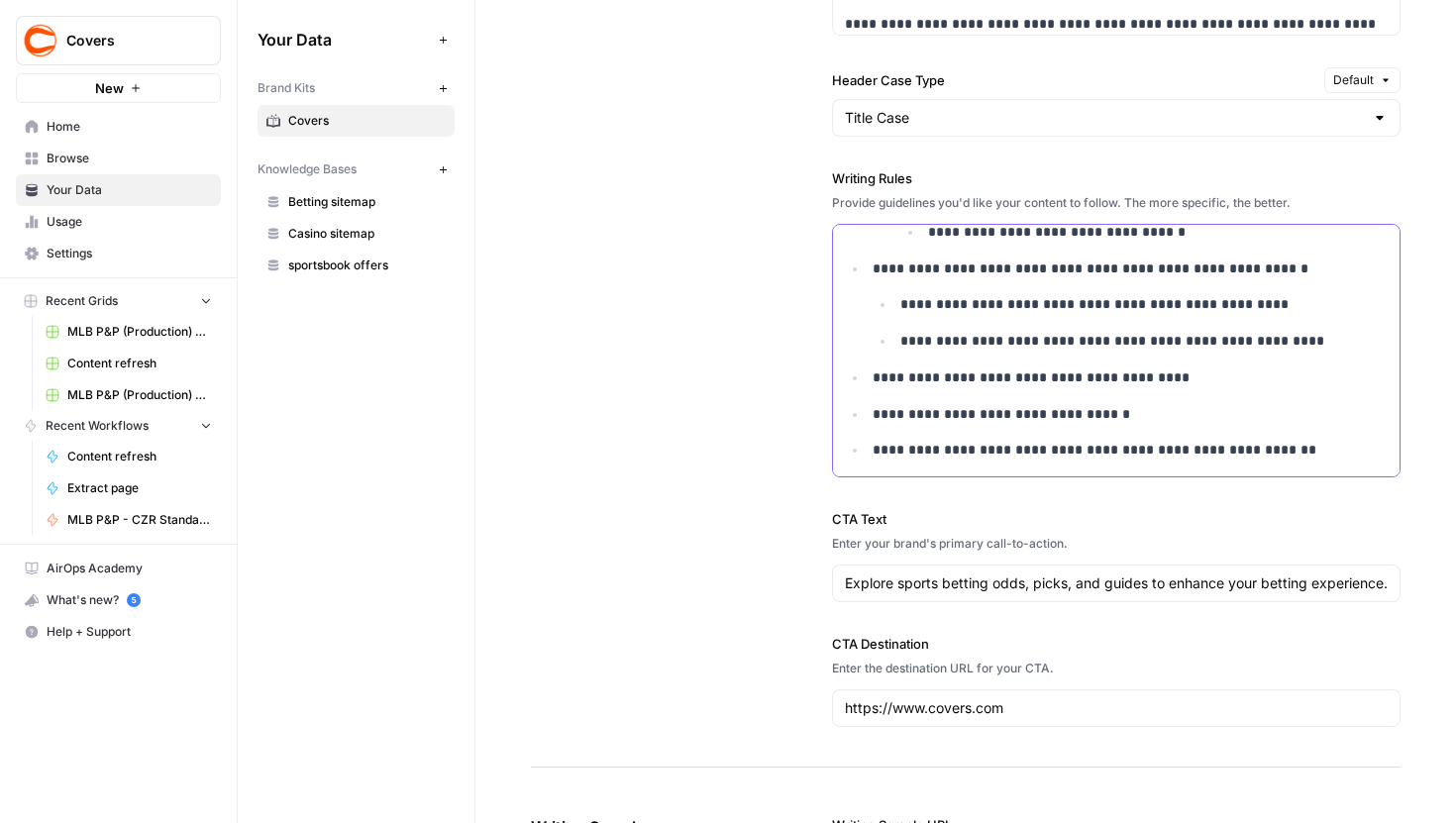 click on "**********" at bounding box center (1130, 450) 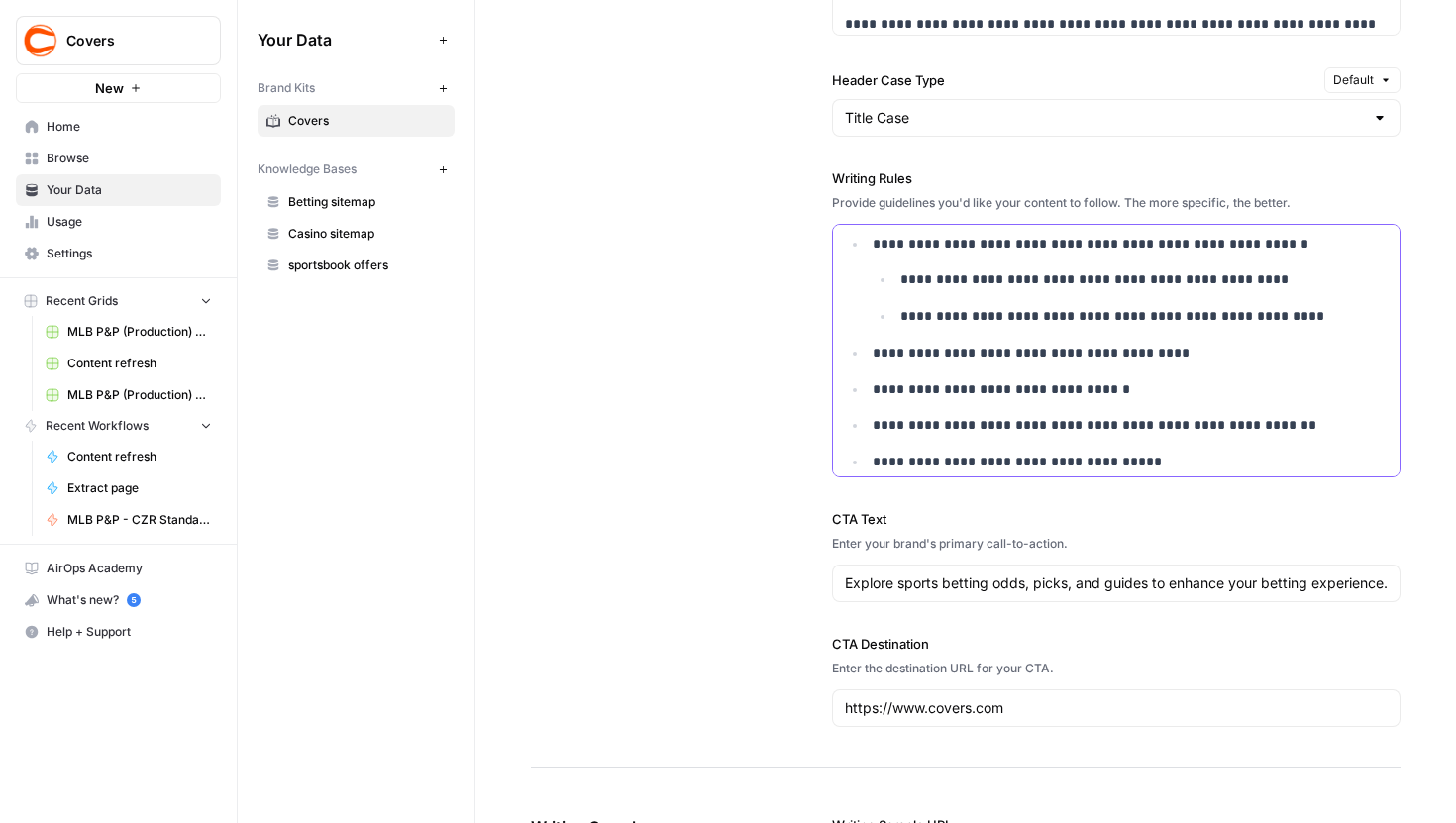 scroll, scrollTop: 2449, scrollLeft: 0, axis: vertical 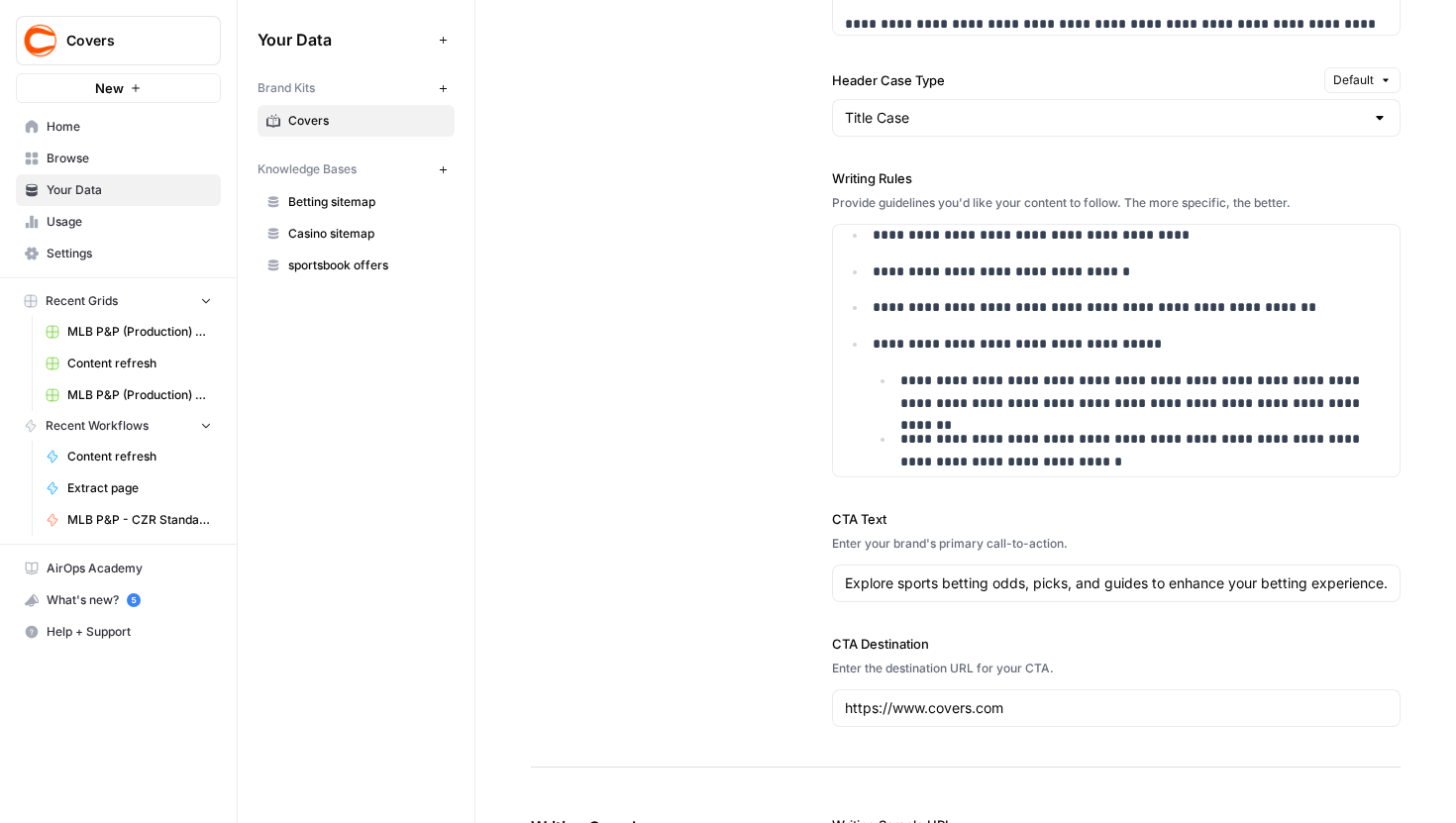 click on "**********" at bounding box center [1116, 102] 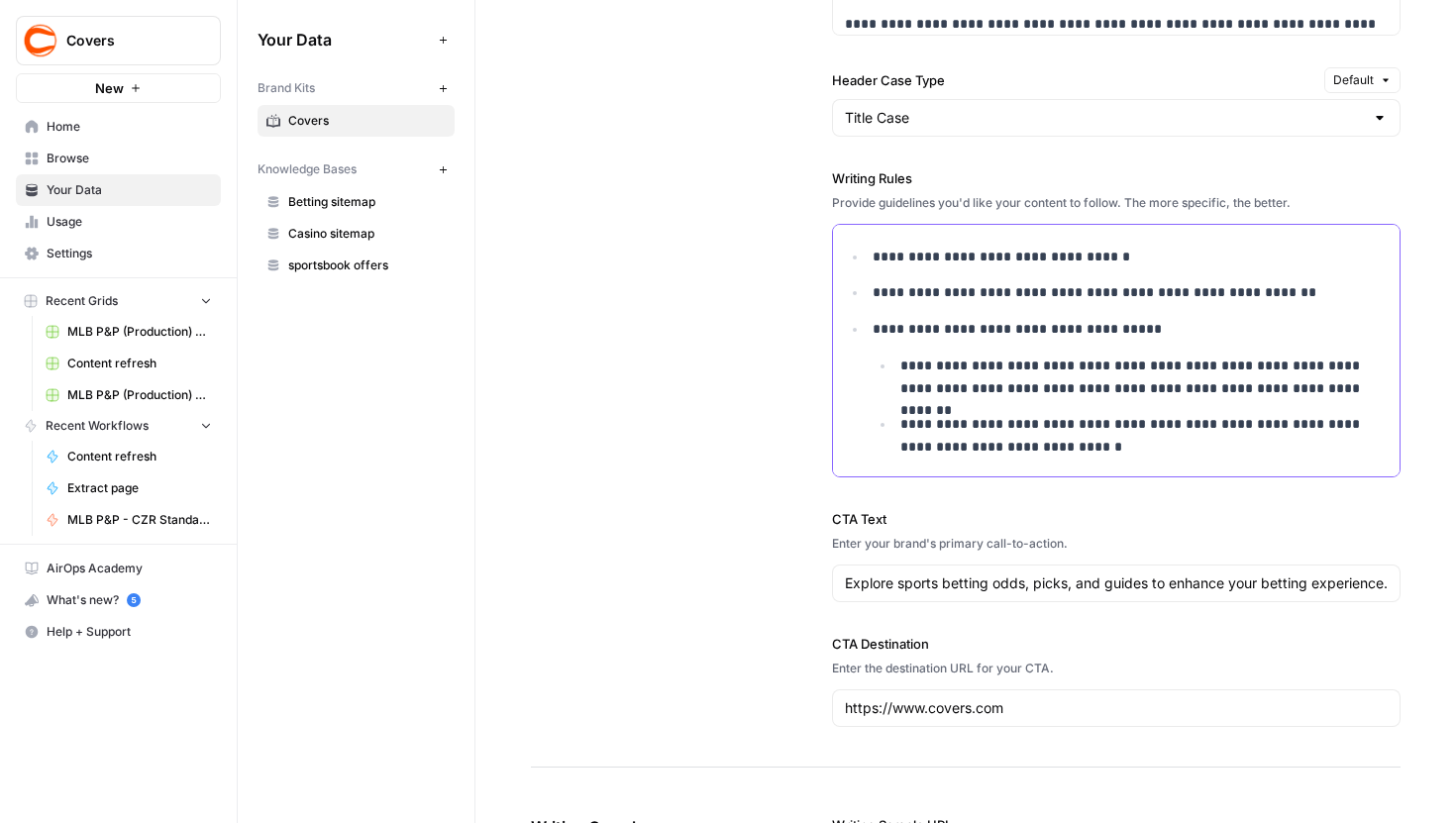 click on "**********" at bounding box center [1144, 436] 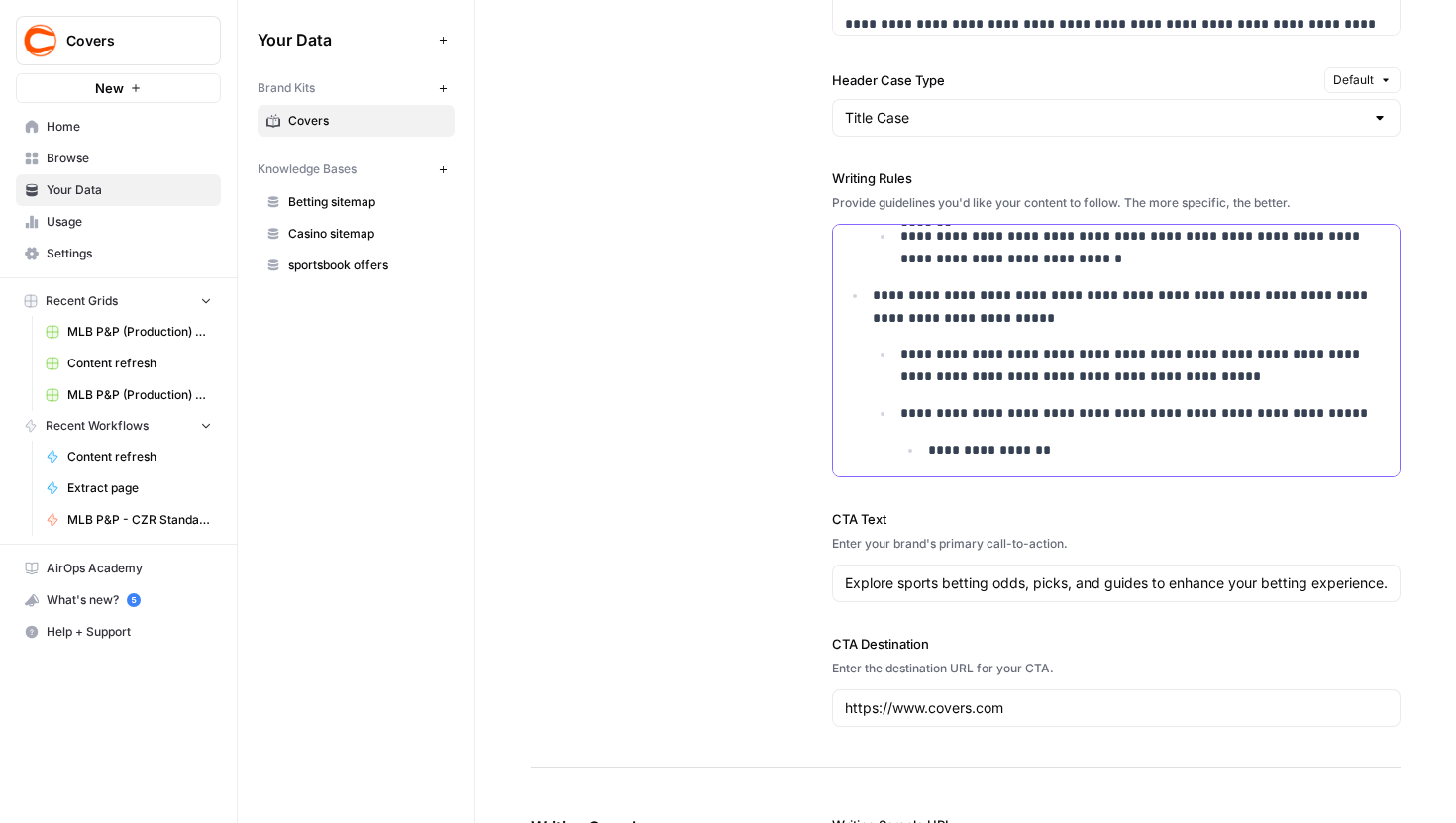 scroll, scrollTop: 2662, scrollLeft: 0, axis: vertical 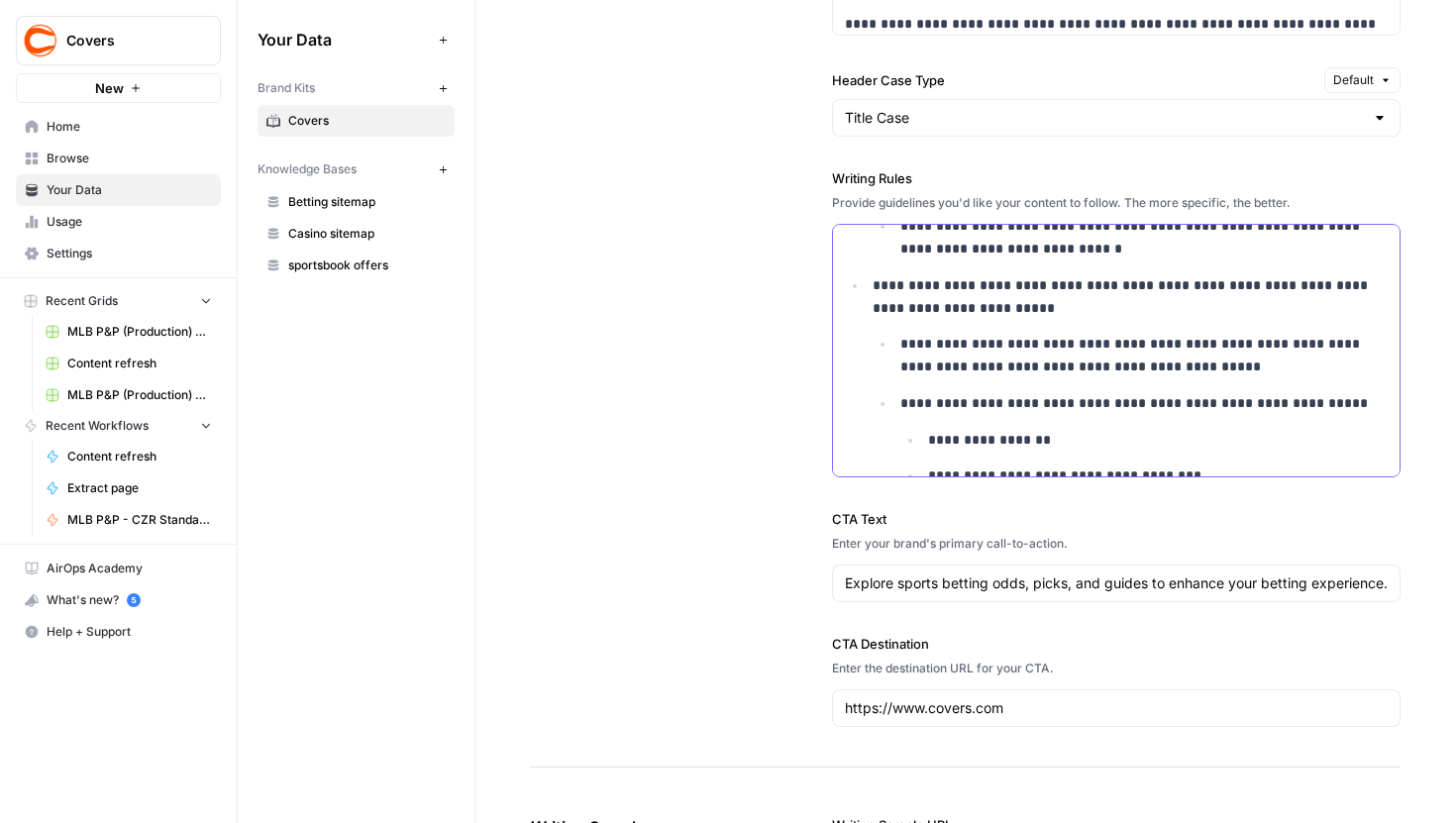 click on "**********" at bounding box center (1130, 297) 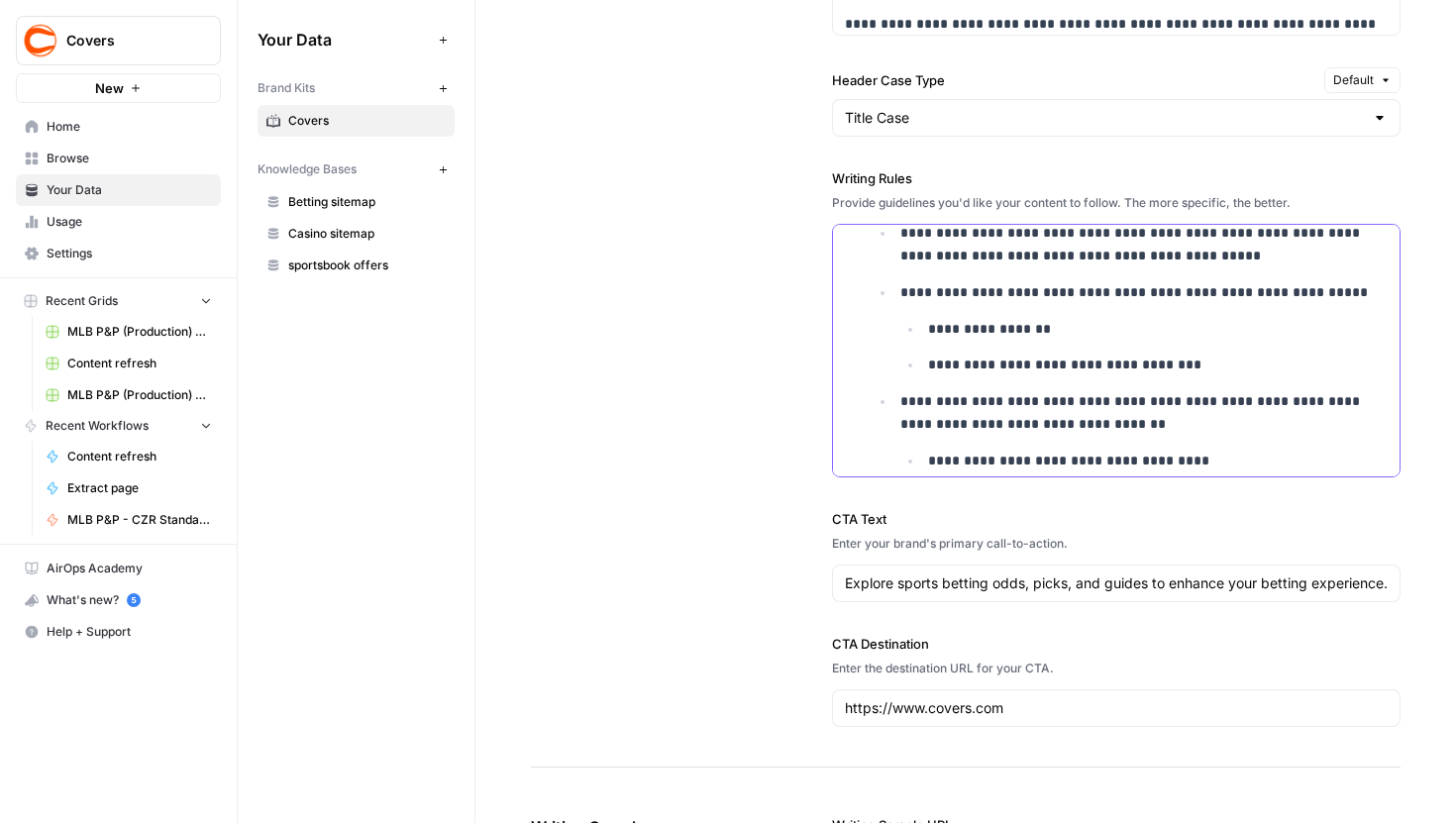 scroll, scrollTop: 2787, scrollLeft: 0, axis: vertical 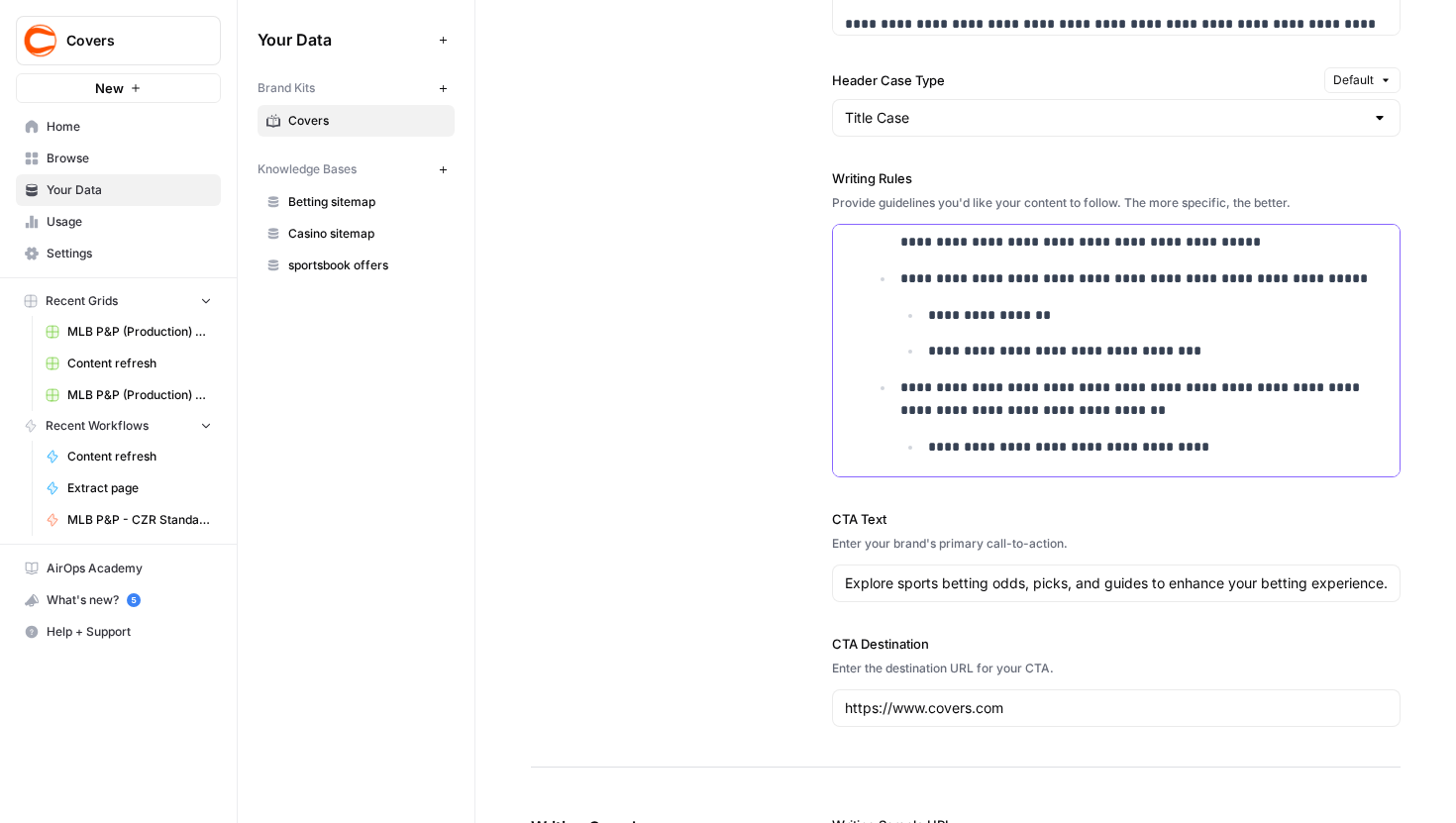 click on "**********" at bounding box center (1158, 447) 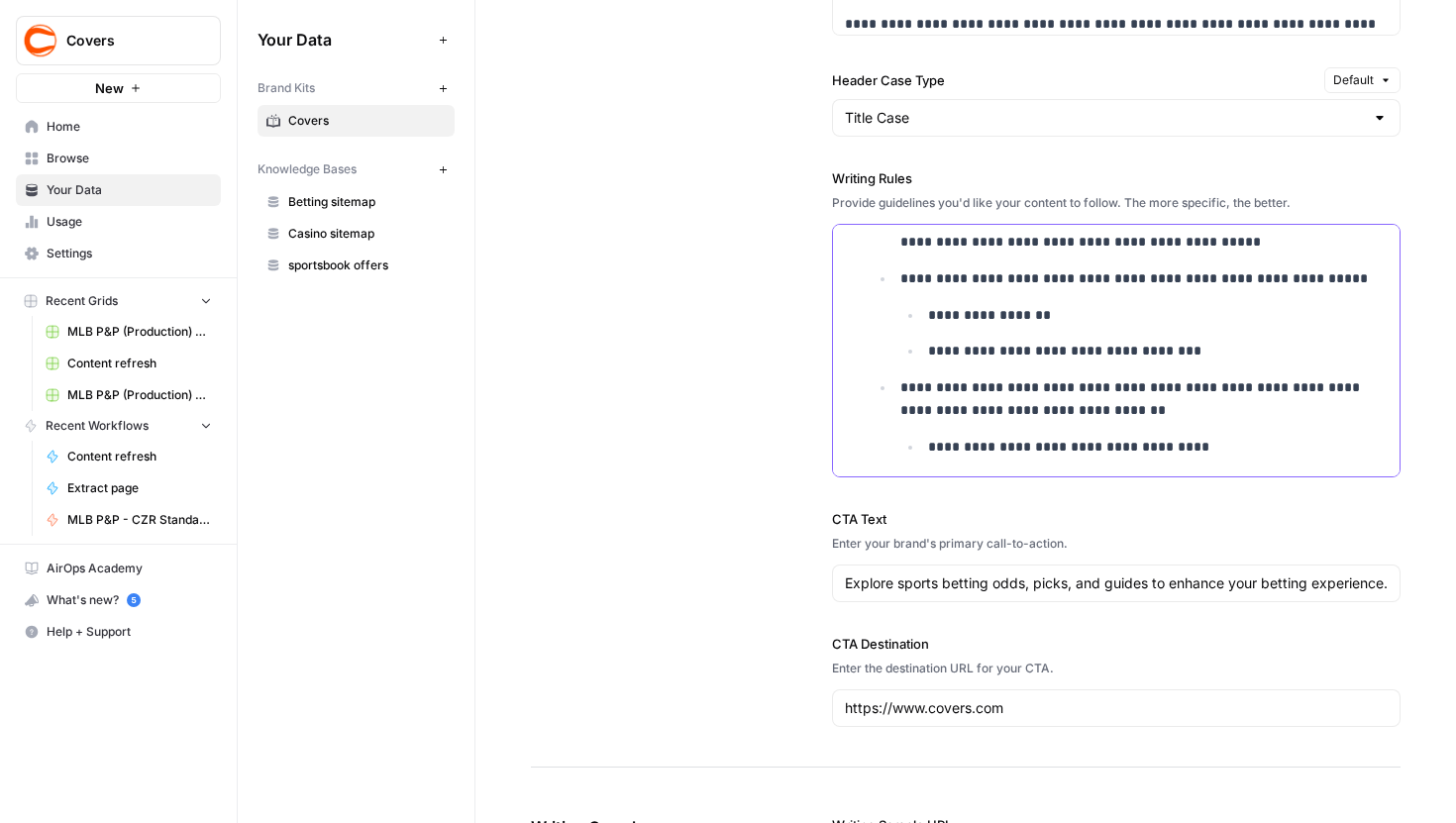 scroll, scrollTop: 2808, scrollLeft: 0, axis: vertical 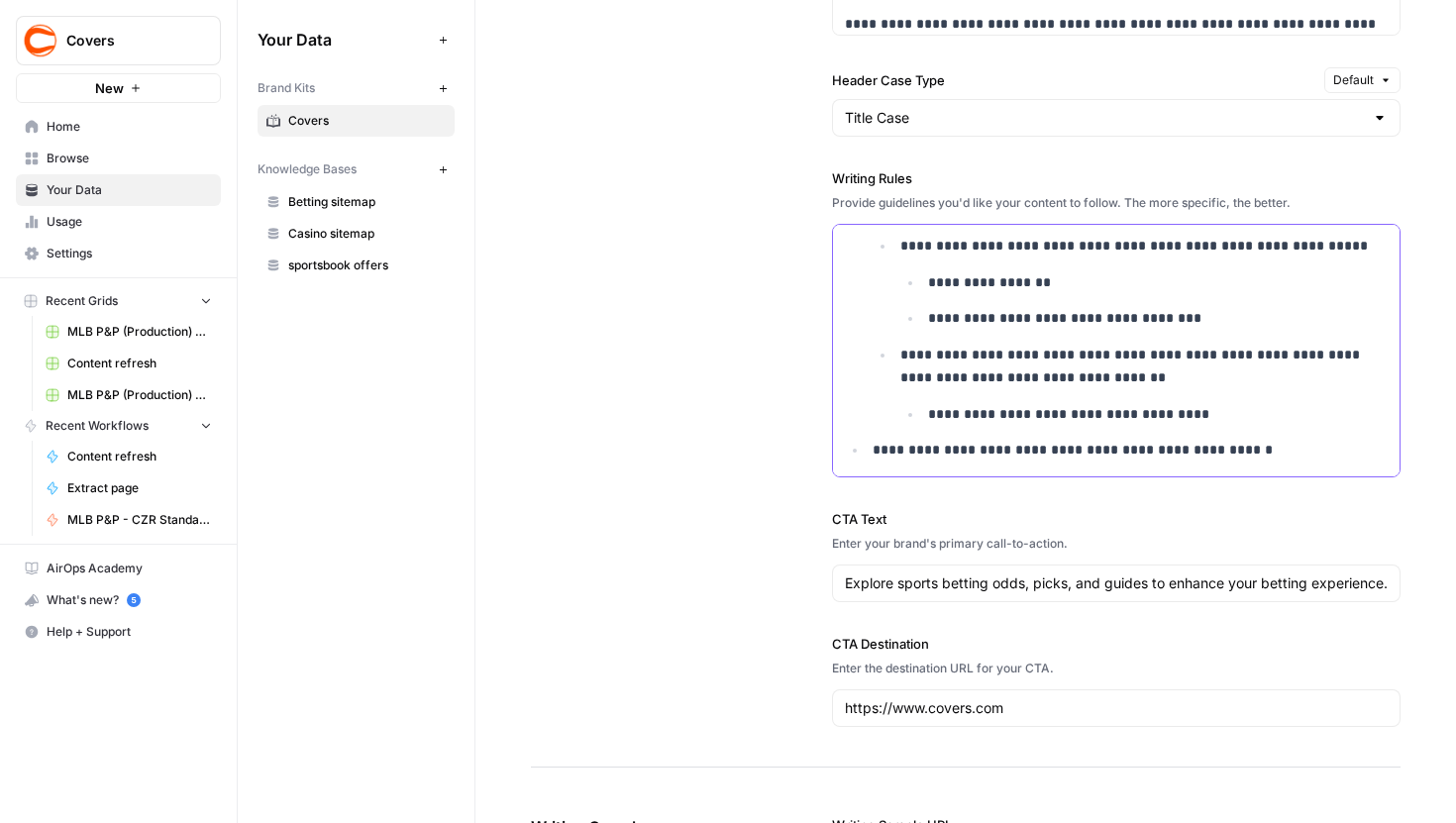 click on "**********" at bounding box center [1158, 414] 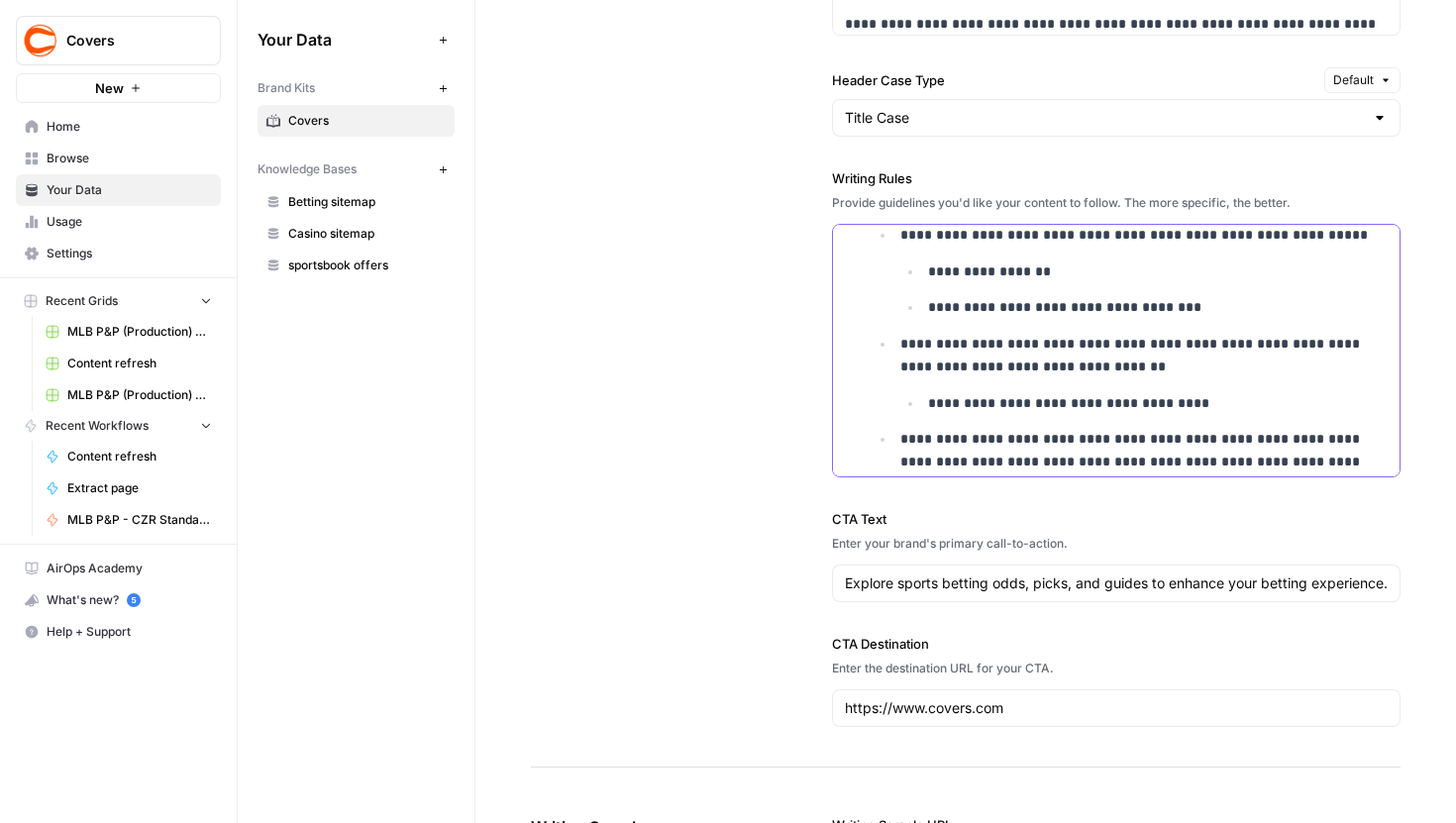 scroll, scrollTop: 2878, scrollLeft: 0, axis: vertical 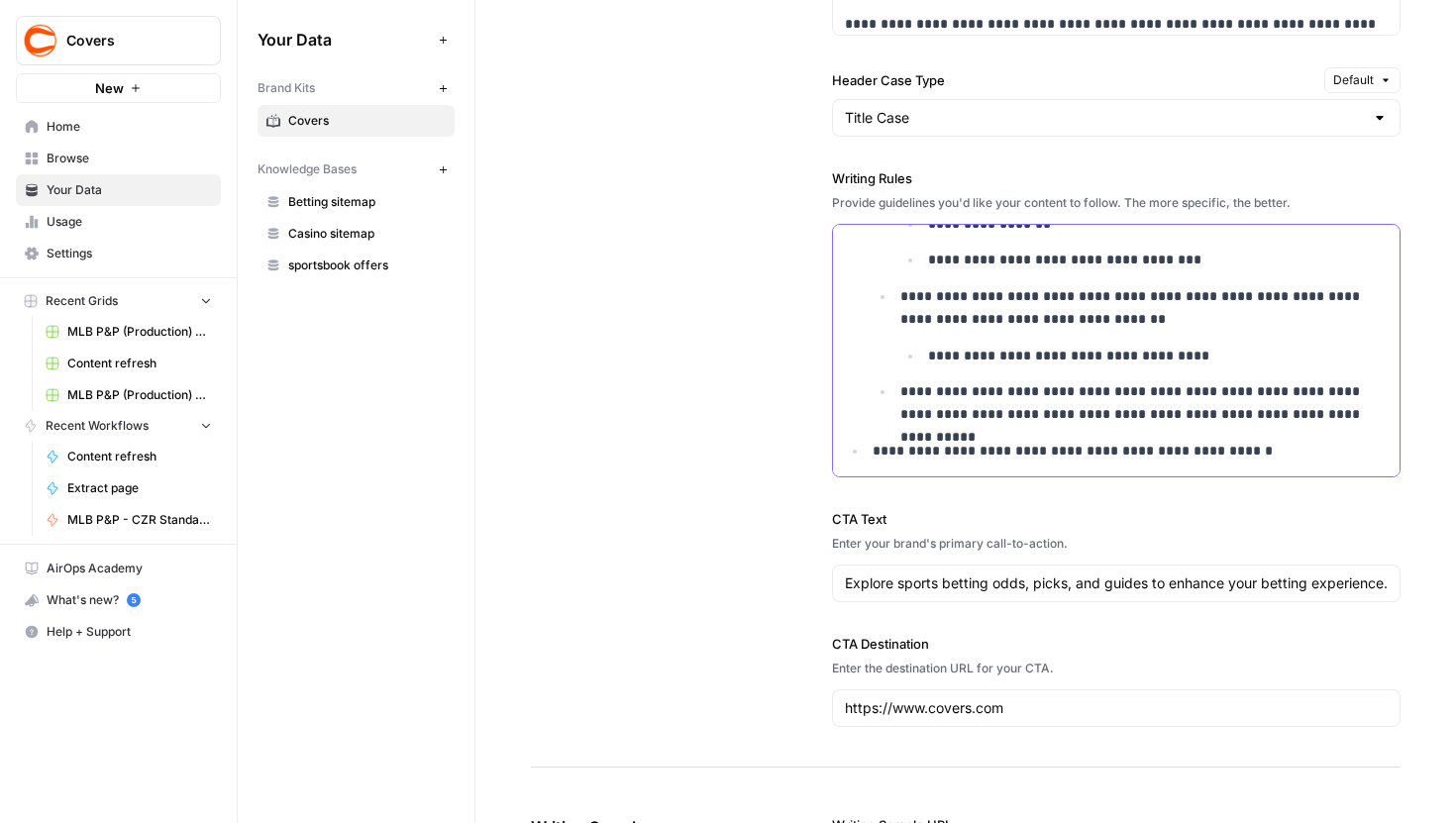 click on "**********" at bounding box center [1144, 403] 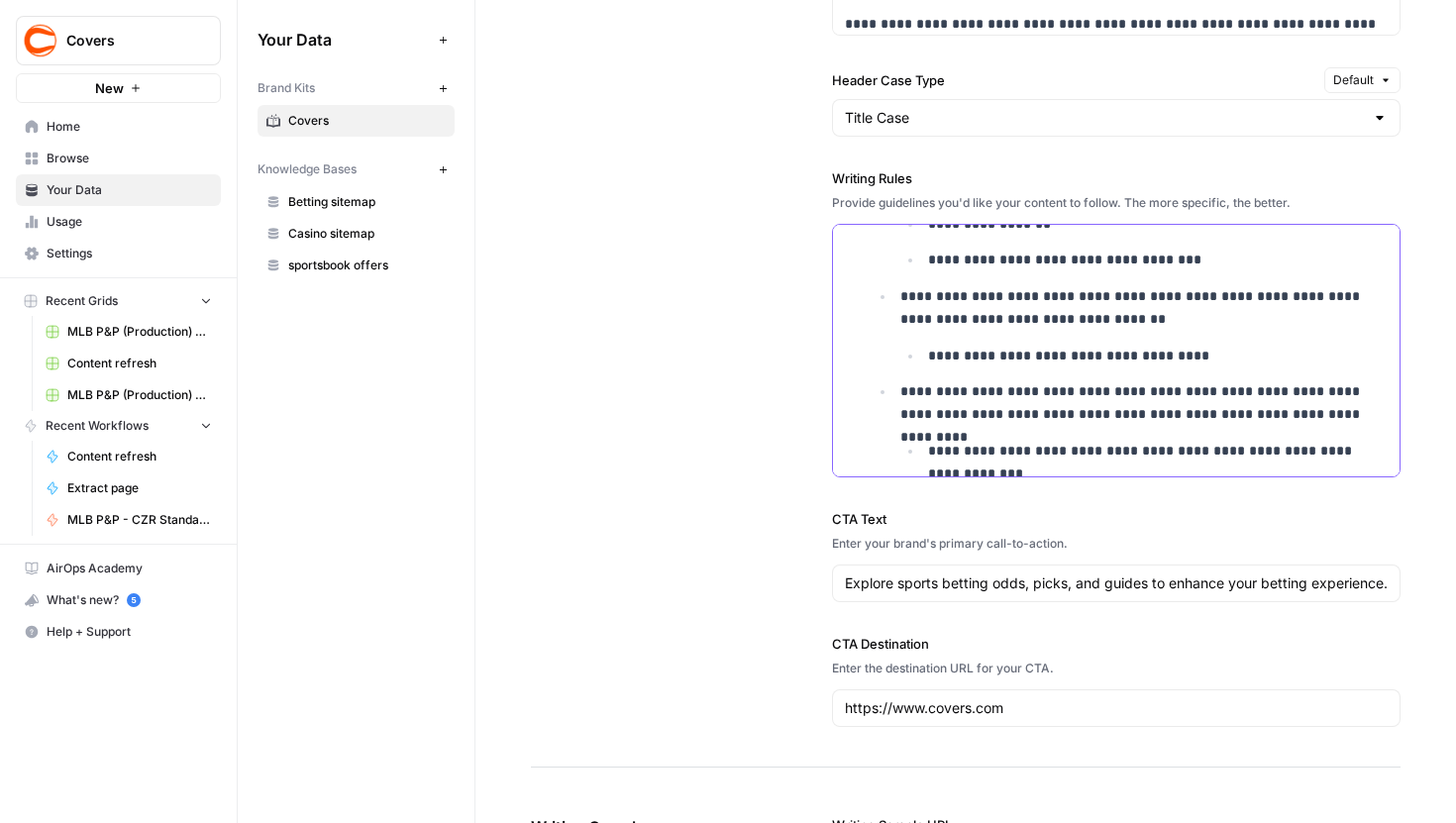 click on "**********" at bounding box center (1158, 451) 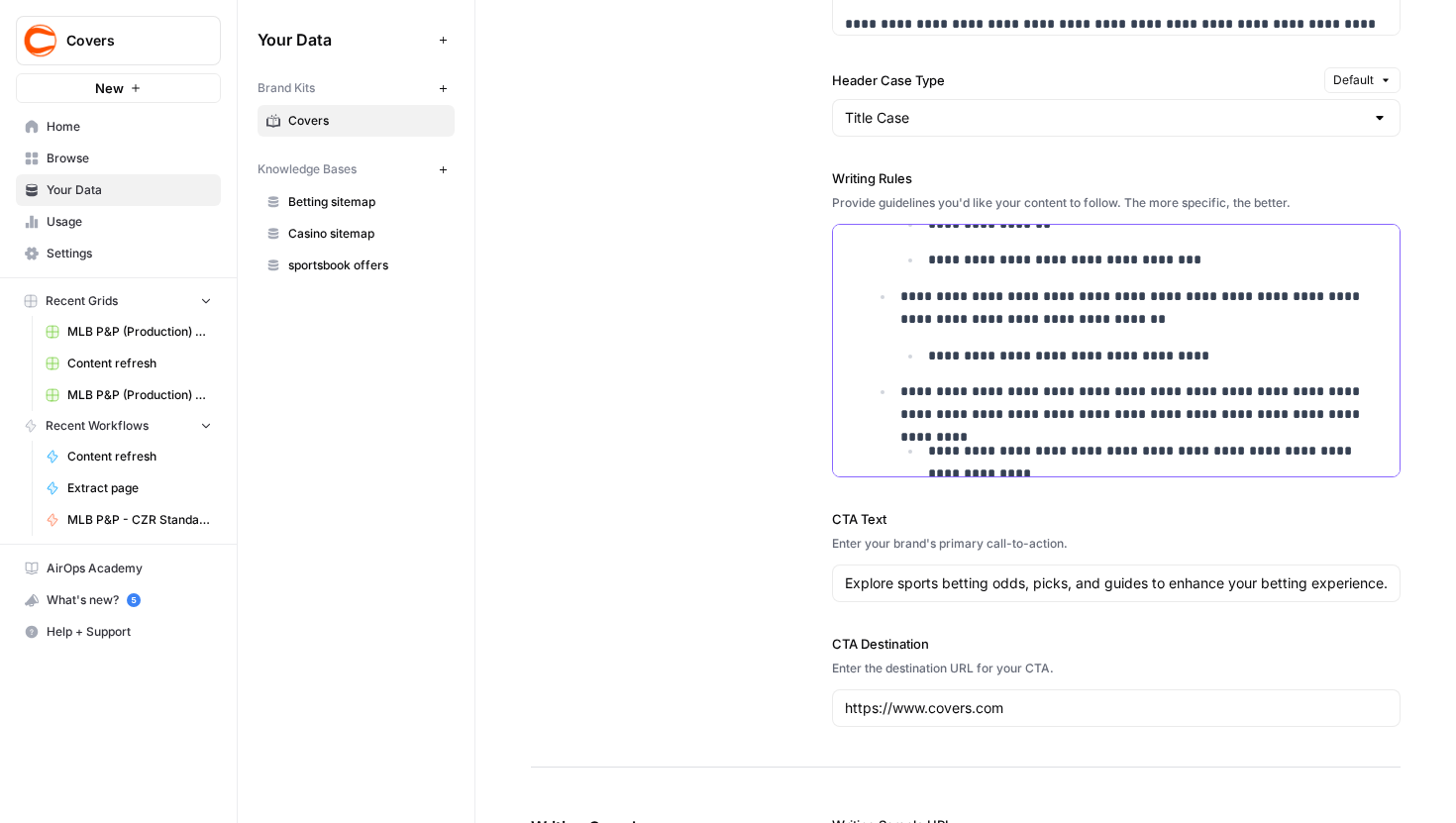 click on "**********" at bounding box center [1158, 451] 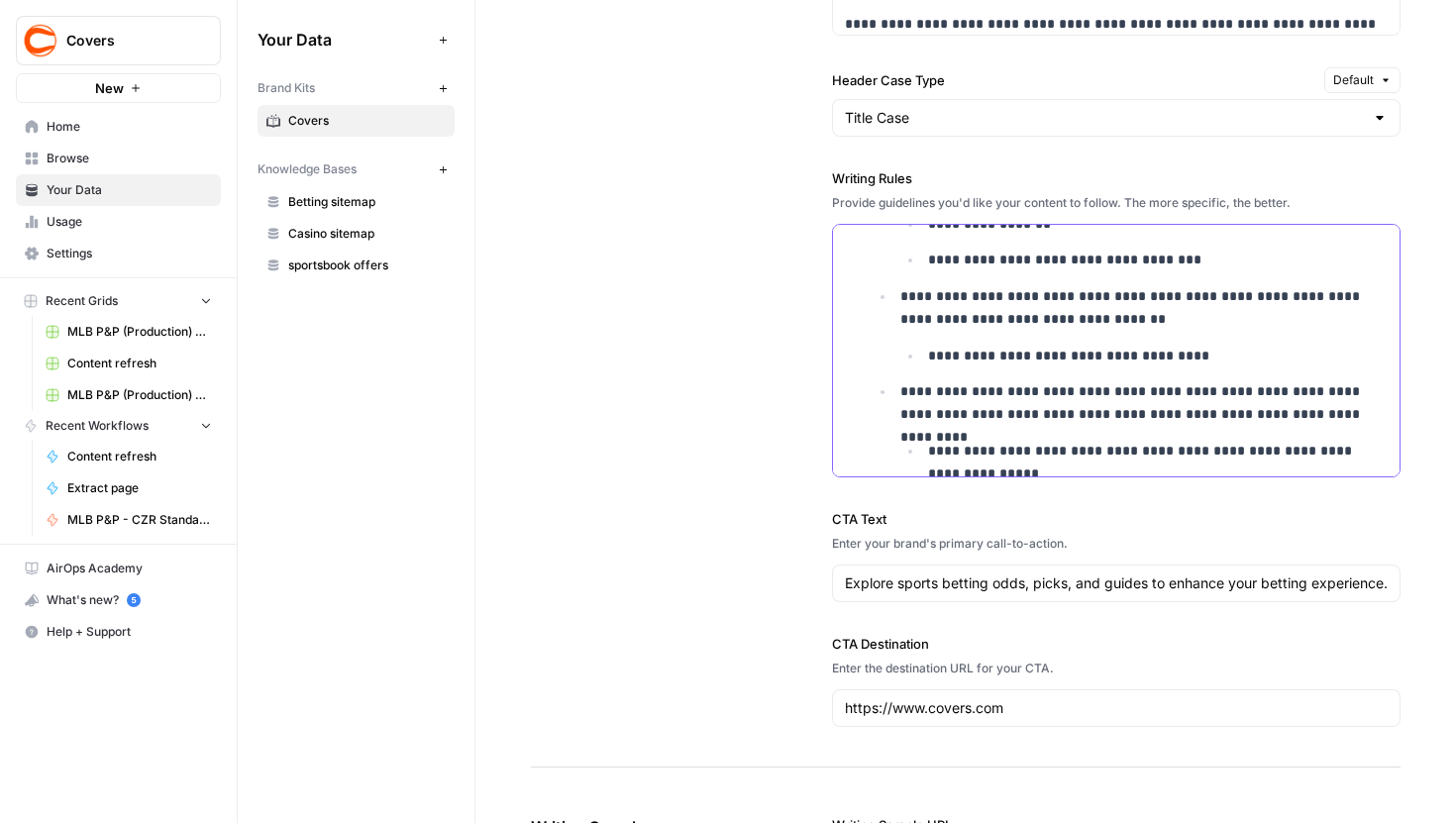 click on "**********" at bounding box center (1158, 463) 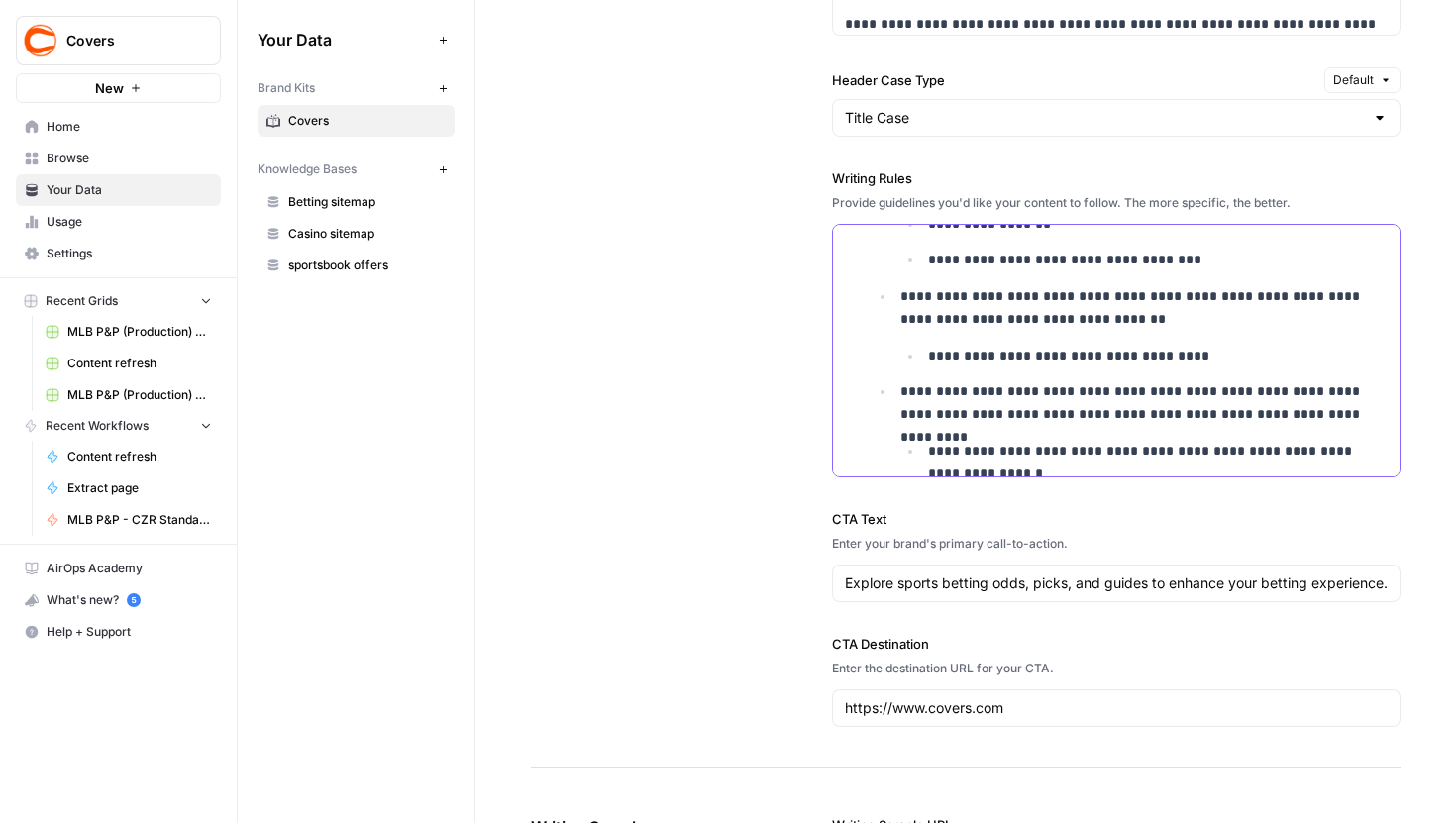 click on "**********" at bounding box center [1158, 463] 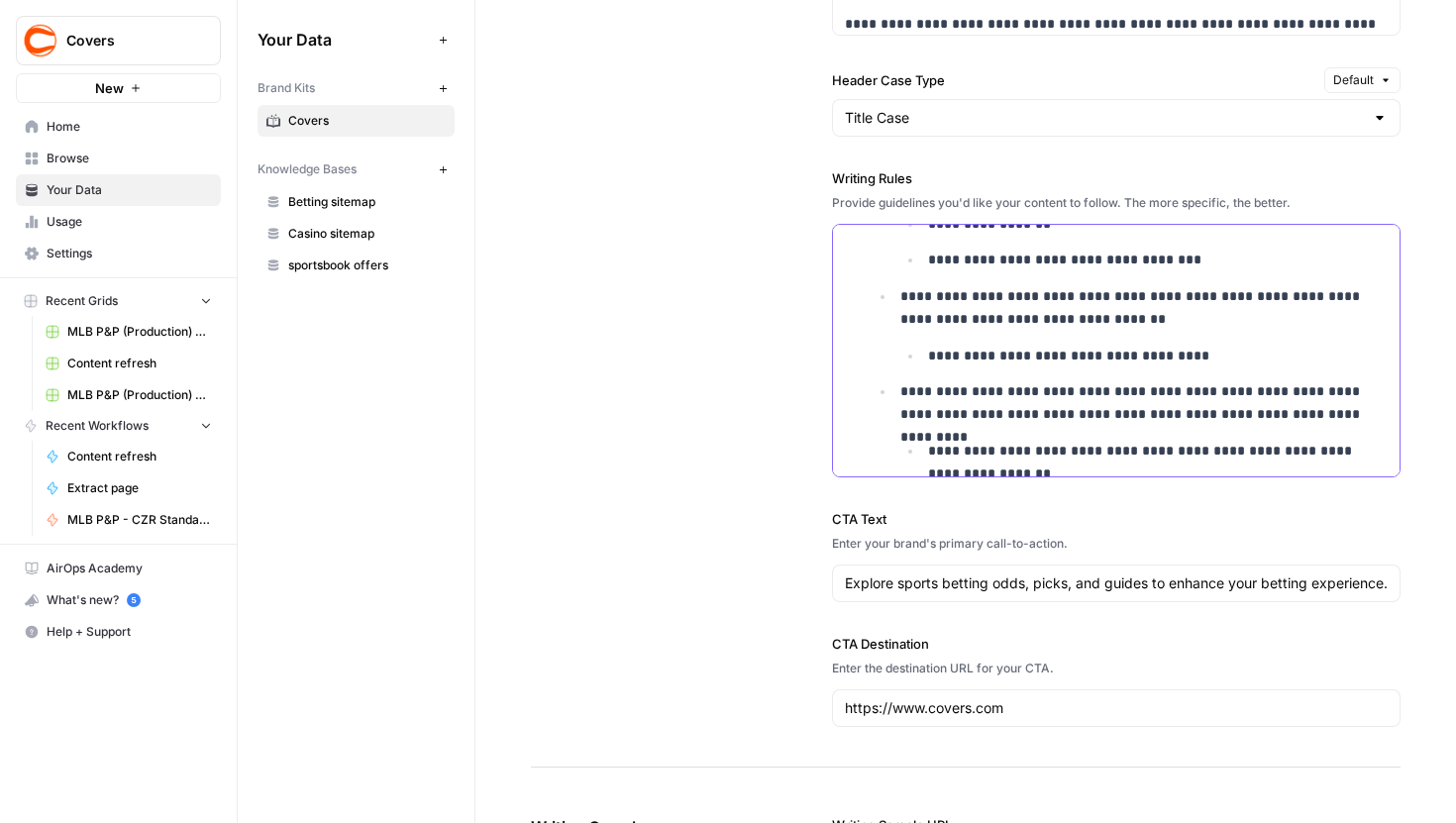 click on "**********" at bounding box center (1158, 463) 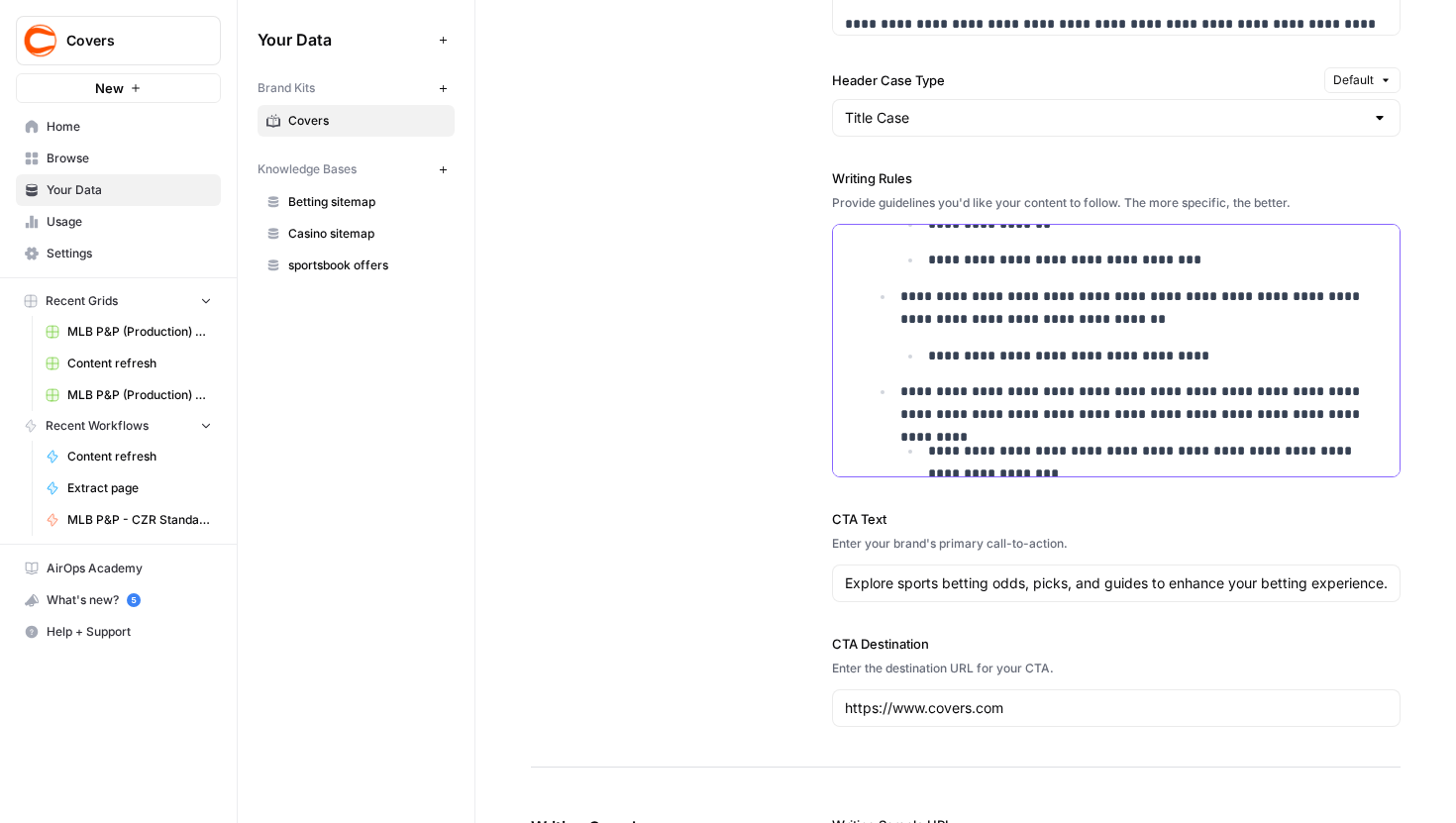 click on "**********" at bounding box center [1158, 463] 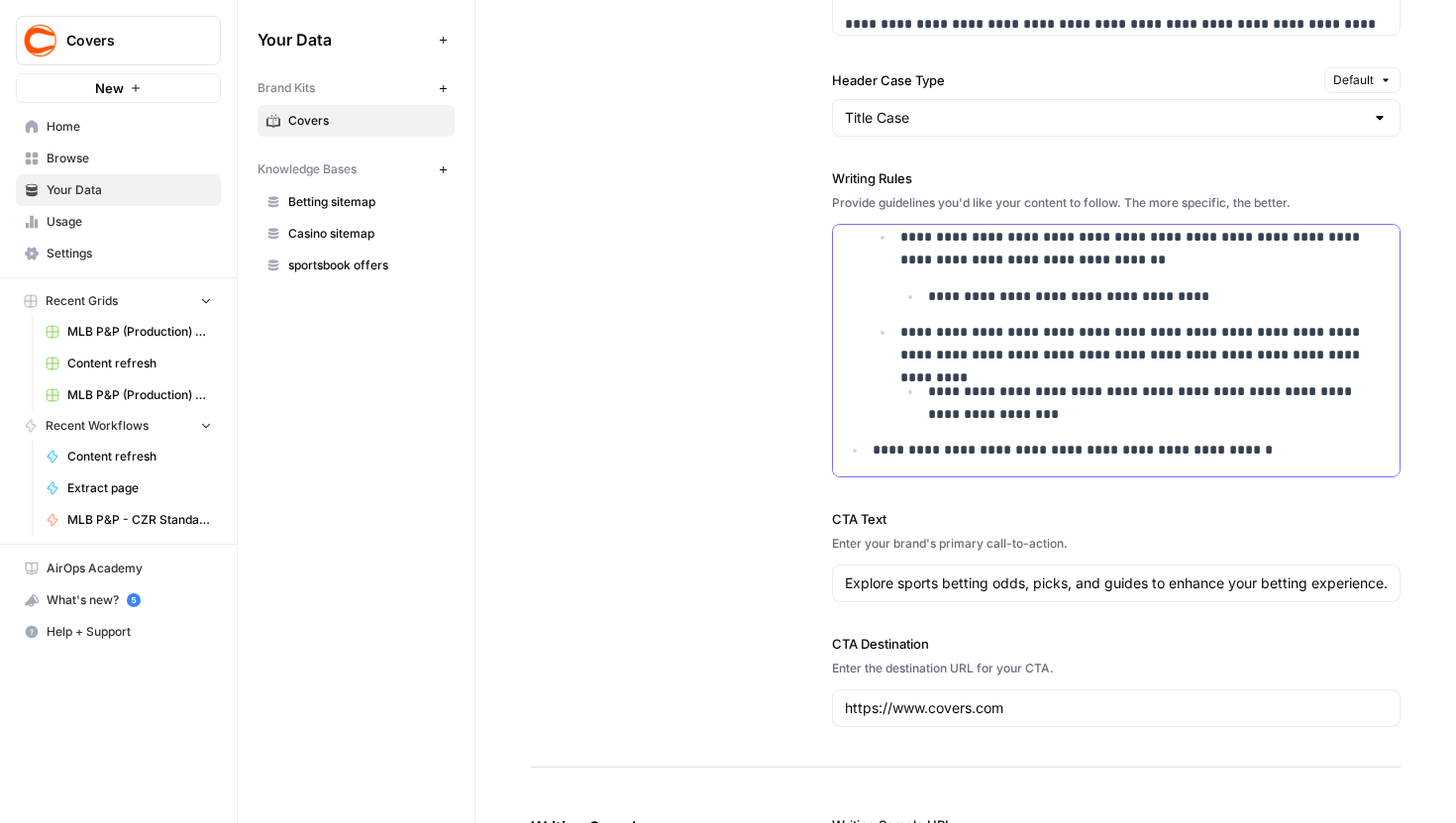 scroll, scrollTop: 2936, scrollLeft: 0, axis: vertical 